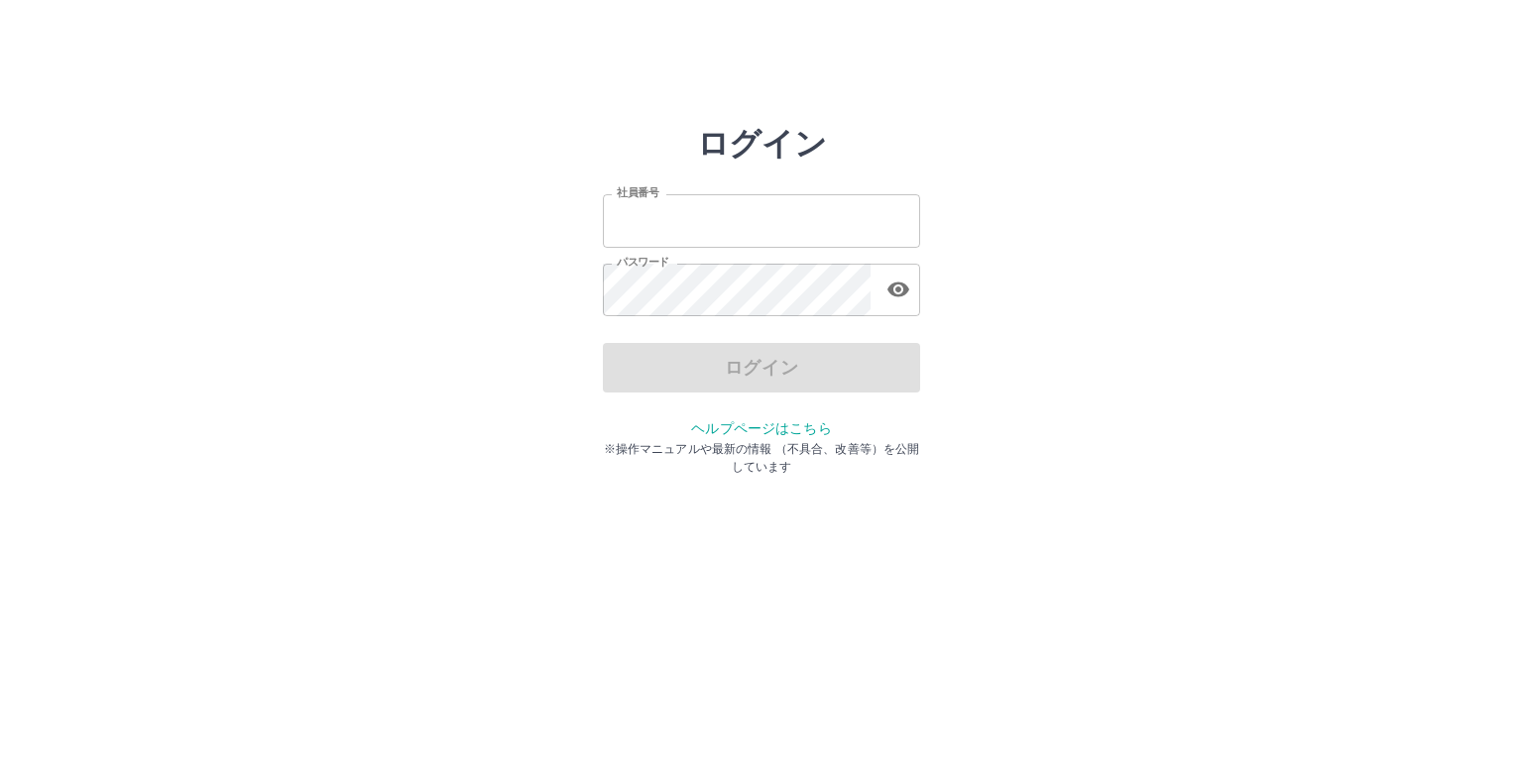 scroll, scrollTop: 0, scrollLeft: 0, axis: both 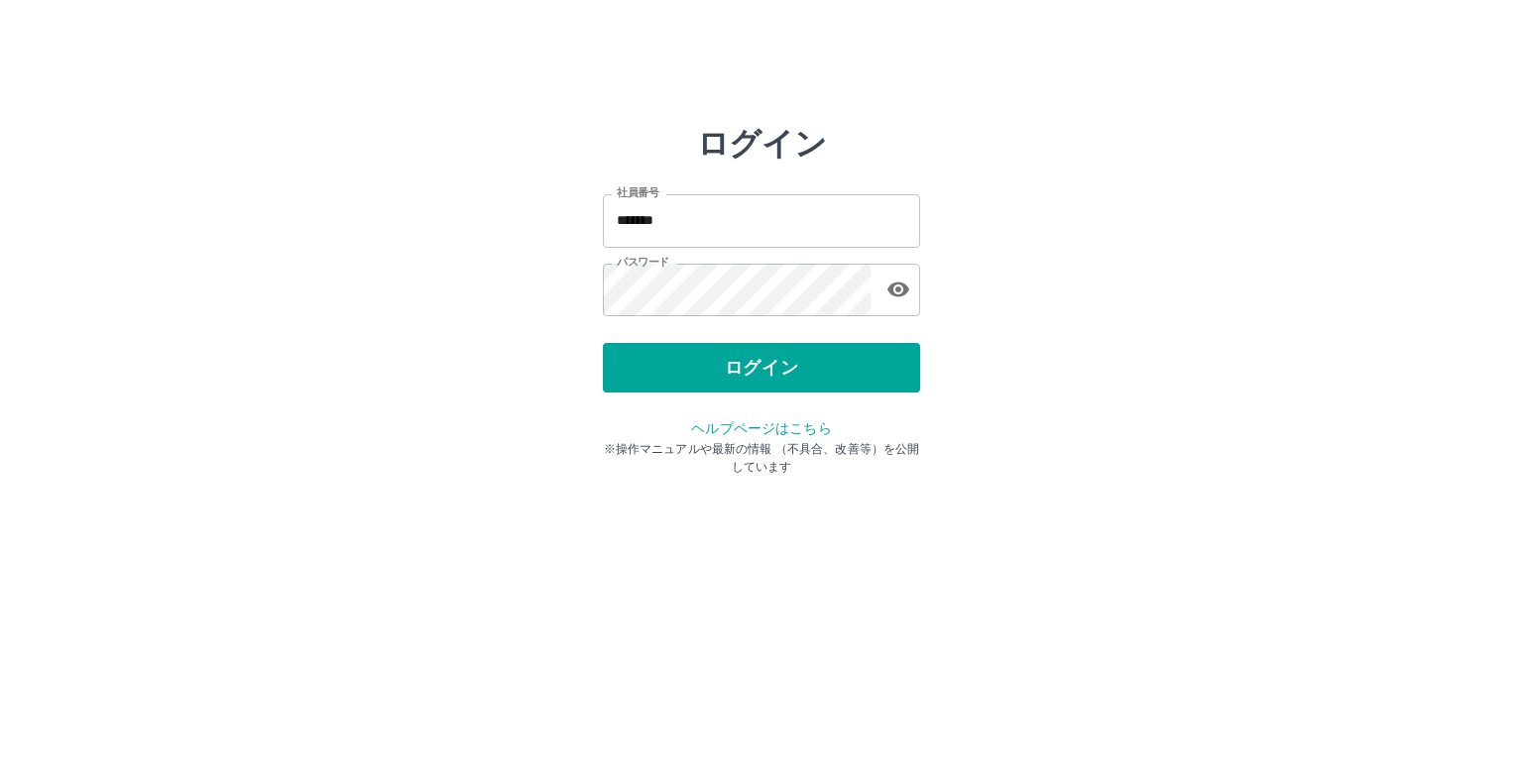 click on "ログイン" at bounding box center [762, 368] 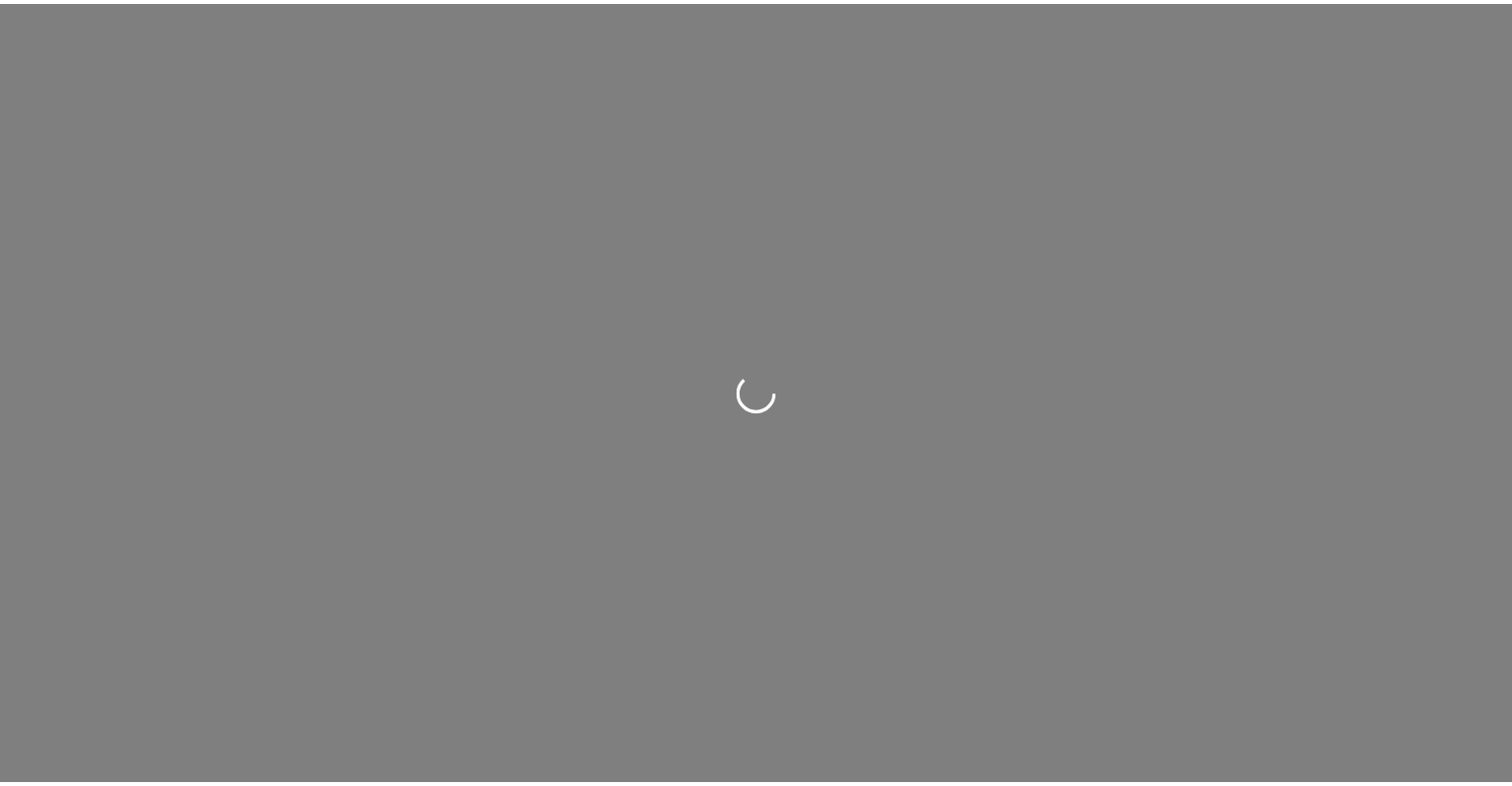 scroll, scrollTop: 0, scrollLeft: 0, axis: both 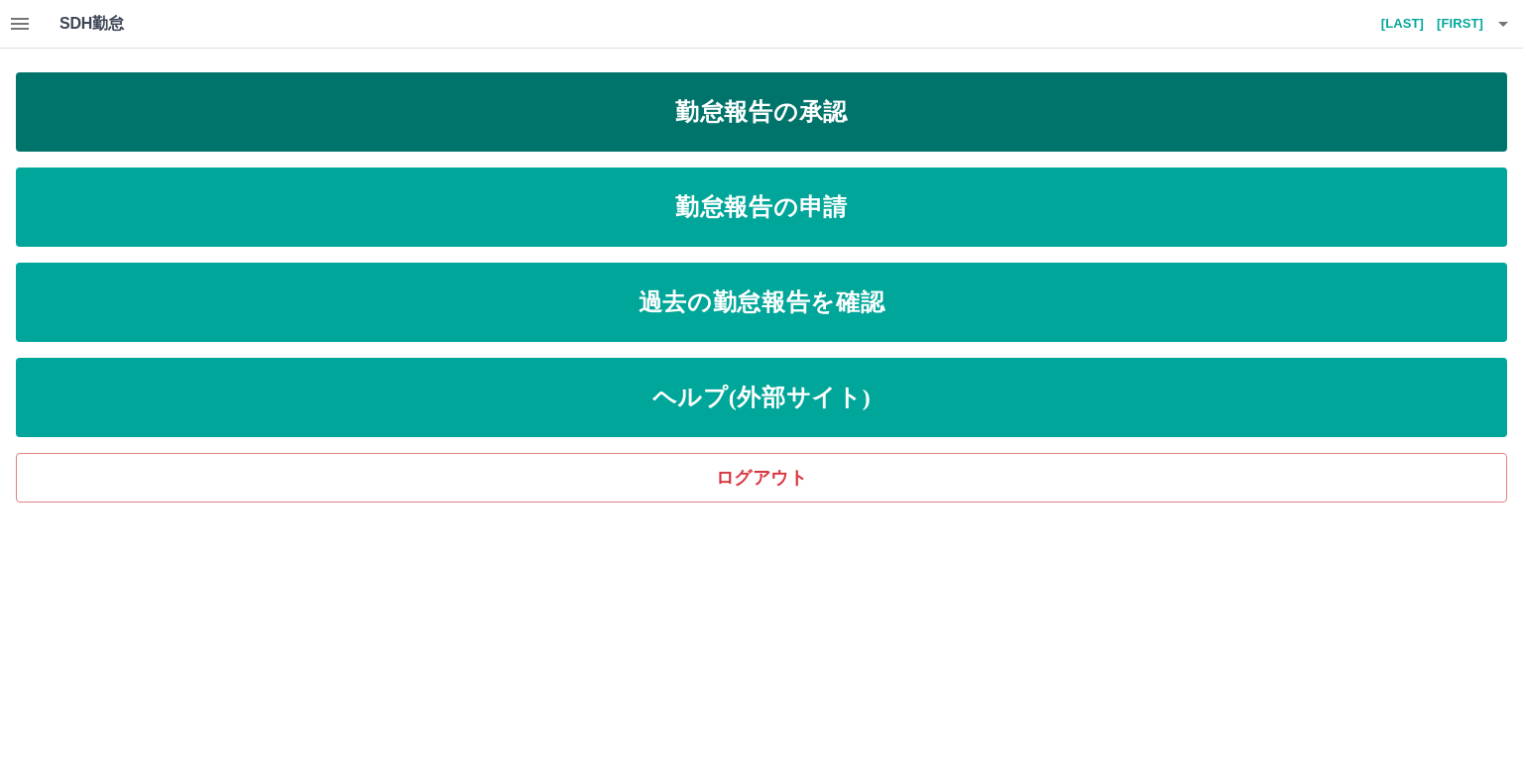click on "勤怠報告の承認" at bounding box center [762, 112] 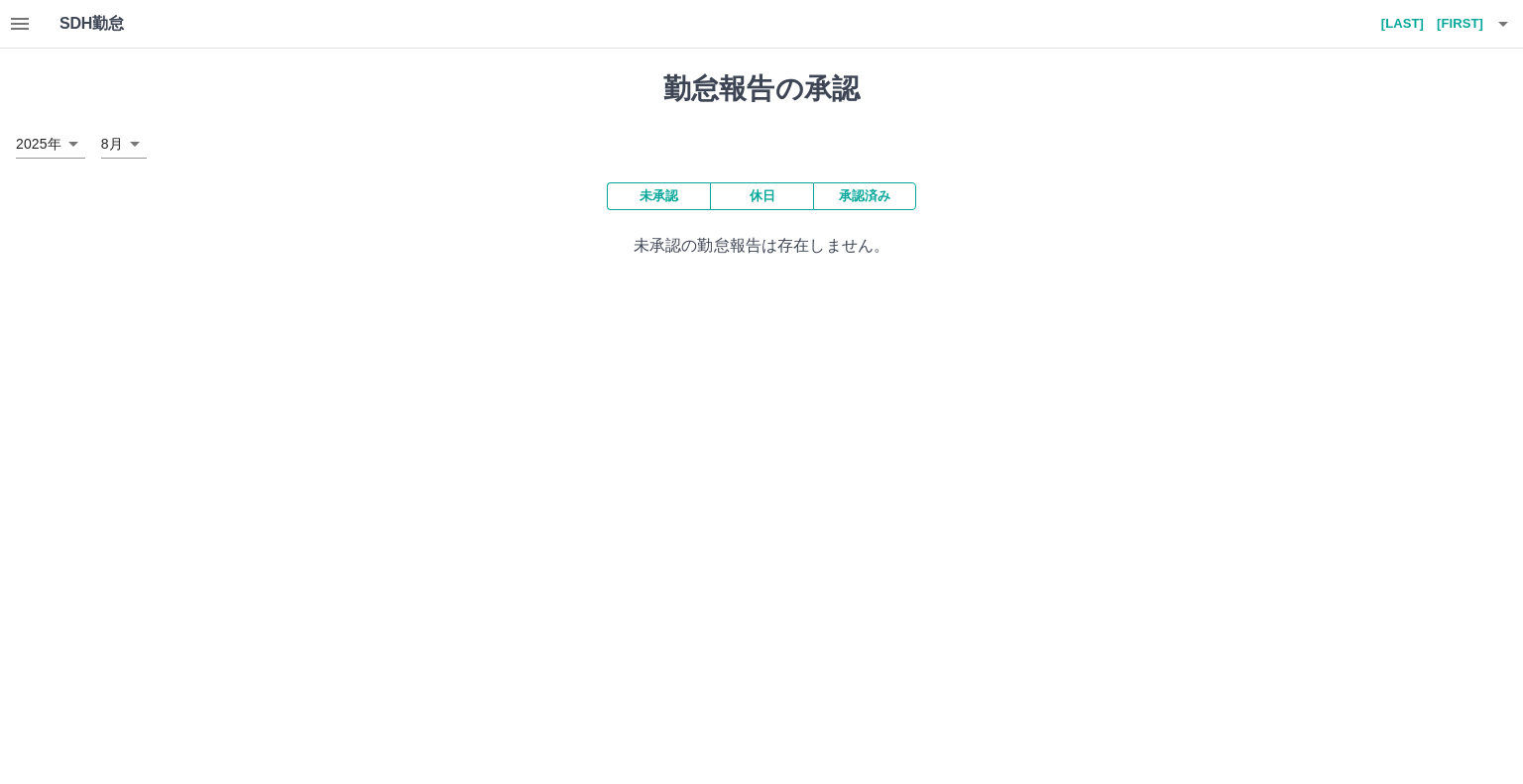 click on "承認済み" at bounding box center (865, 196) 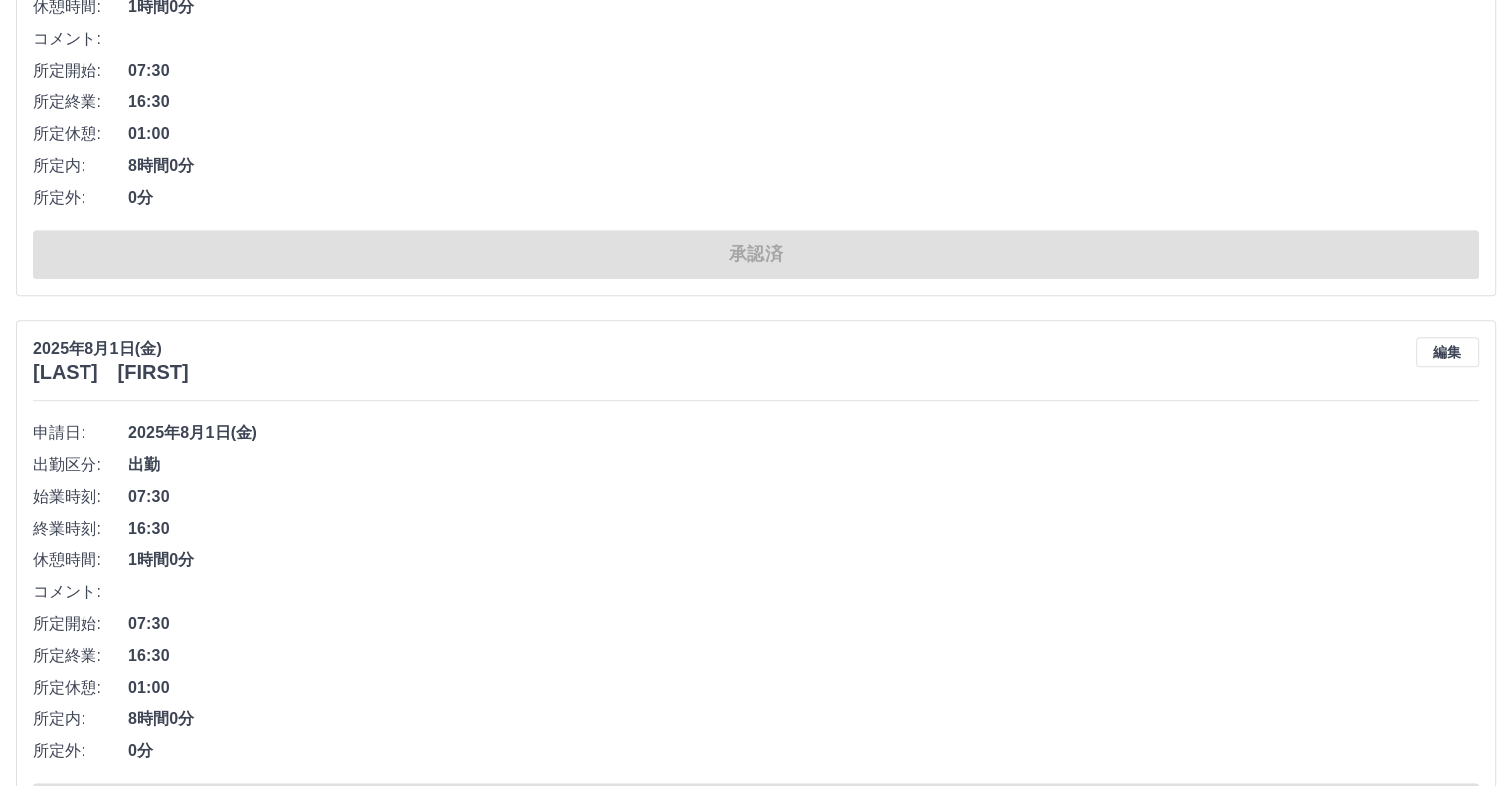 scroll, scrollTop: 1105, scrollLeft: 0, axis: vertical 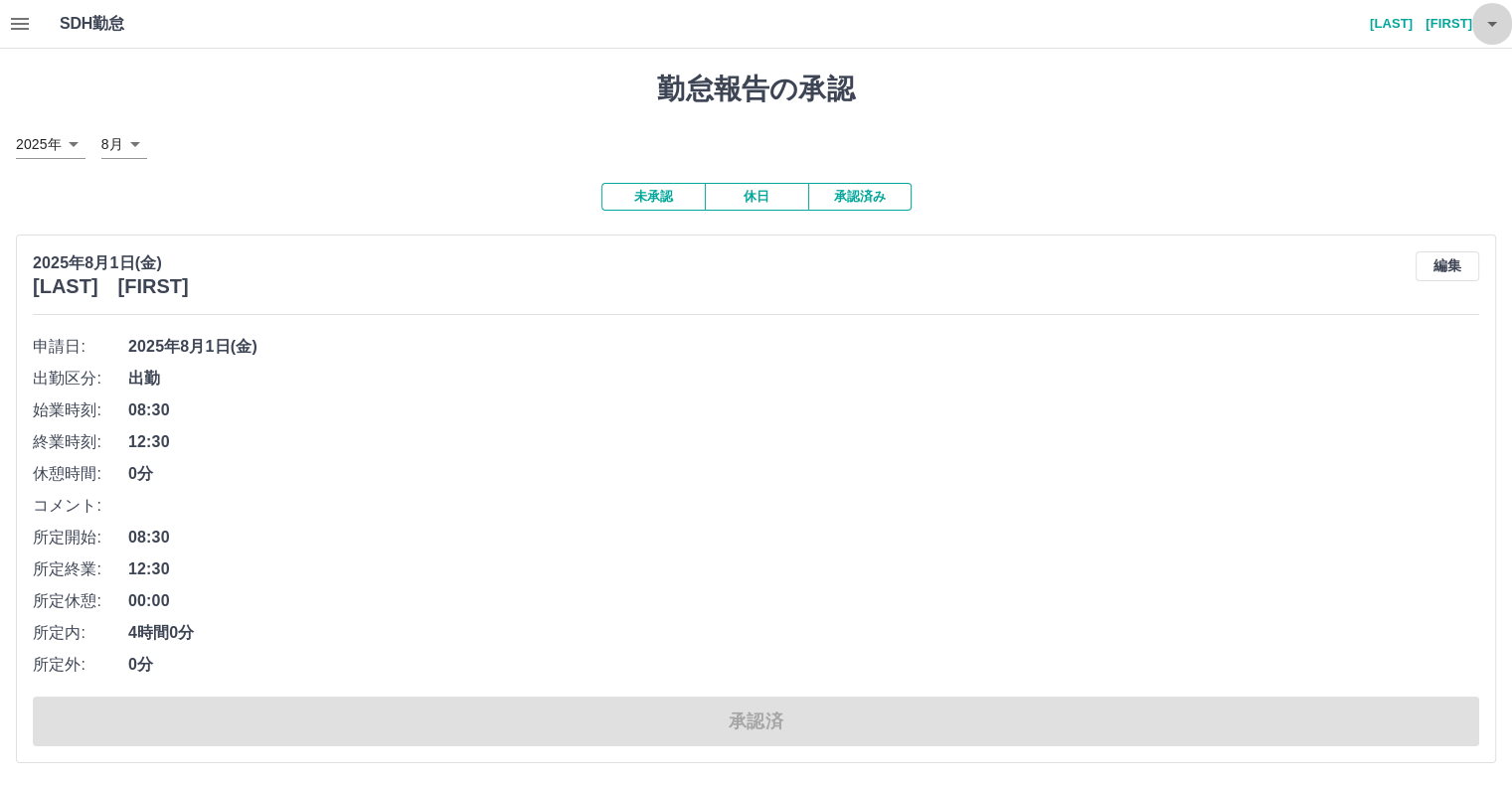 click 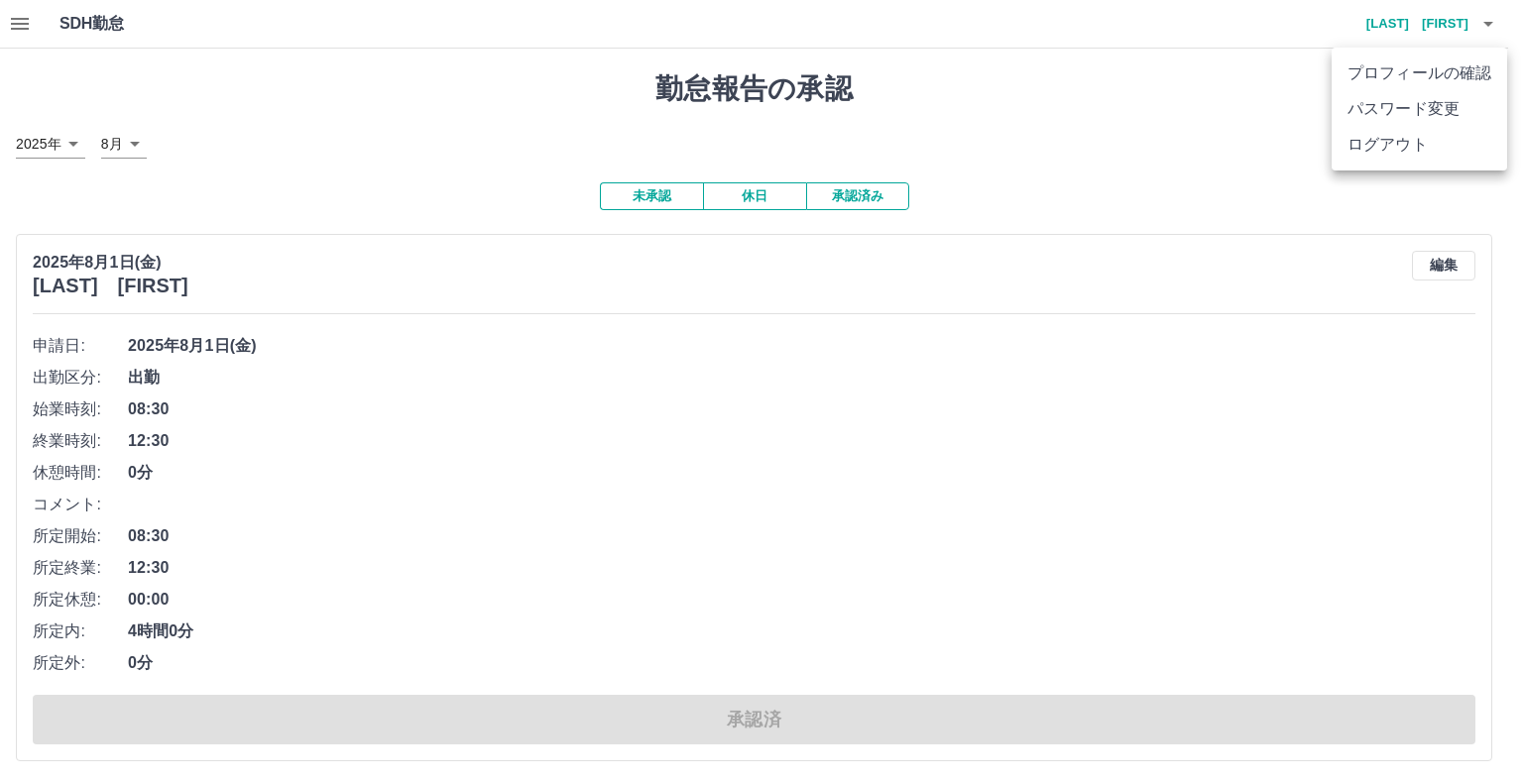 click on "ログアウト" at bounding box center (1419, 145) 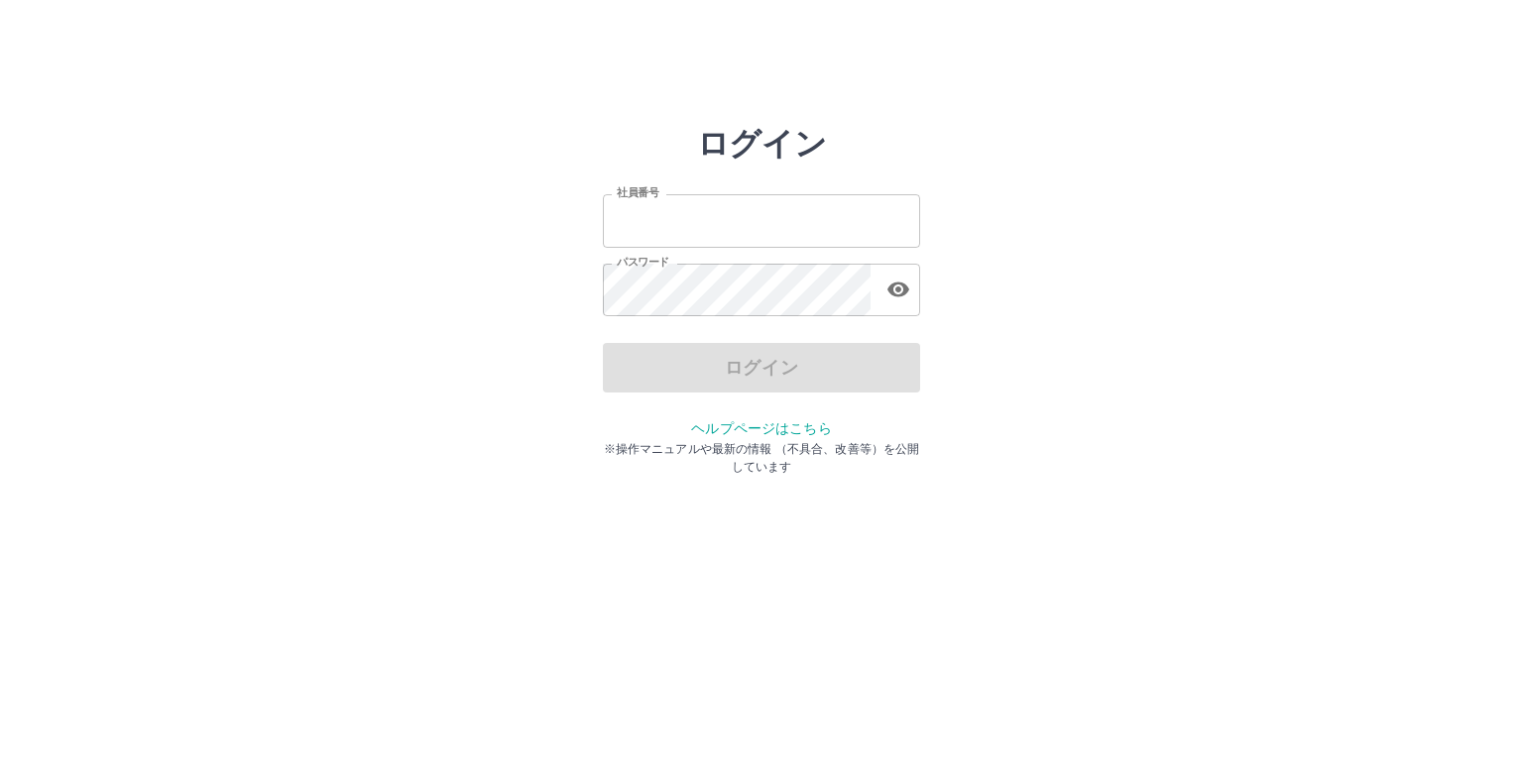 scroll, scrollTop: 0, scrollLeft: 0, axis: both 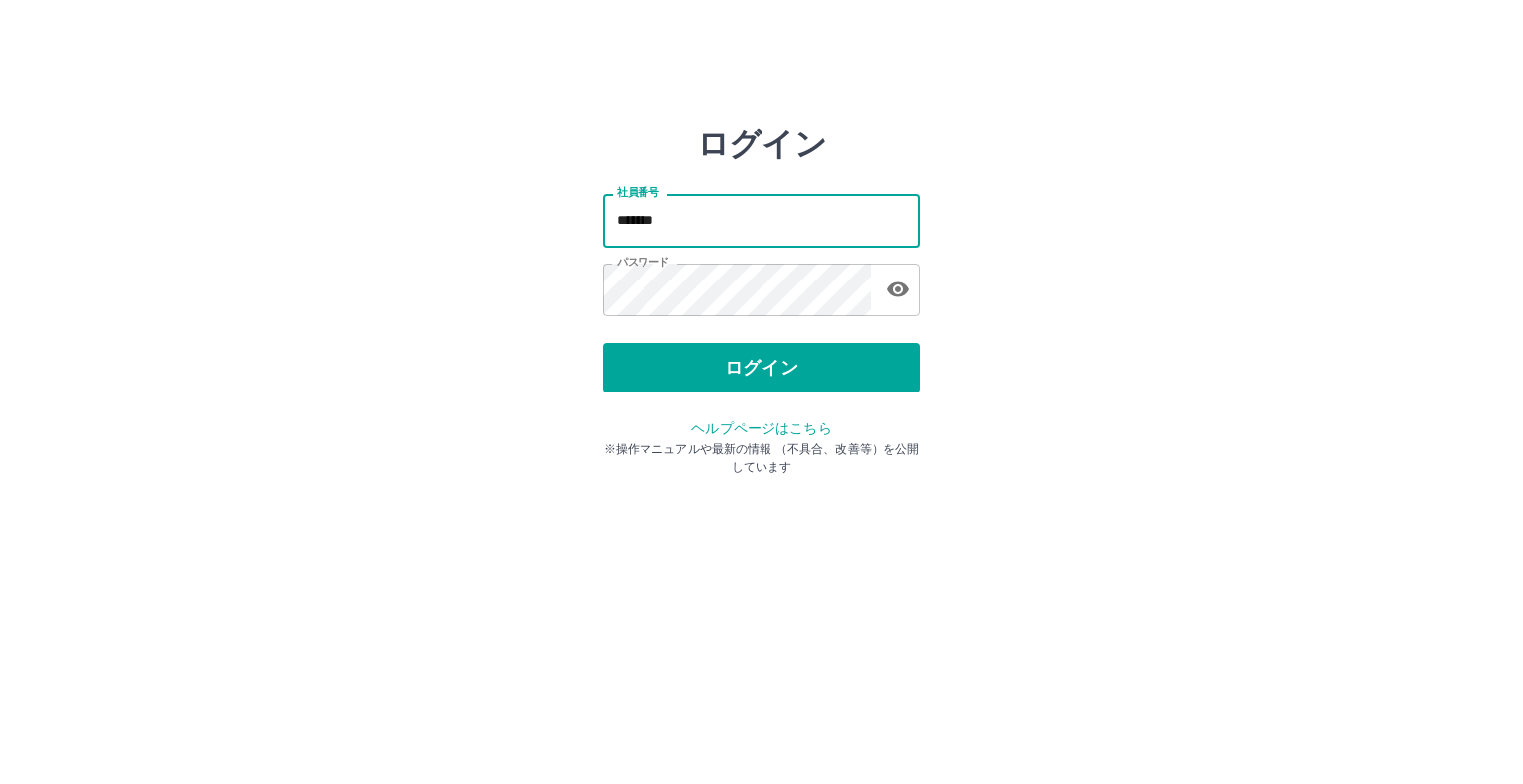 click on "*******" at bounding box center [762, 220] 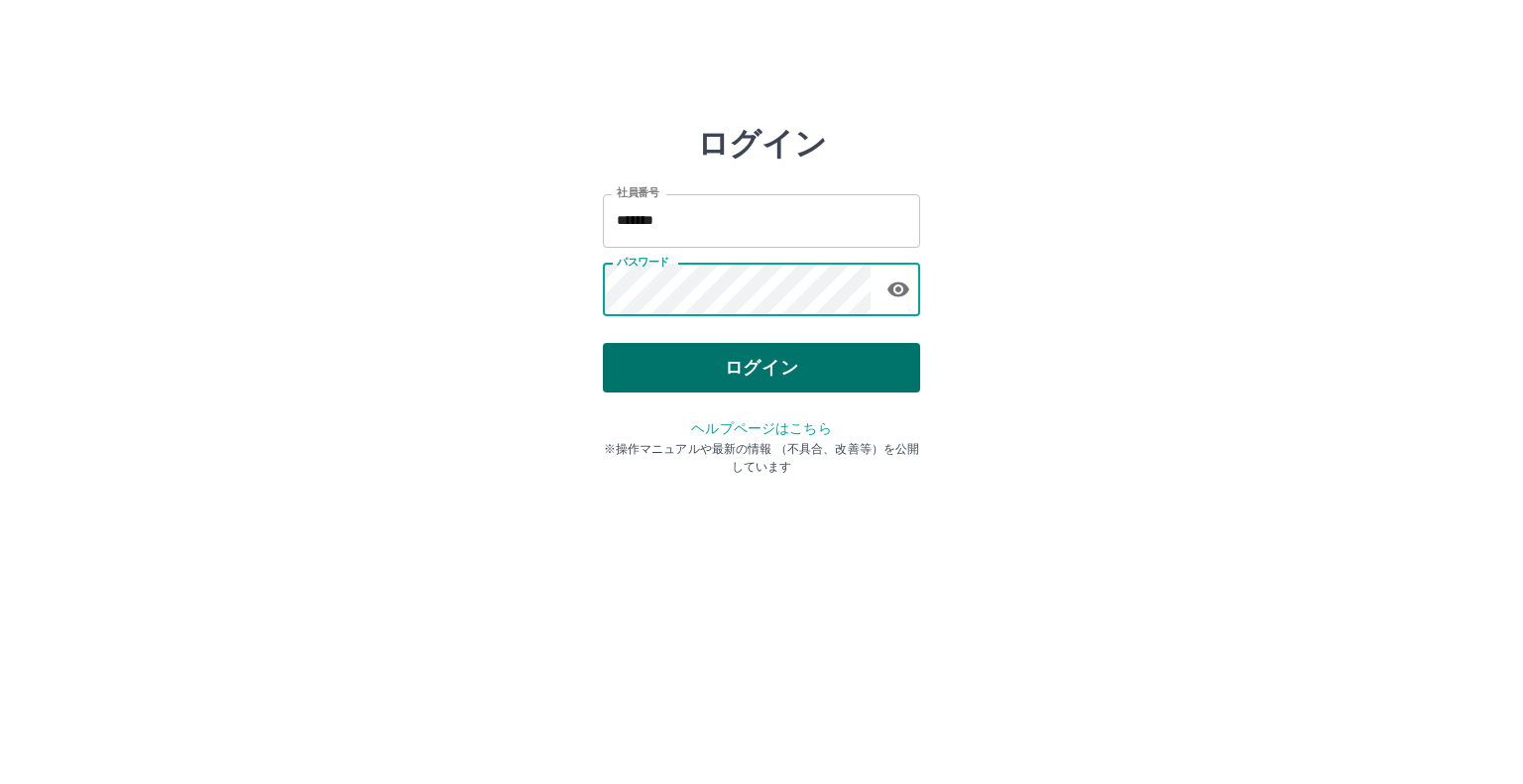 click on "ログイン 社員番号 ******* 社員番号 パスワード パスワード ログイン ヘルプページはこちら ※操作マニュアルや最新の情報 （不具合、改善等）を公開しています" at bounding box center (762, 283) 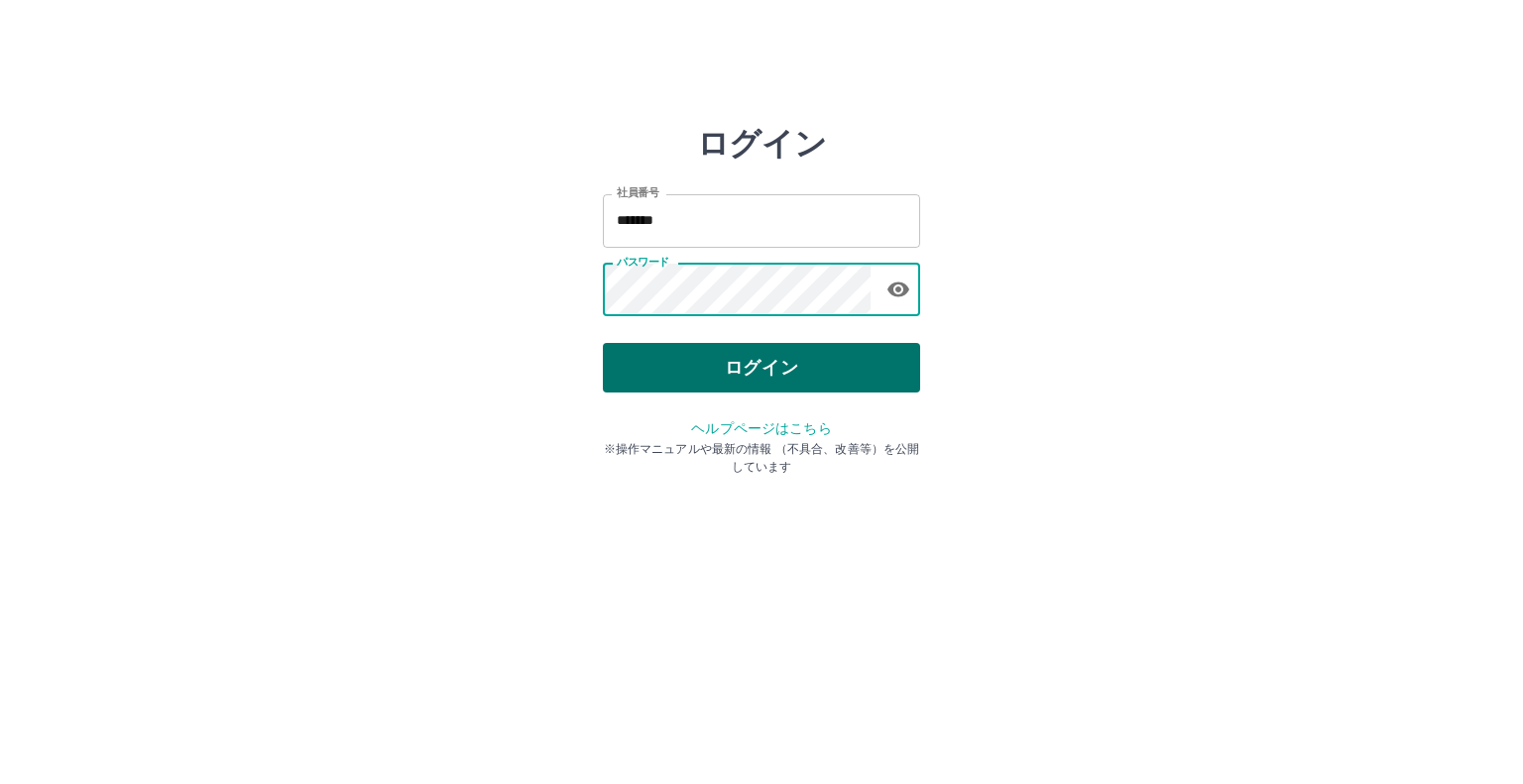 type on "*******" 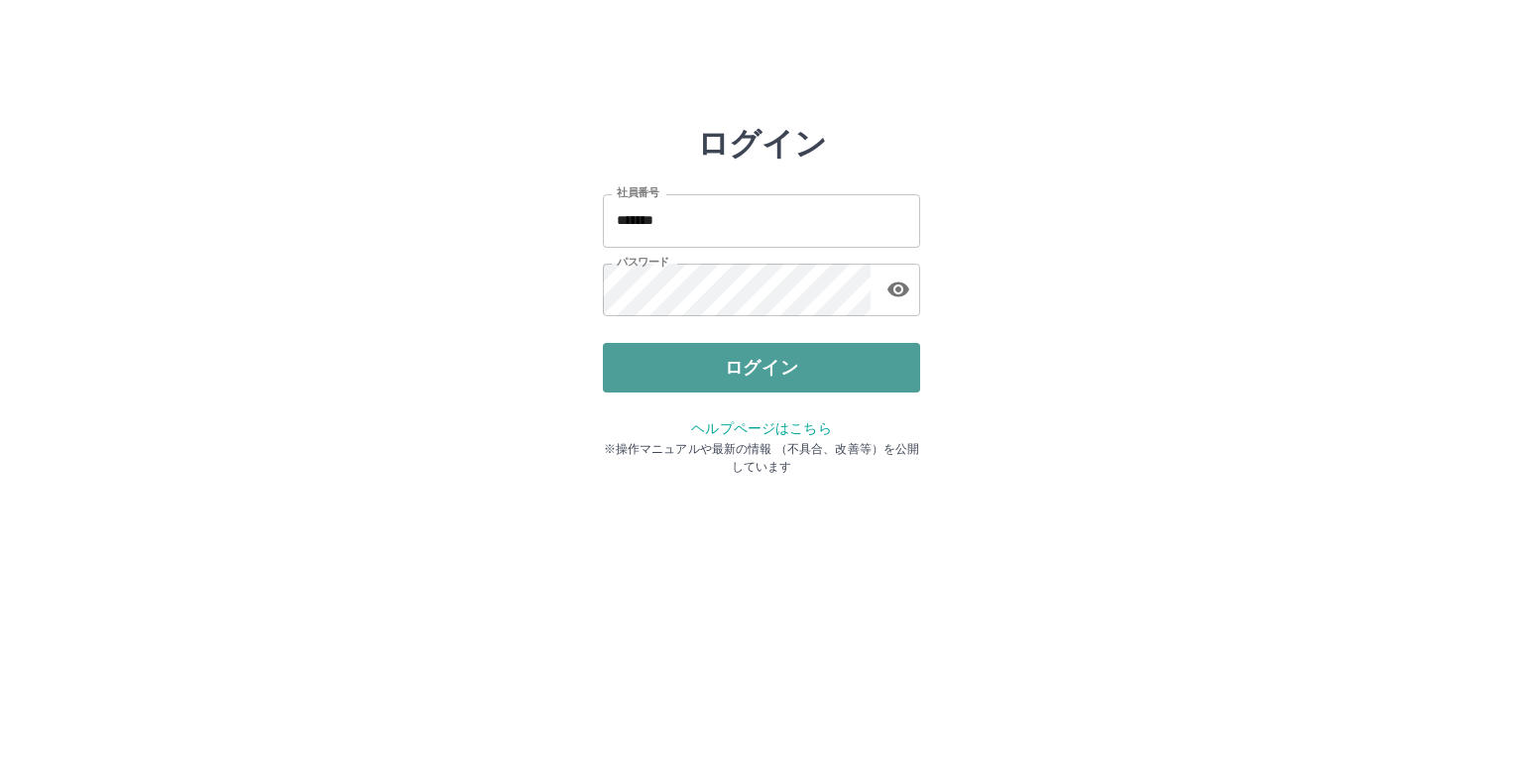 click on "ログイン" at bounding box center [762, 368] 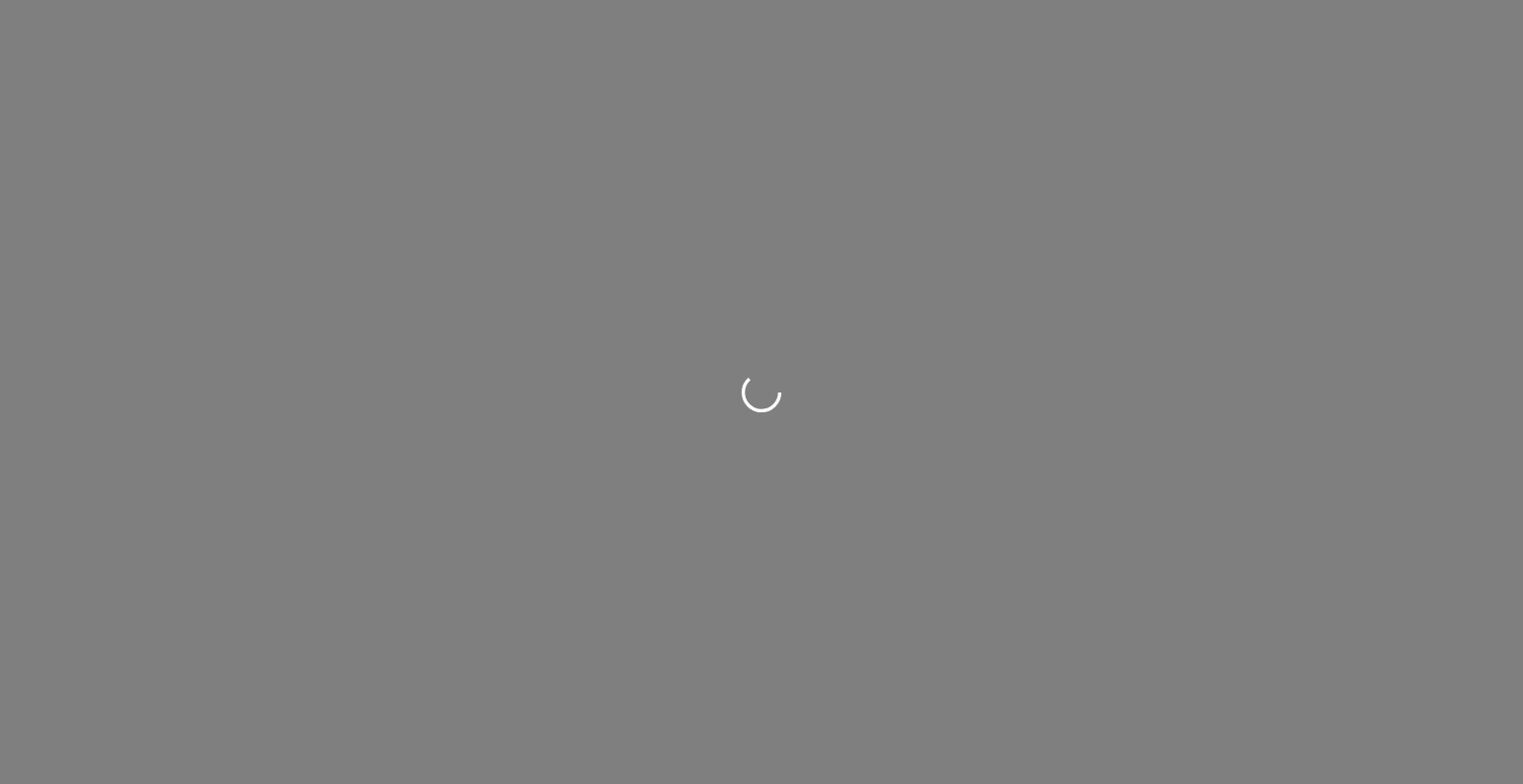 scroll, scrollTop: 0, scrollLeft: 0, axis: both 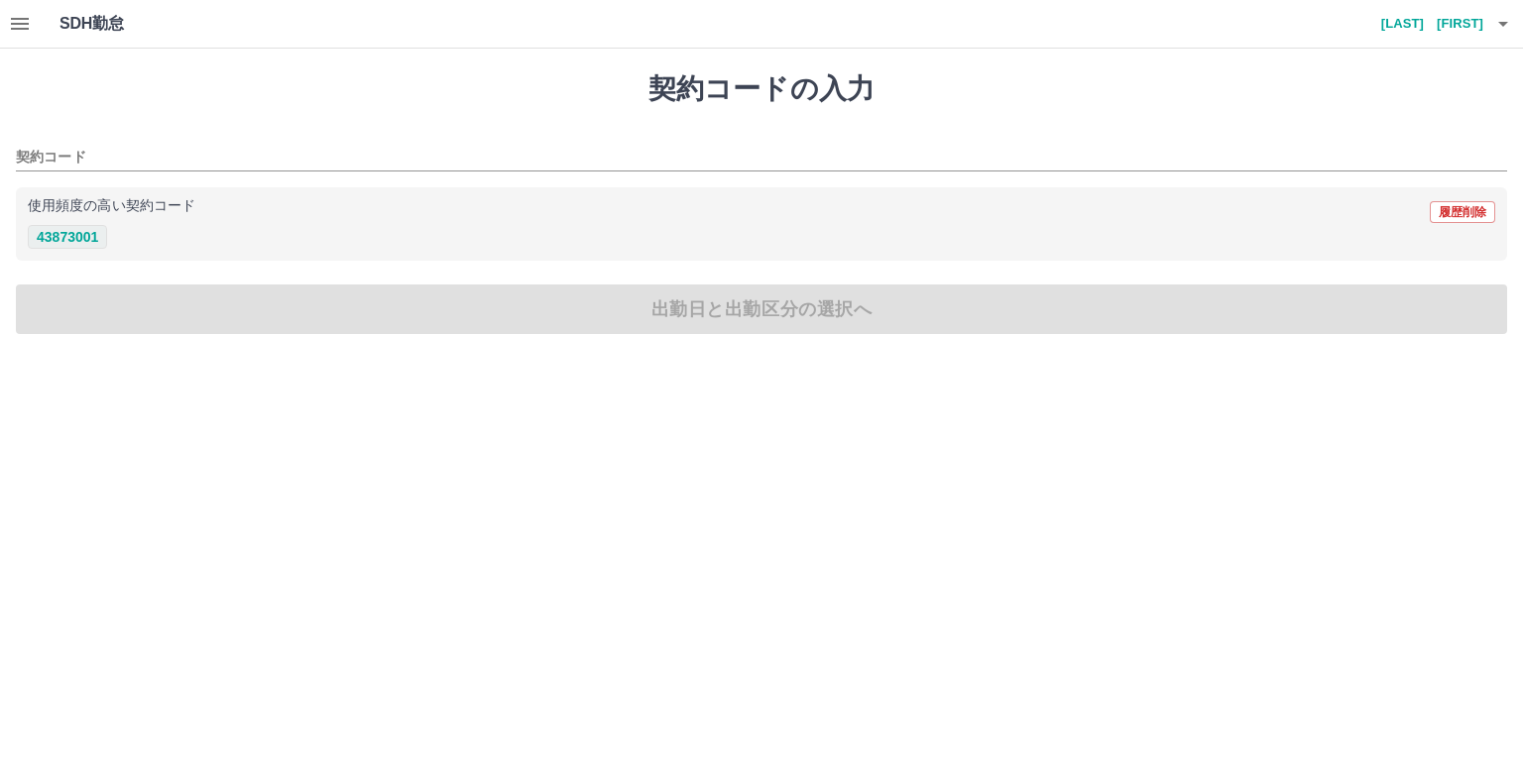 click on "43873001" at bounding box center (67, 237) 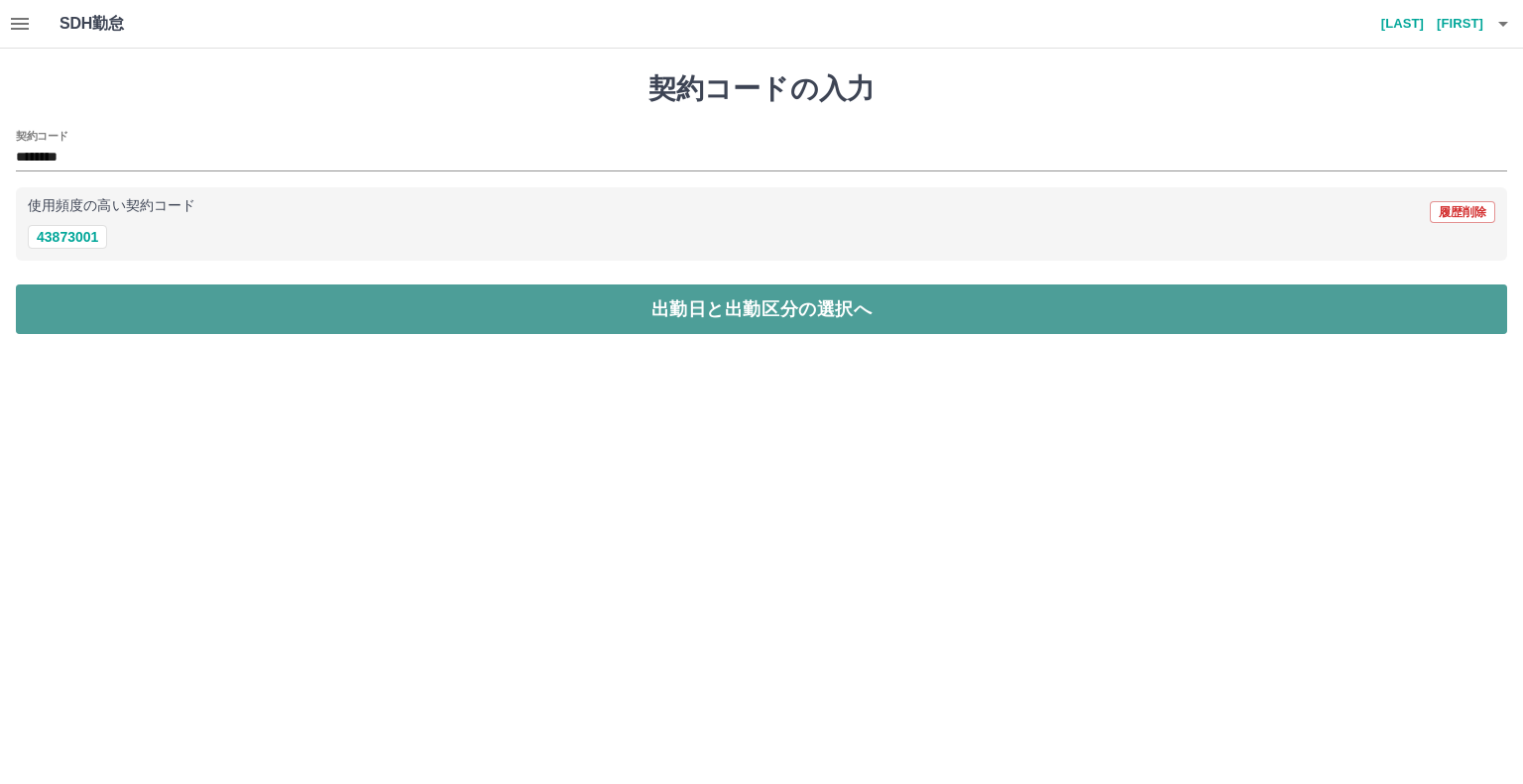 click on "出勤日と出勤区分の選択へ" at bounding box center (762, 309) 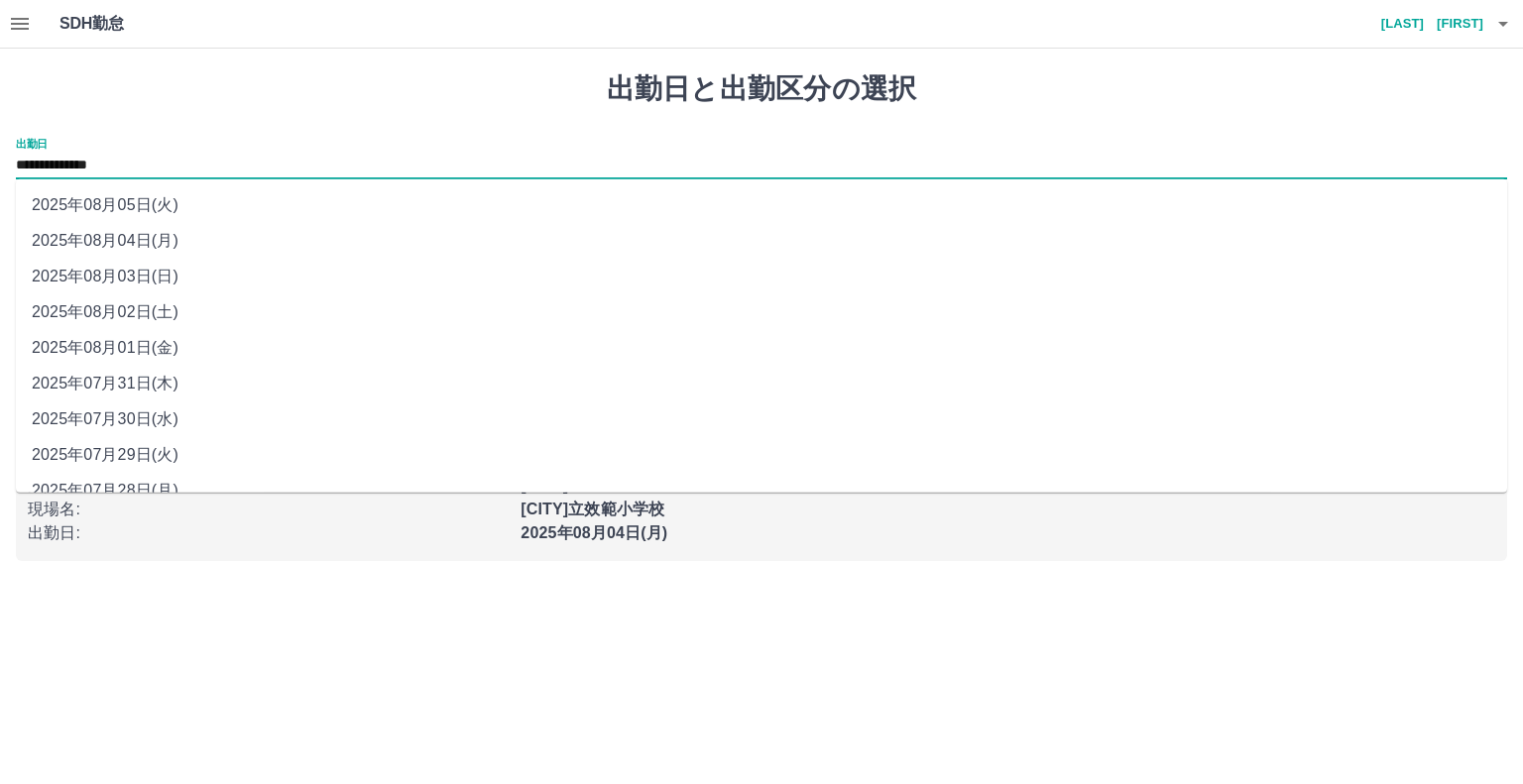 click on "**********" at bounding box center [762, 166] 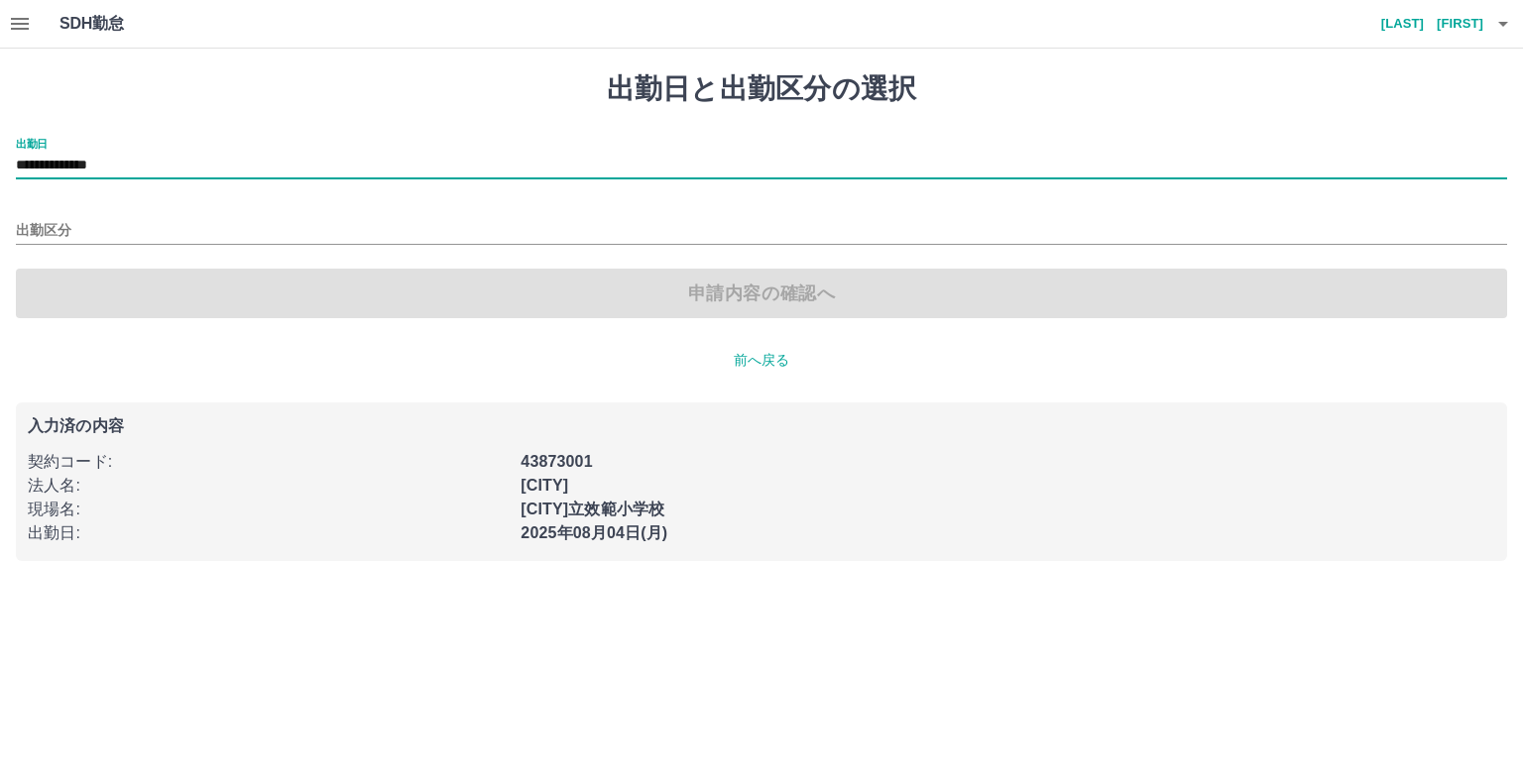 click on "申請内容の確認へ" at bounding box center (762, 293) 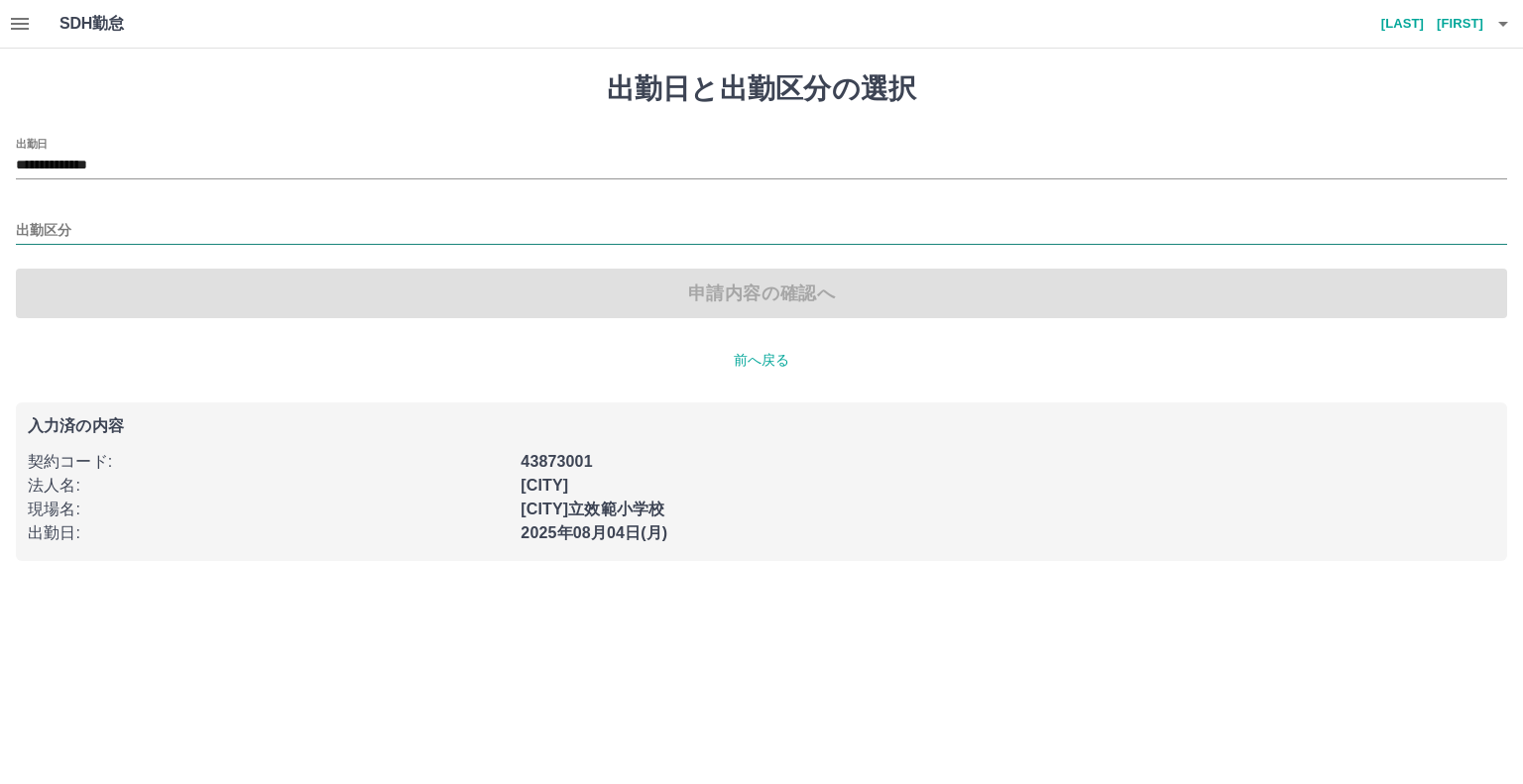 click on "出勤区分" at bounding box center (762, 231) 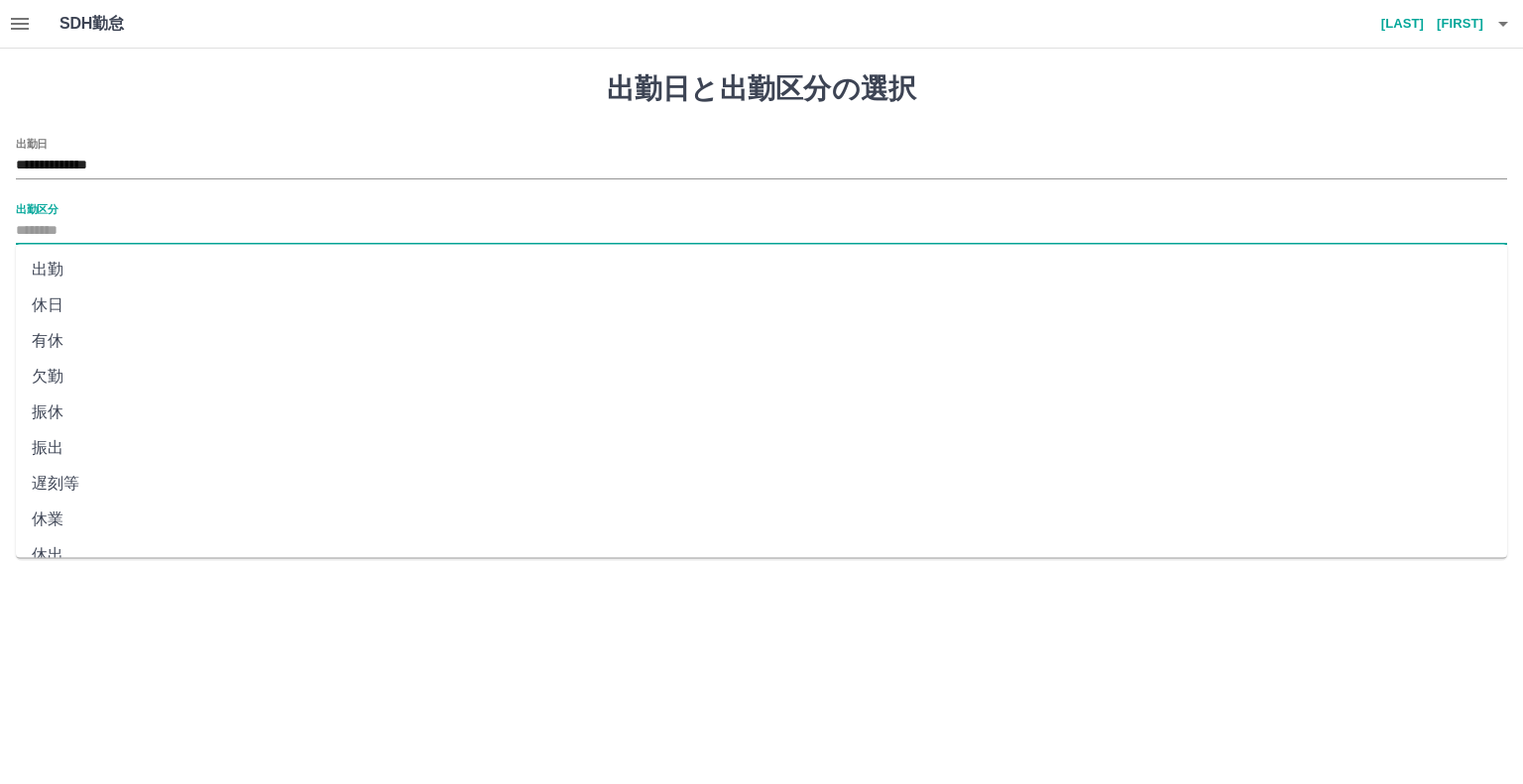 click on "休日" at bounding box center [762, 305] 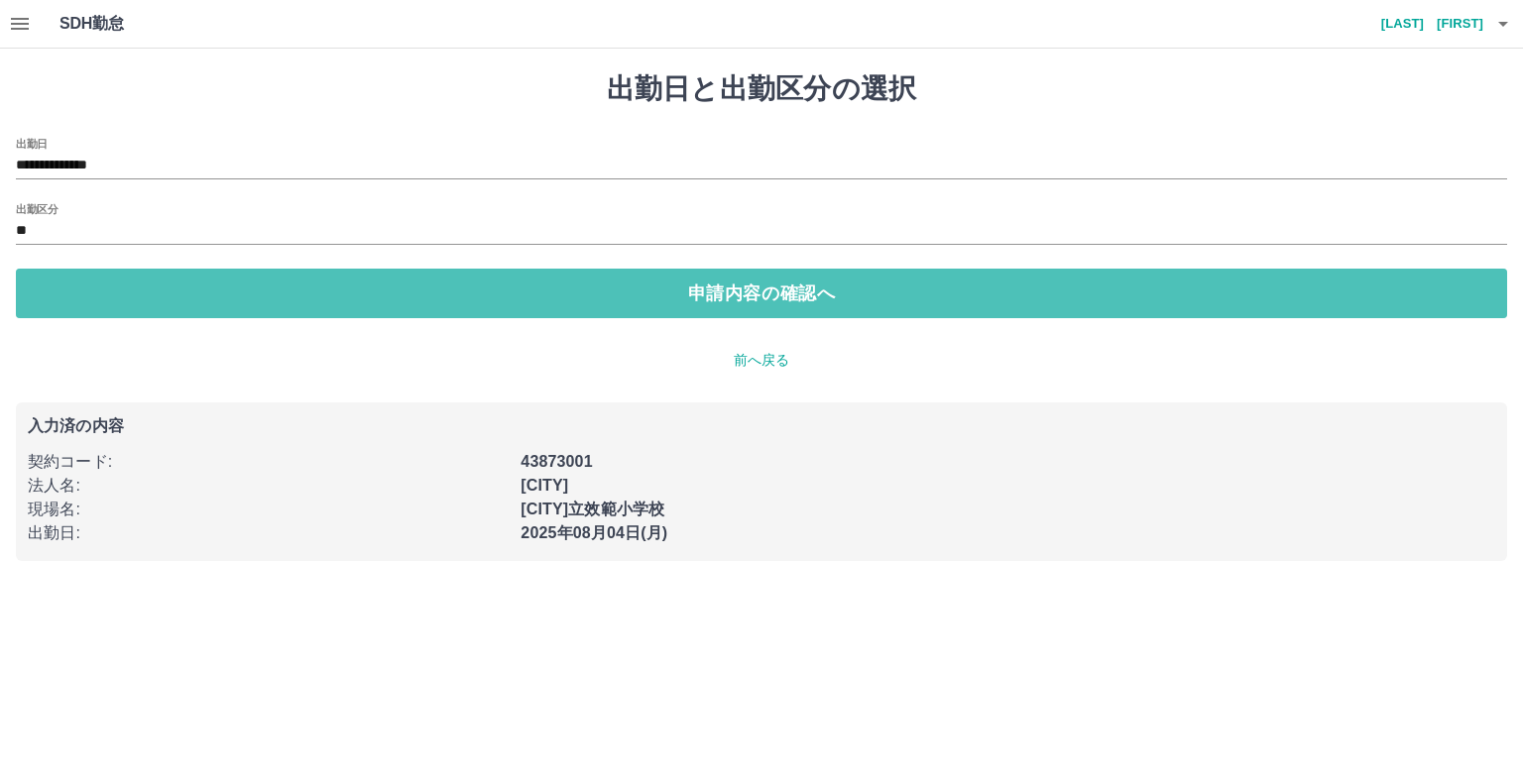 click on "申請内容の確認へ" at bounding box center (762, 293) 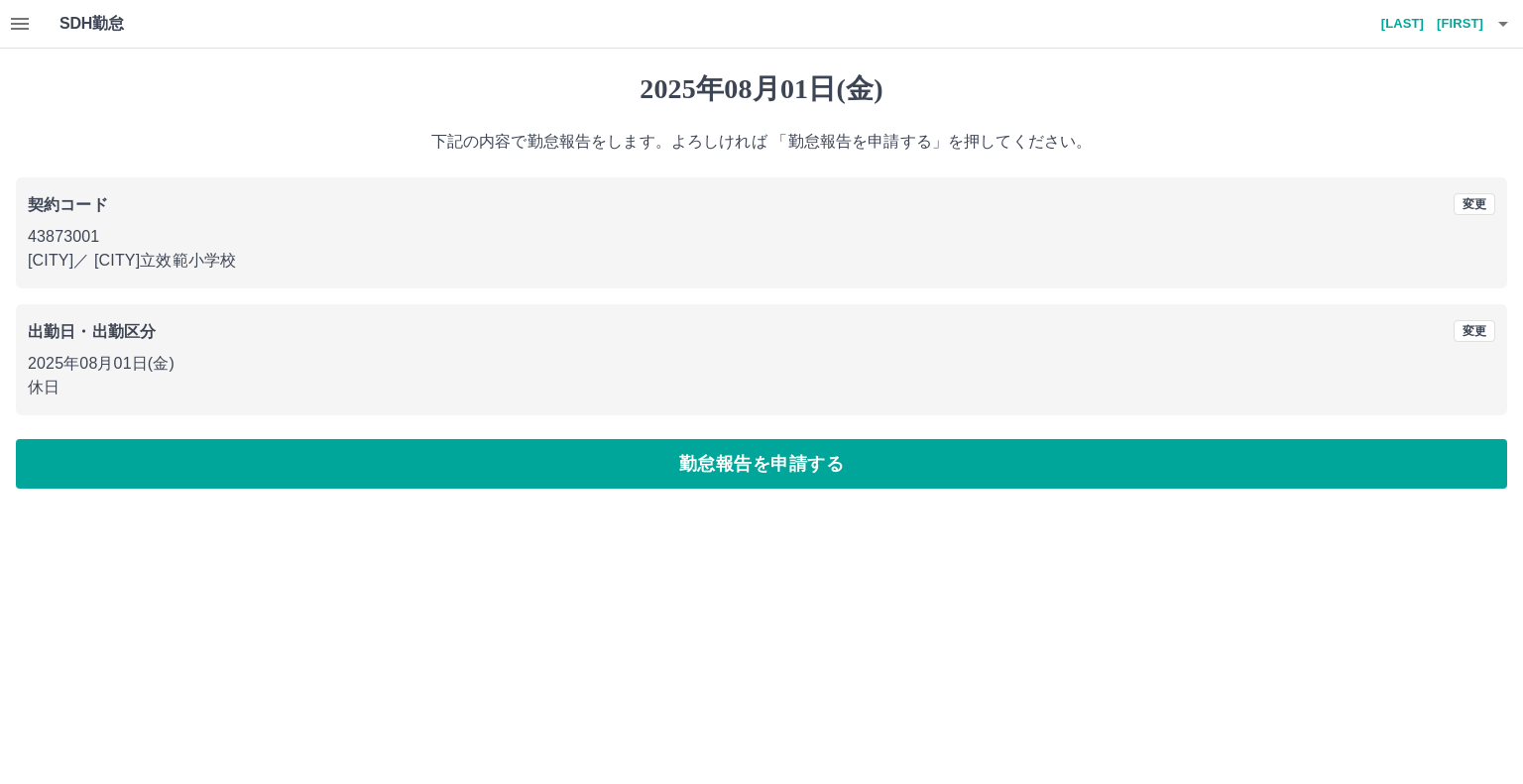 click on "勤怠報告を申請する" at bounding box center (762, 464) 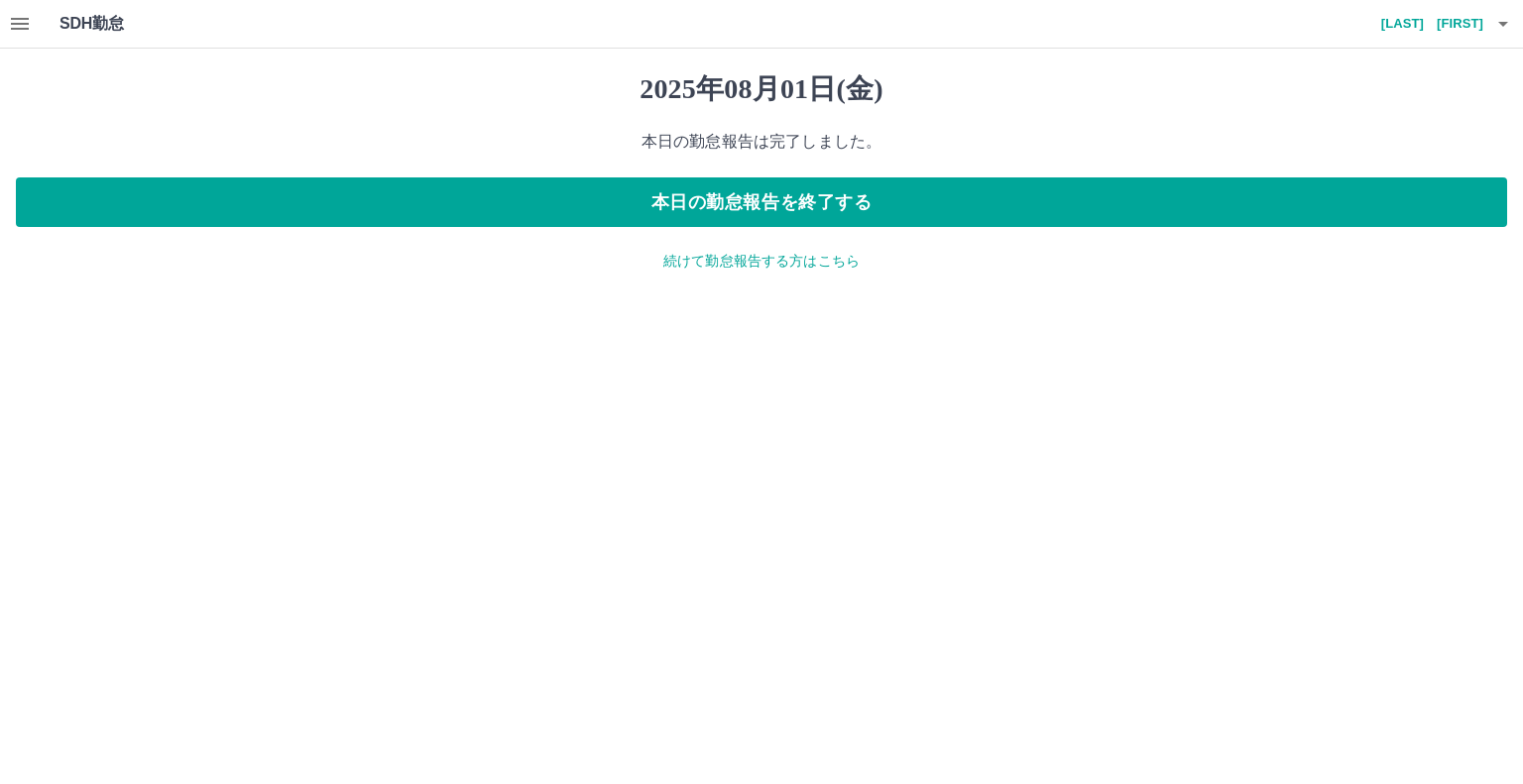 click on "続けて勤怠報告する方はこちら" at bounding box center (762, 261) 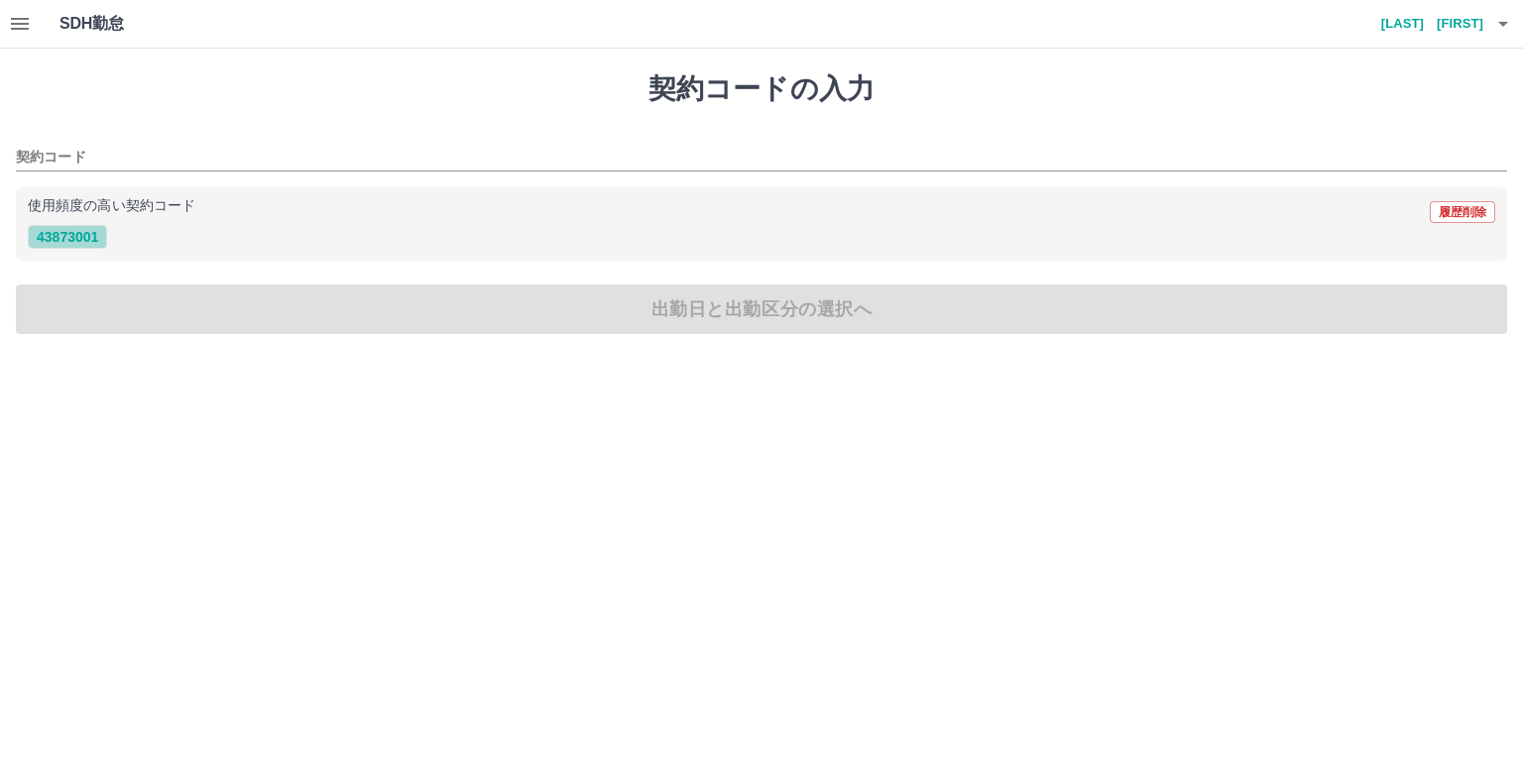 click on "43873001" at bounding box center [67, 237] 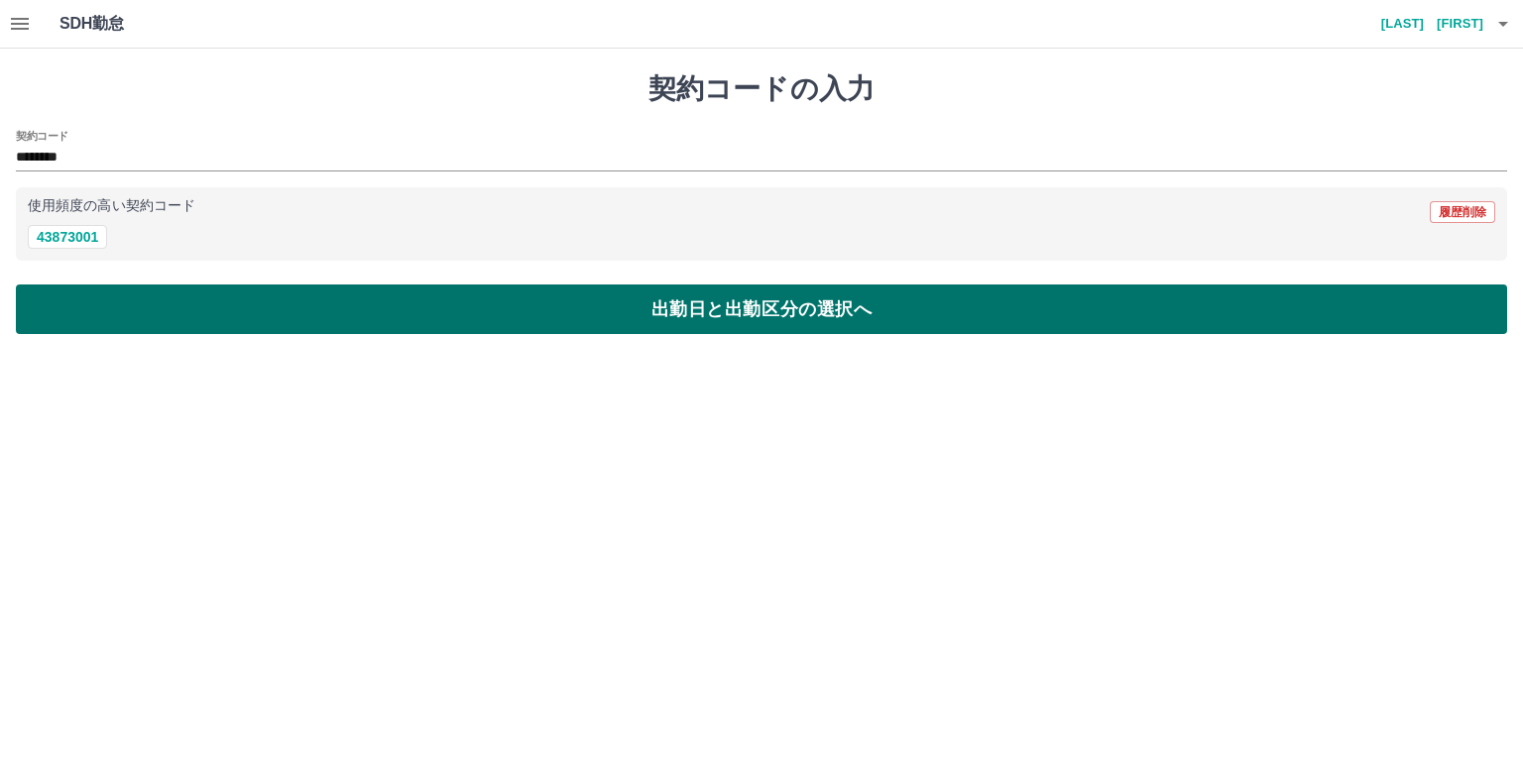 click on "出勤日と出勤区分の選択へ" at bounding box center (762, 309) 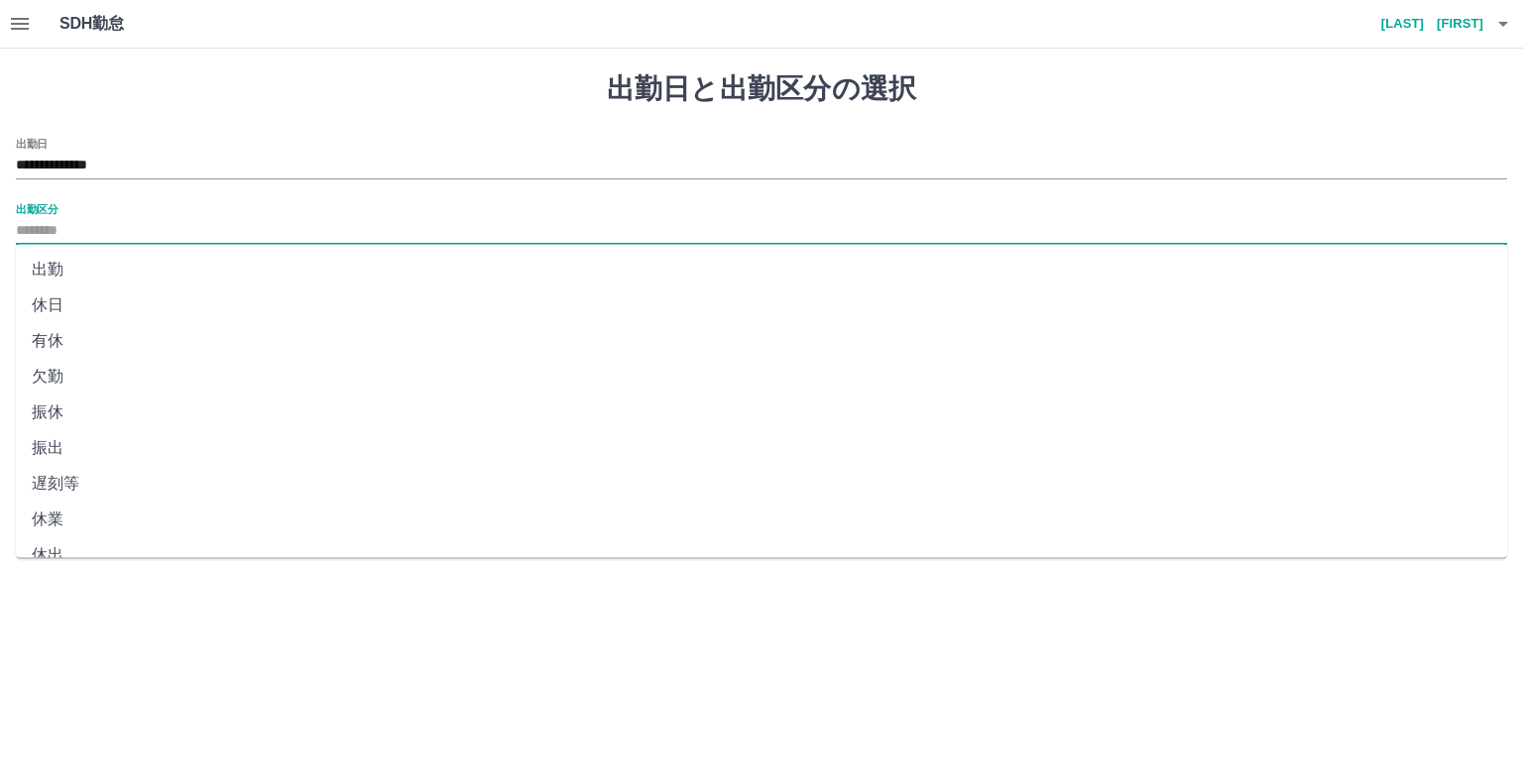 click on "出勤区分" at bounding box center [762, 231] 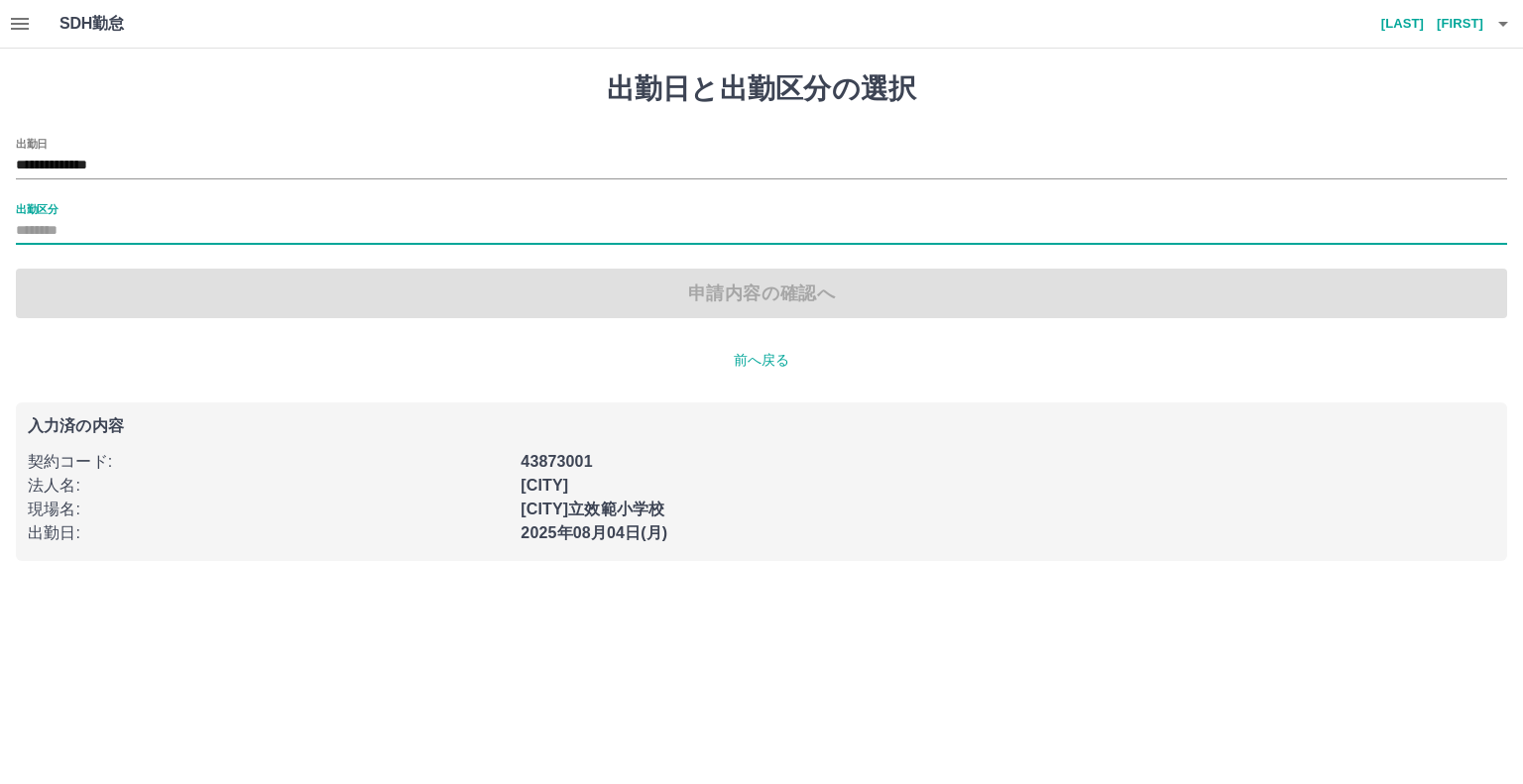 click on "出勤区分" at bounding box center [762, 231] 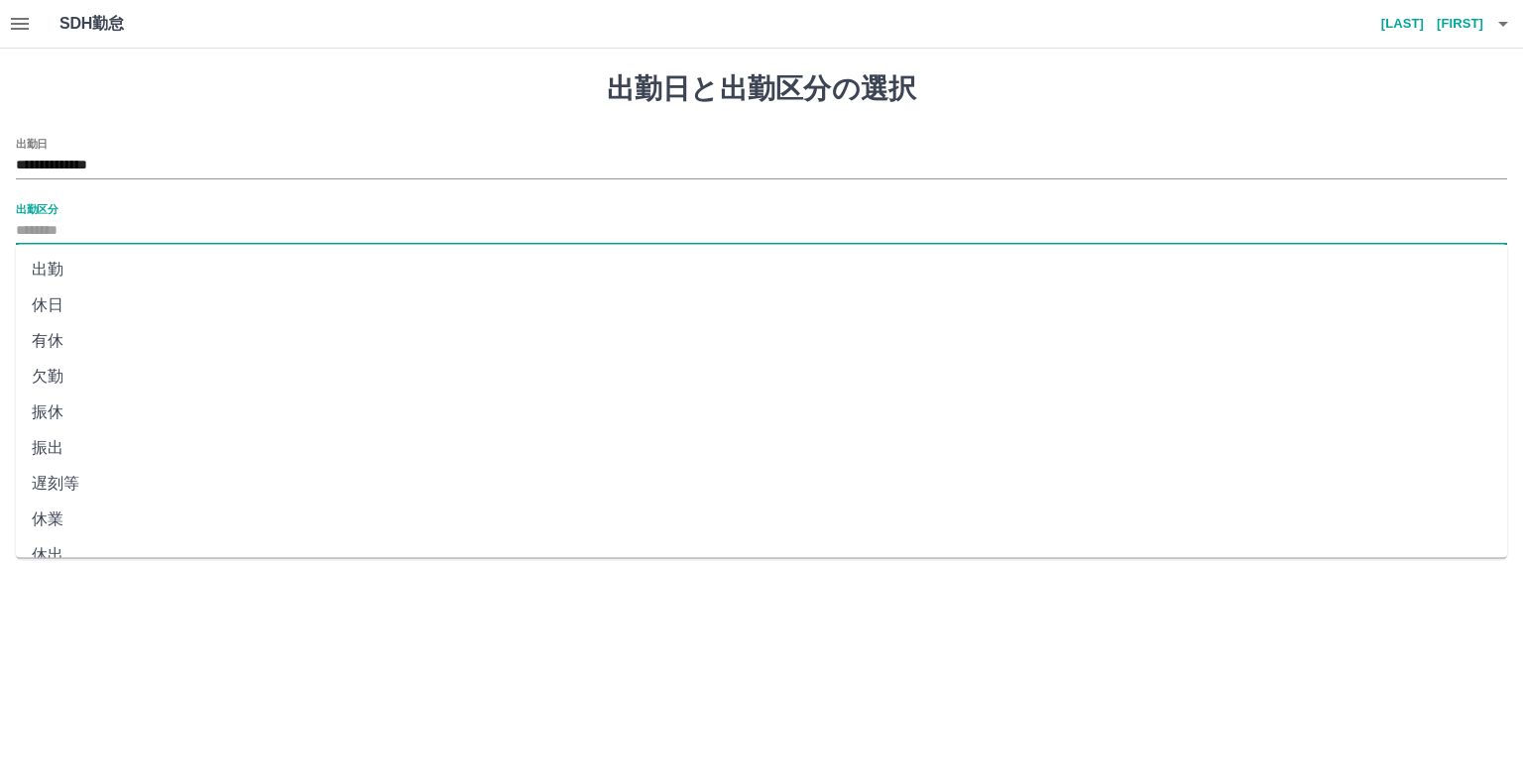 click on "休日" at bounding box center (762, 305) 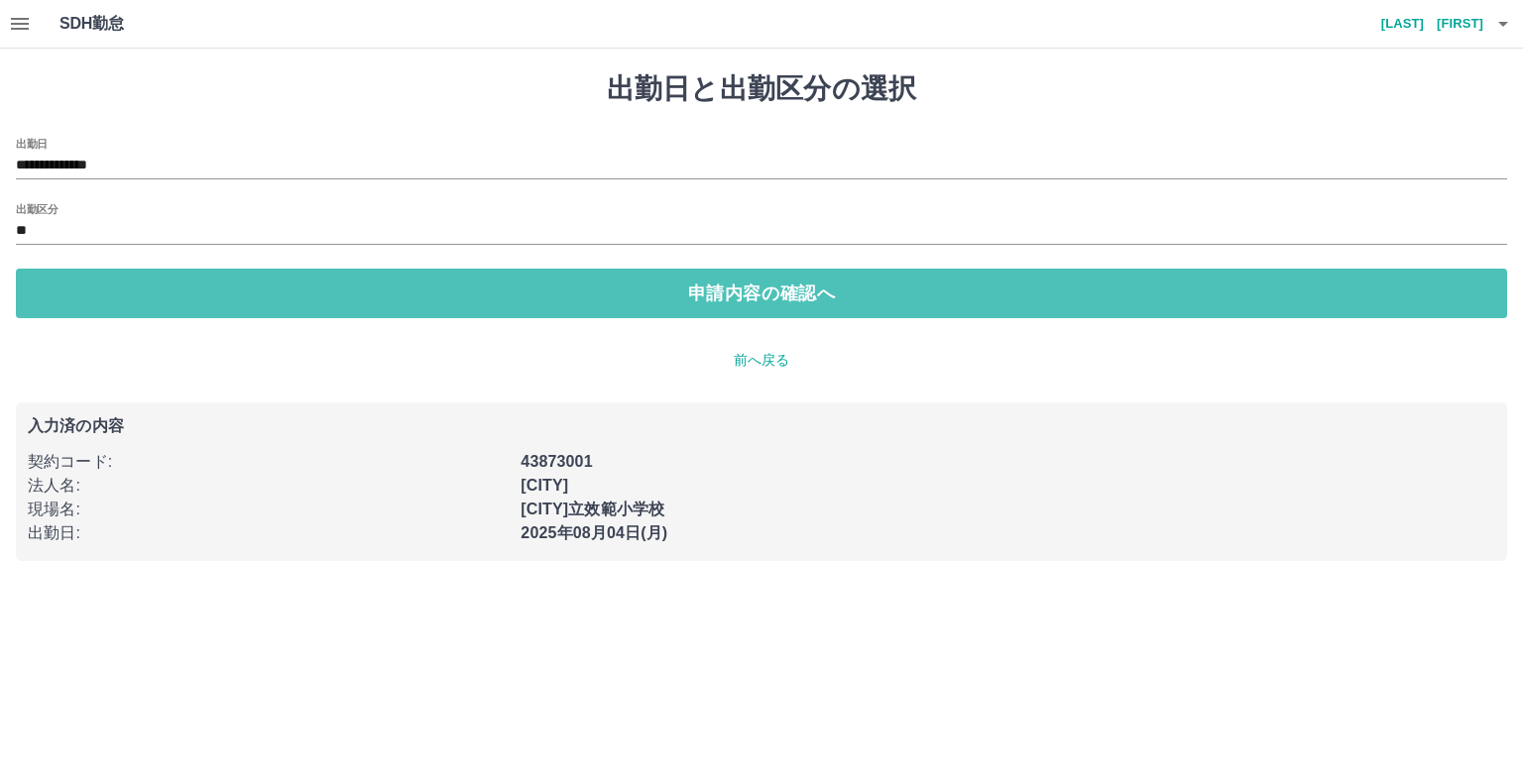 click on "申請内容の確認へ" at bounding box center [762, 293] 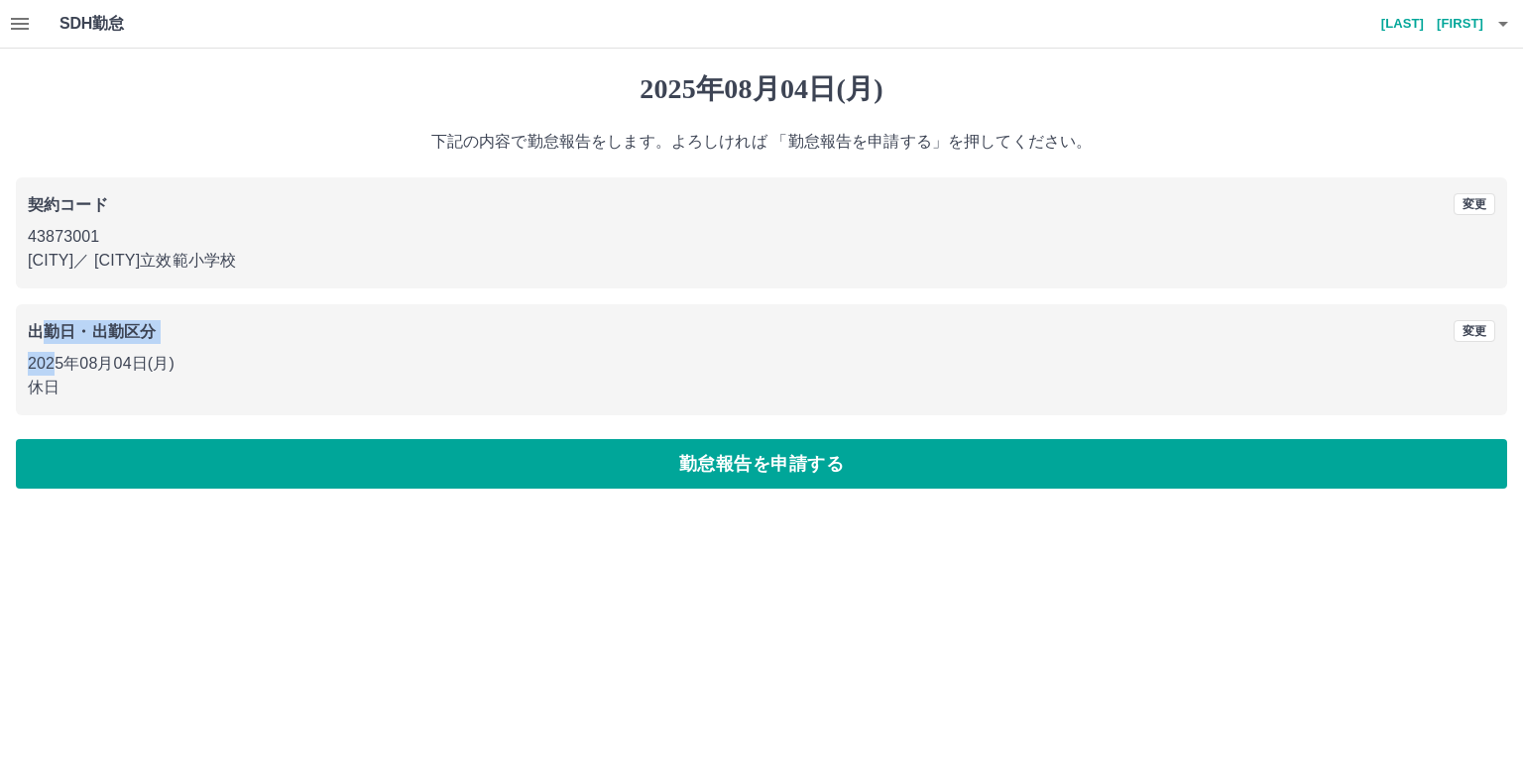 drag, startPoint x: 41, startPoint y: 316, endPoint x: 52, endPoint y: 371, distance: 56.089215 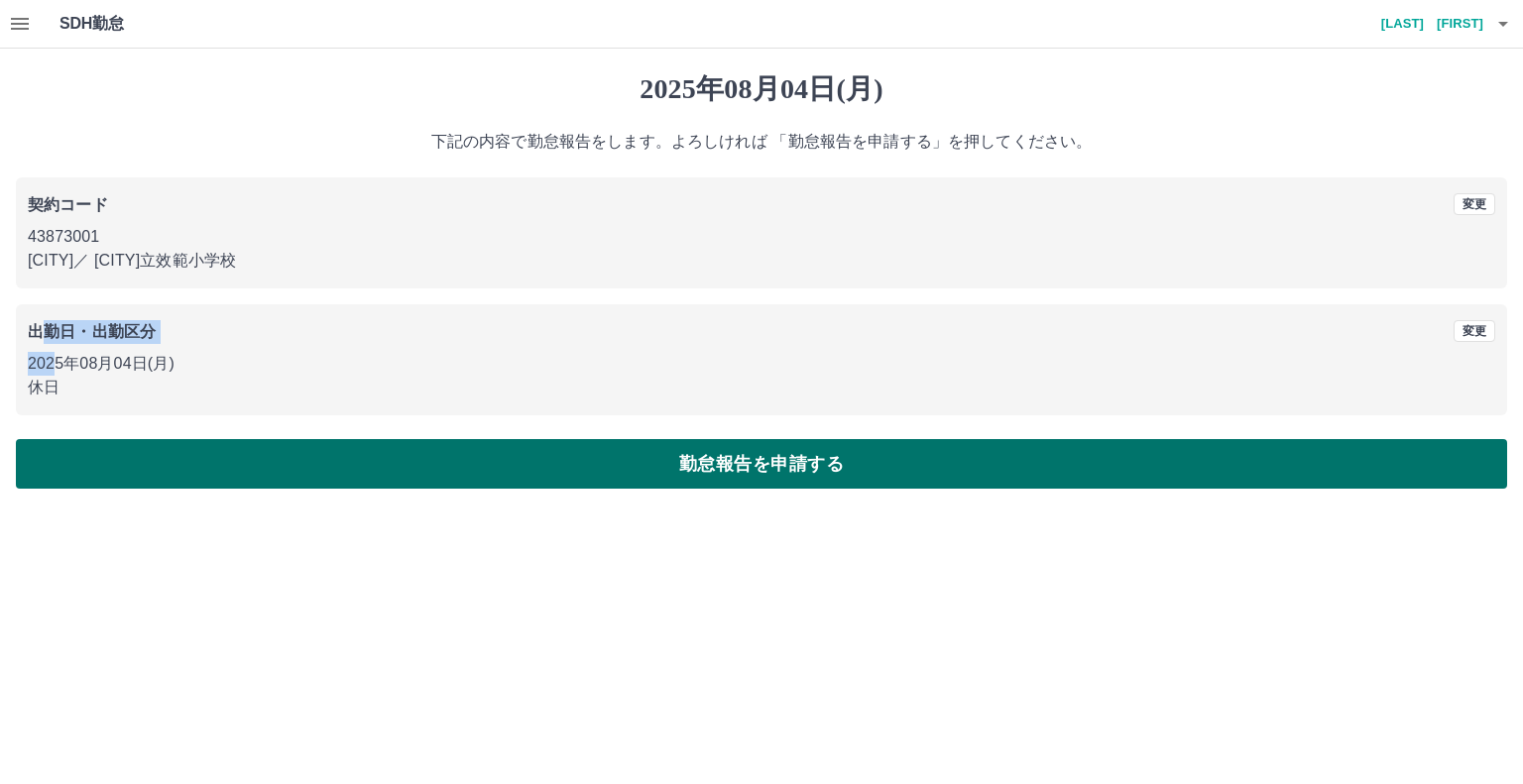 click on "勤怠報告を申請する" at bounding box center (762, 464) 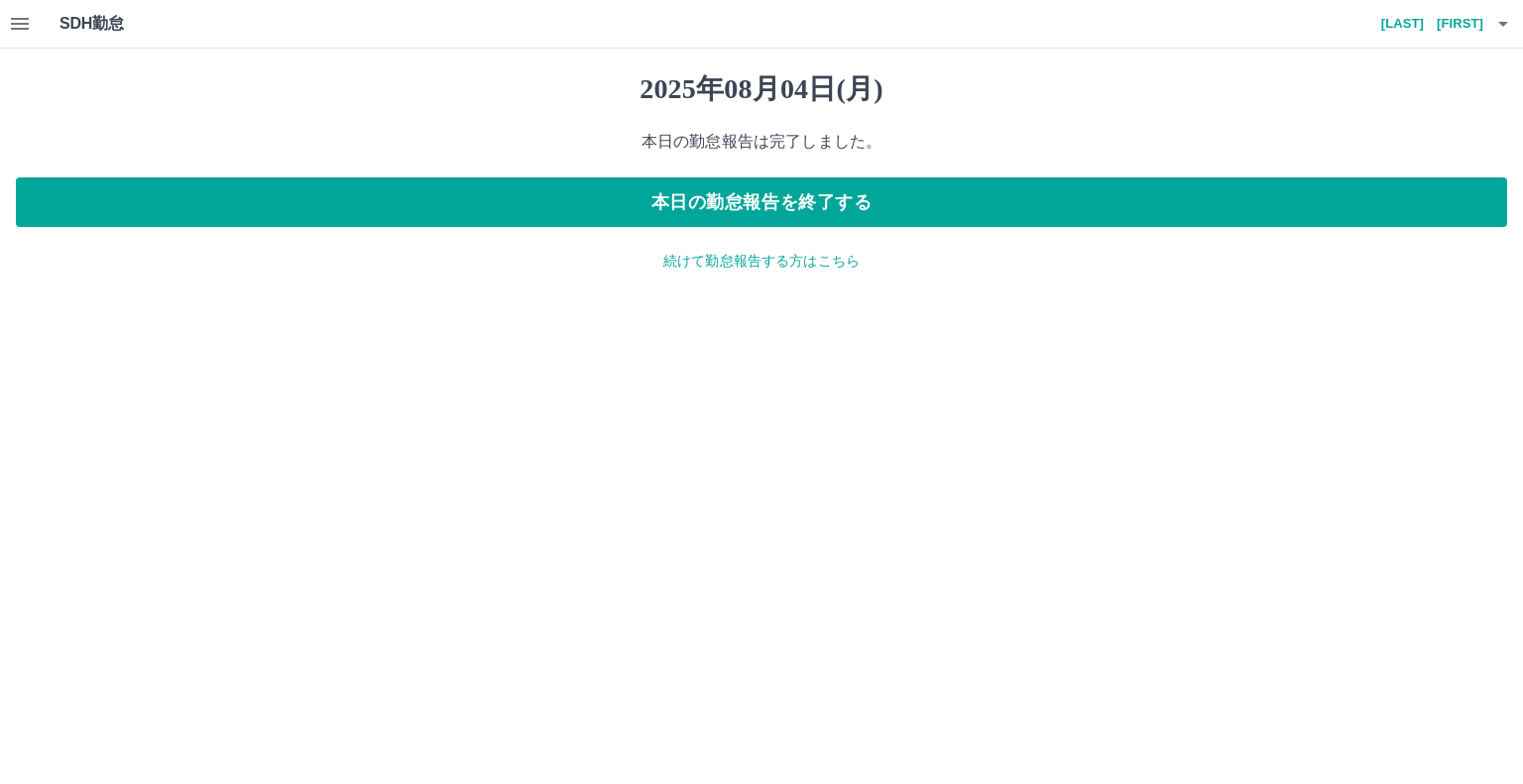 click on "続けて勤怠報告する方はこちら" at bounding box center (762, 261) 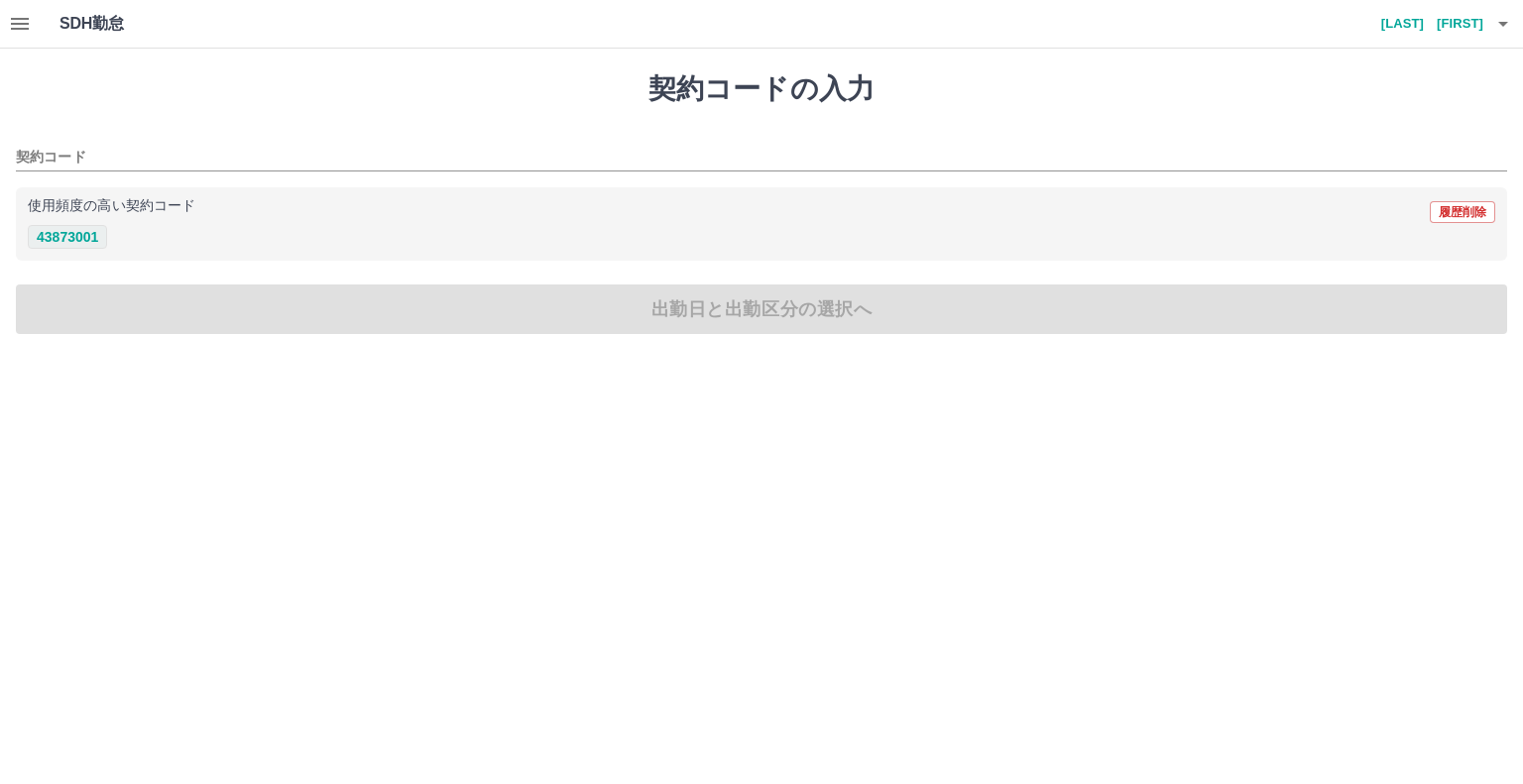 click on "43873001" at bounding box center [67, 237] 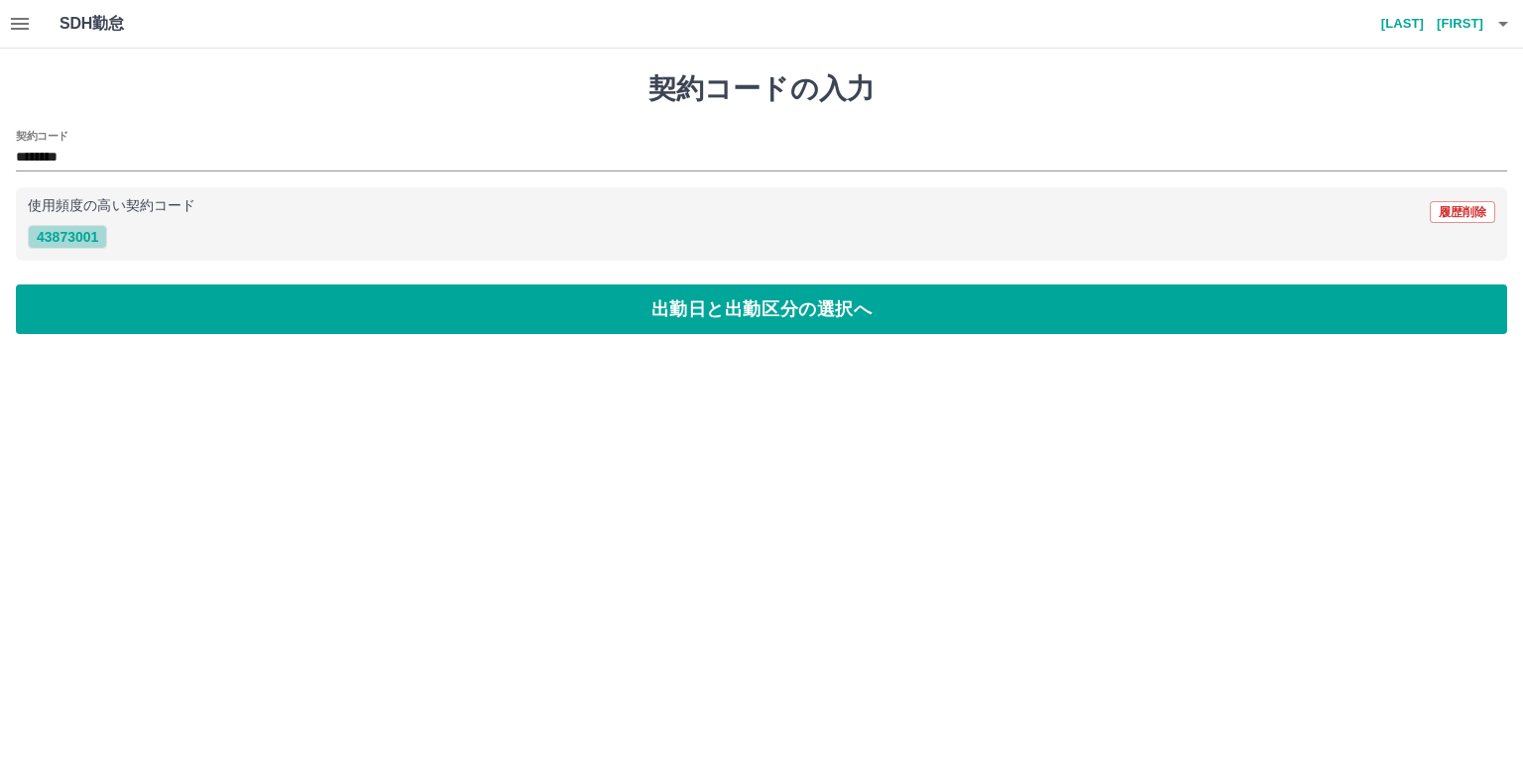 click on "43873001" at bounding box center (67, 237) 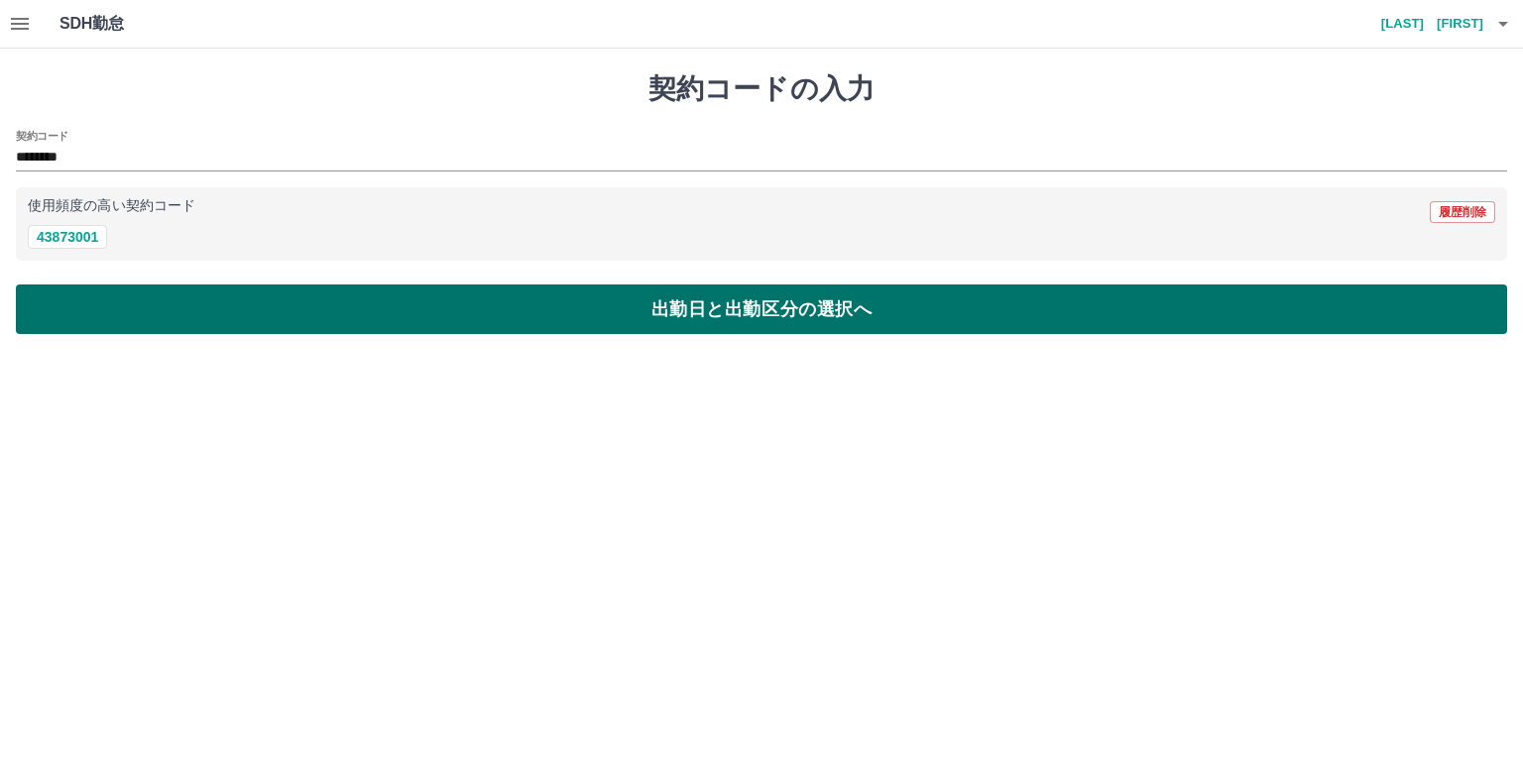 click on "出勤日と出勤区分の選択へ" at bounding box center (762, 309) 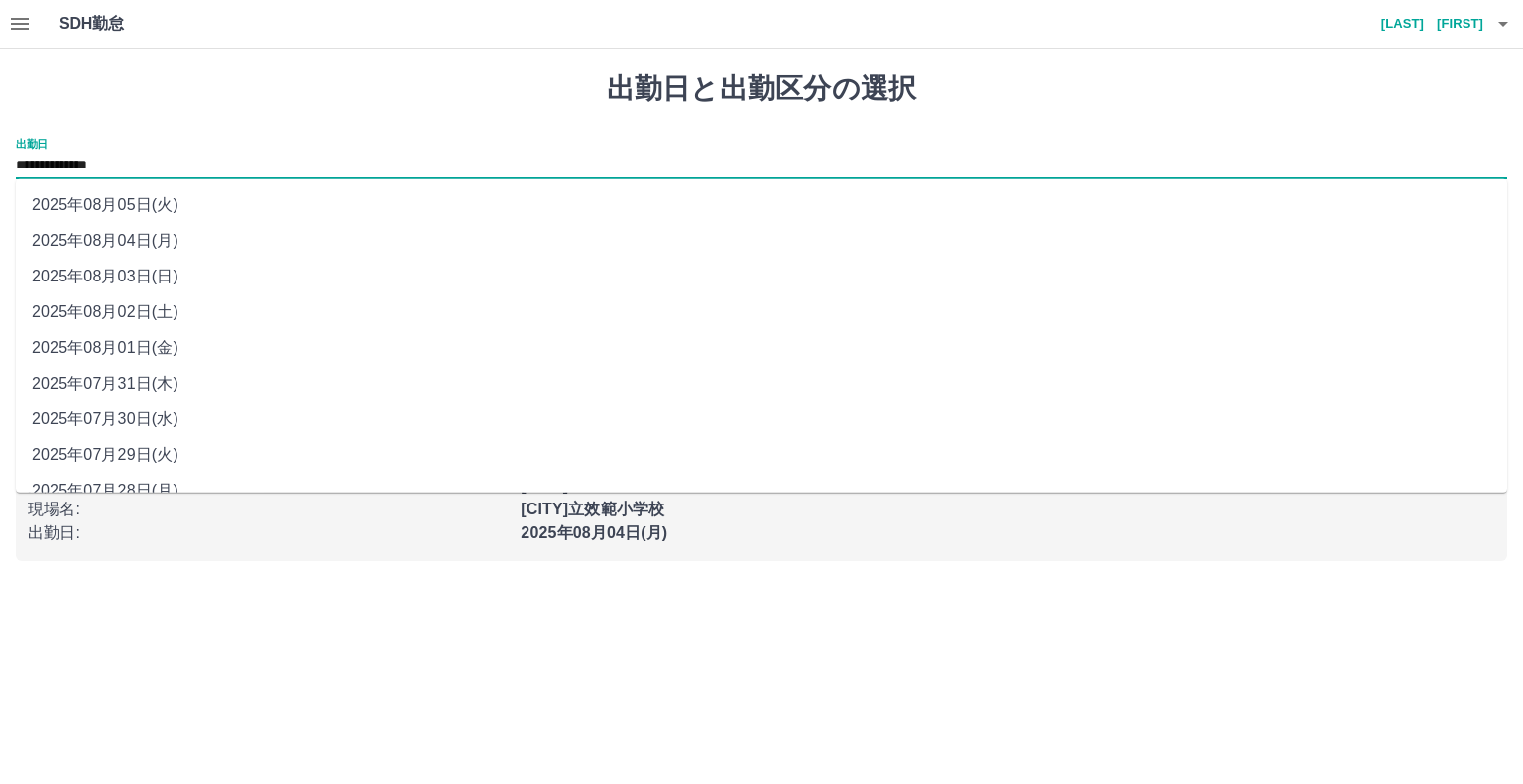 click on "**********" at bounding box center (762, 166) 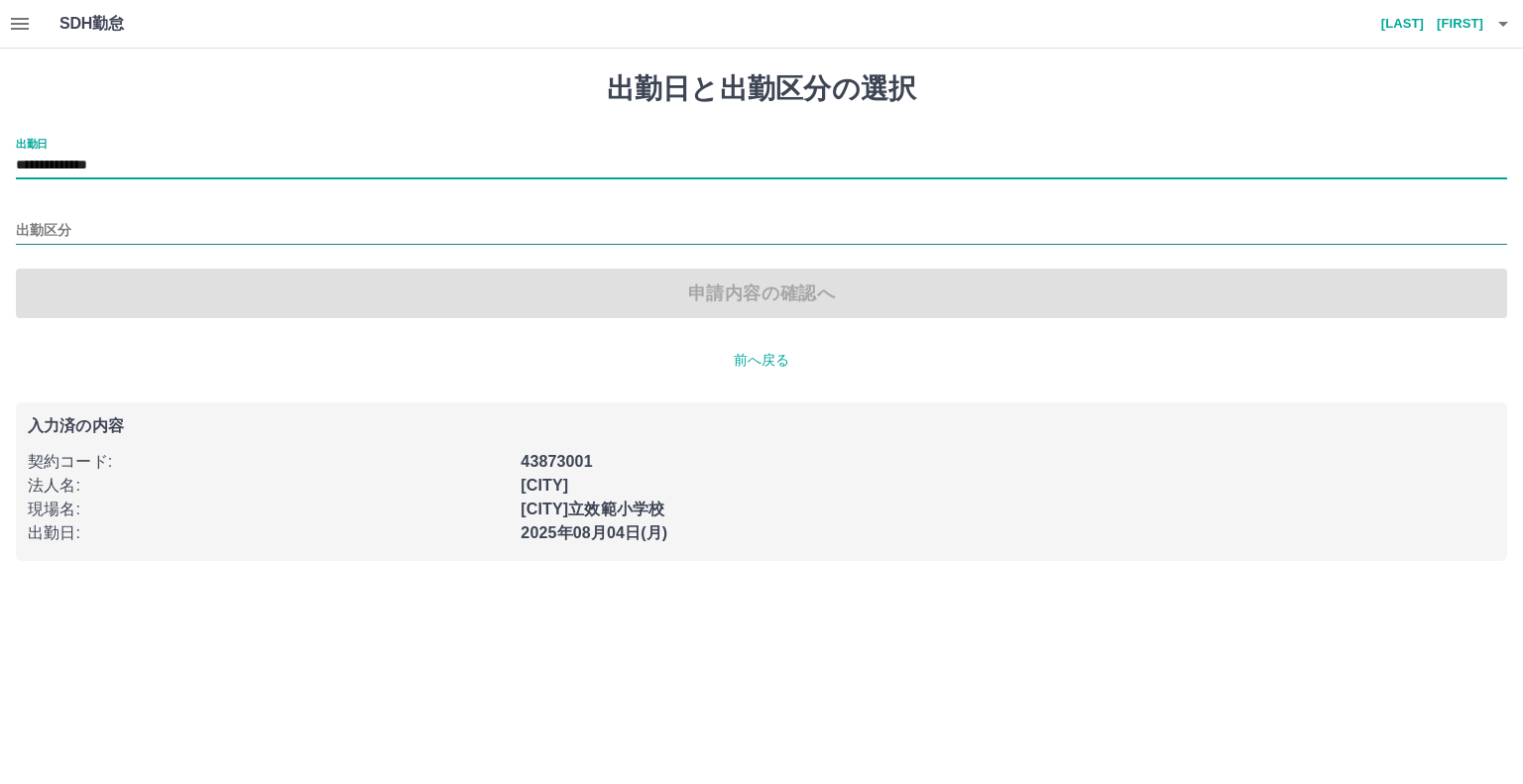 click on "出勤区分" at bounding box center (762, 231) 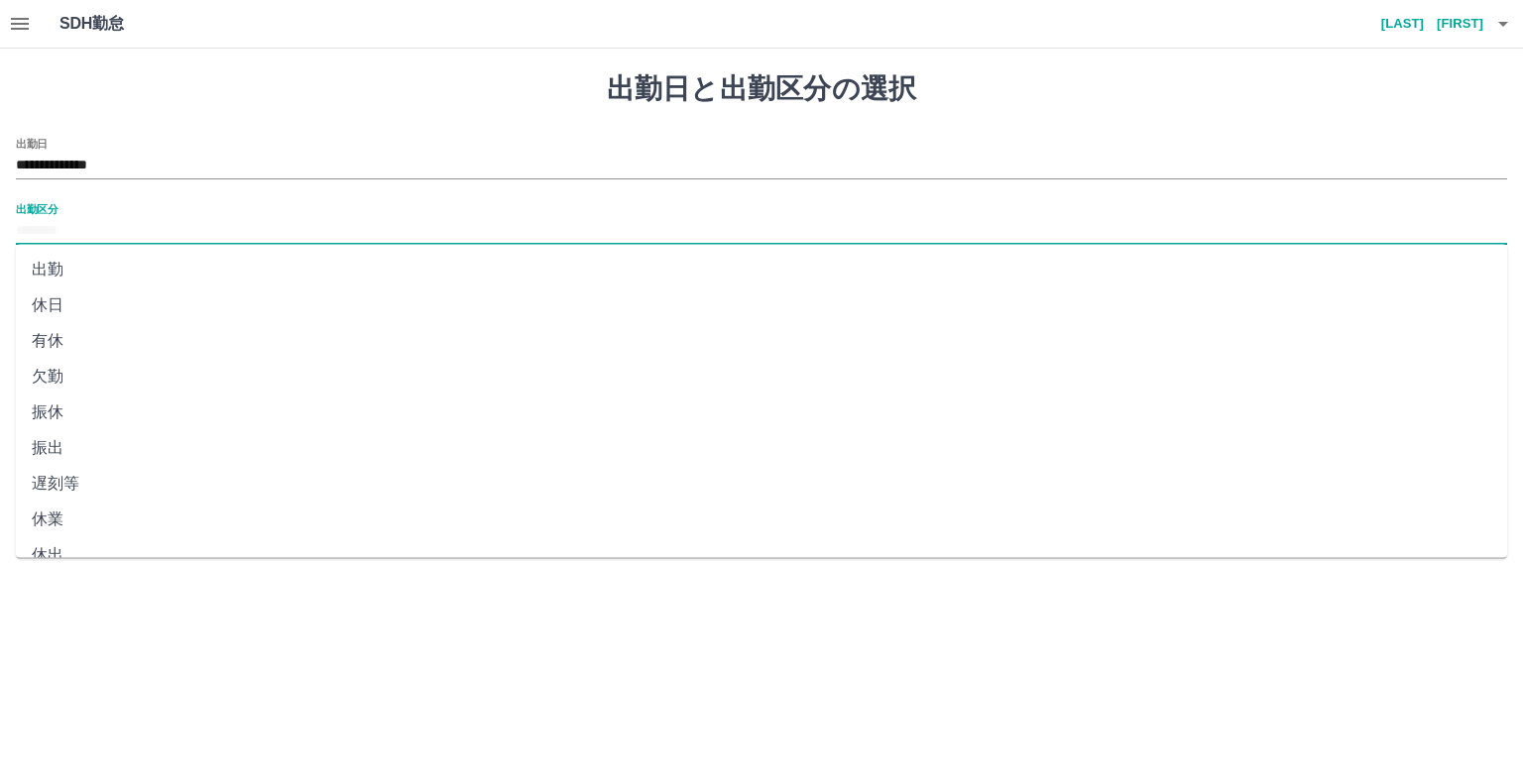 click on "休日" at bounding box center [762, 305] 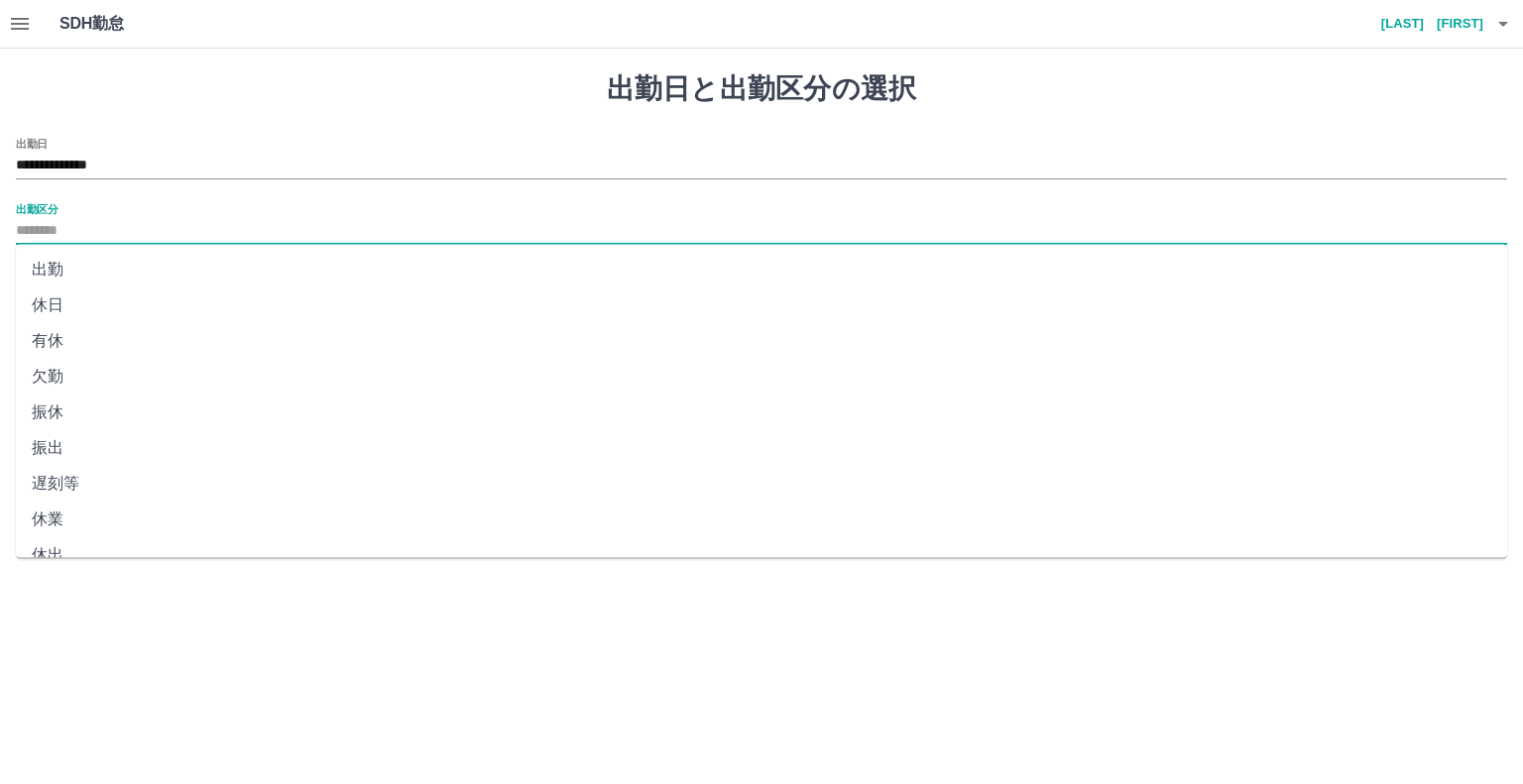 type on "**" 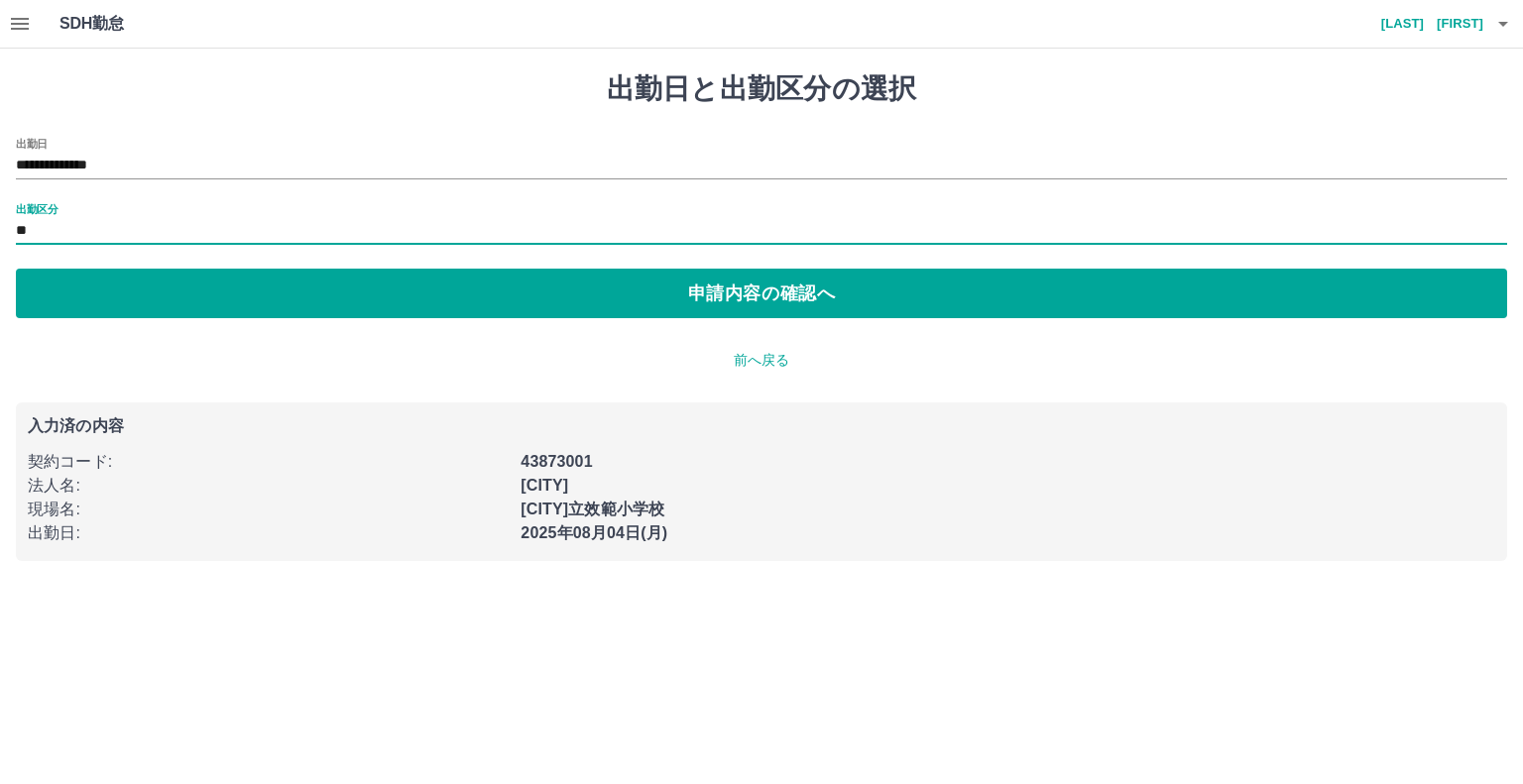 click on "申請内容の確認へ" at bounding box center [762, 293] 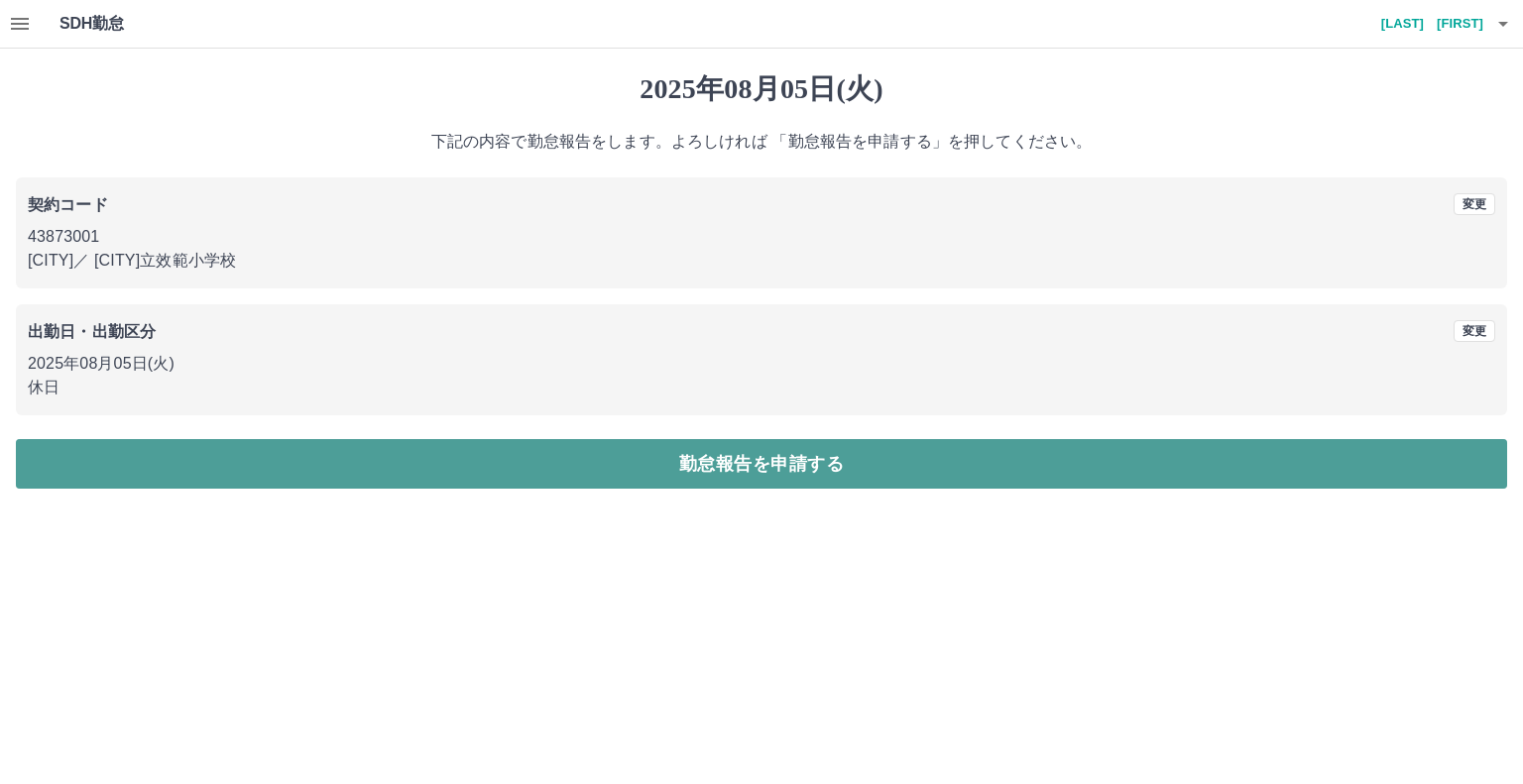 click on "勤怠報告を申請する" at bounding box center [762, 464] 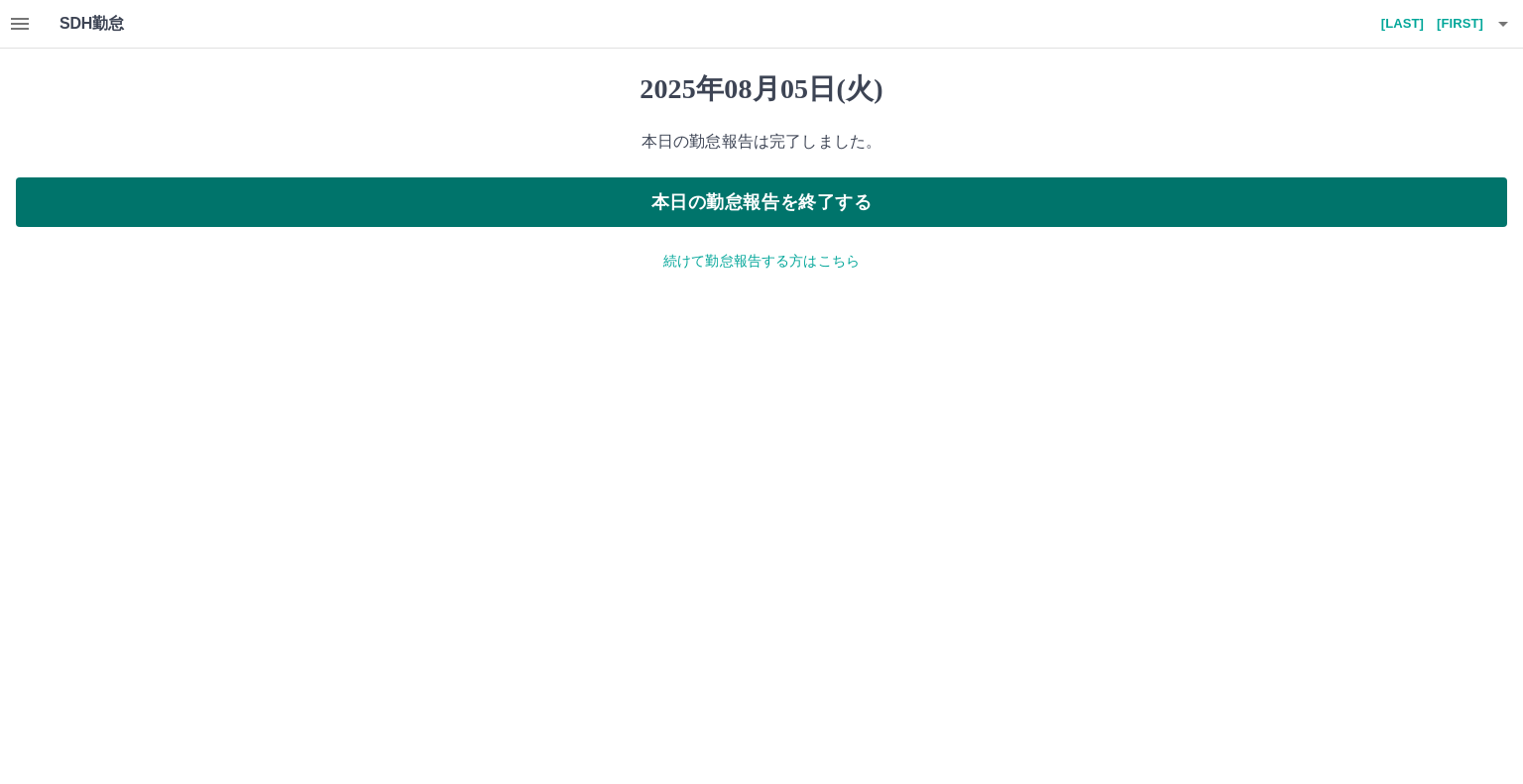 click on "本日の勤怠報告を終了する" at bounding box center (762, 202) 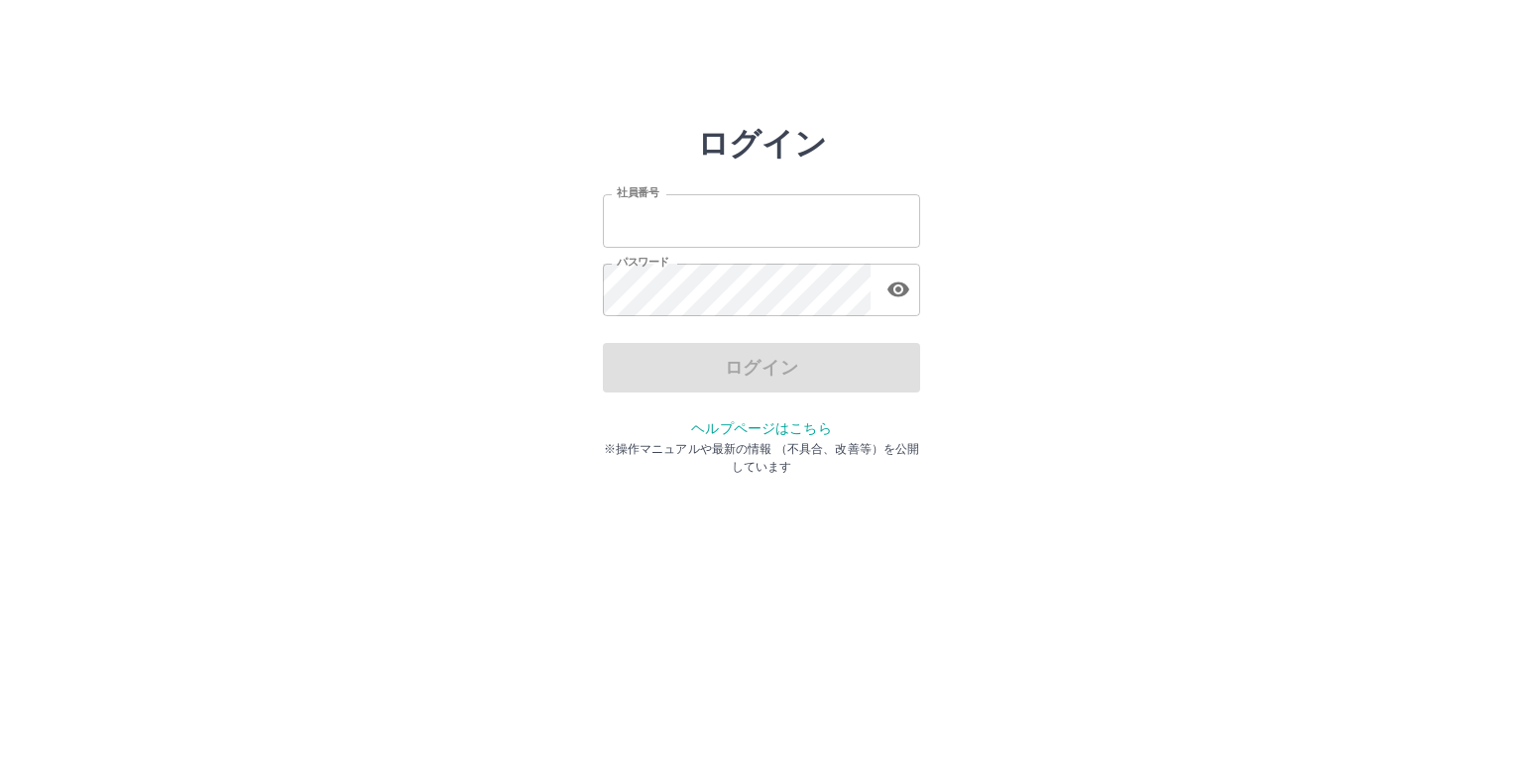 scroll, scrollTop: 0, scrollLeft: 0, axis: both 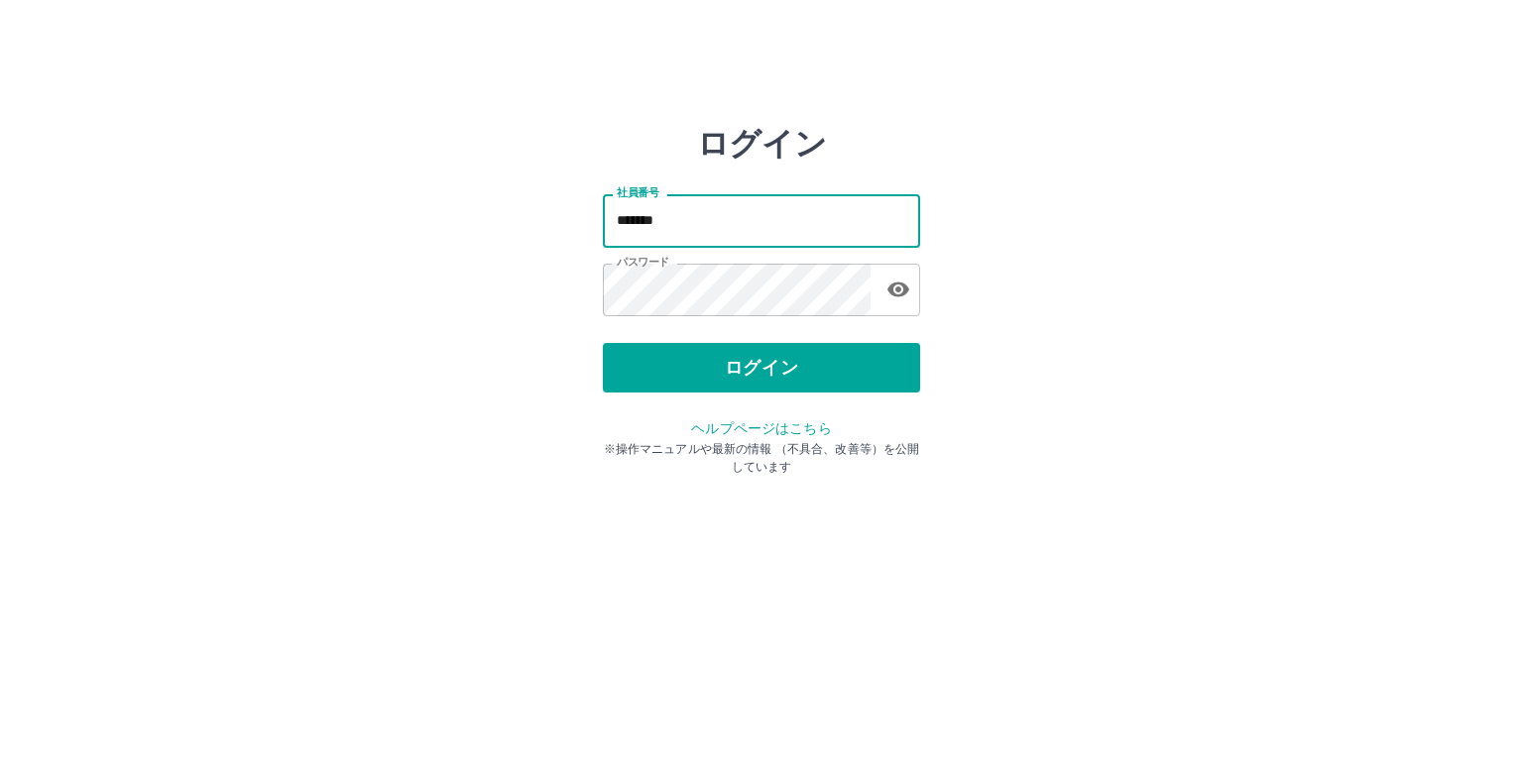 drag, startPoint x: 0, startPoint y: 0, endPoint x: 702, endPoint y: 220, distance: 735.6657 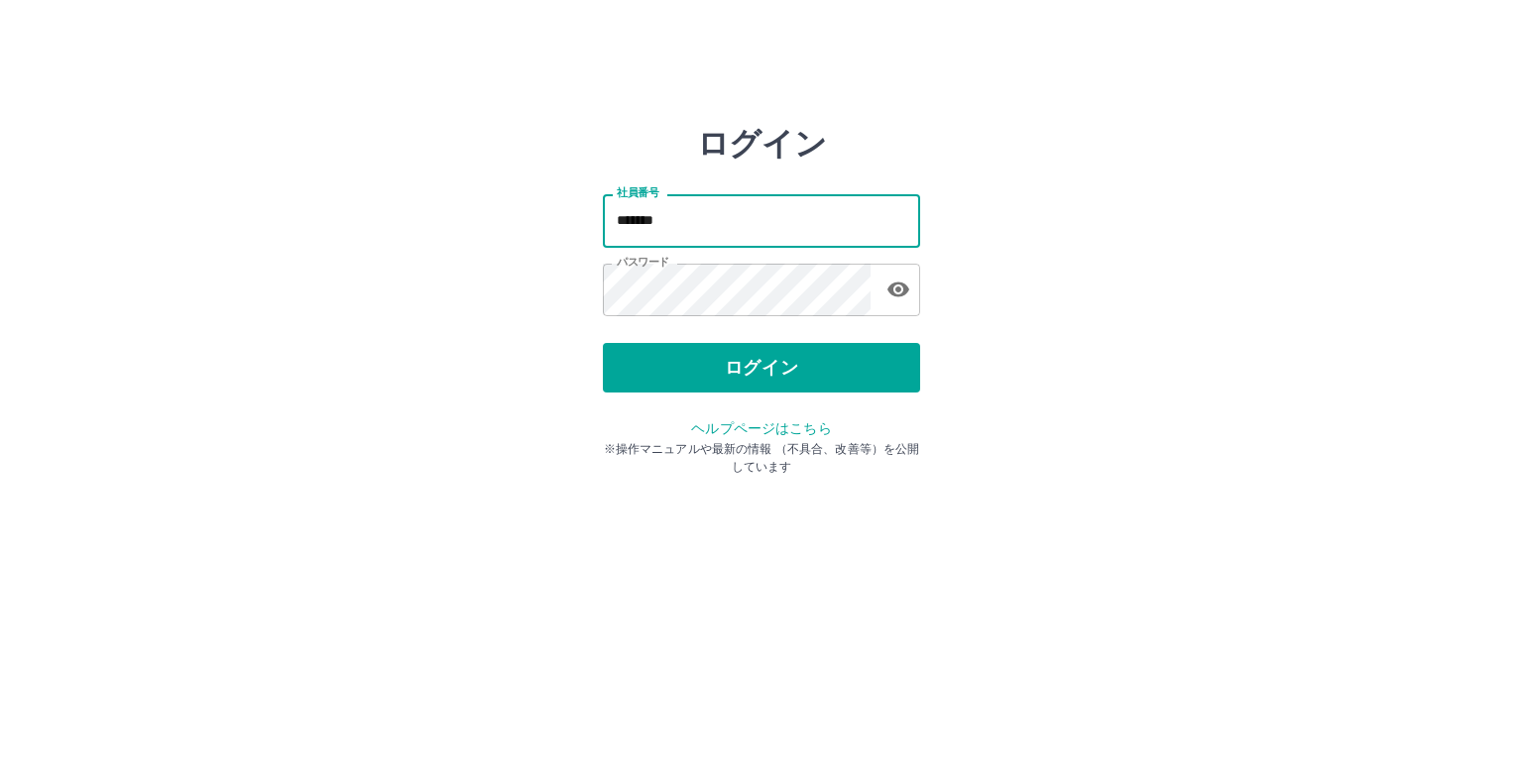 type on "*******" 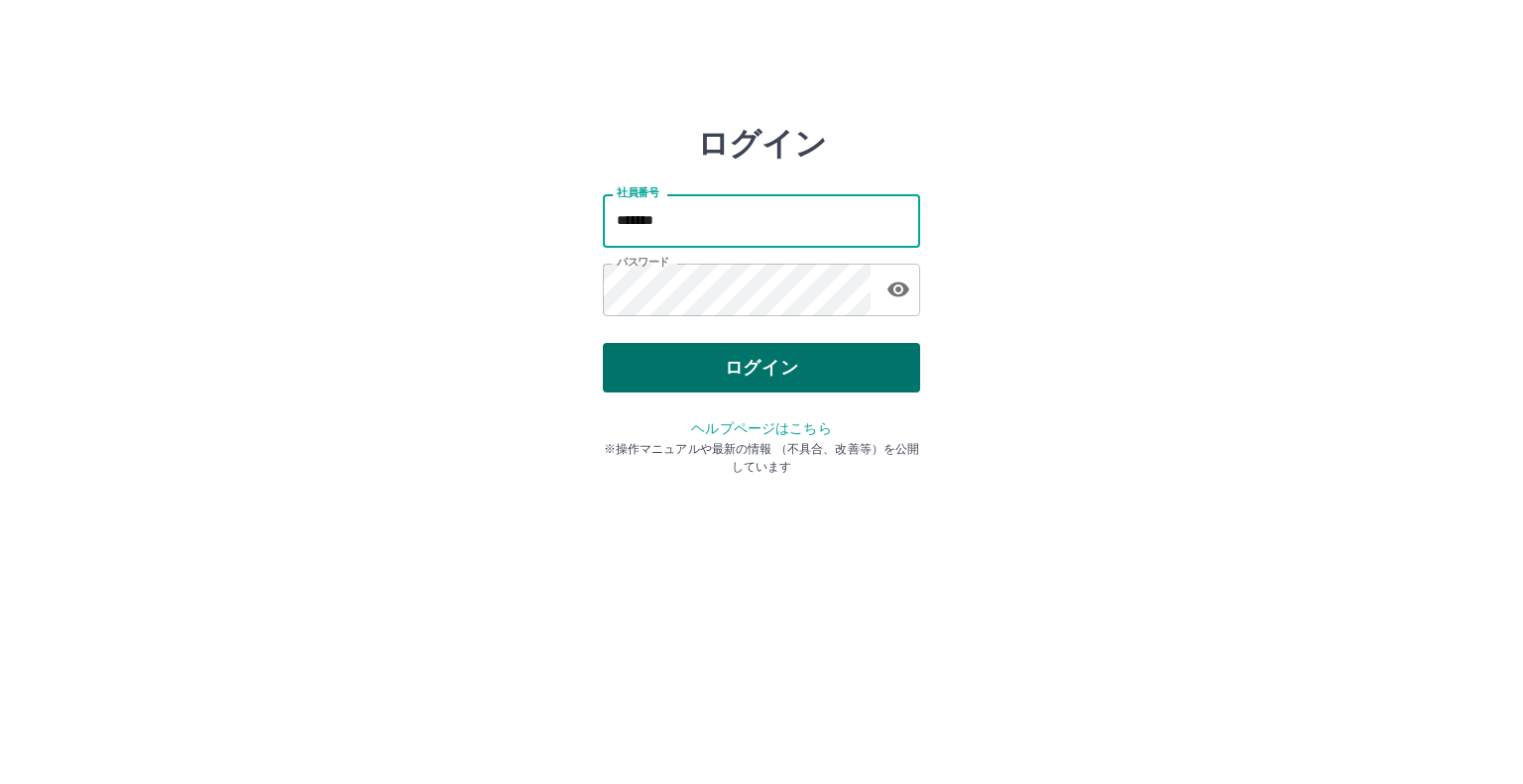 click on "ログイン" at bounding box center (762, 368) 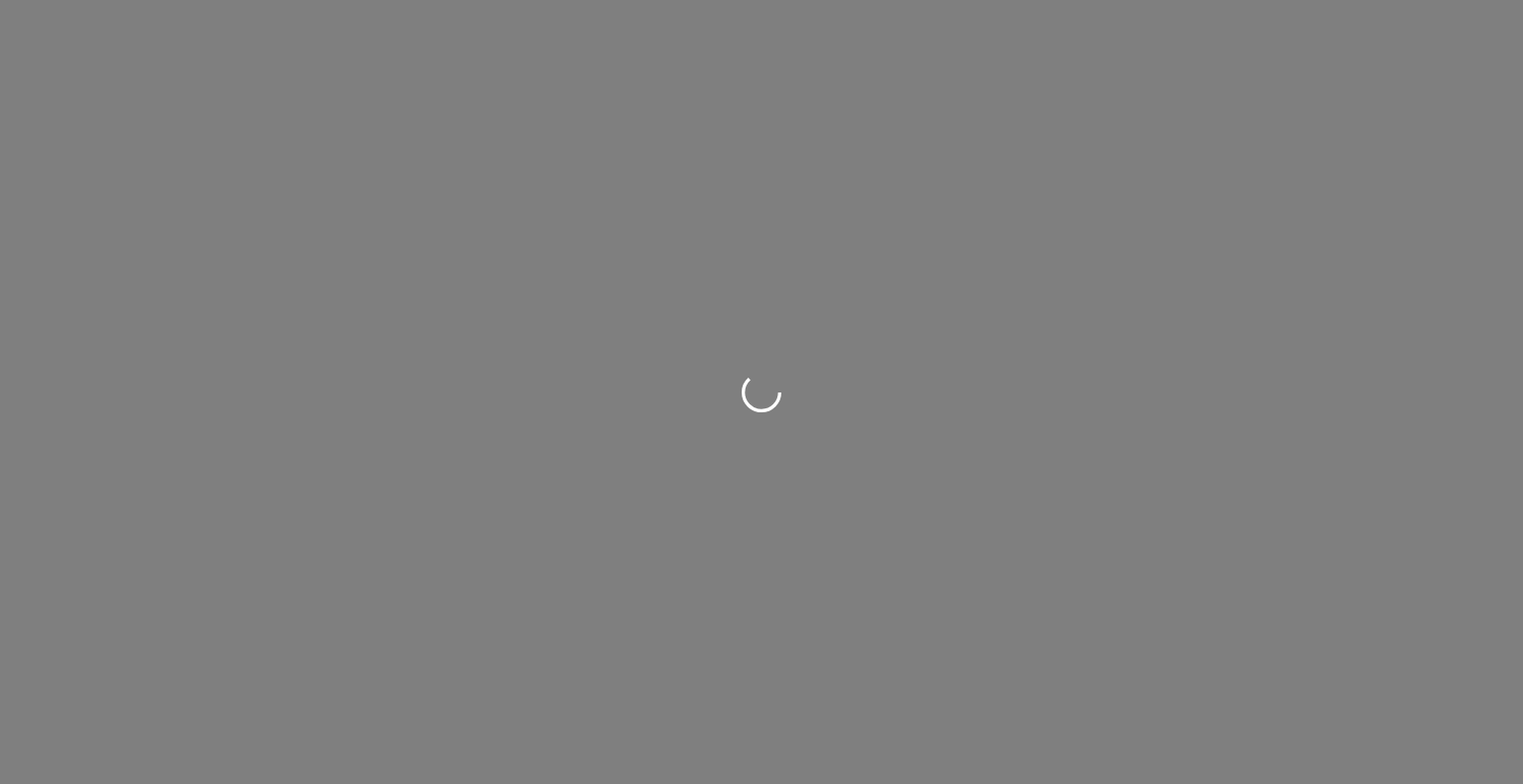 scroll, scrollTop: 0, scrollLeft: 0, axis: both 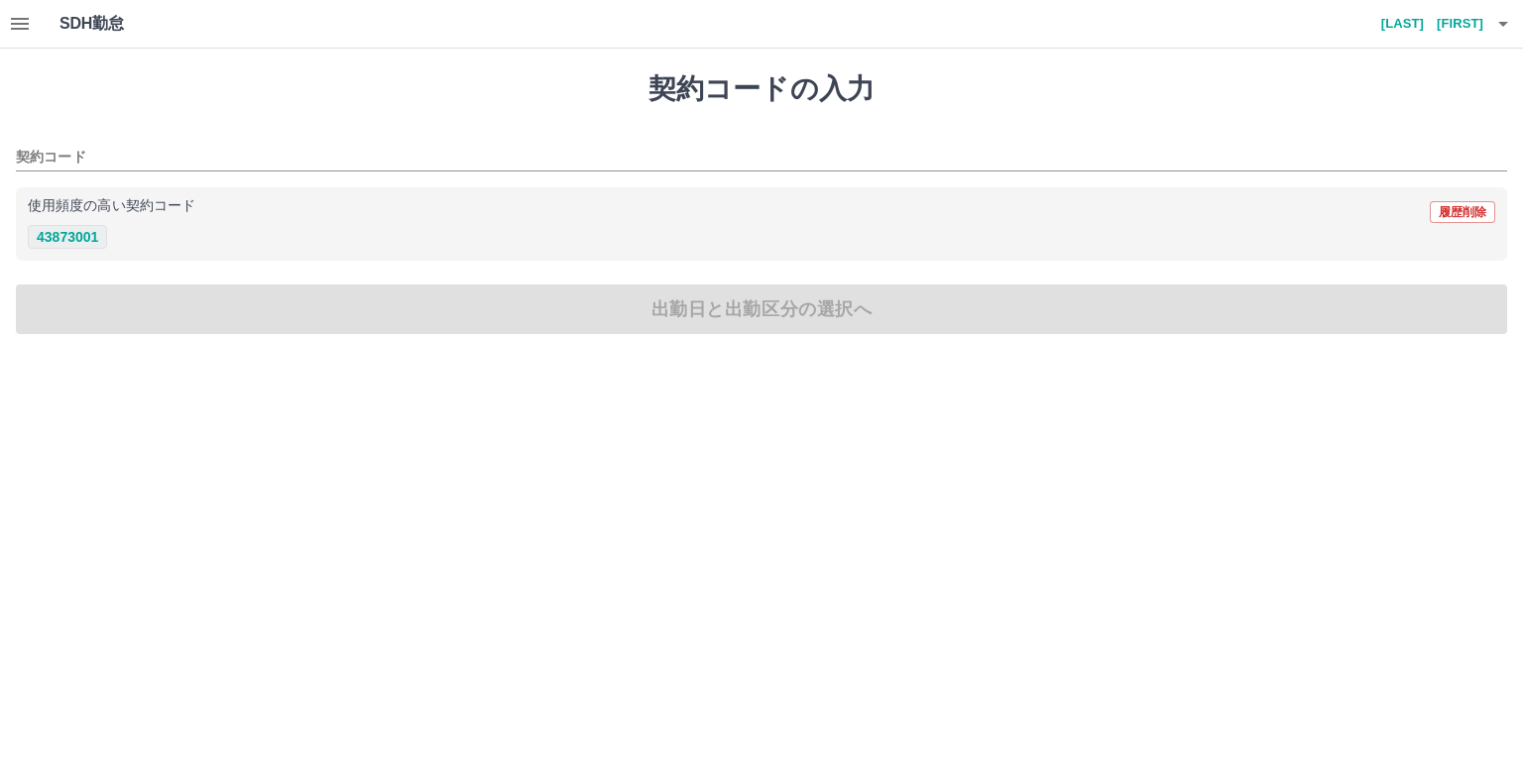 click on "43873001" at bounding box center [67, 237] 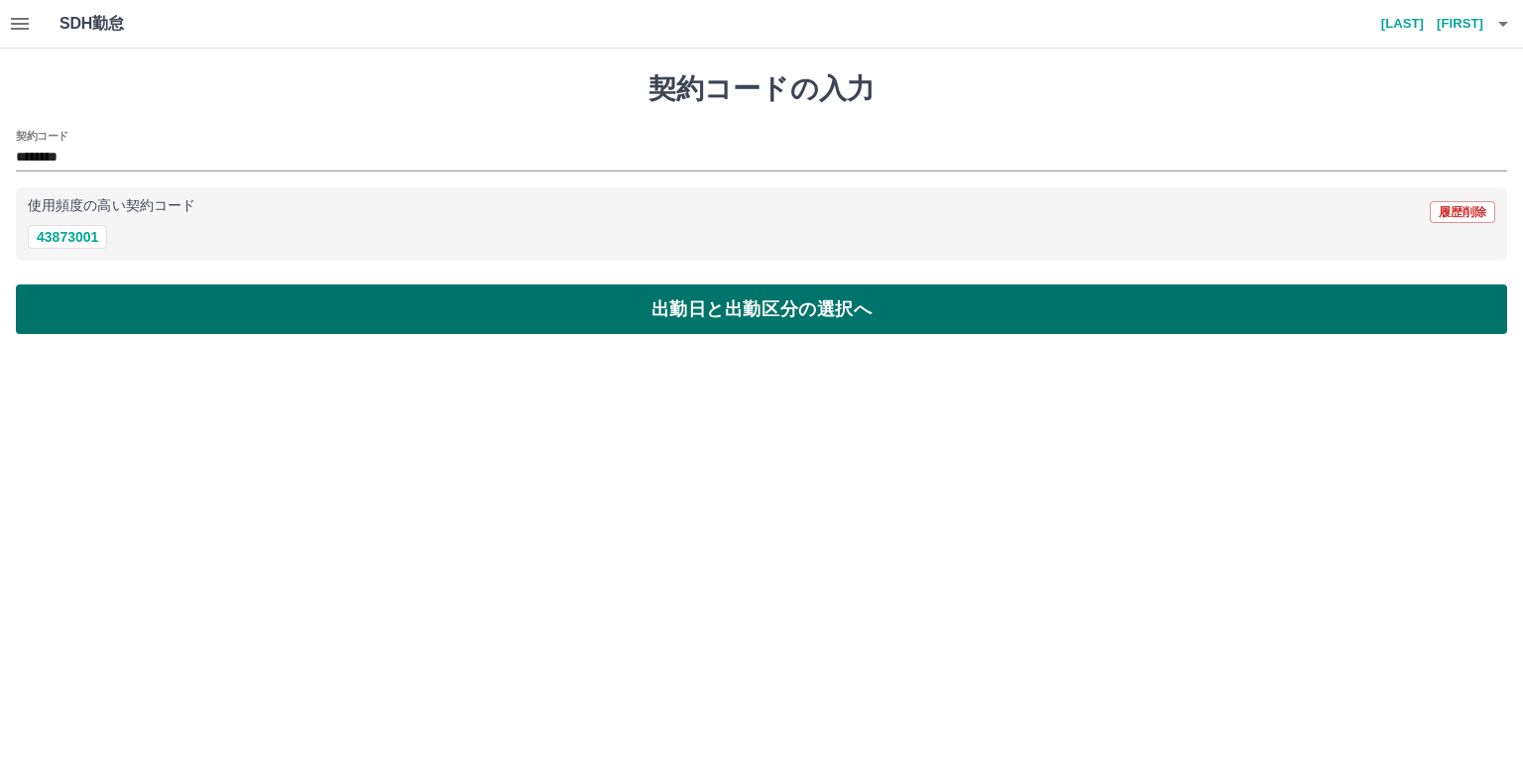 click on "出勤日と出勤区分の選択へ" at bounding box center (762, 309) 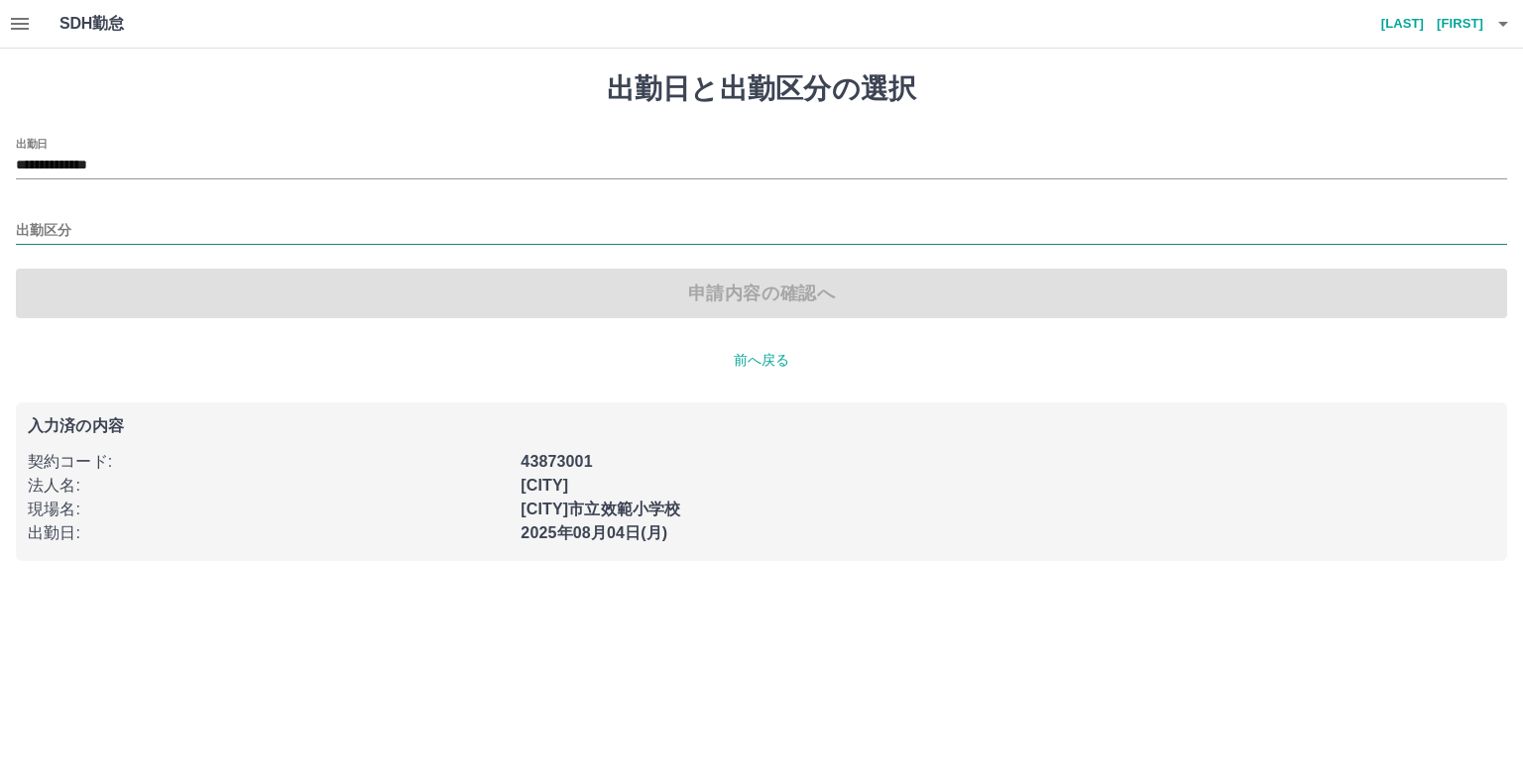 click on "出勤区分" at bounding box center [762, 231] 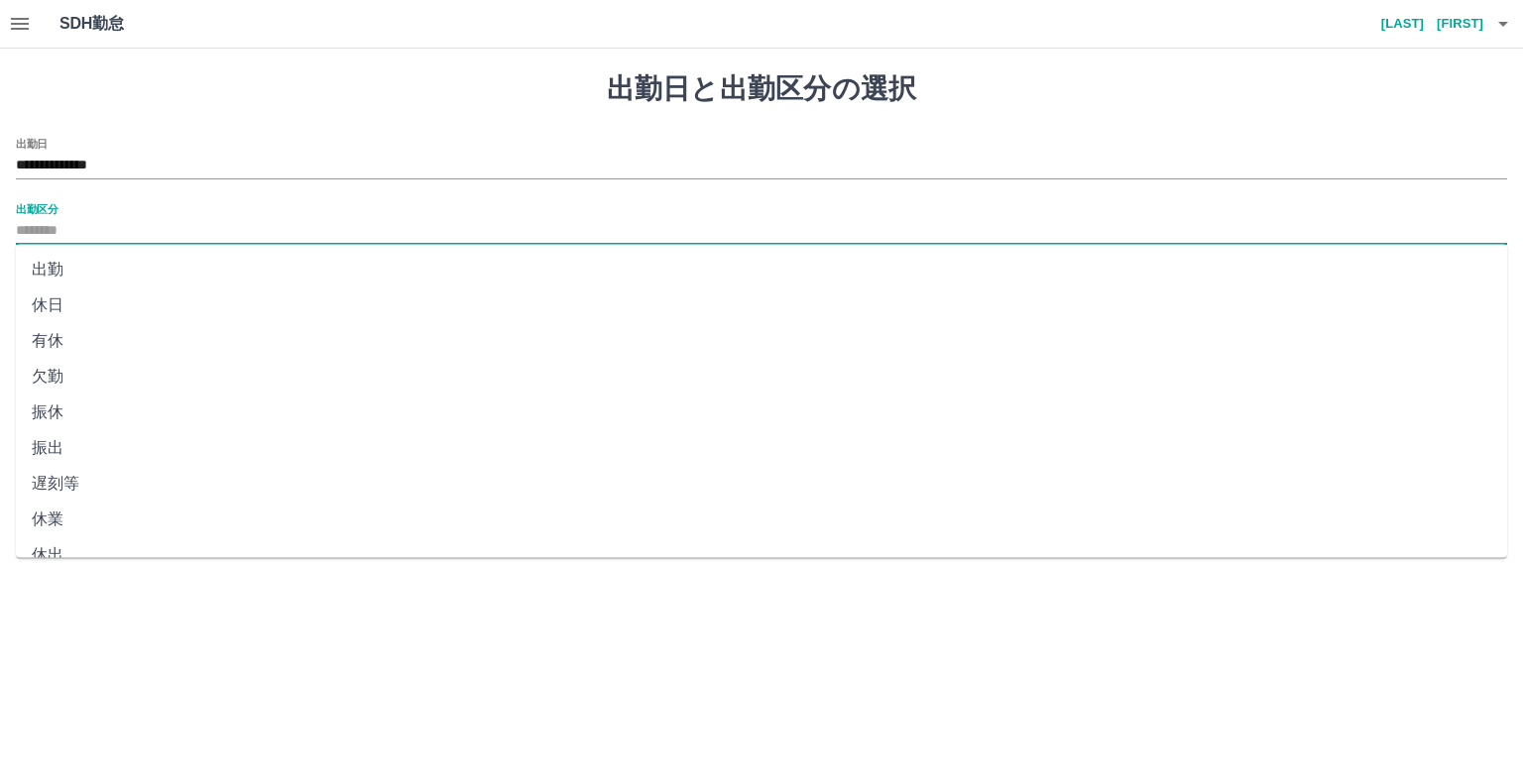 click on "休日" at bounding box center [762, 305] 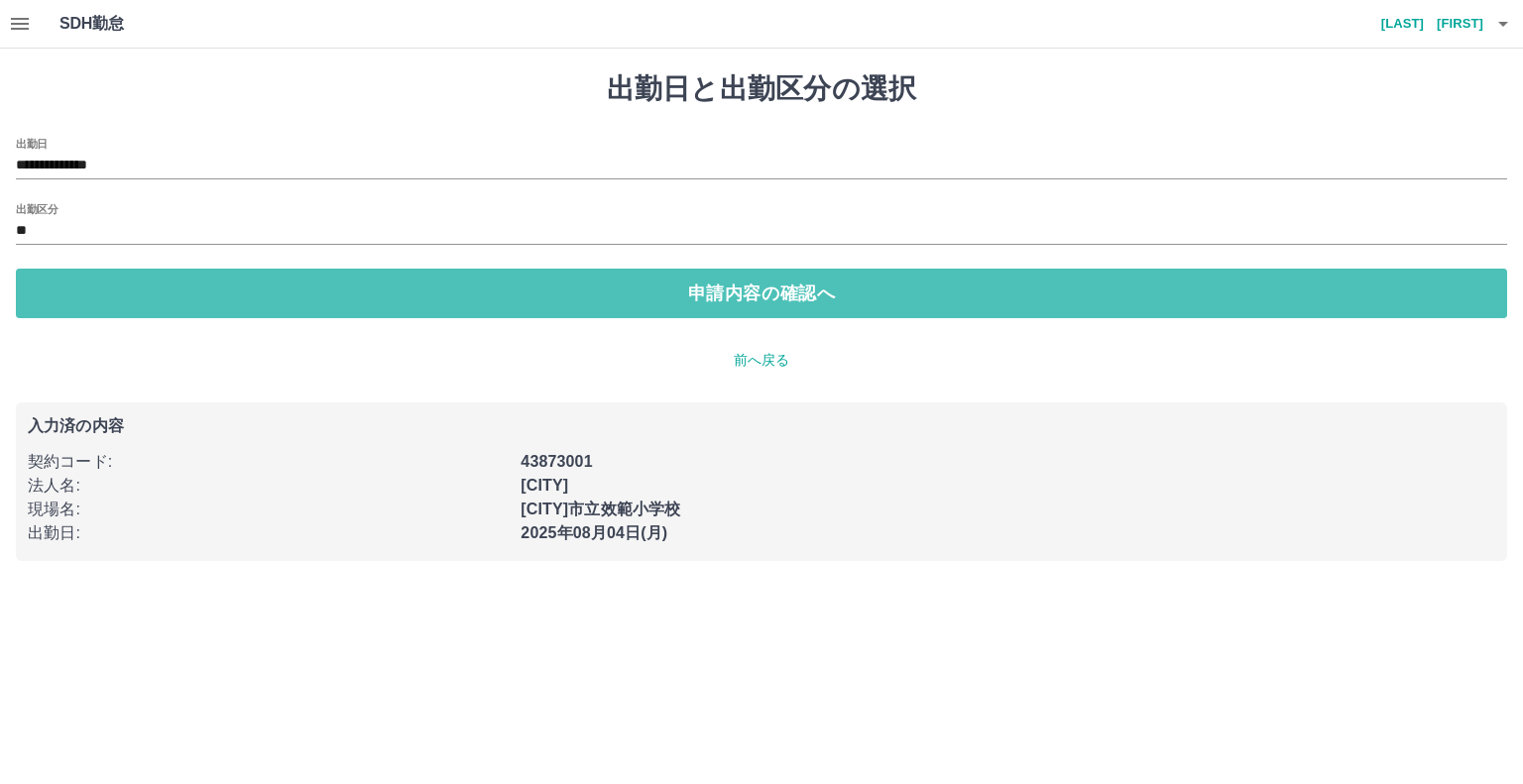 click on "申請内容の確認へ" at bounding box center [762, 293] 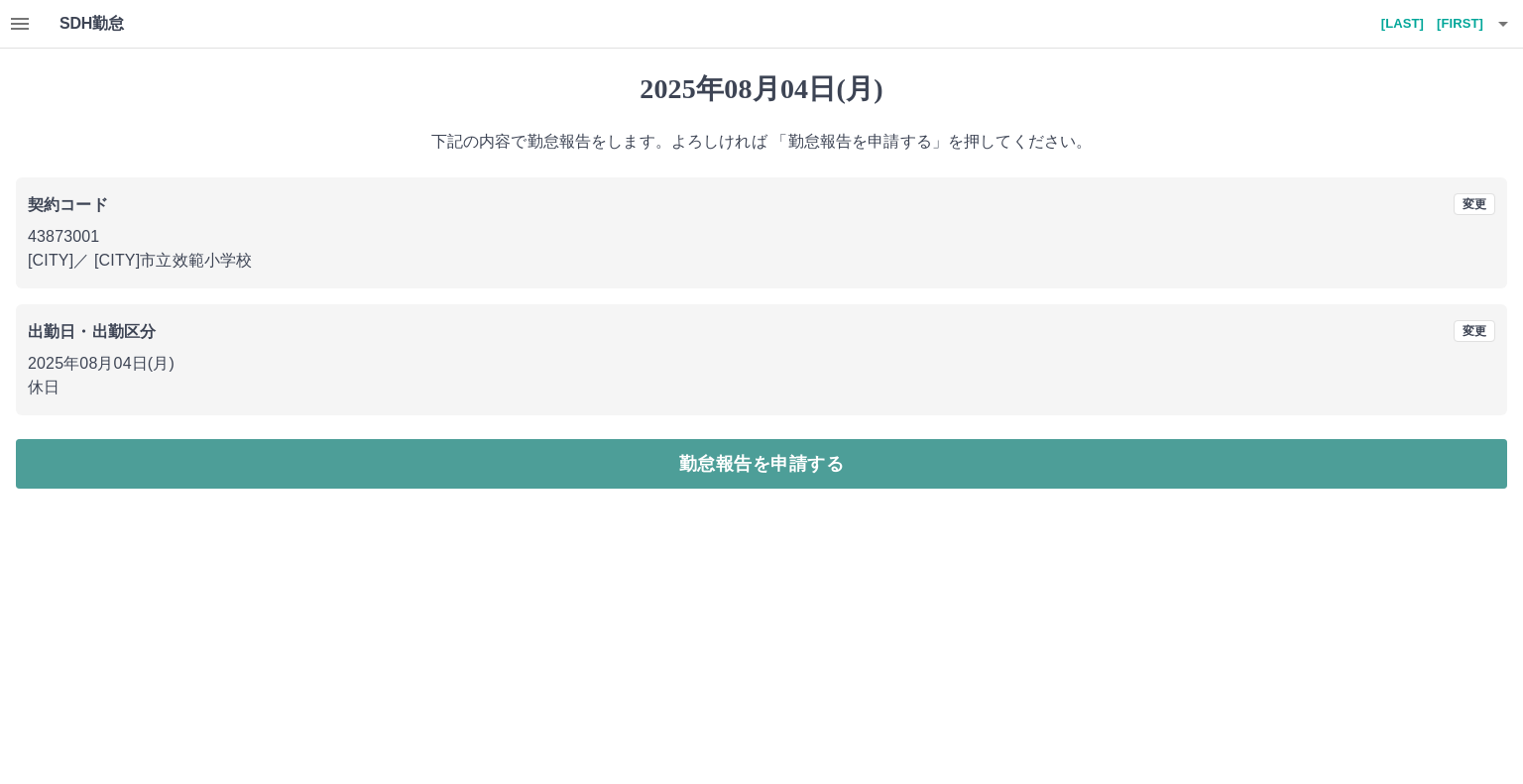 click on "勤怠報告を申請する" at bounding box center [762, 464] 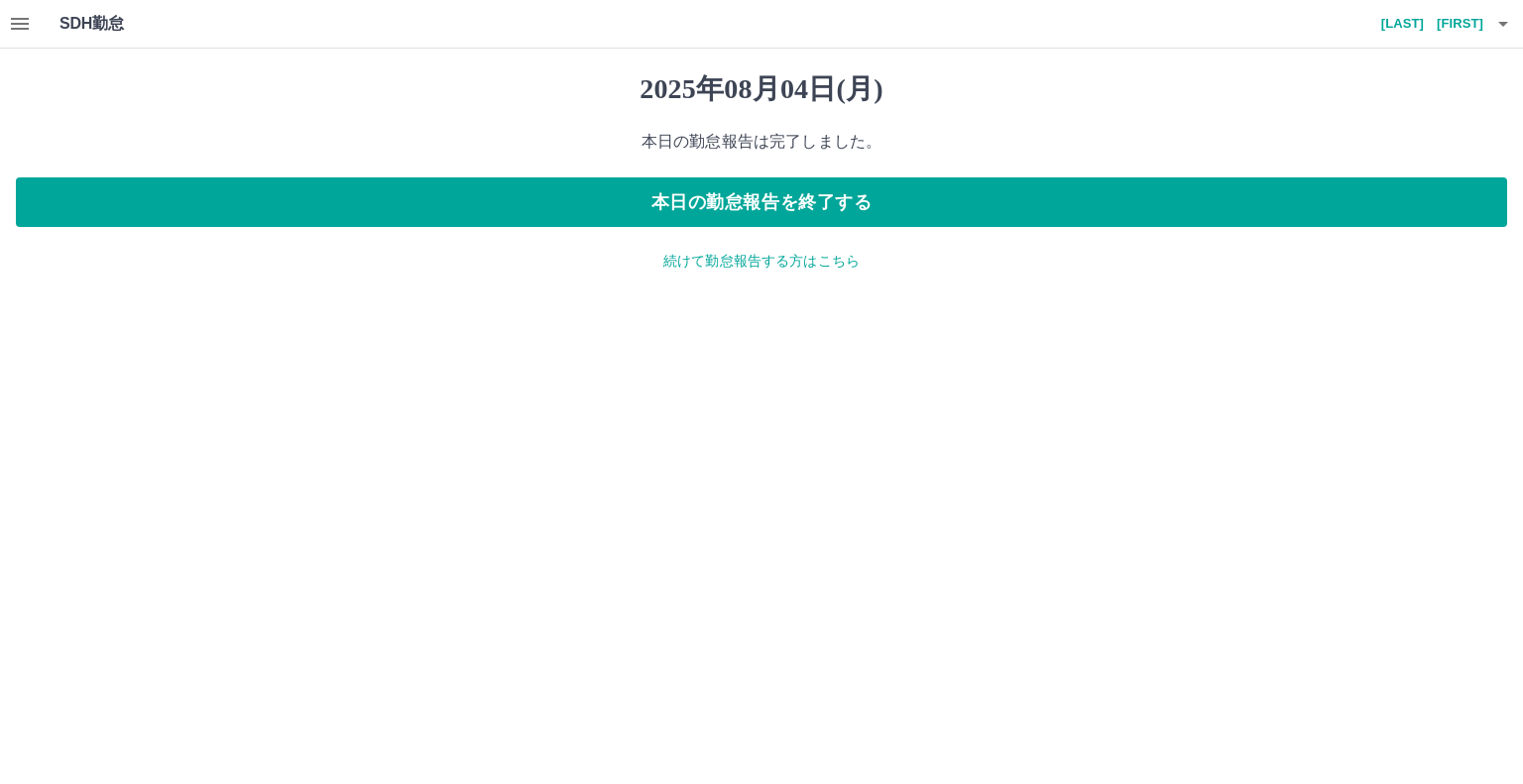 click on "続けて勤怠報告する方はこちら" at bounding box center (762, 261) 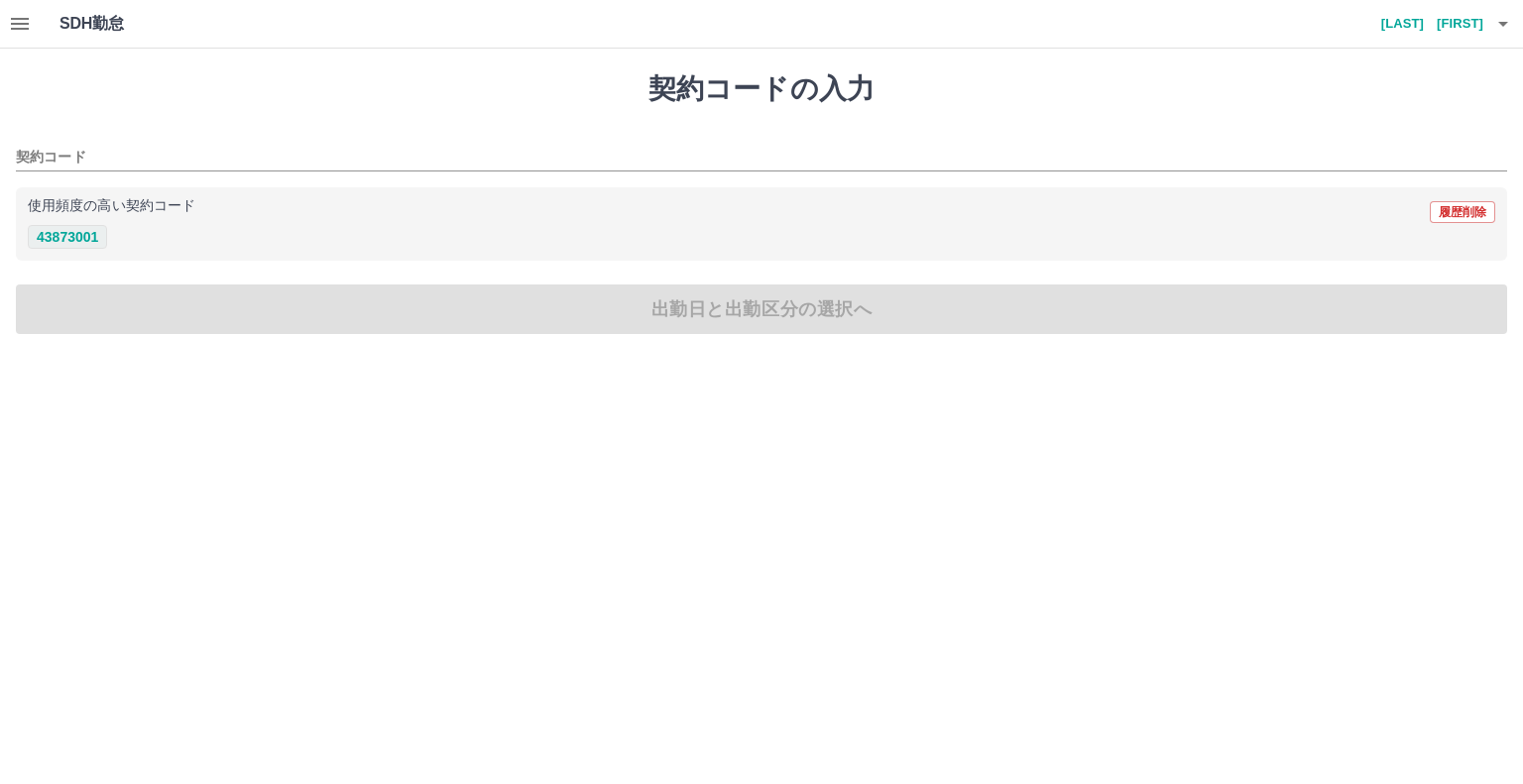 click on "43873001" at bounding box center (67, 237) 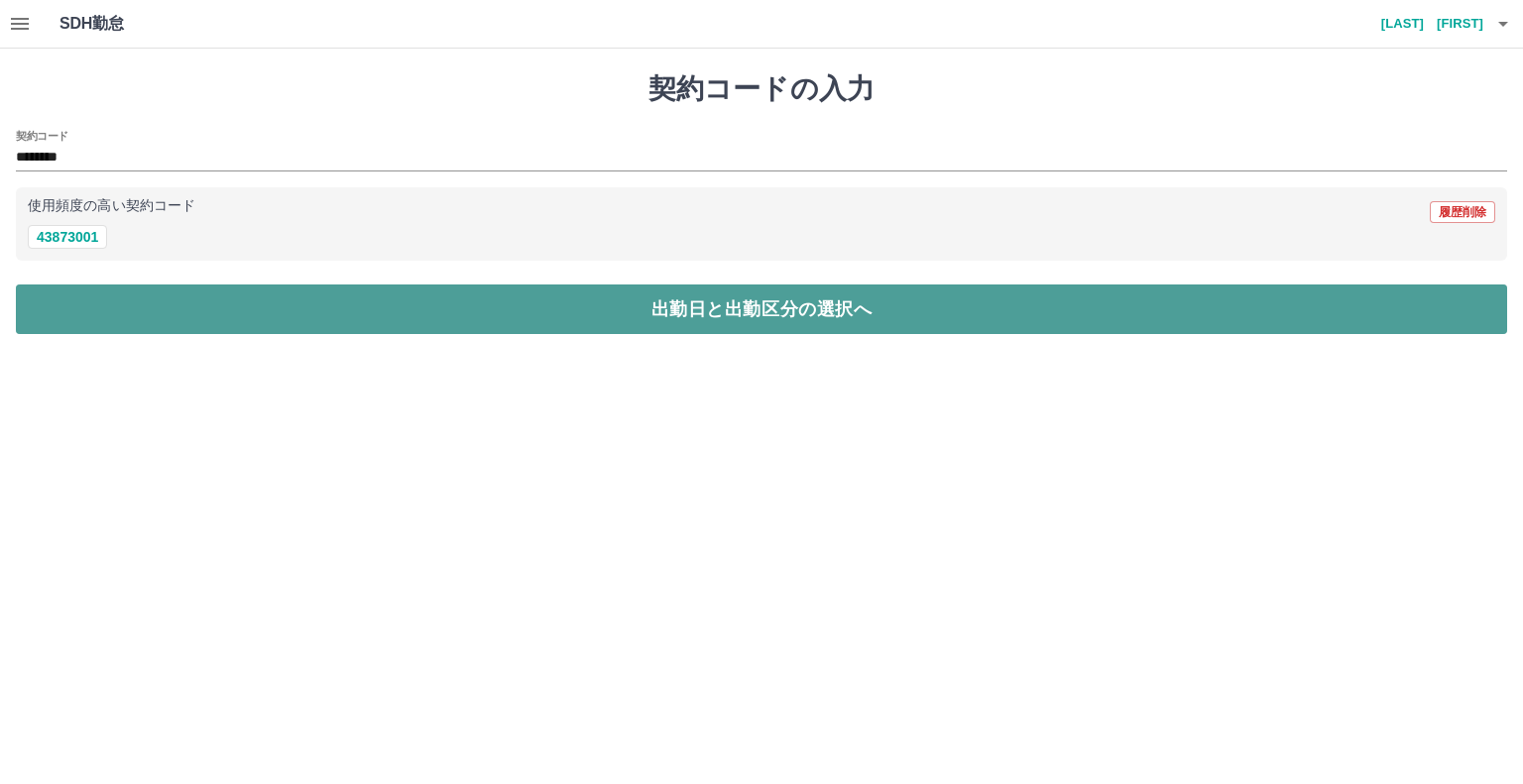 click on "出勤日と出勤区分の選択へ" at bounding box center (762, 309) 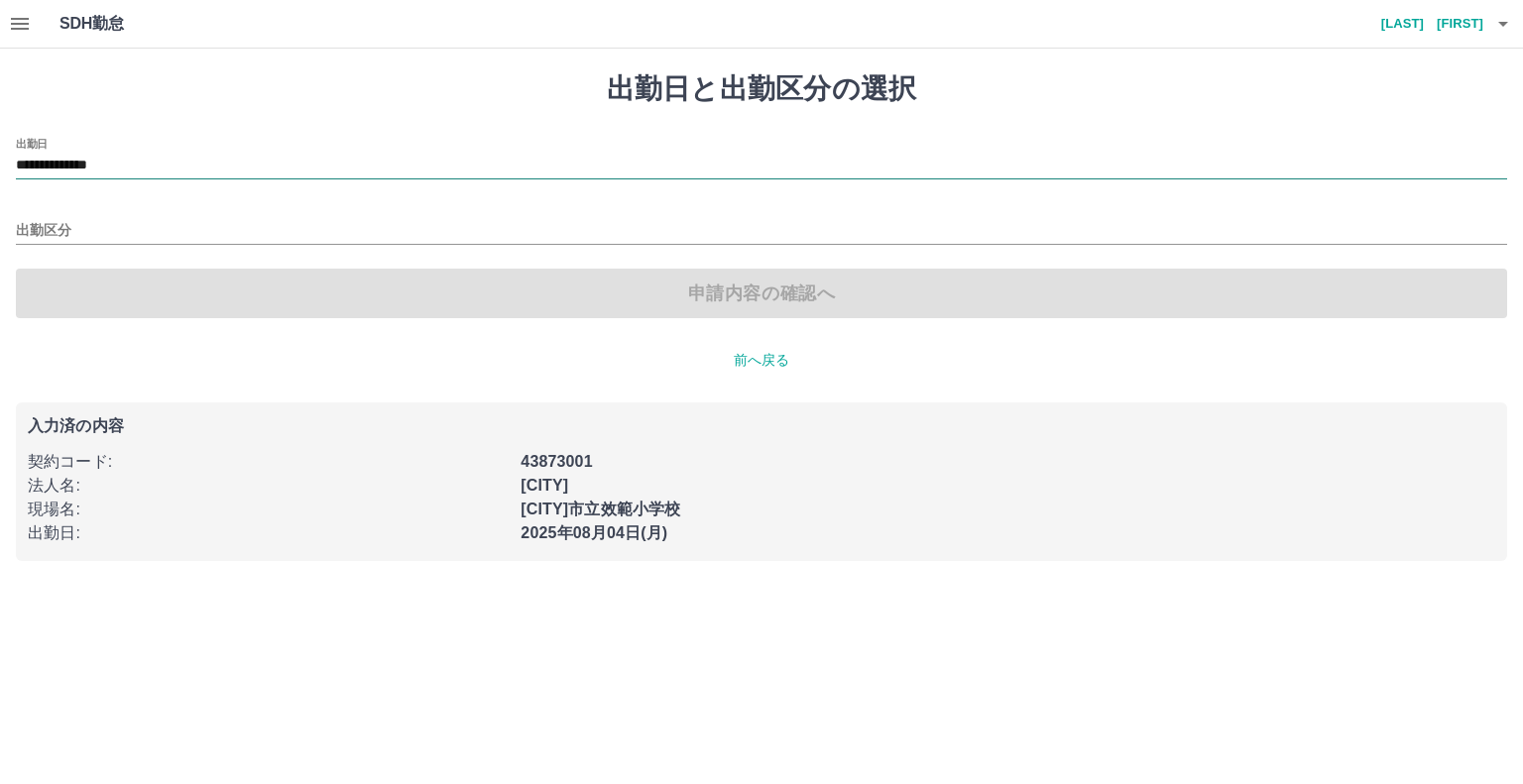 click on "**********" at bounding box center (762, 166) 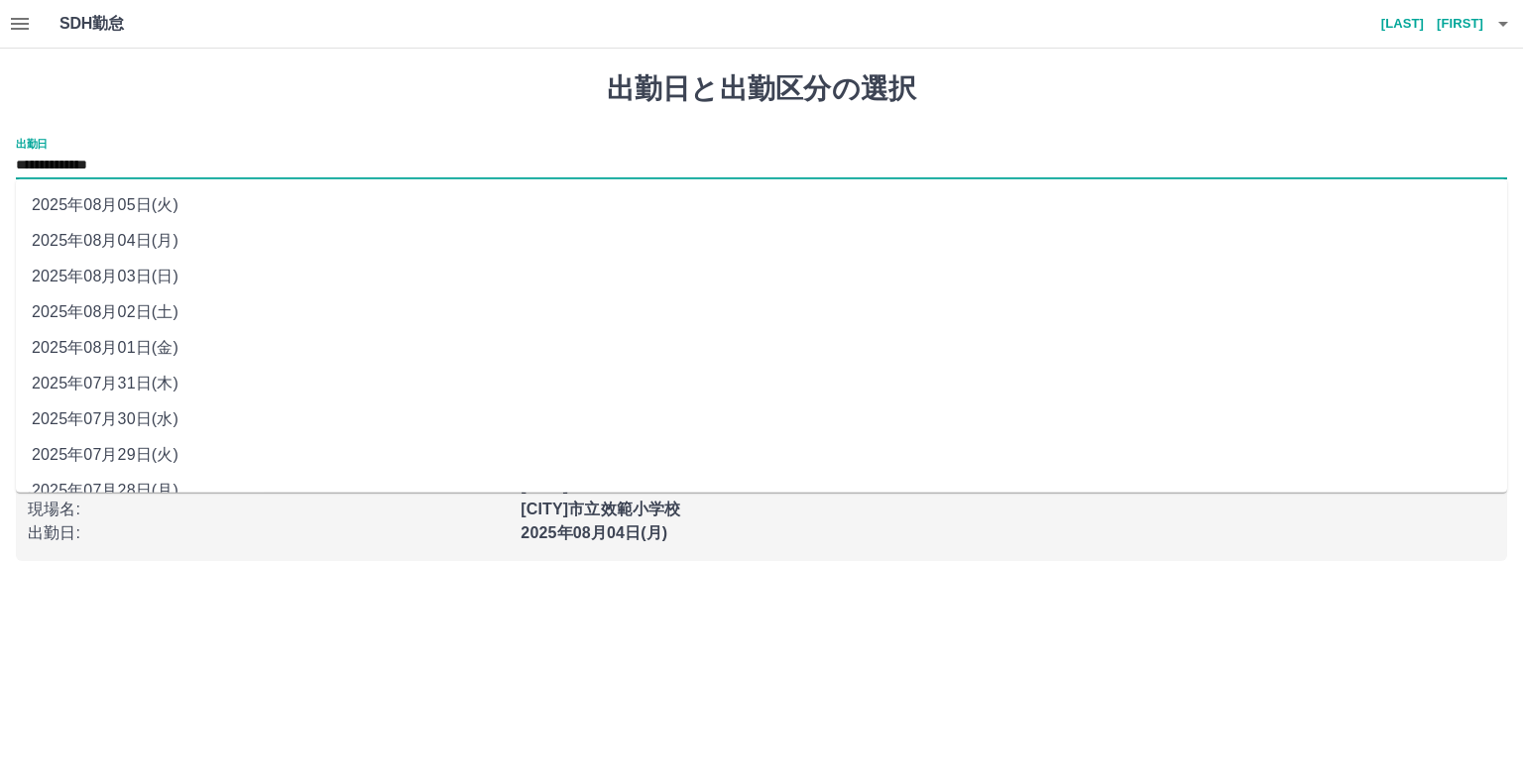 click on "2025年08月01日(金)" at bounding box center [762, 348] 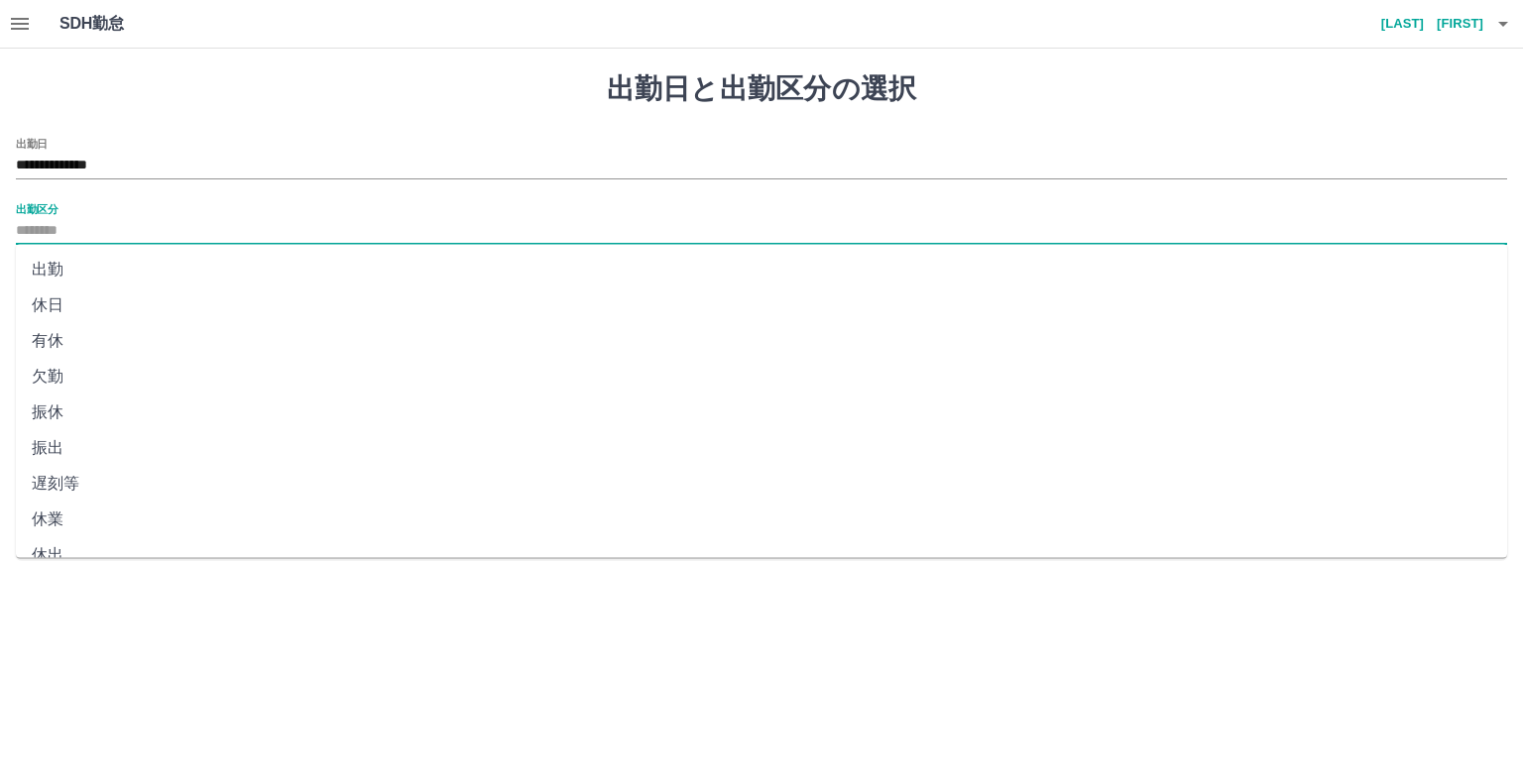 click on "出勤区分" at bounding box center (762, 231) 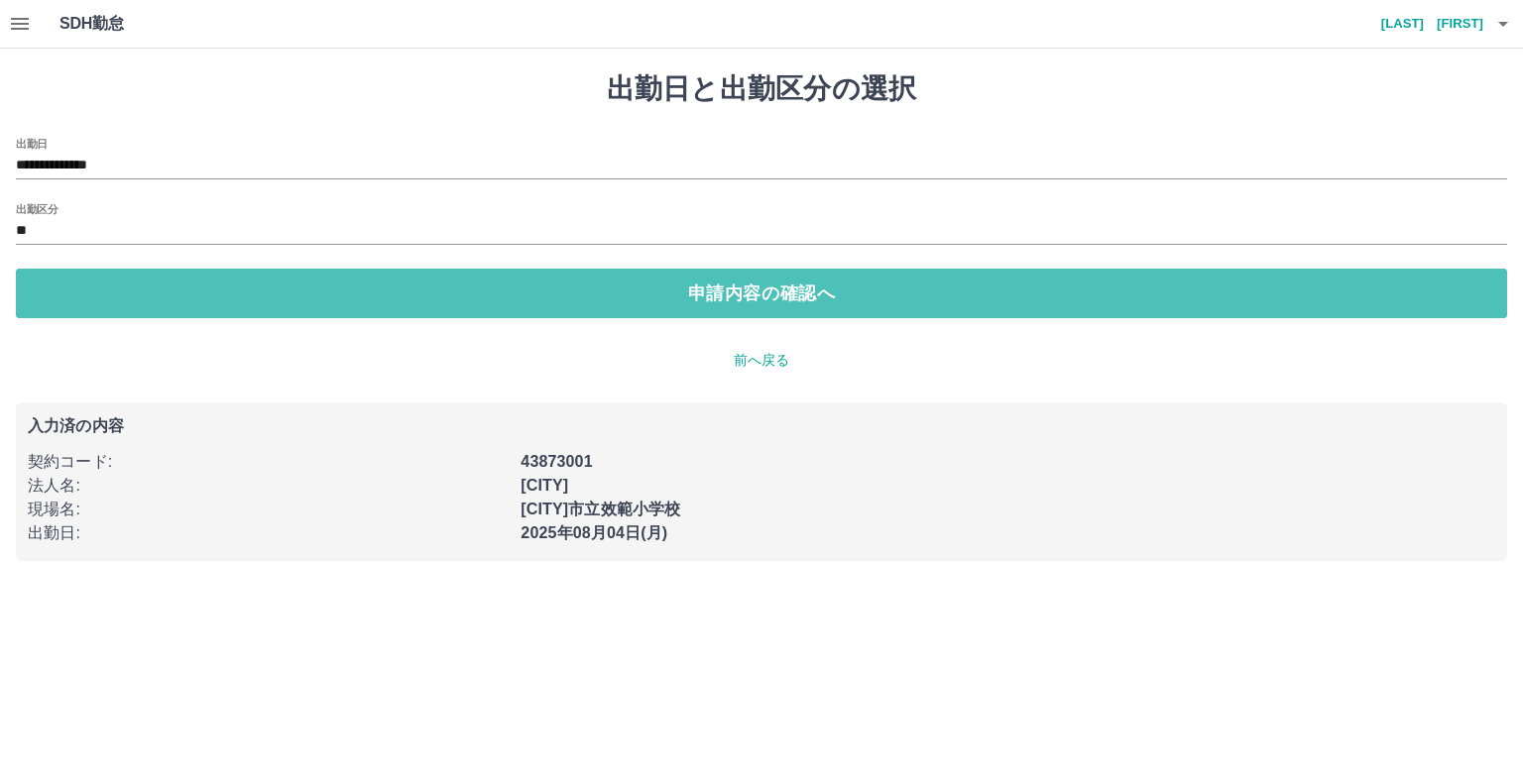 click on "申請内容の確認へ" at bounding box center (762, 293) 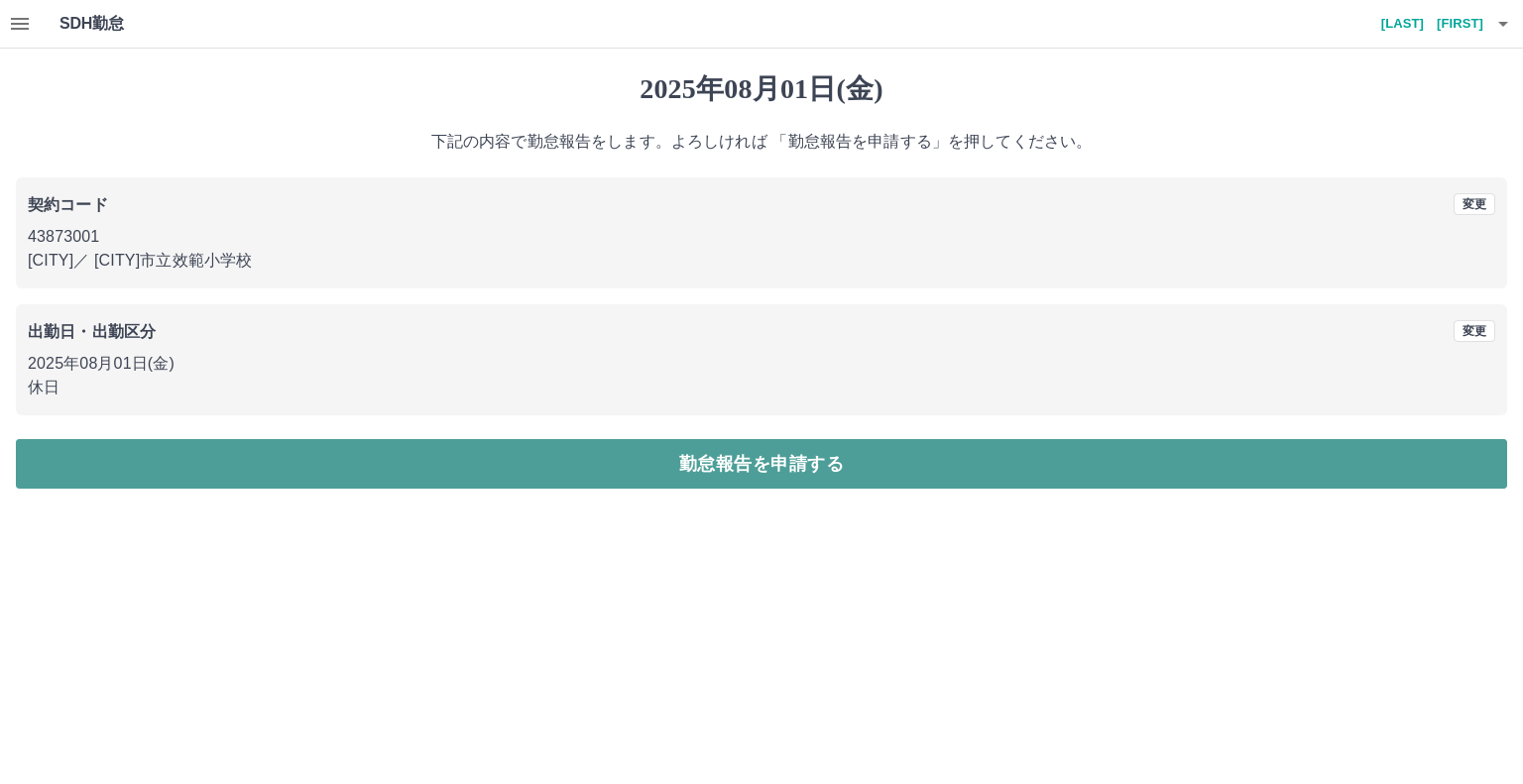 click on "勤怠報告を申請する" at bounding box center (762, 464) 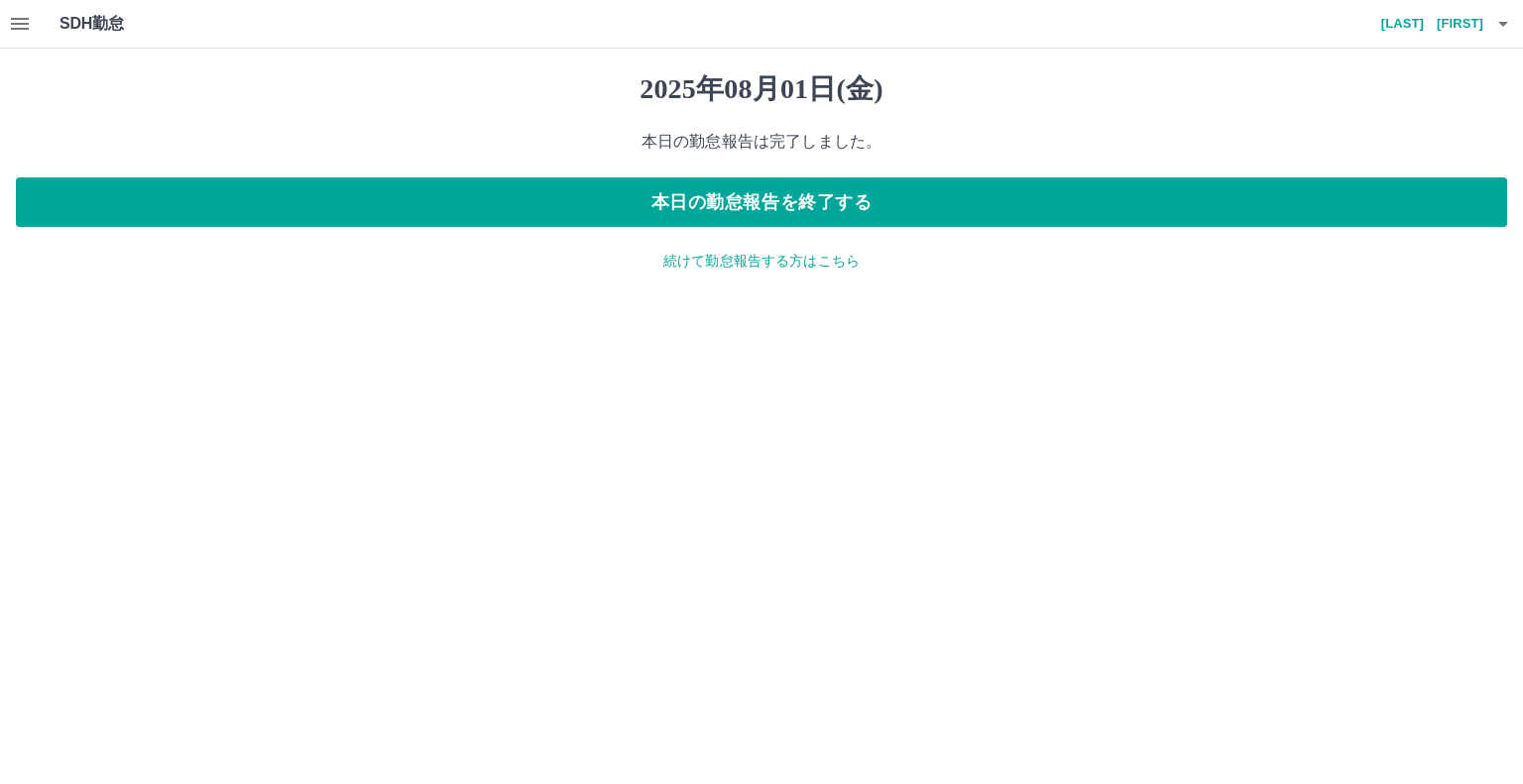 click on "続けて勤怠報告する方はこちら" at bounding box center [762, 261] 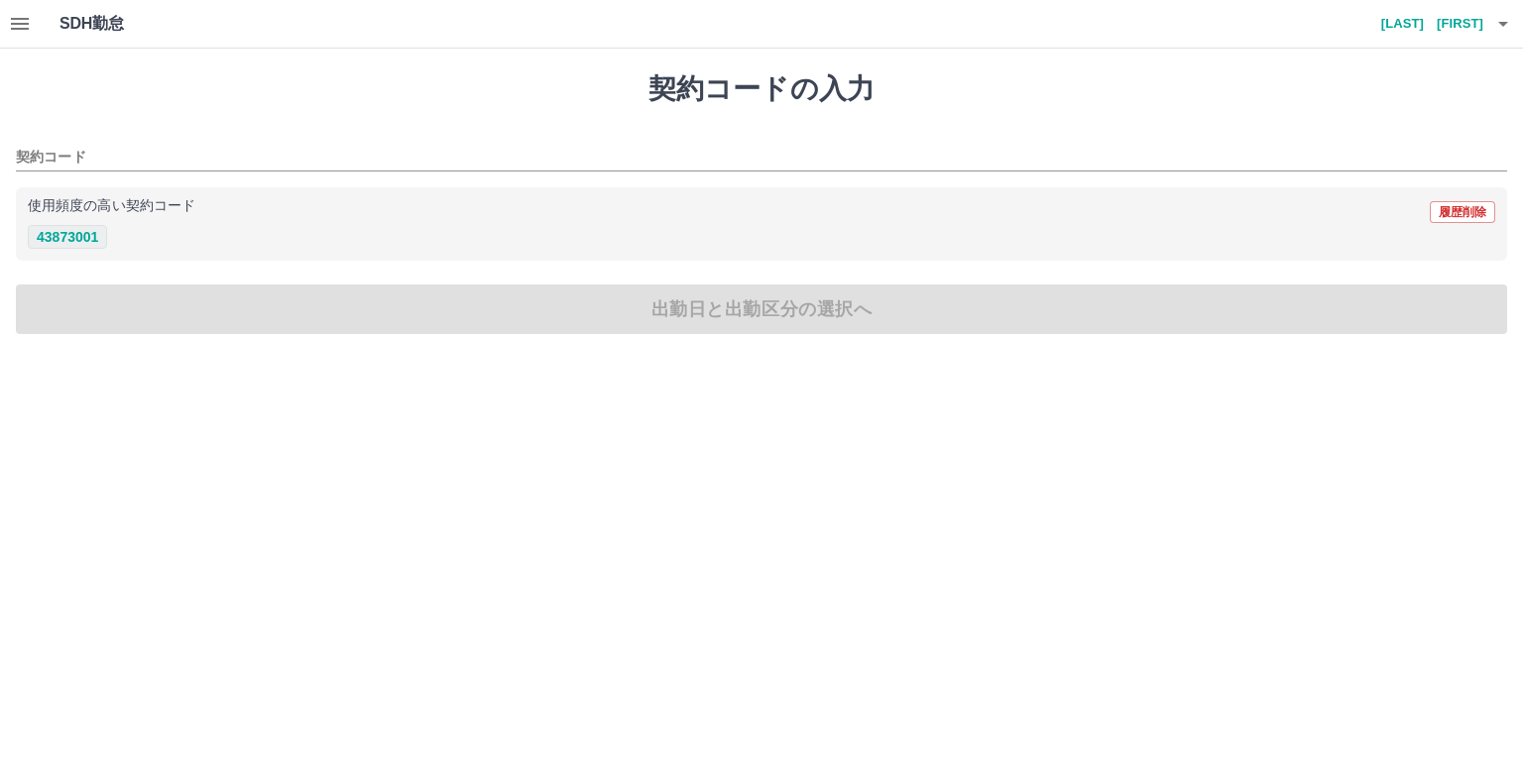 click on "43873001" at bounding box center [67, 237] 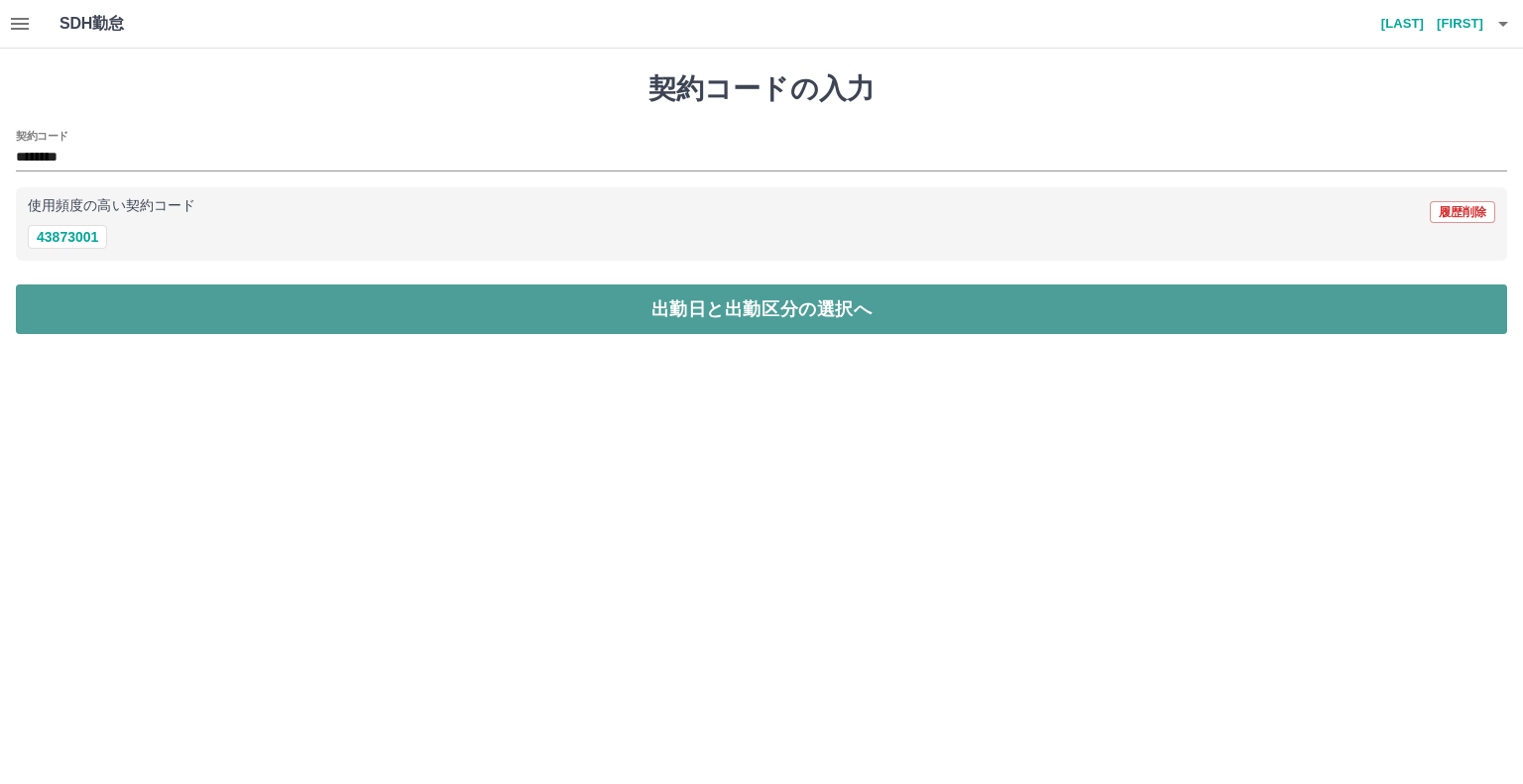 click on "出勤日と出勤区分の選択へ" at bounding box center (762, 309) 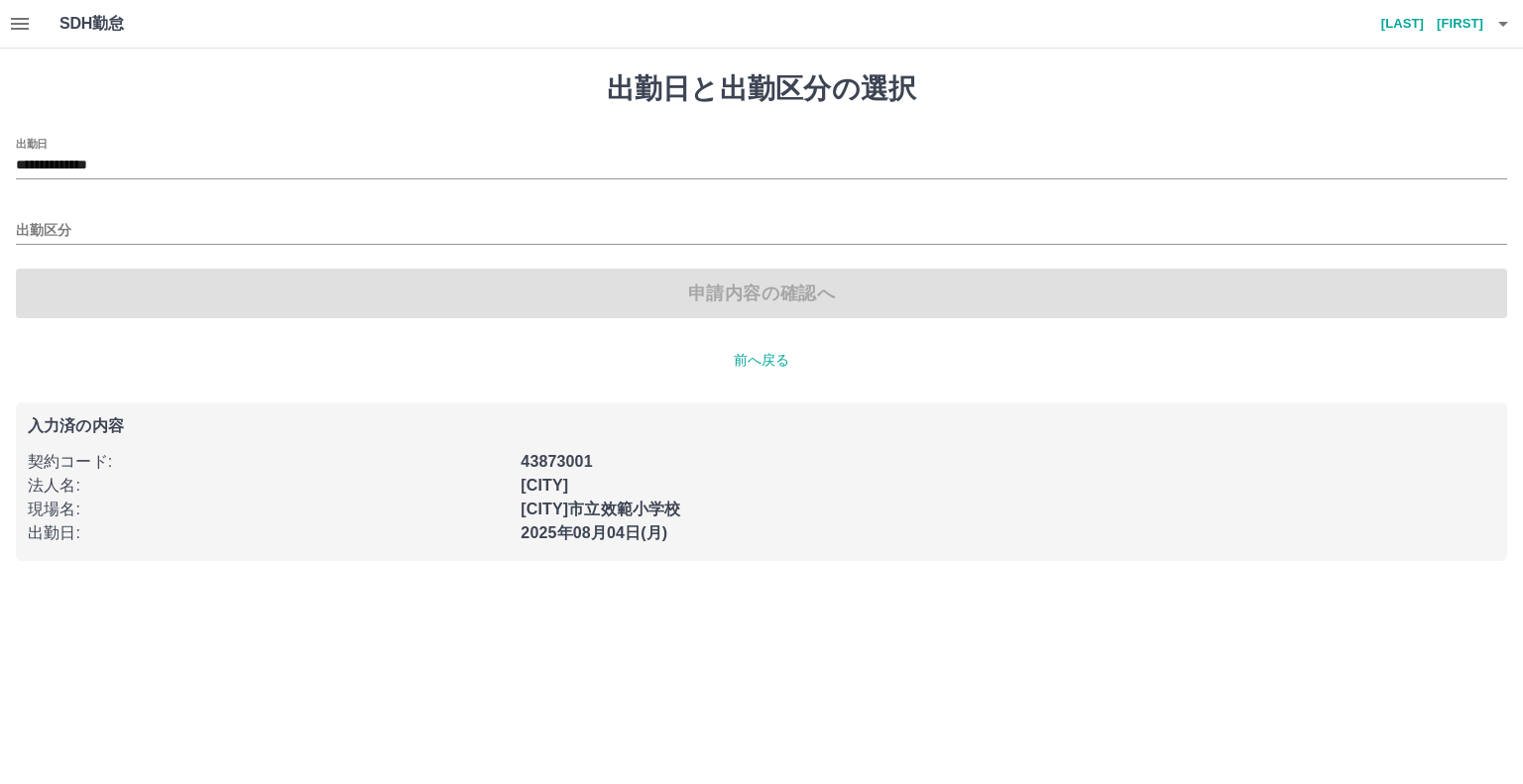 click on "申請内容の確認へ" at bounding box center (762, 293) 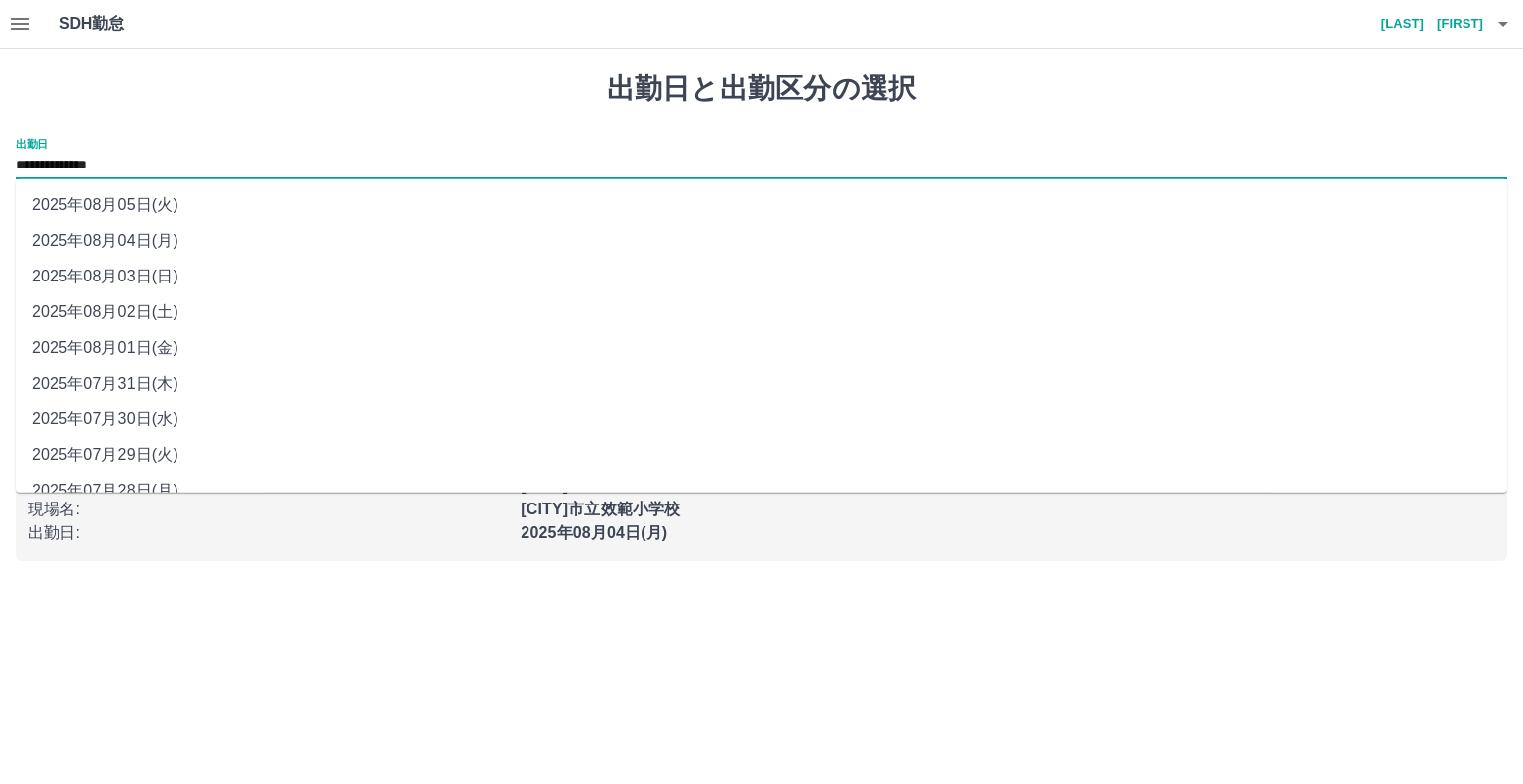 click on "**********" at bounding box center [762, 166] 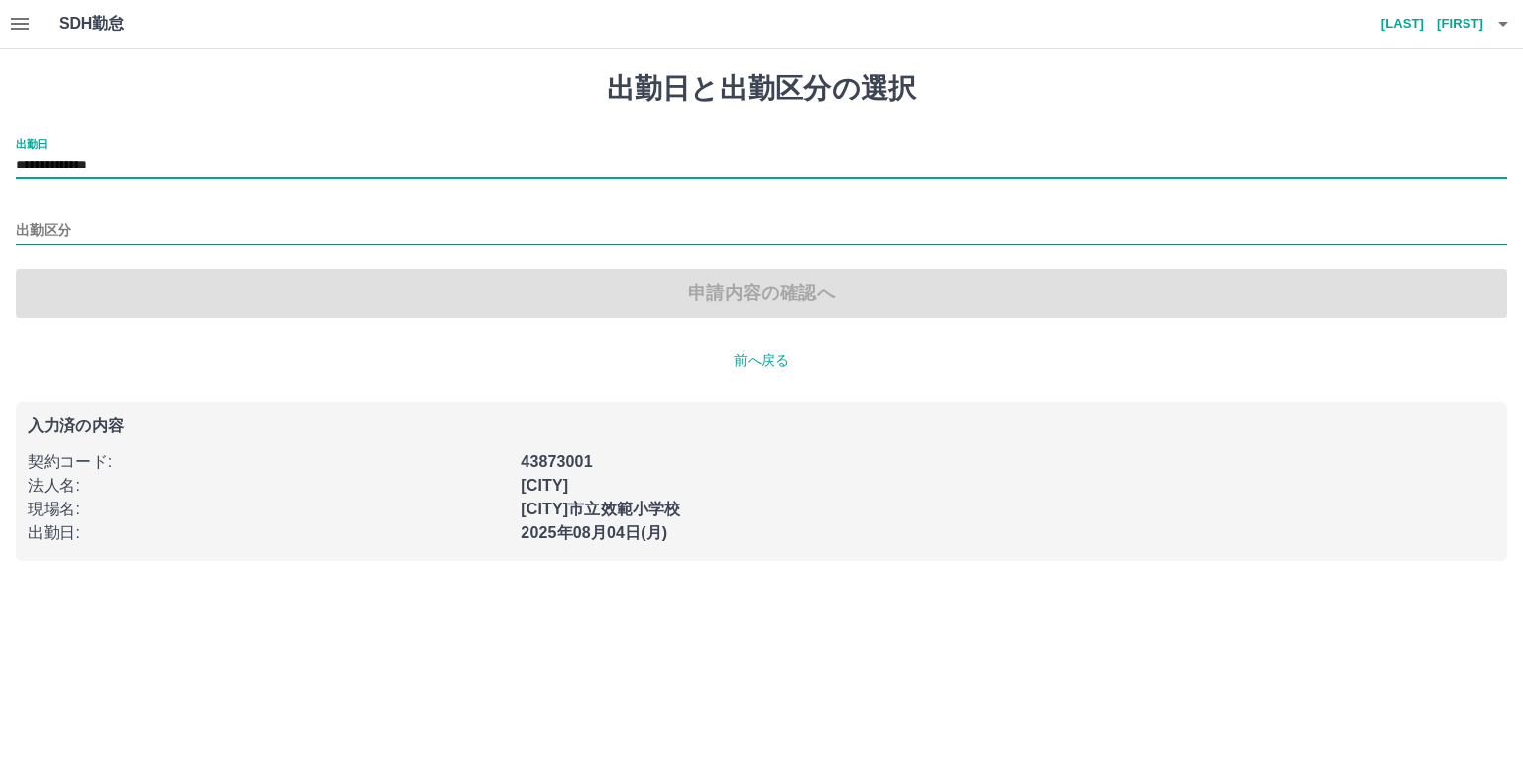 click on "出勤区分" at bounding box center (762, 231) 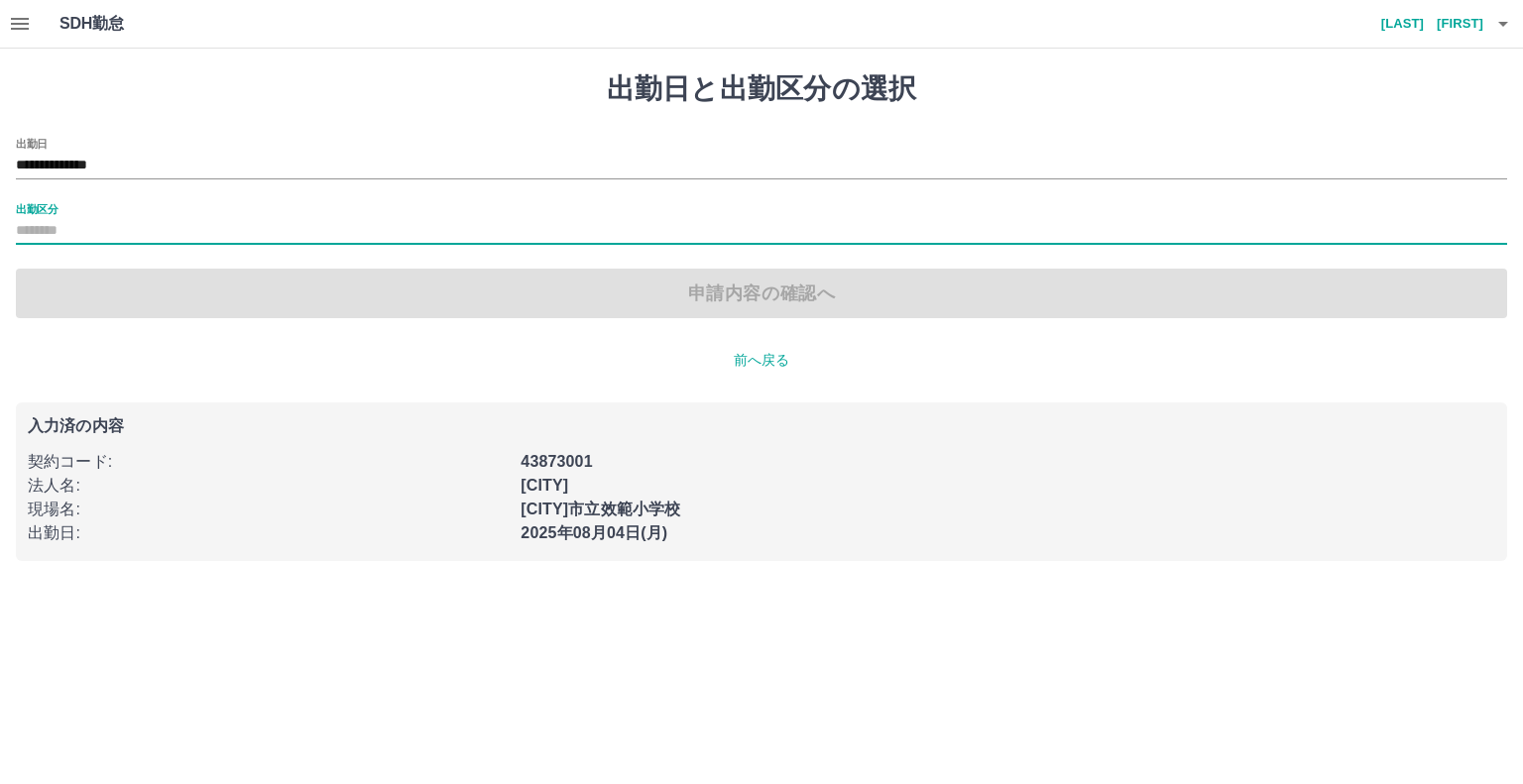 click on "出勤区分" at bounding box center (762, 231) 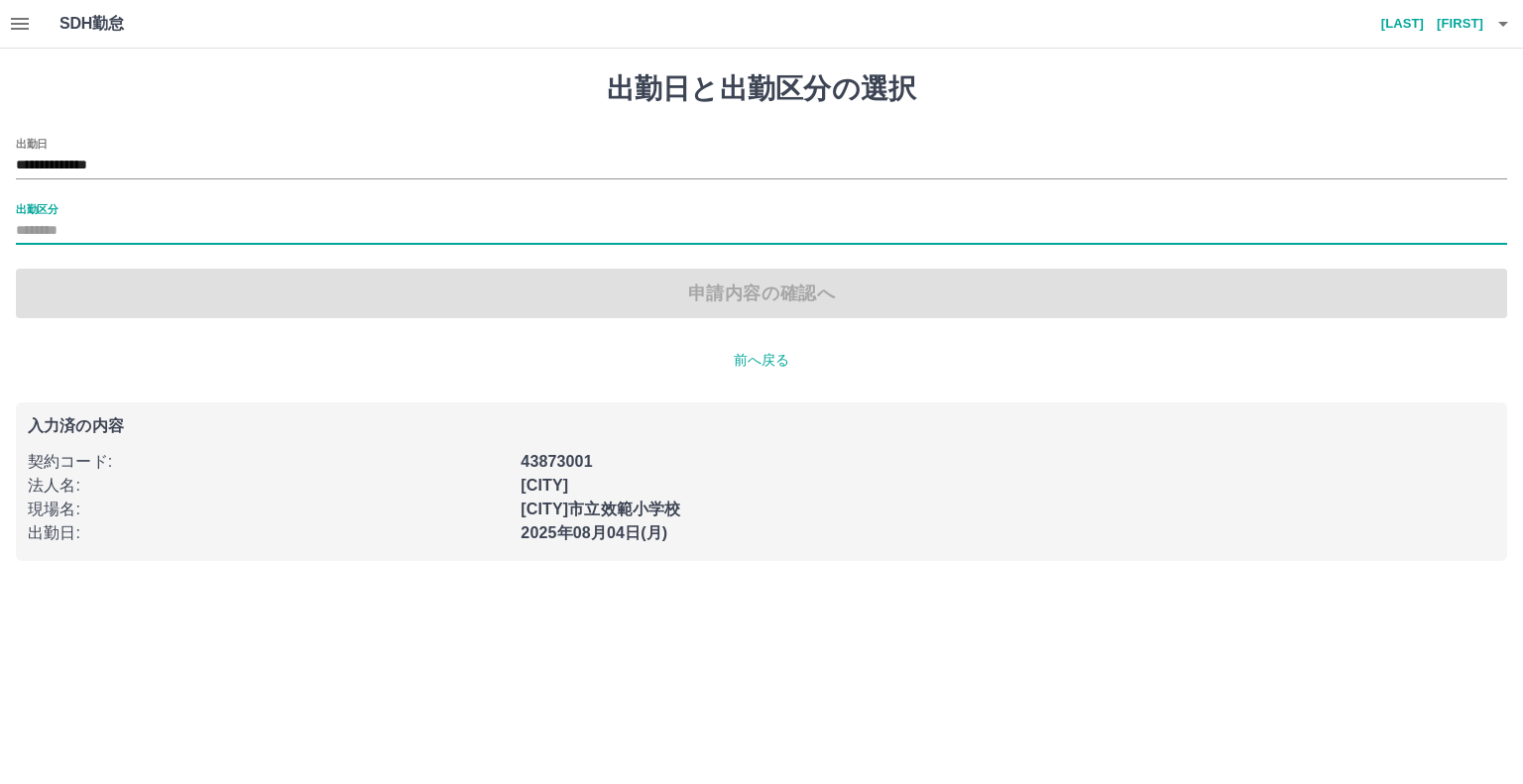 click on "出勤区分" at bounding box center (762, 231) 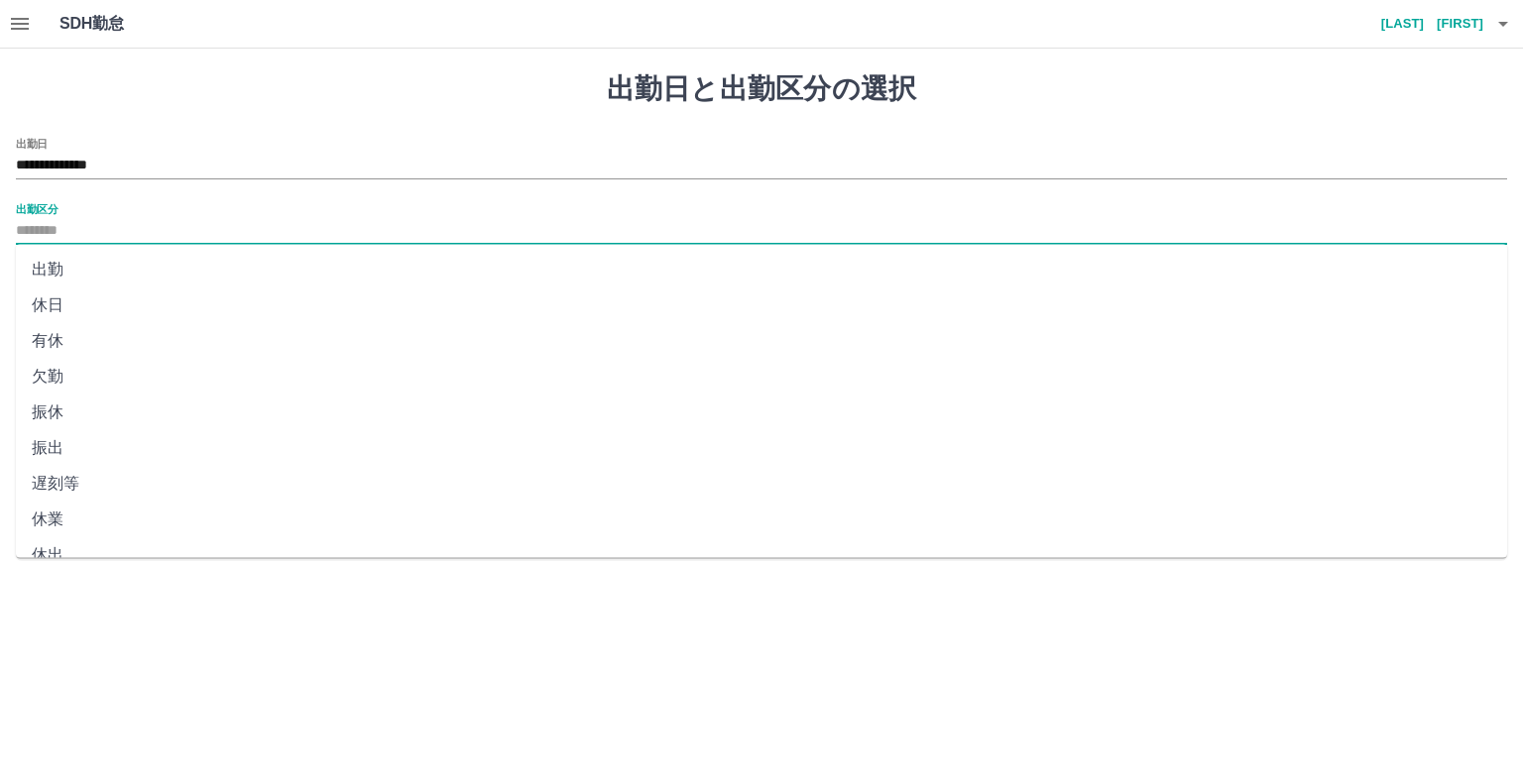 drag, startPoint x: 59, startPoint y: 234, endPoint x: 52, endPoint y: 276, distance: 42.579338 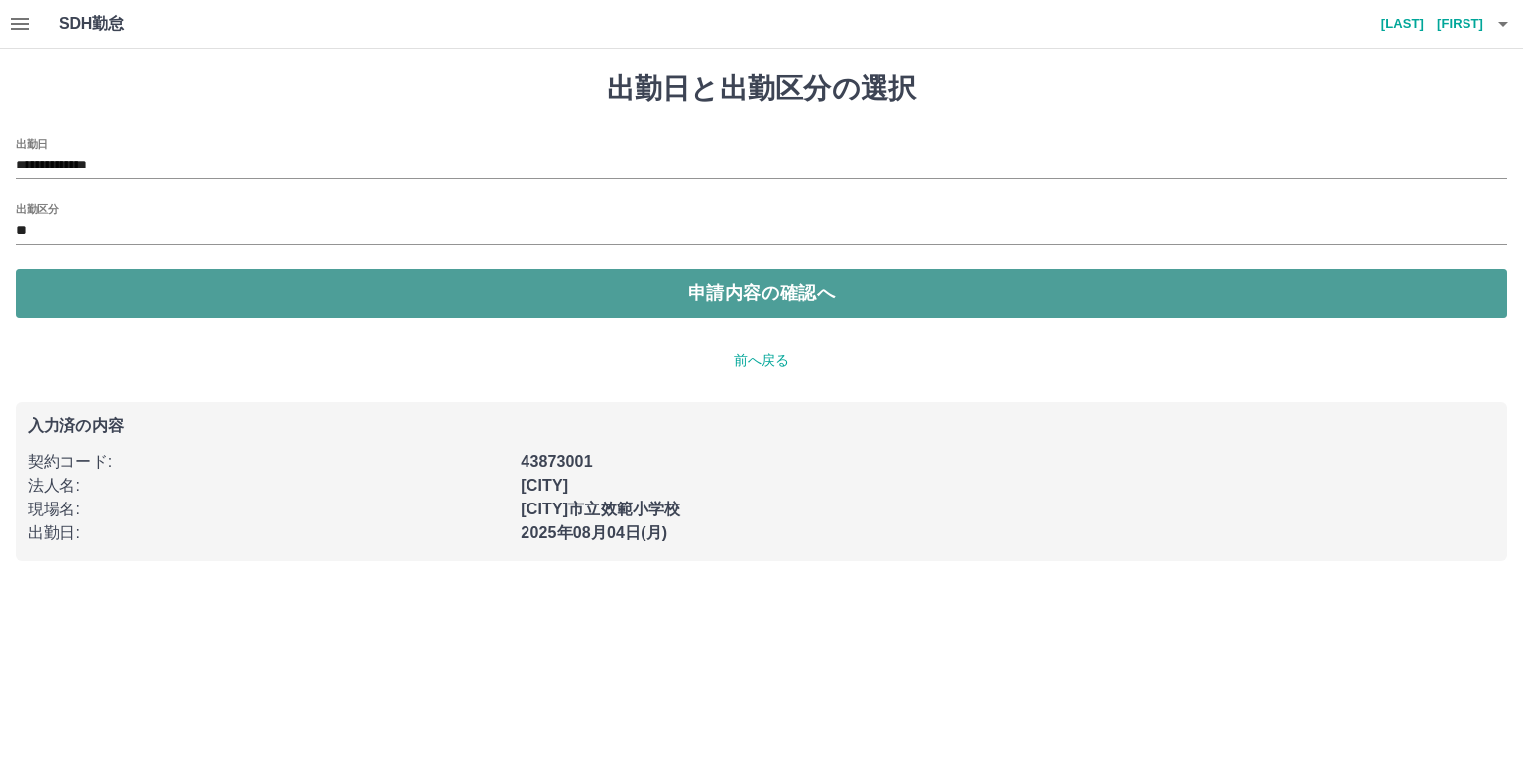 click on "申請内容の確認へ" at bounding box center (762, 293) 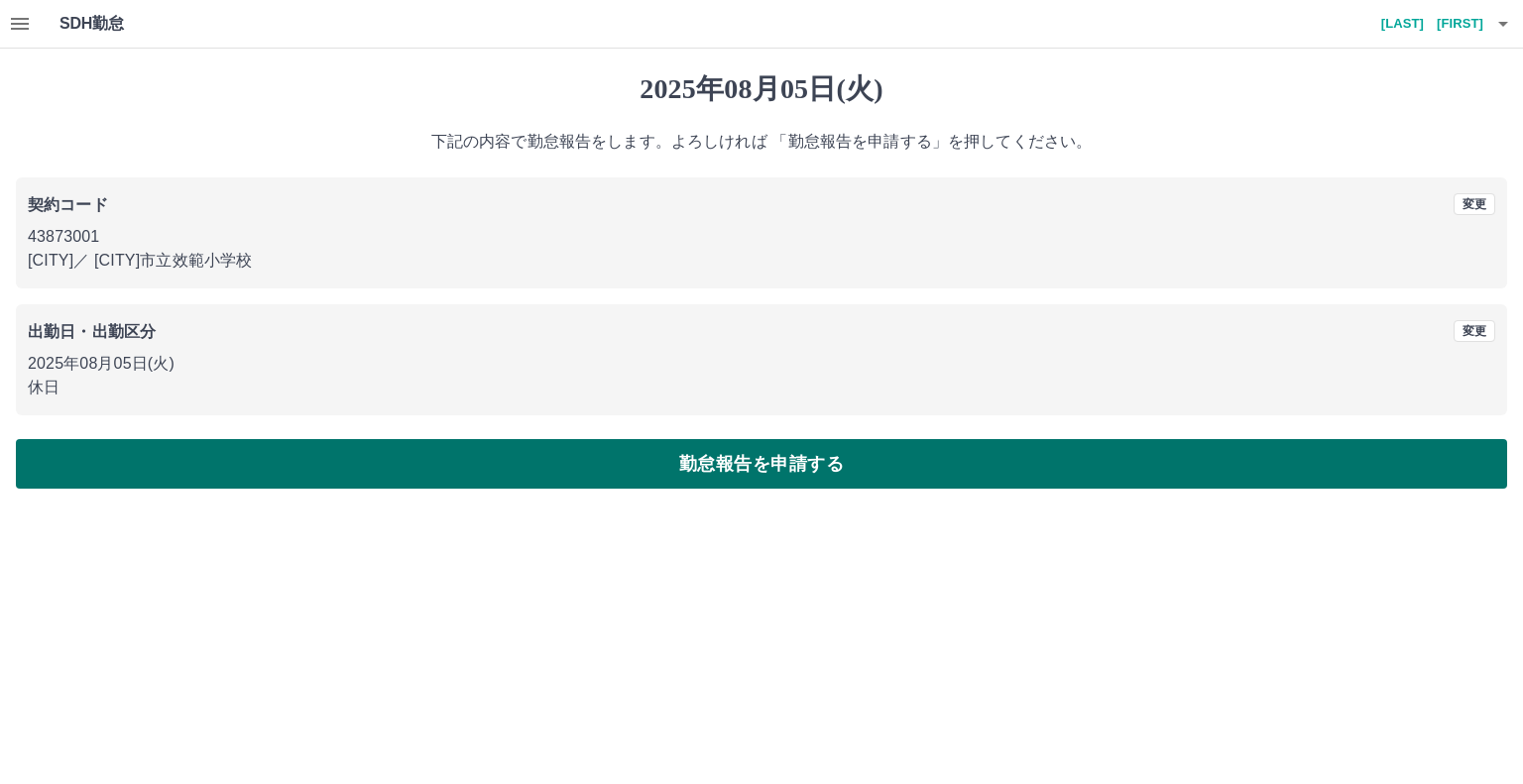 click on "勤怠報告を申請する" at bounding box center [762, 464] 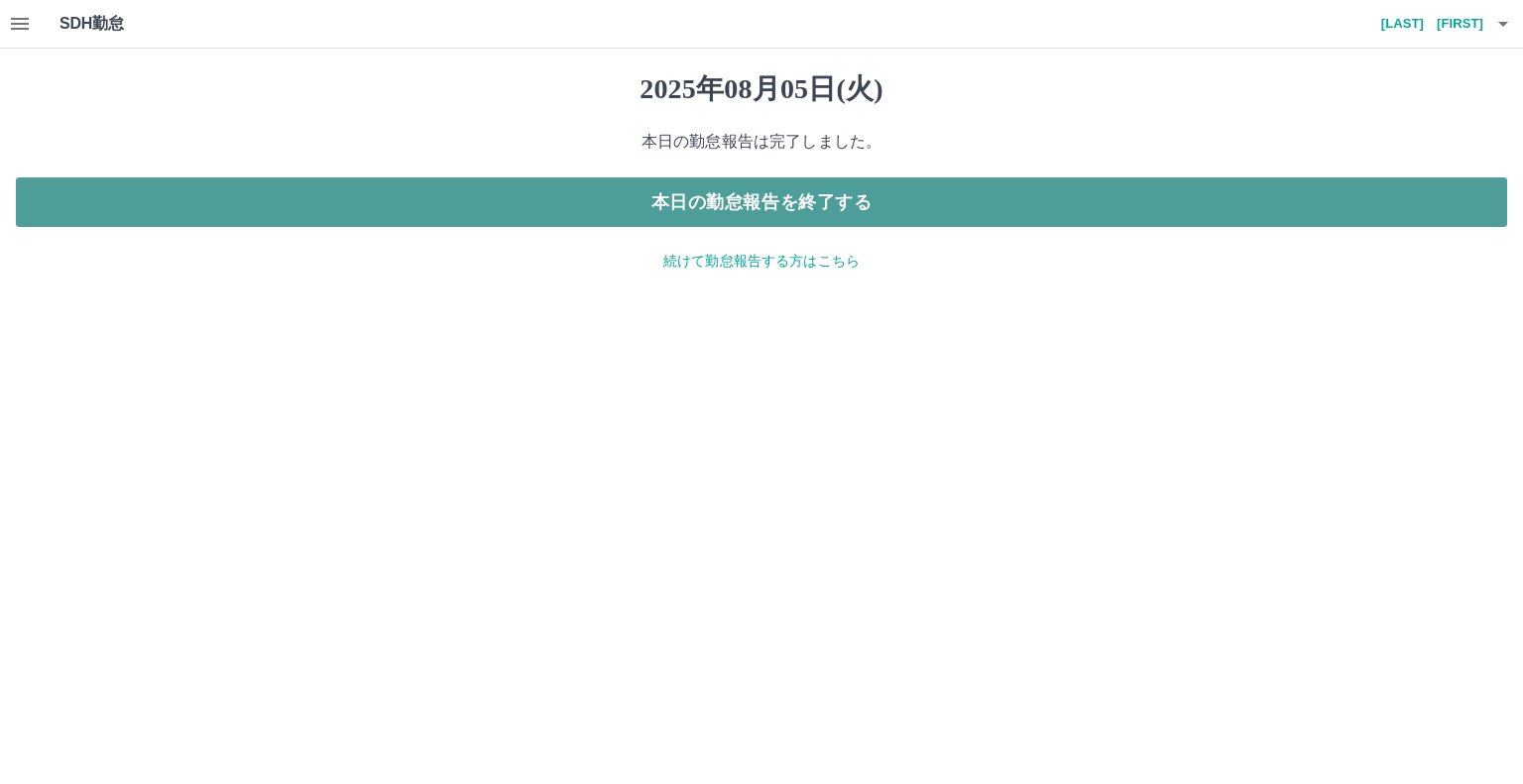 click on "本日の勤怠報告を終了する" at bounding box center [762, 202] 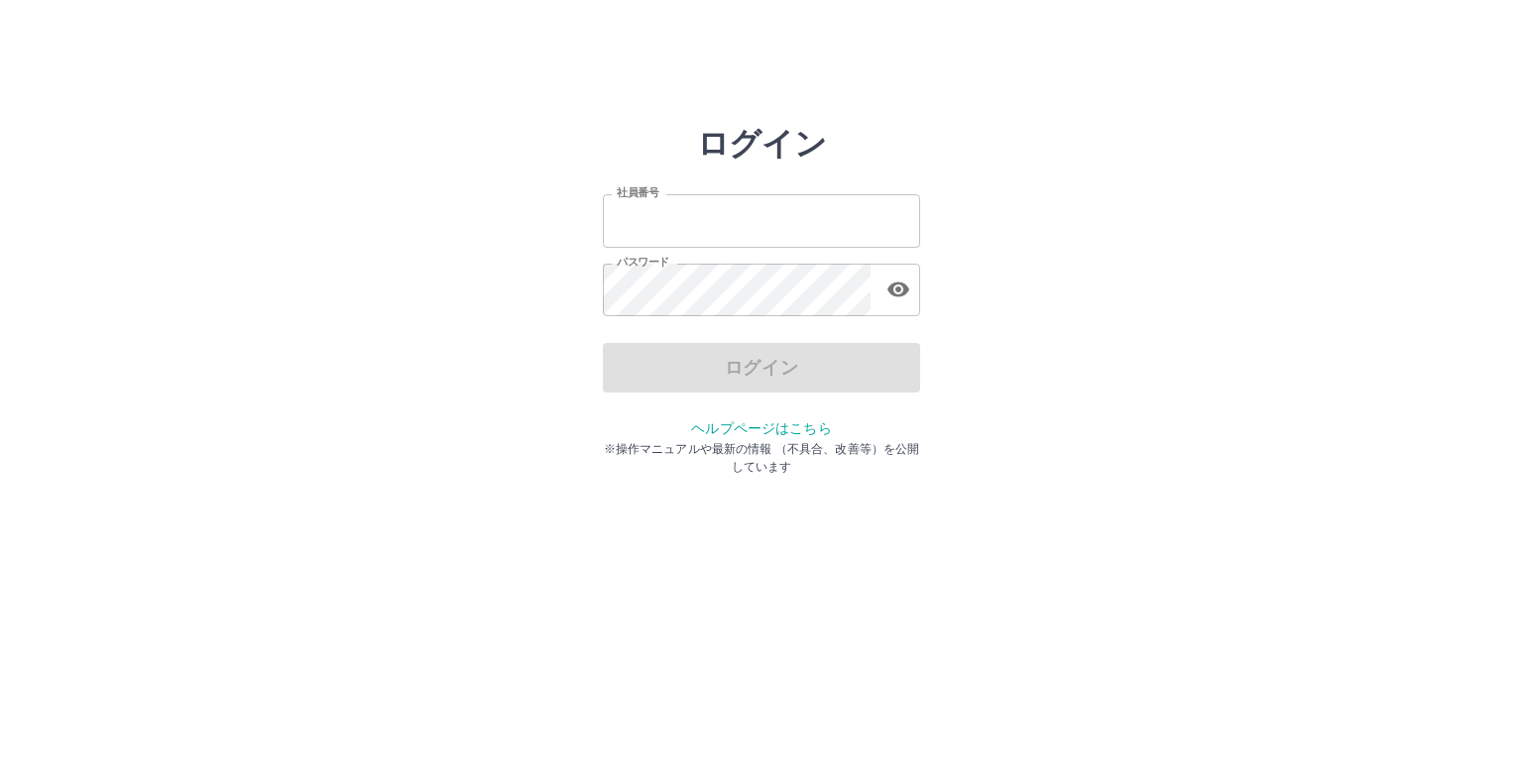 scroll, scrollTop: 0, scrollLeft: 0, axis: both 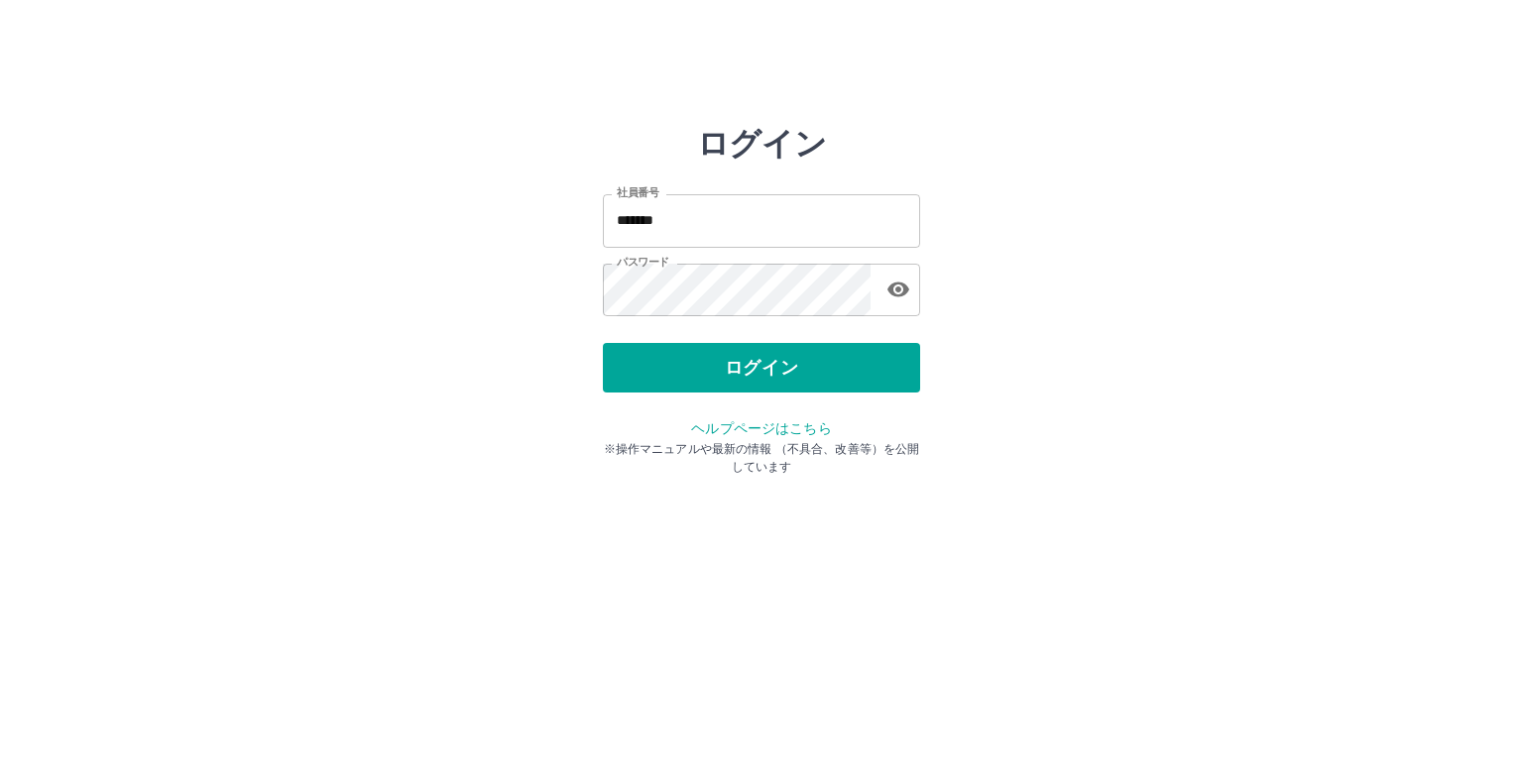 click on "ログイン 社員番号 ******* 社員番号 パスワード パスワード ログイン ヘルプページはこちら ※操作マニュアルや最新の情報 （不具合、改善等）を公開しています" at bounding box center (762, 283) 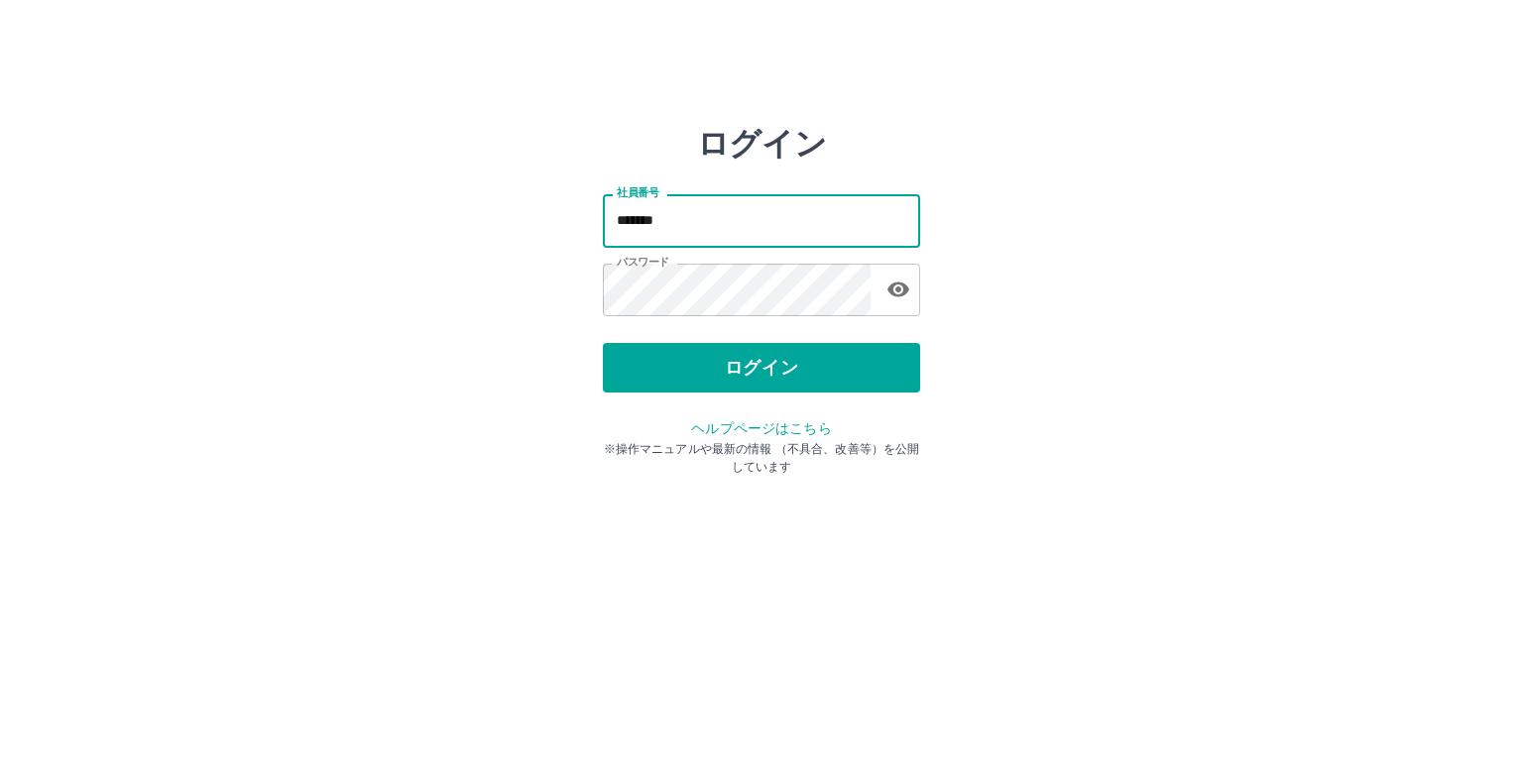 click on "*******" at bounding box center [762, 220] 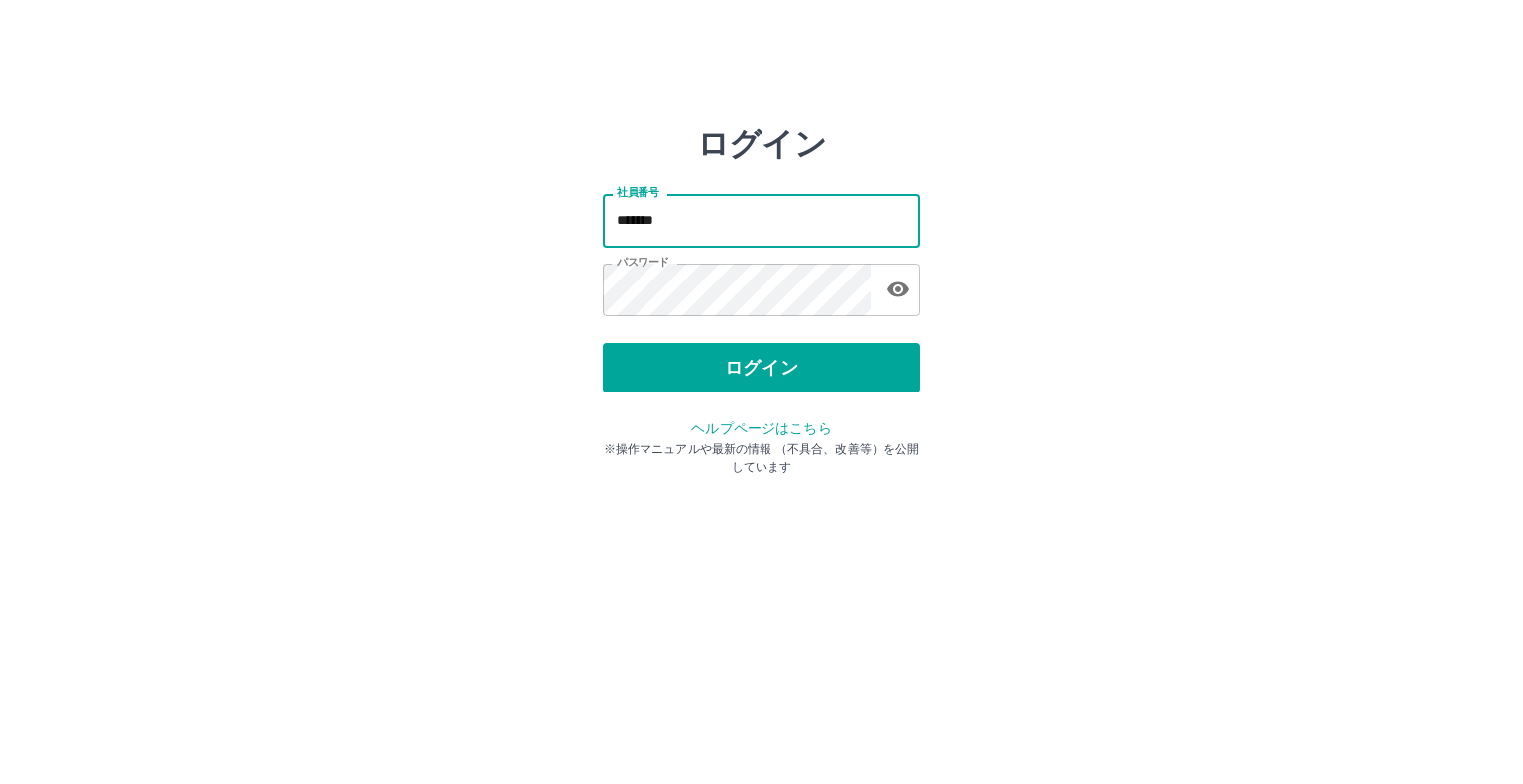 type on "*******" 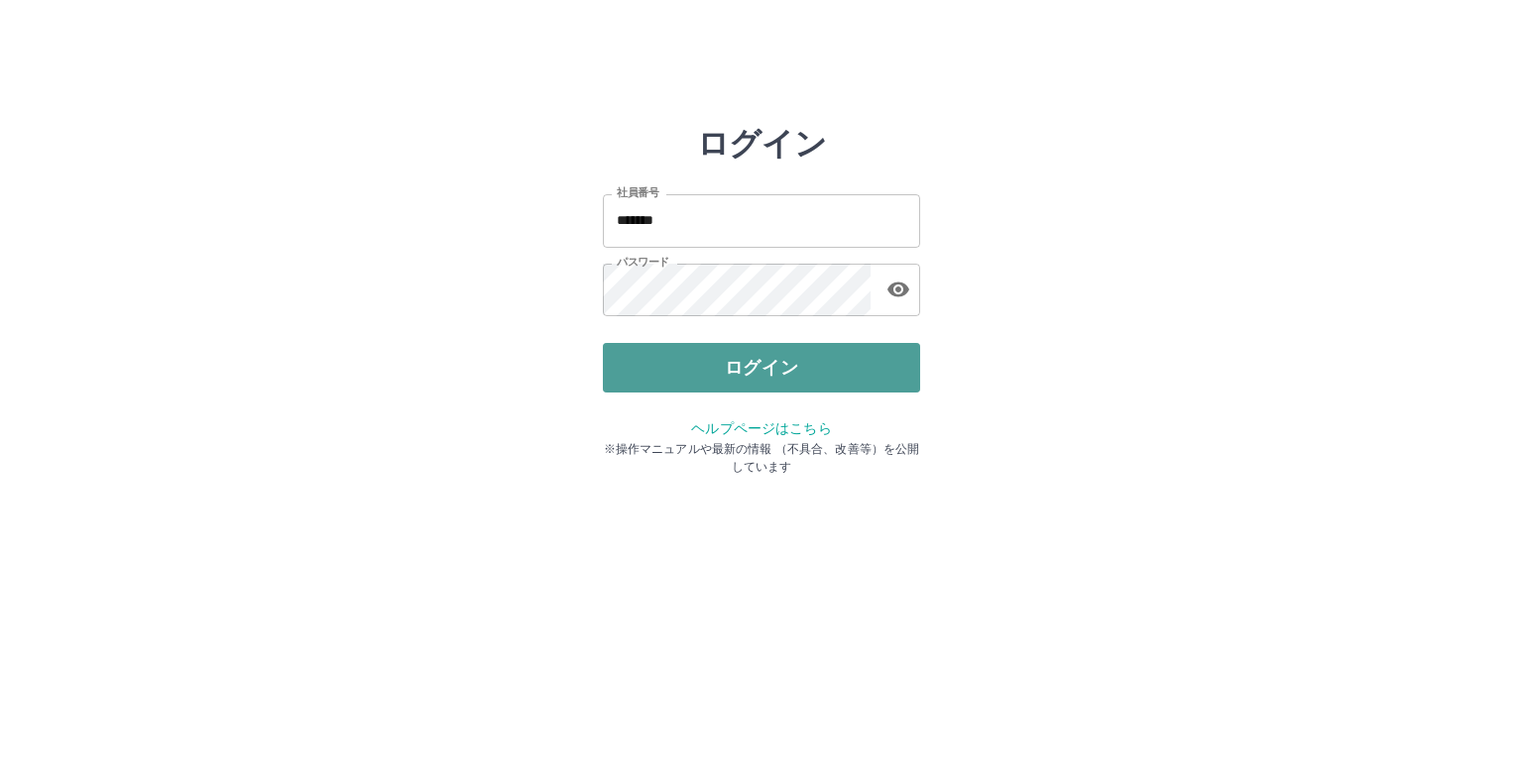 click on "ログイン" at bounding box center [762, 368] 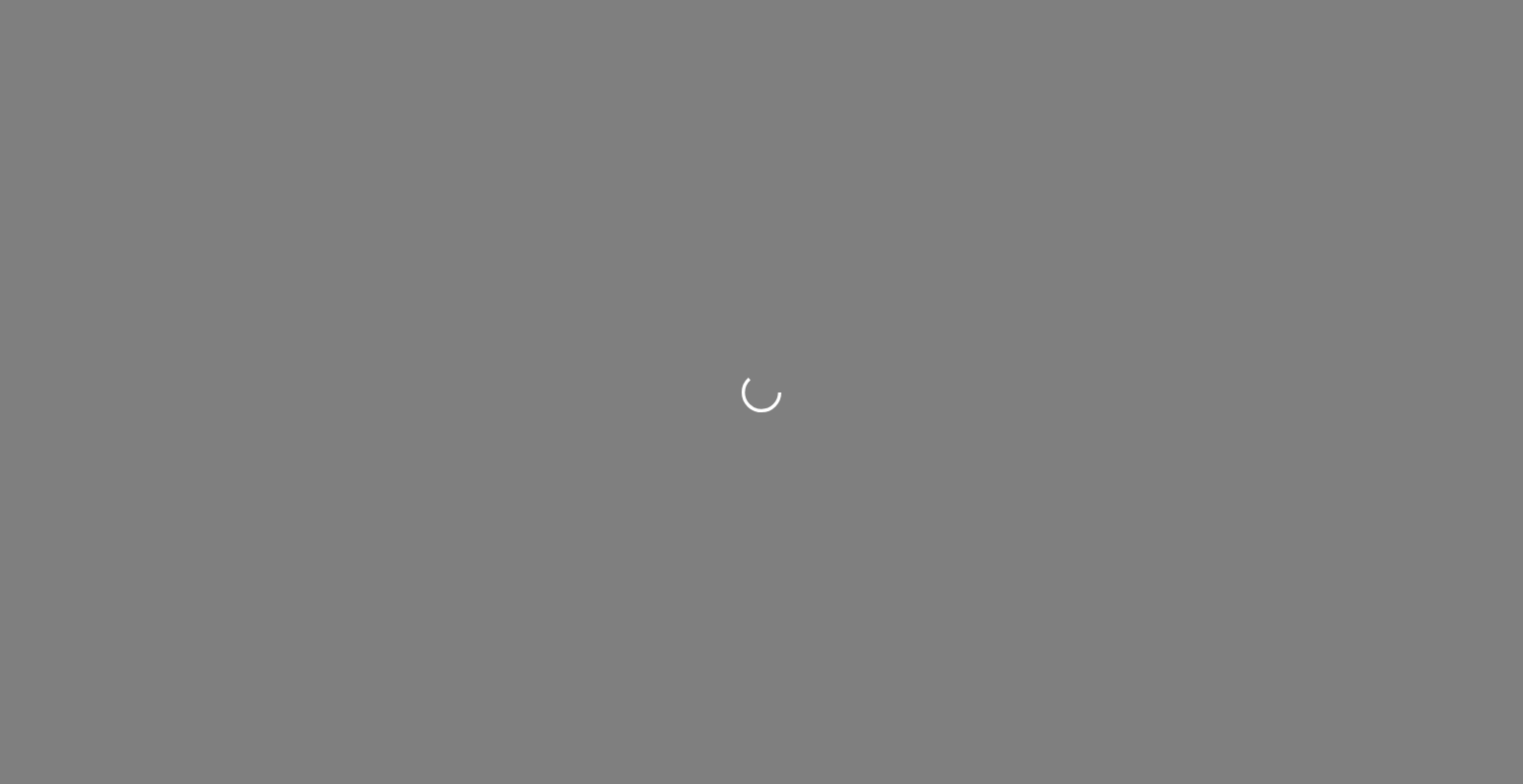 scroll, scrollTop: 0, scrollLeft: 0, axis: both 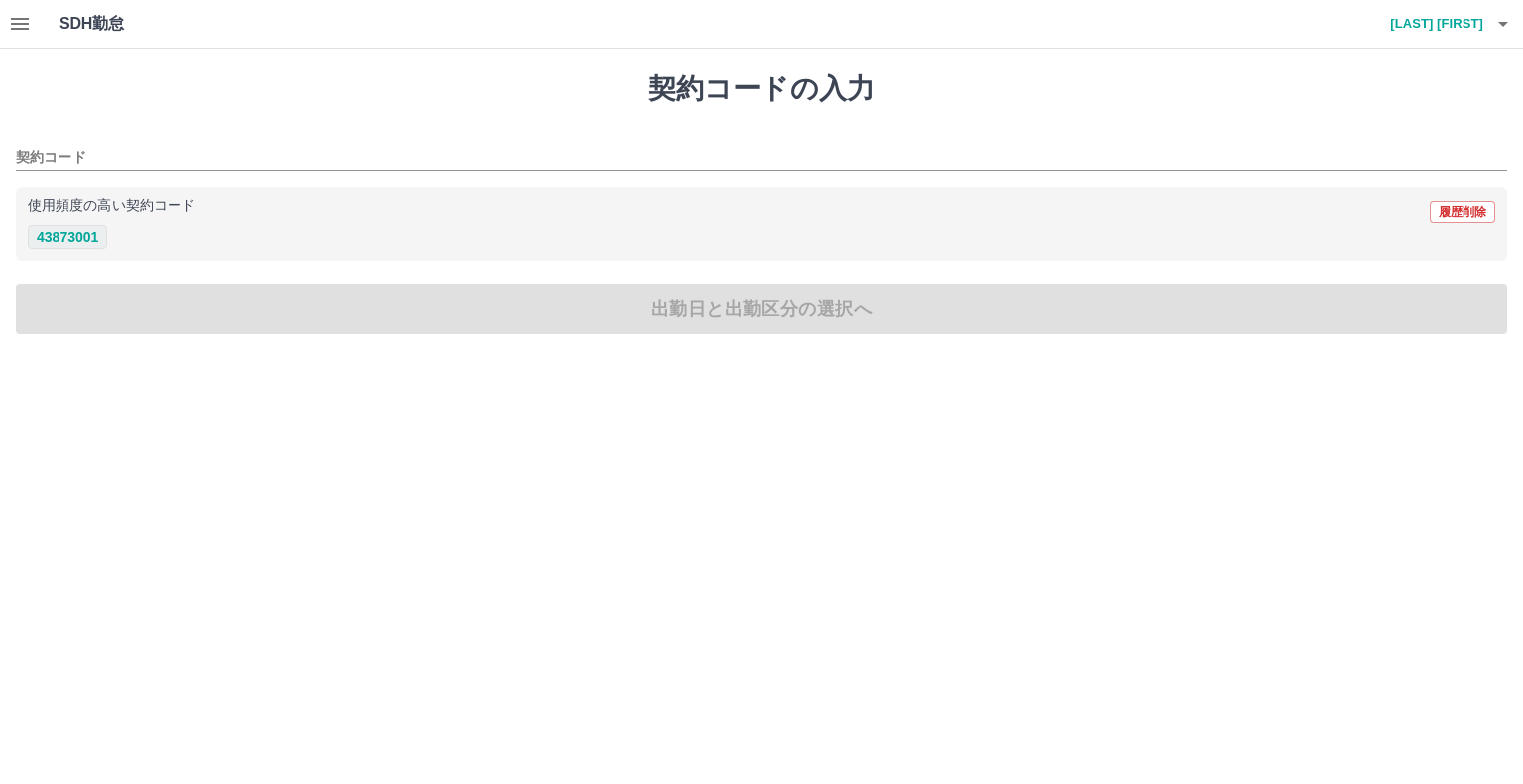 click on "43873001" at bounding box center [67, 237] 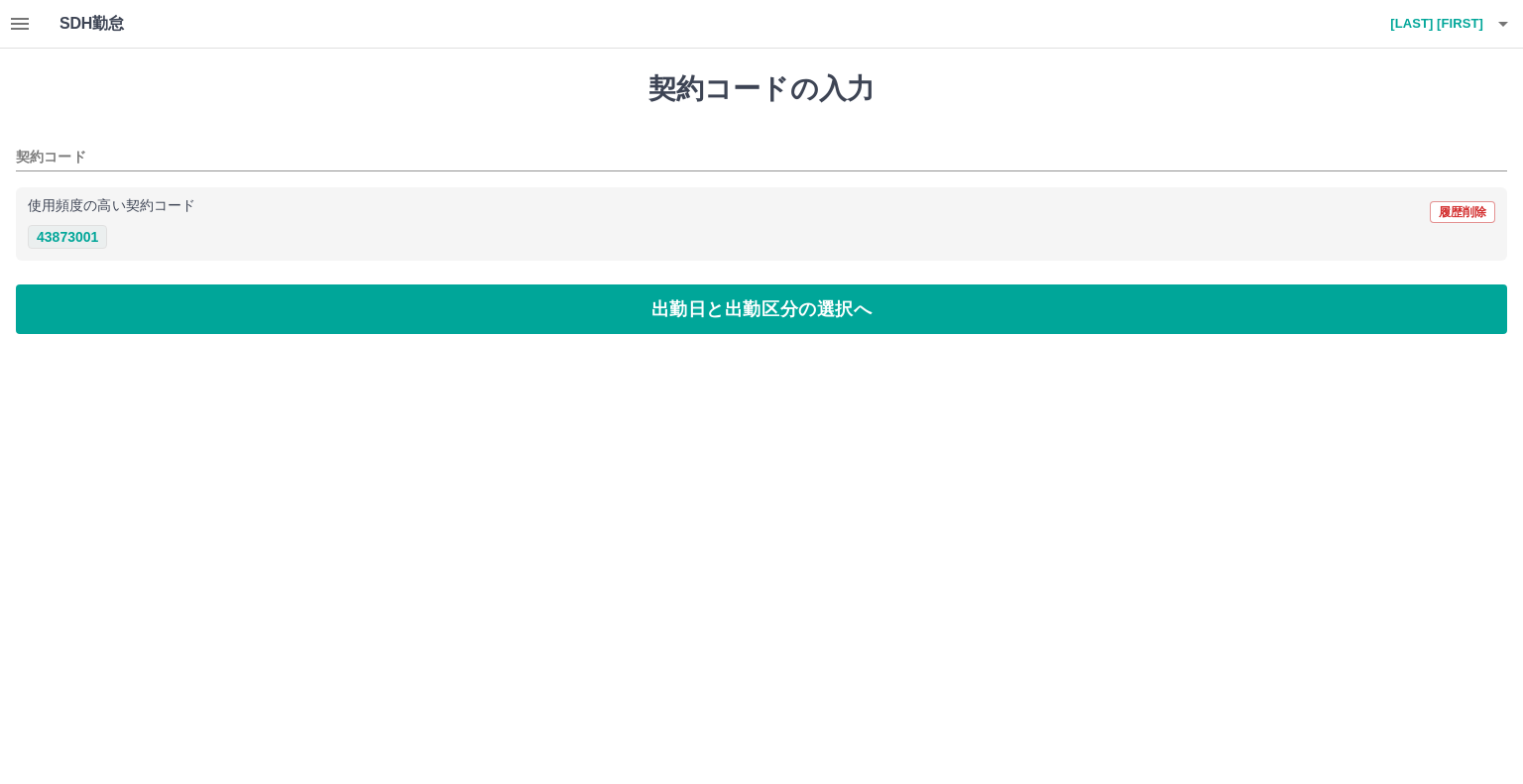 type on "********" 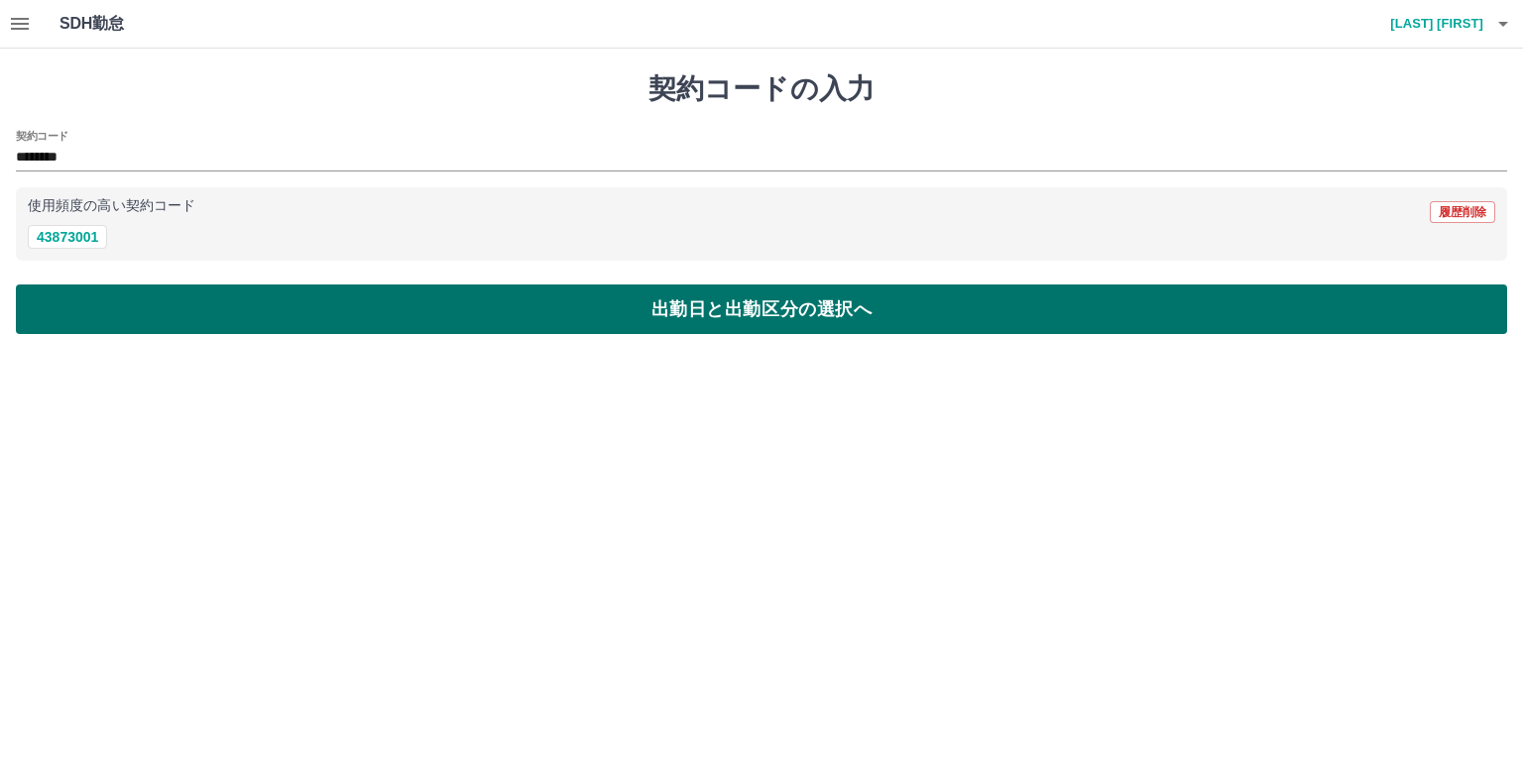 click on "出勤日と出勤区分の選択へ" at bounding box center [762, 309] 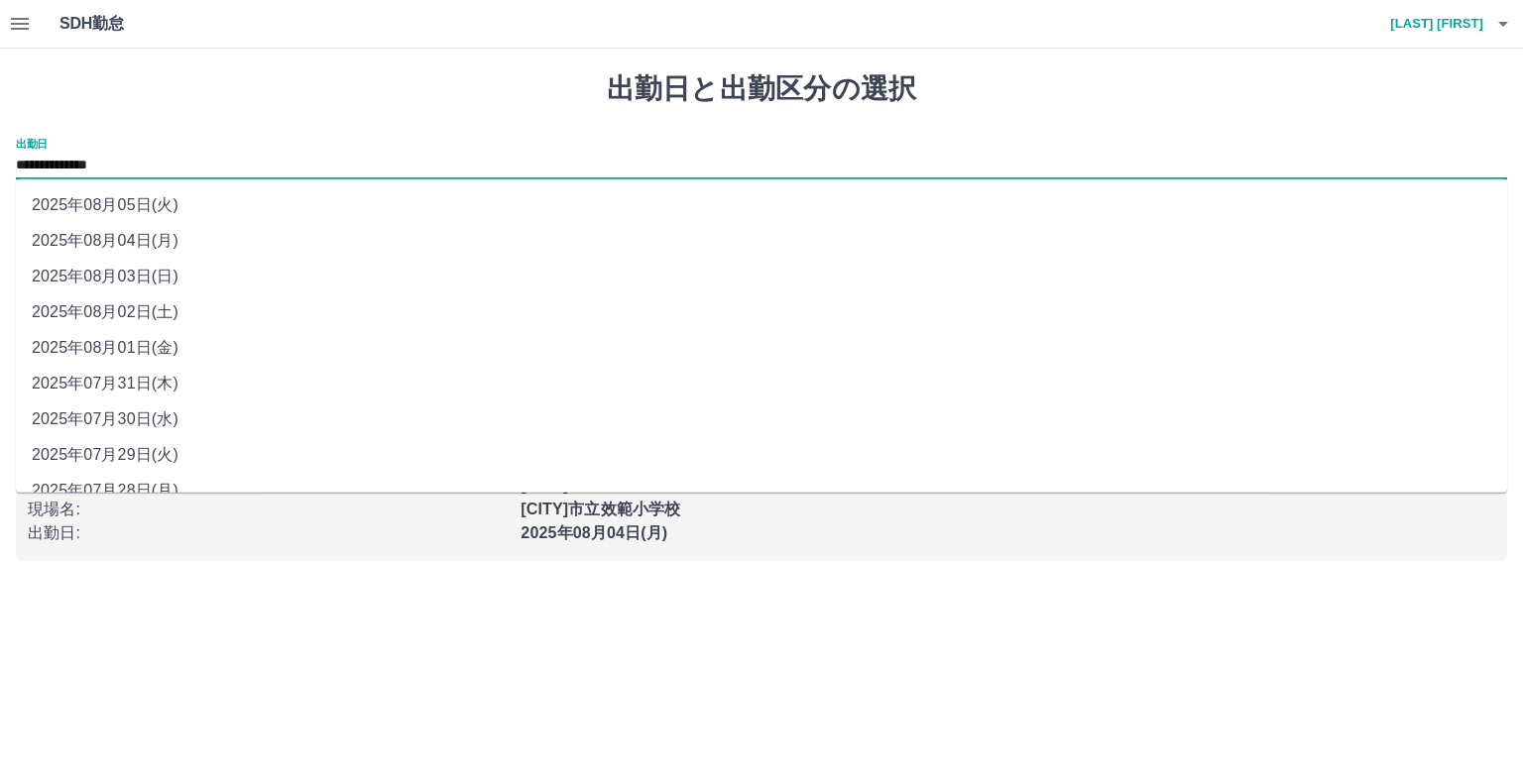 click on "**********" at bounding box center [762, 166] 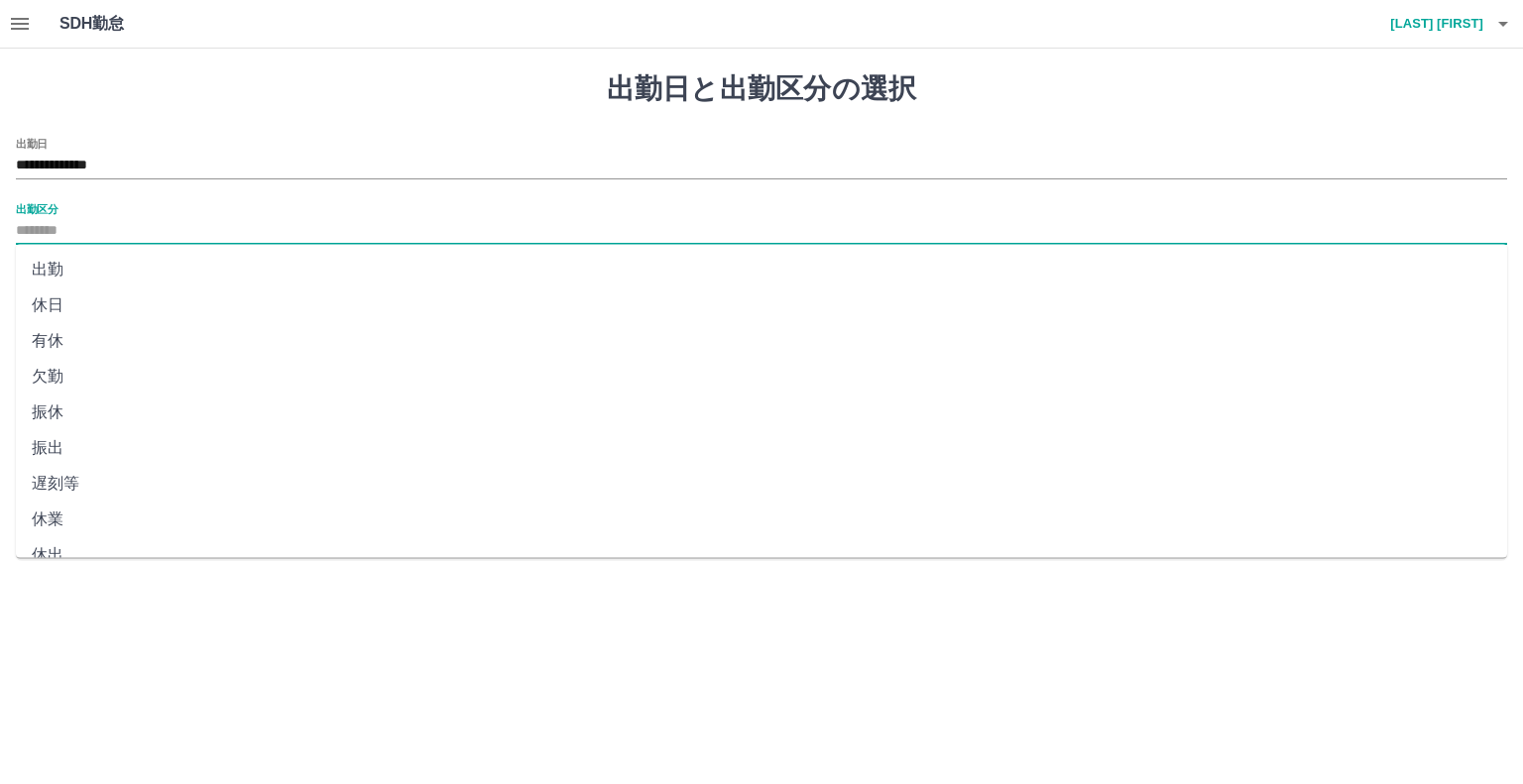 click on "出勤区分" at bounding box center [762, 231] 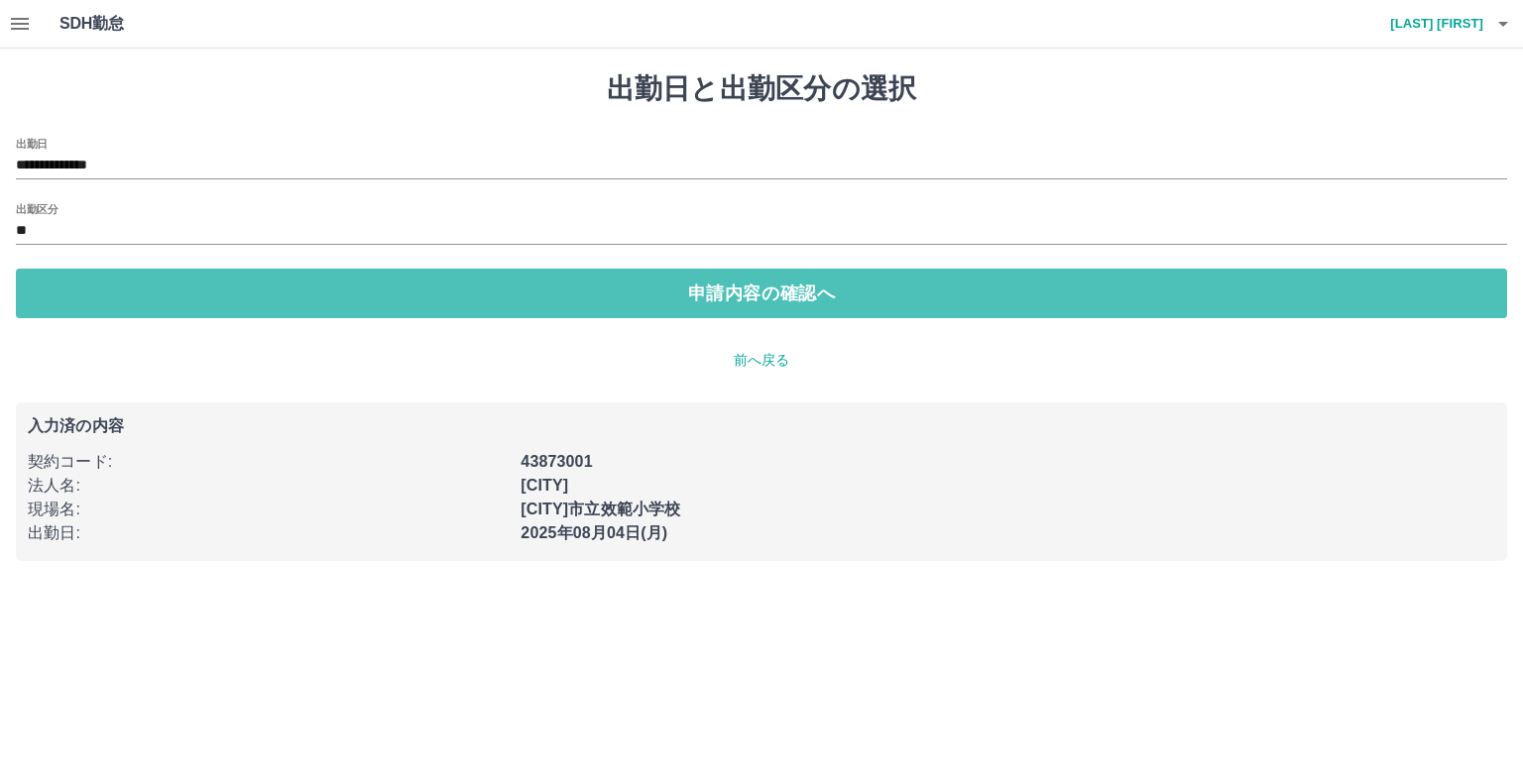 click on "申請内容の確認へ" at bounding box center (762, 293) 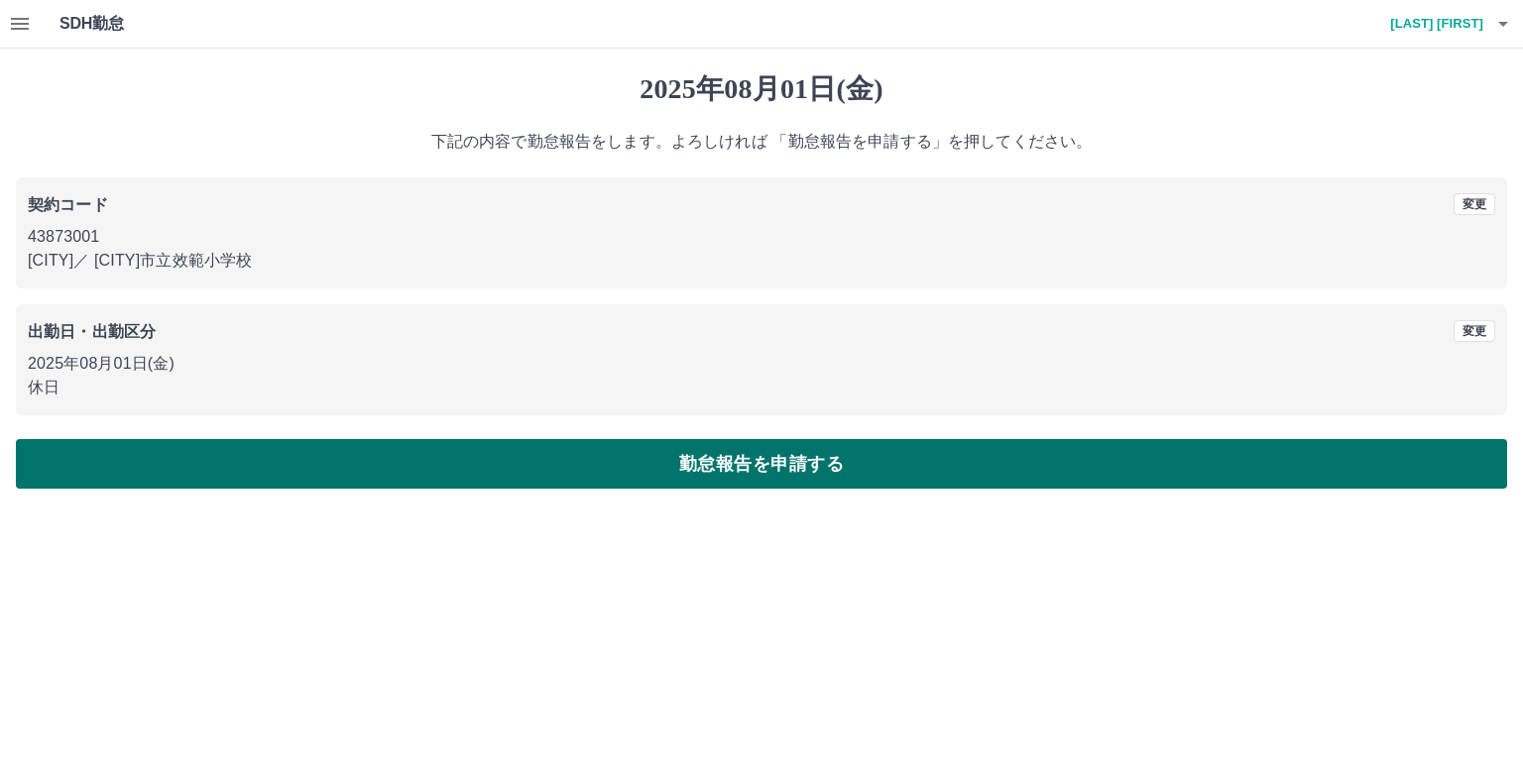click on "勤怠報告を申請する" at bounding box center (762, 464) 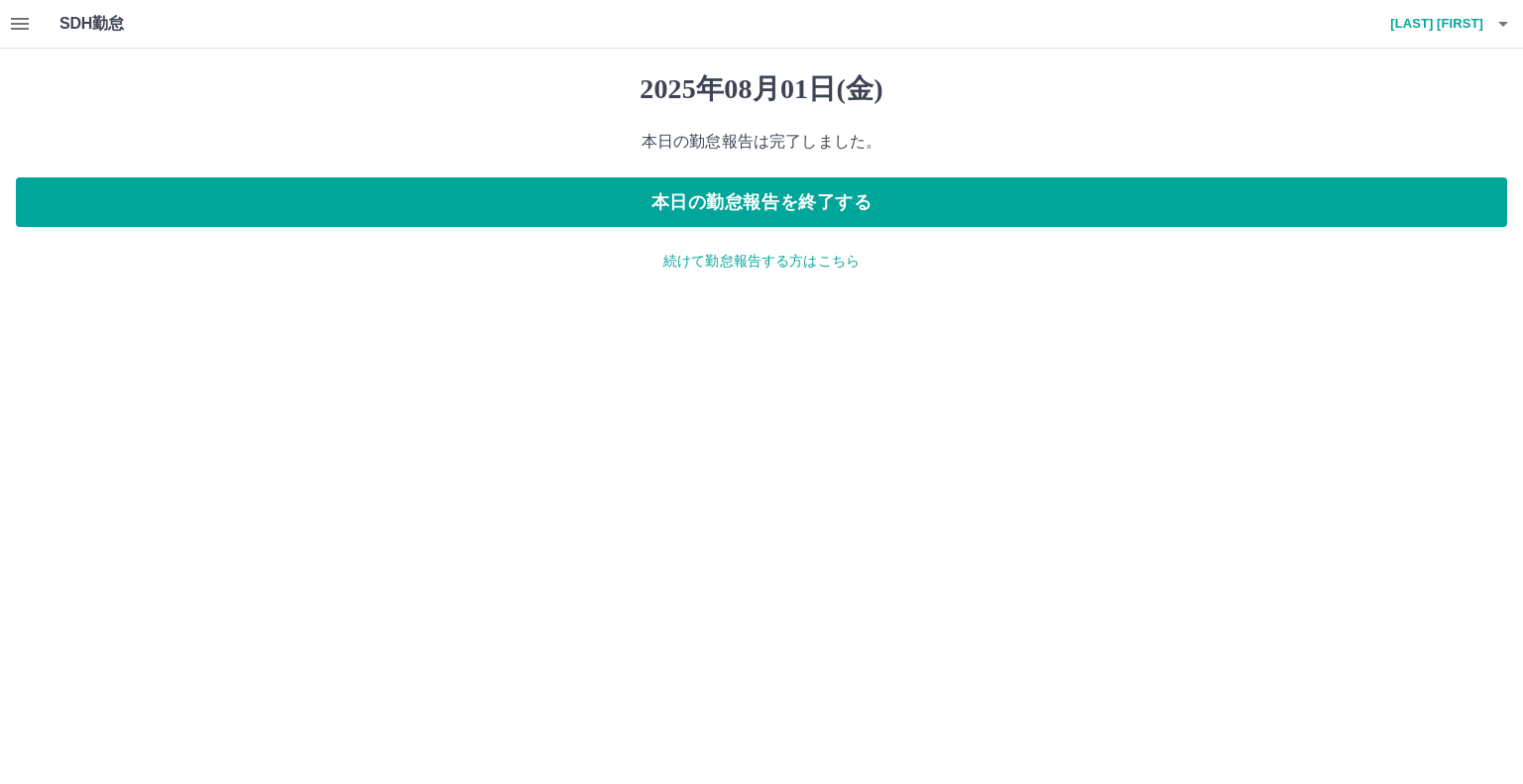 click on "続けて勤怠報告する方はこちら" at bounding box center (762, 261) 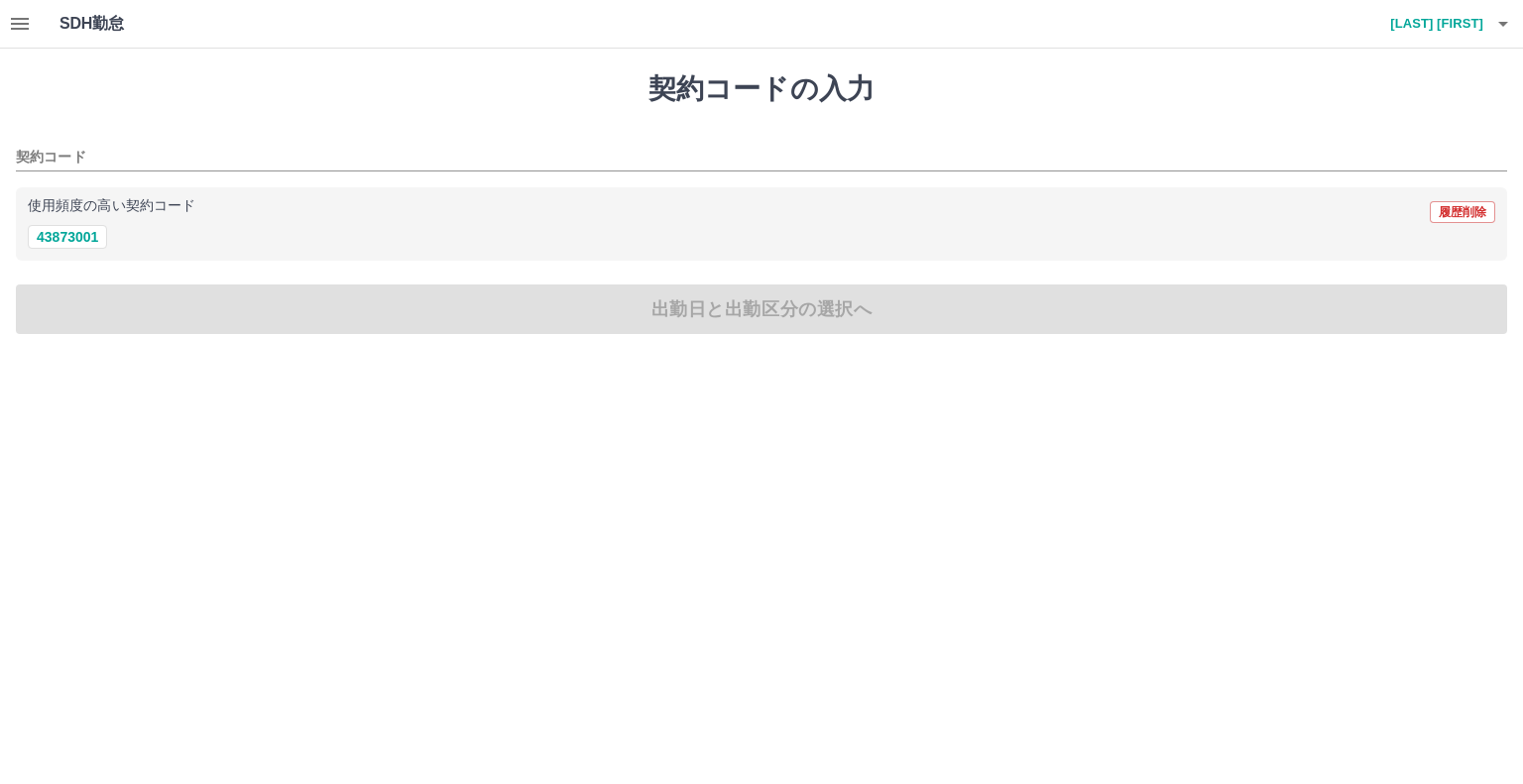 click on "使用頻度の高い契約コード 履歴削除 43873001" at bounding box center [762, 224] 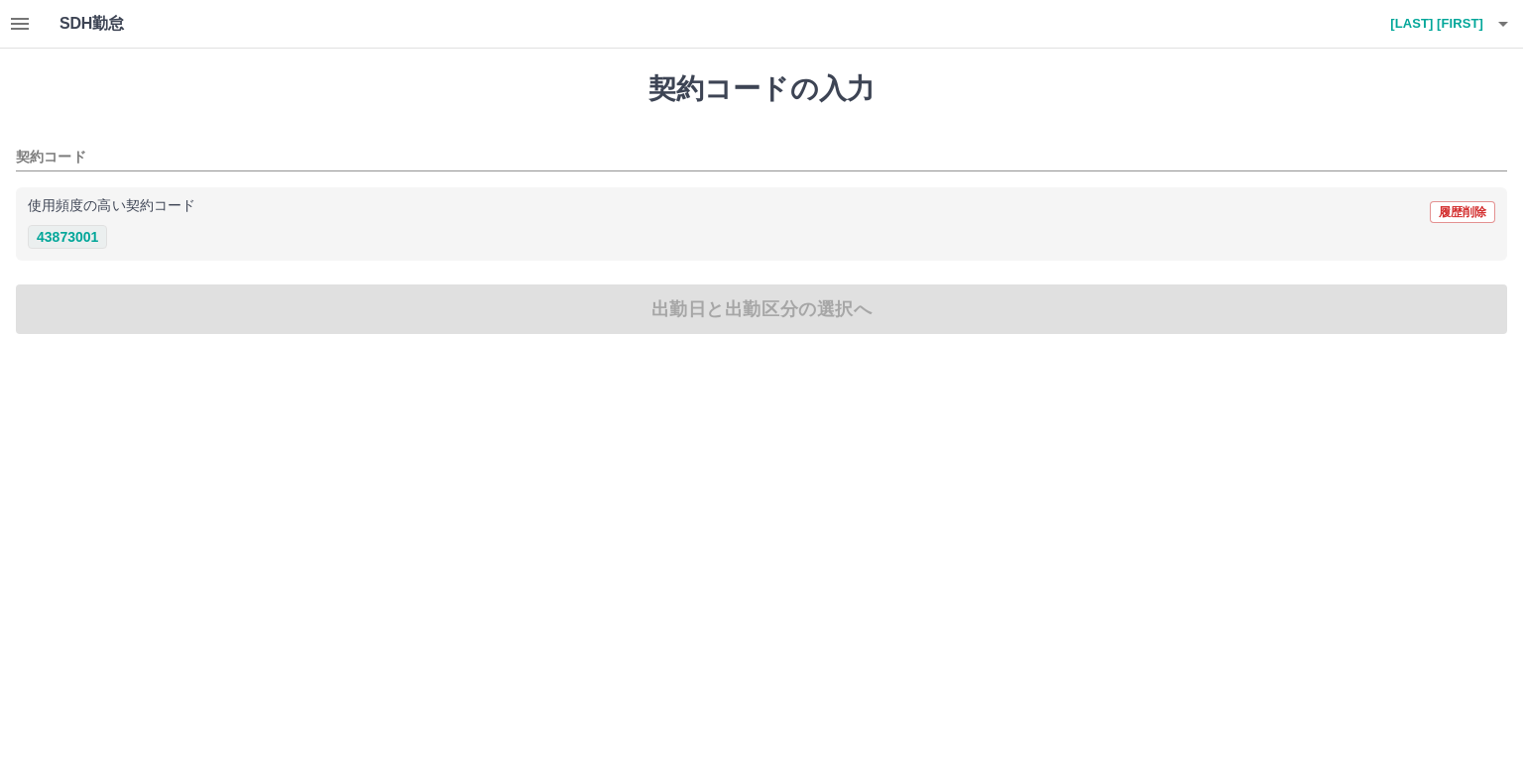 click on "43873001" at bounding box center [67, 237] 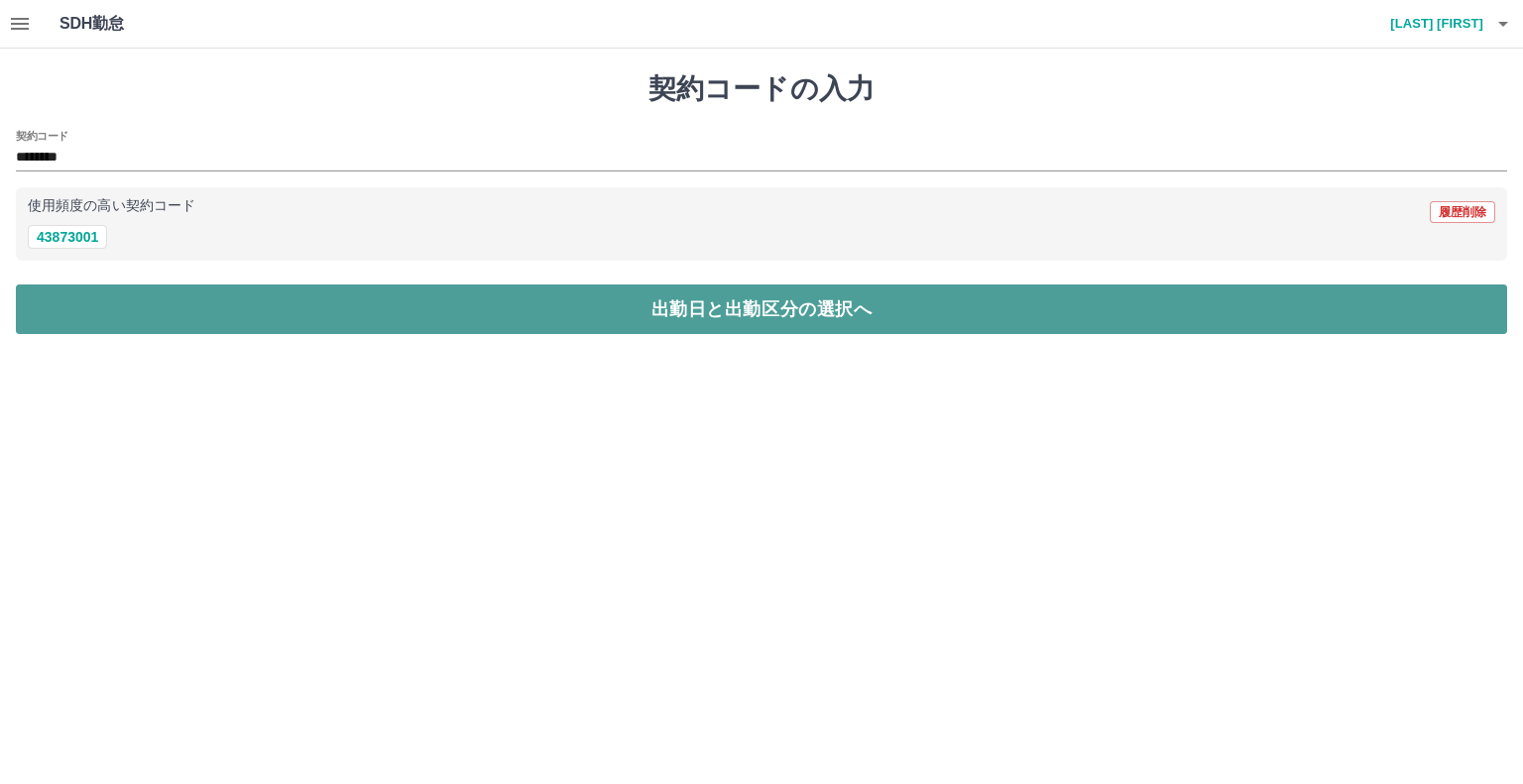 click on "出勤日と出勤区分の選択へ" at bounding box center (762, 309) 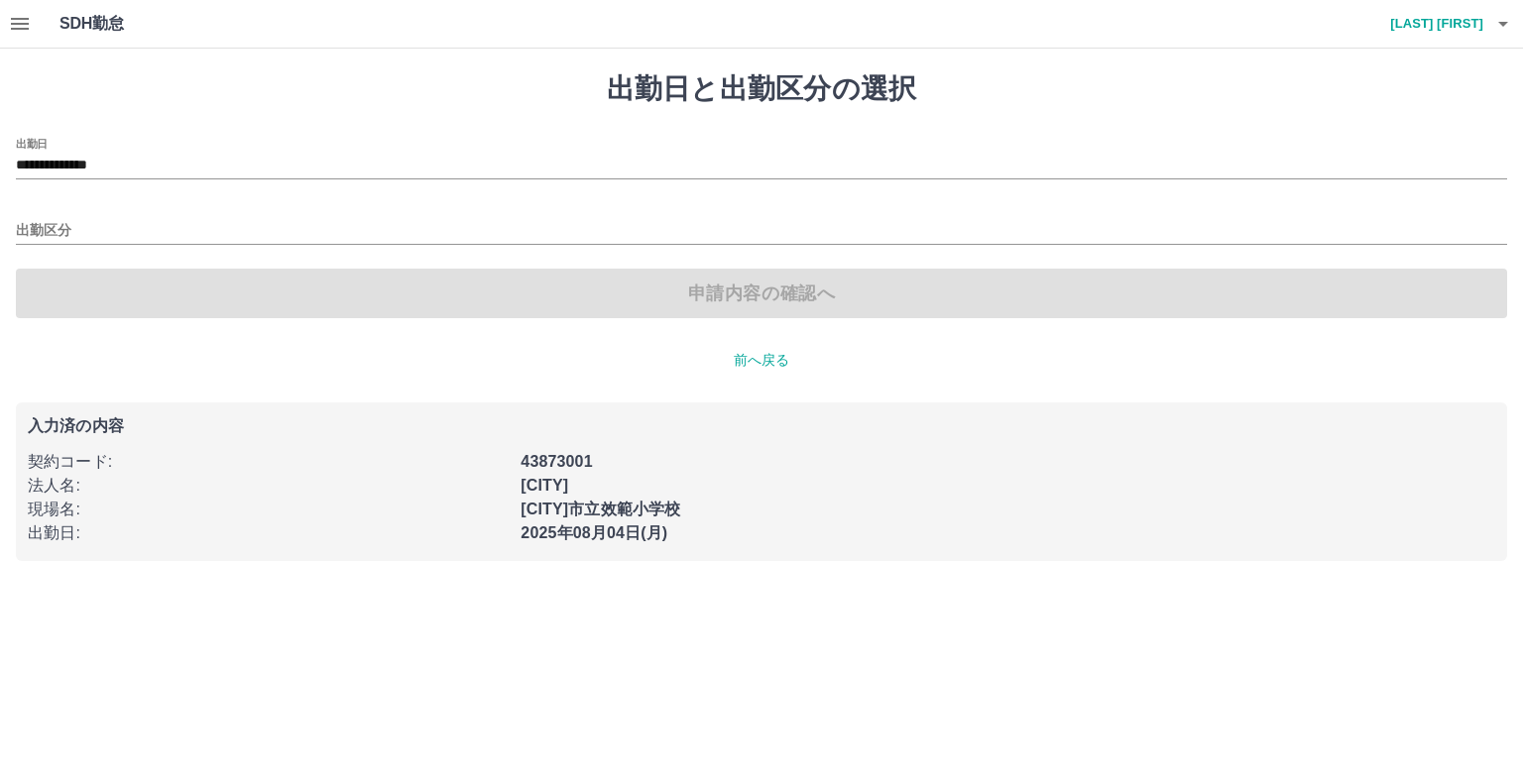 drag, startPoint x: 57, startPoint y: 308, endPoint x: 58, endPoint y: 273, distance: 35.014283 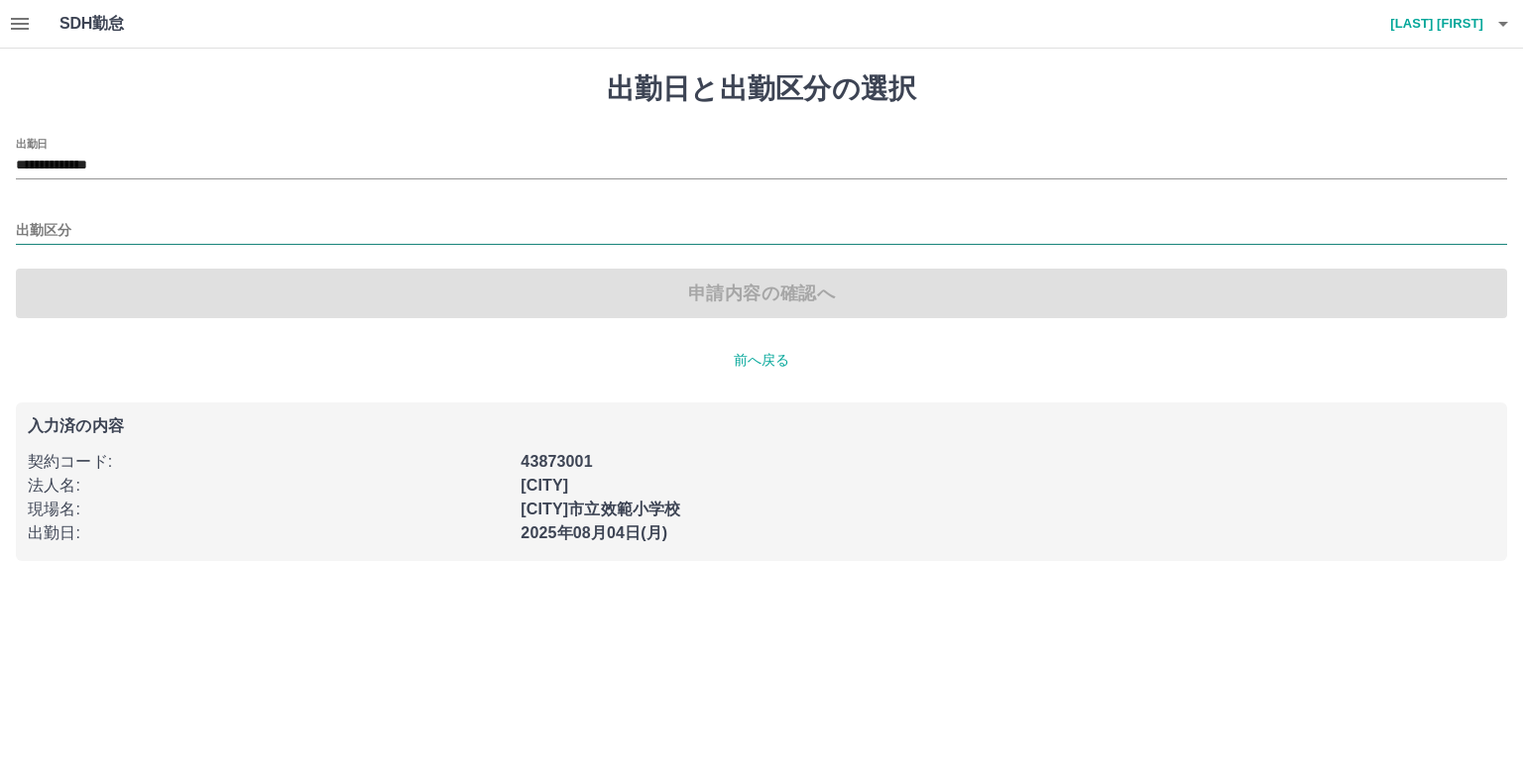 click on "出勤区分" at bounding box center (762, 231) 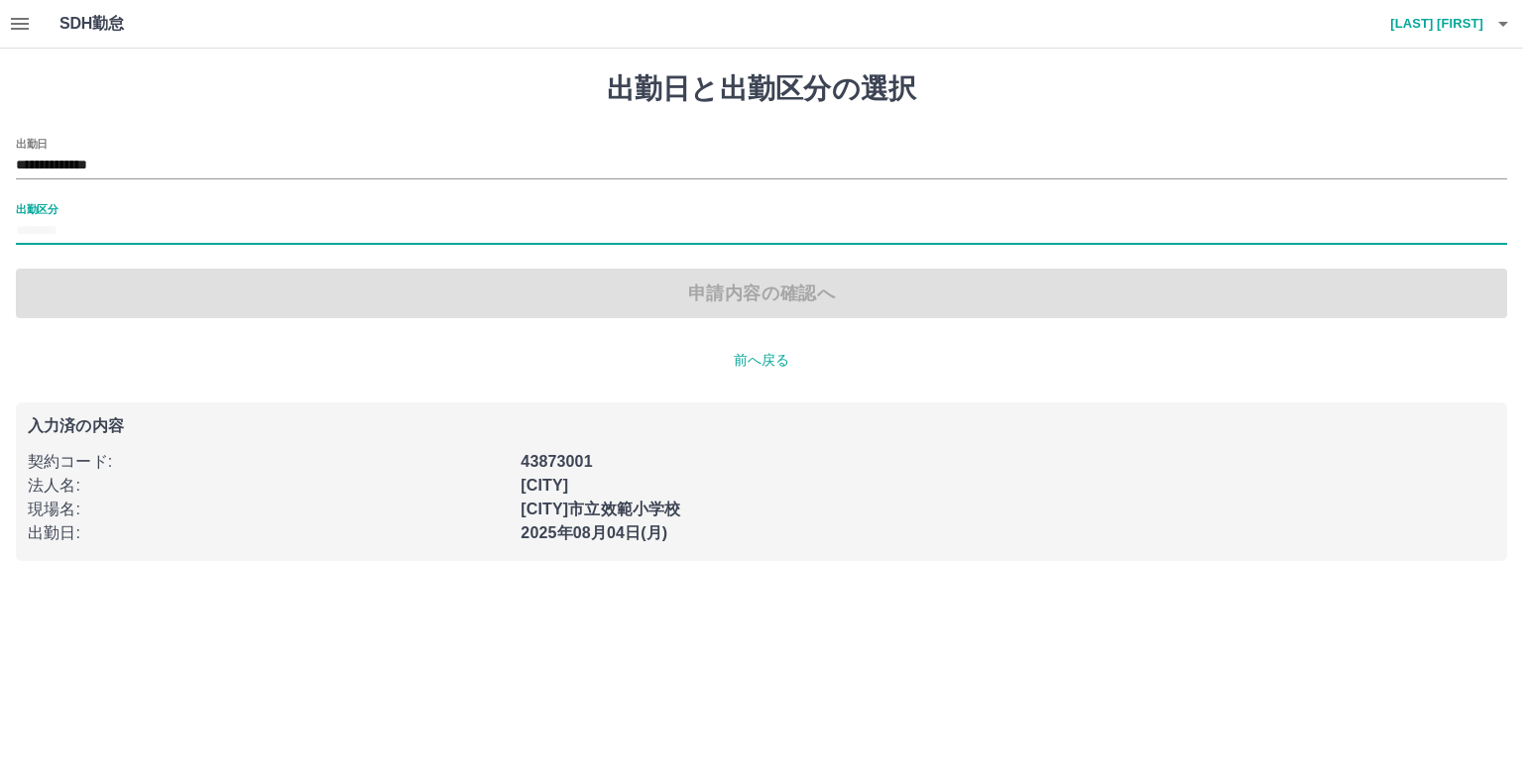 click on "出勤区分" at bounding box center (762, 231) 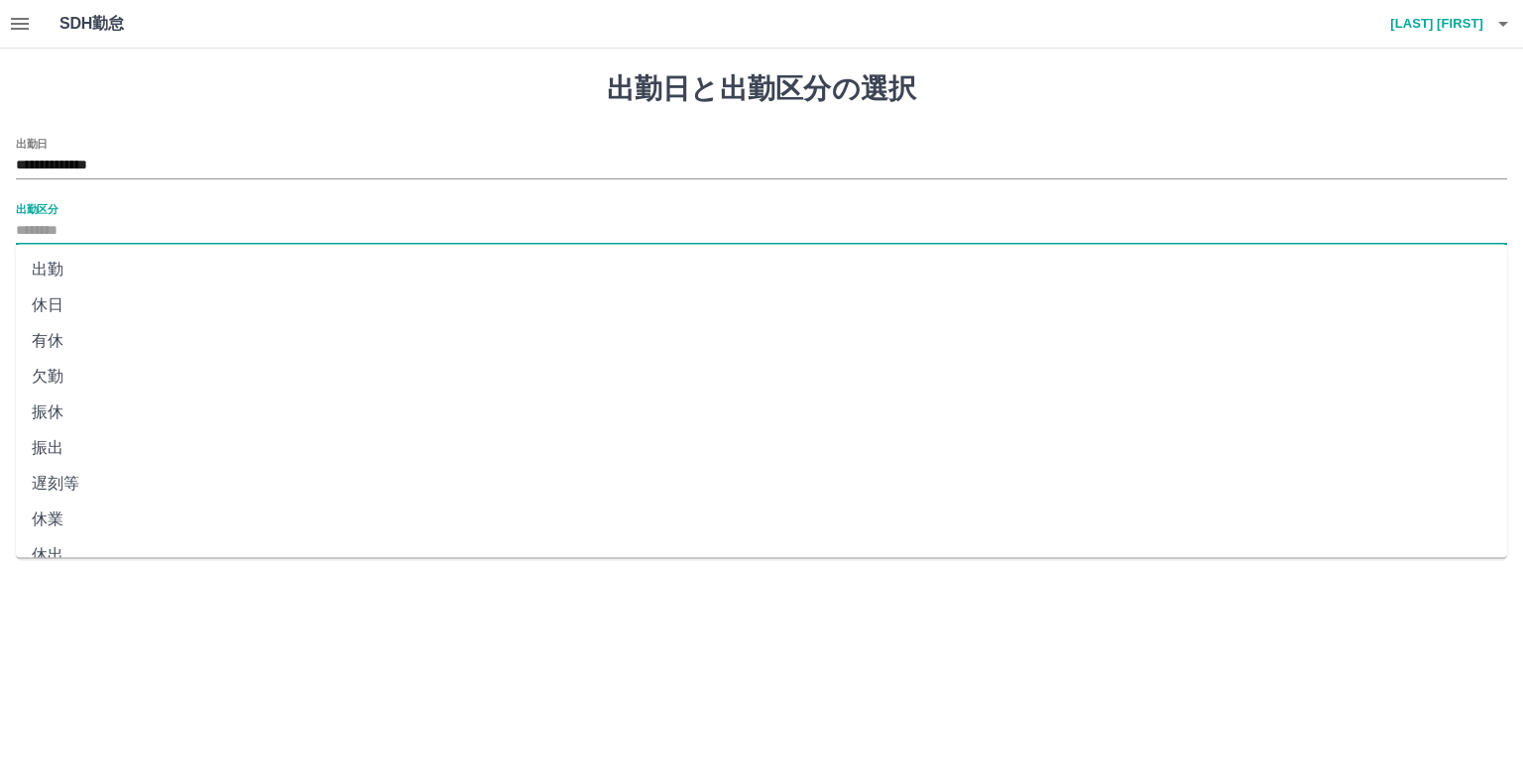 click on "休日" at bounding box center (762, 305) 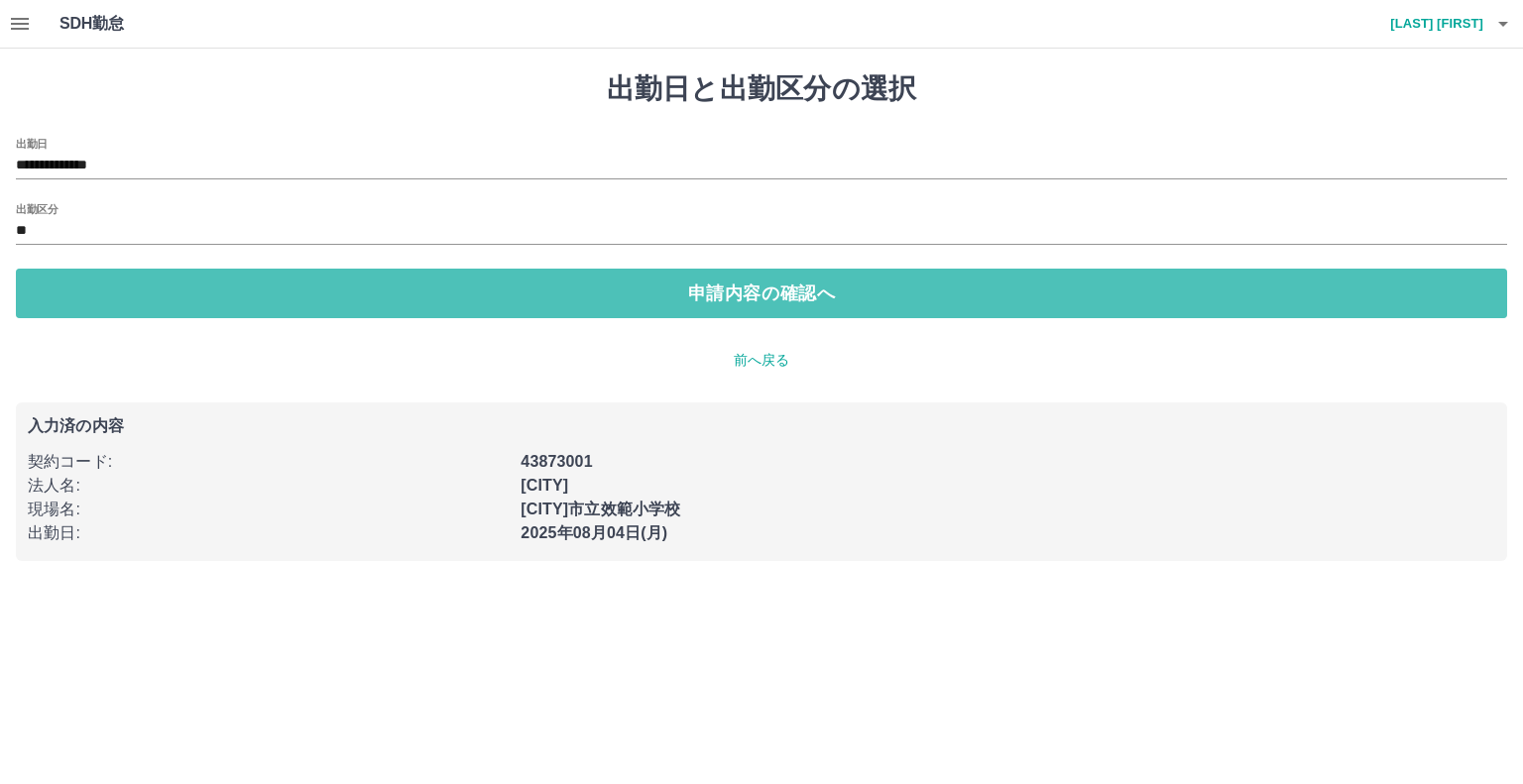click on "申請内容の確認へ" at bounding box center [762, 293] 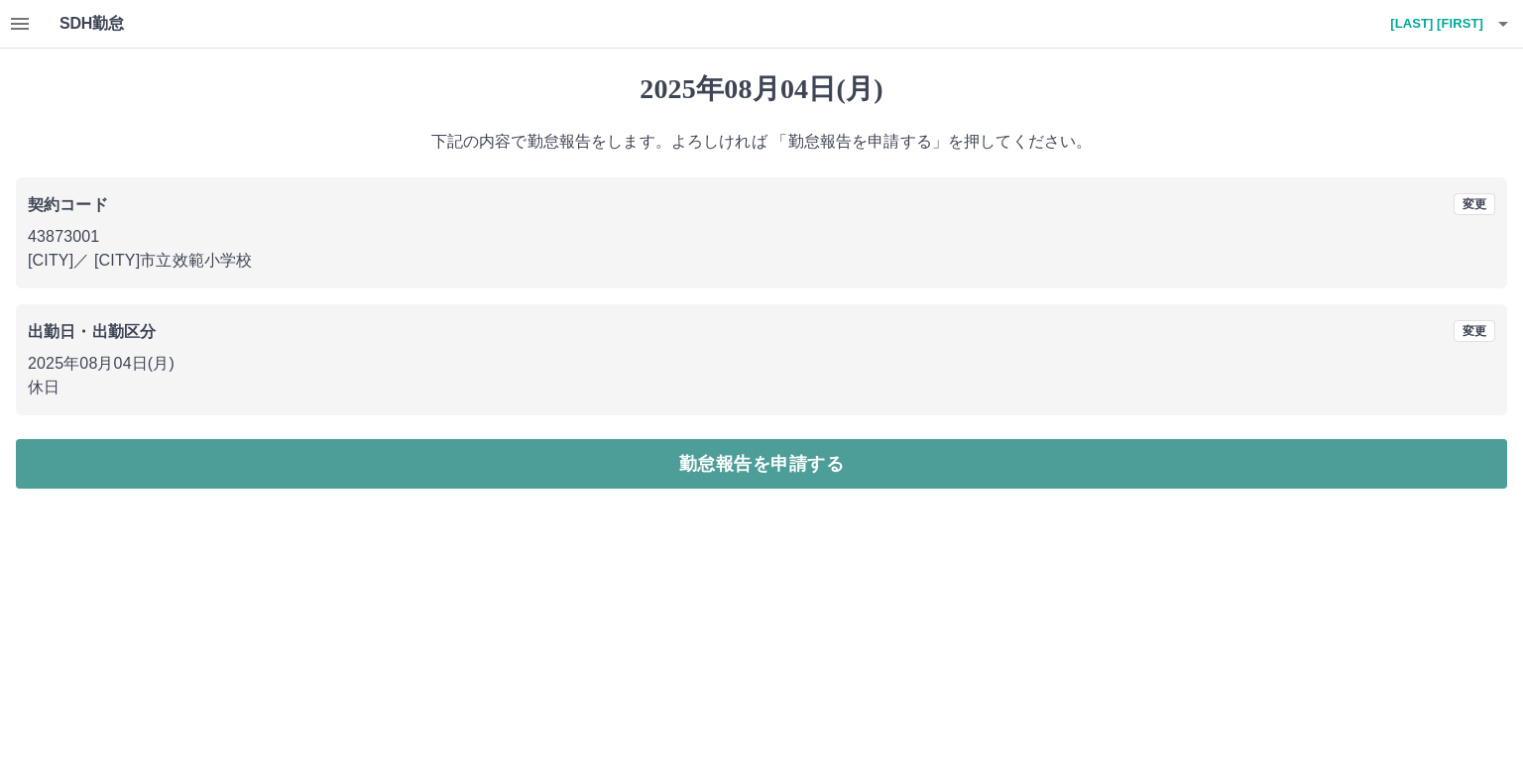 click on "勤怠報告を申請する" at bounding box center [762, 464] 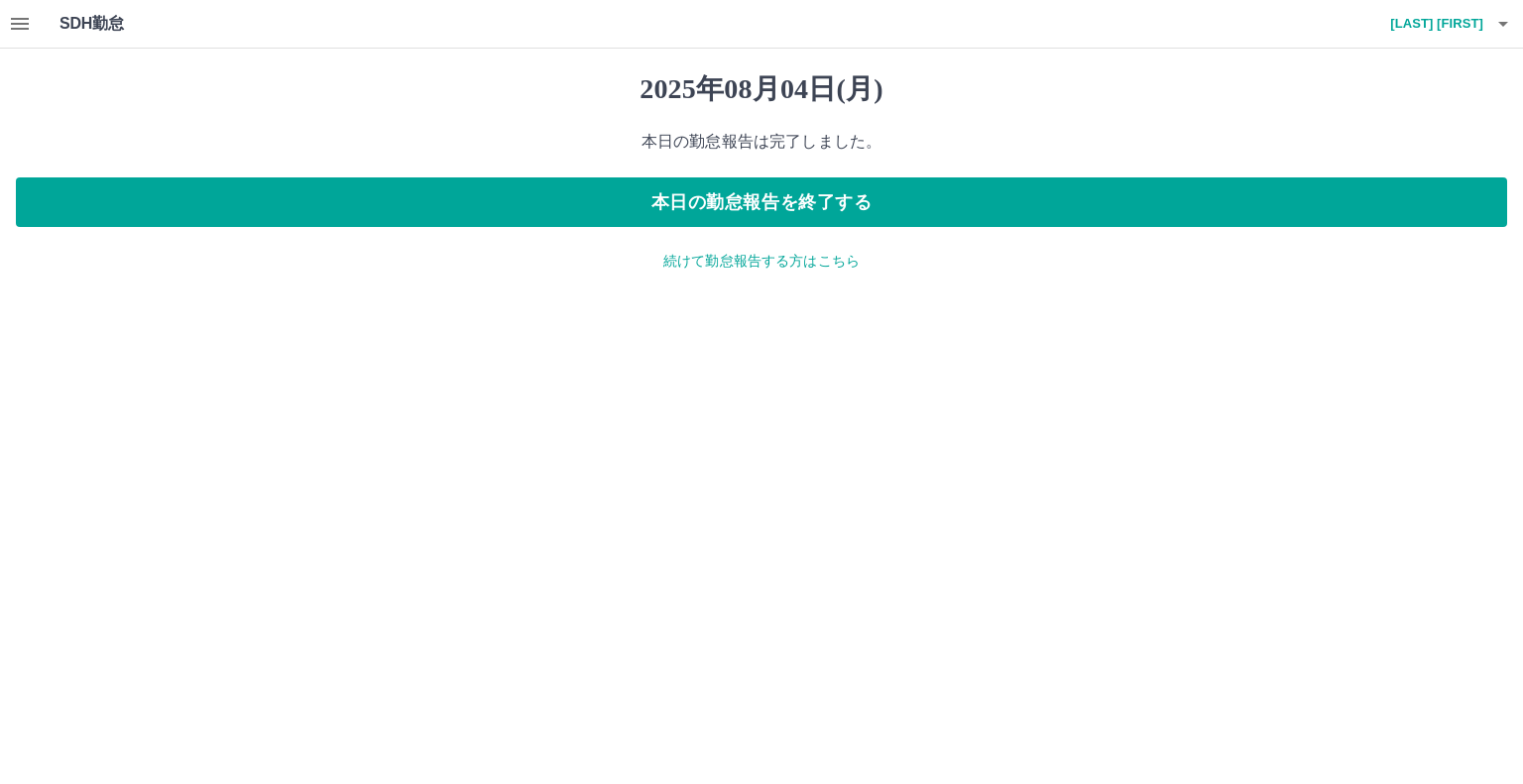 click on "続けて勤怠報告する方はこちら" at bounding box center (762, 261) 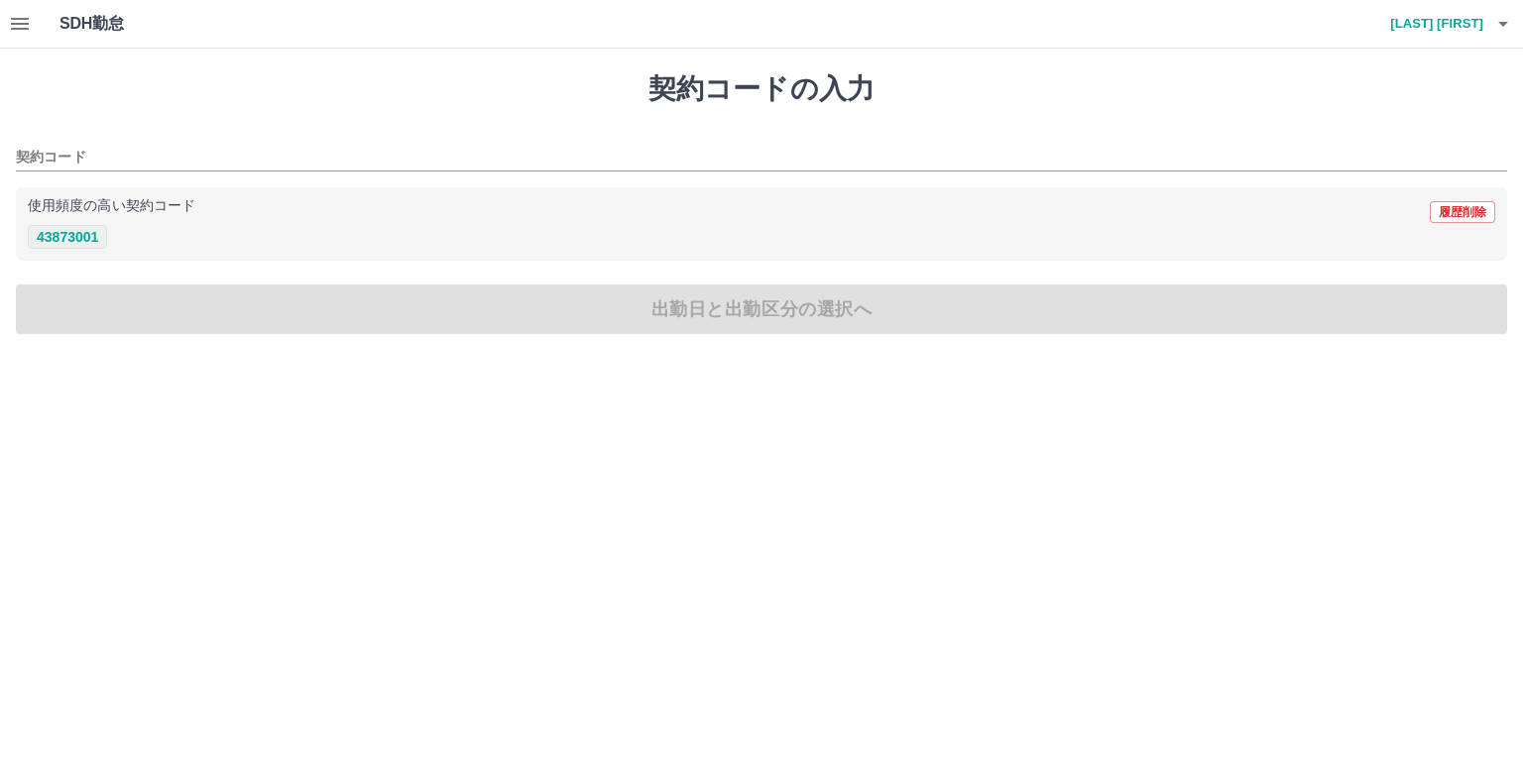 click on "43873001" at bounding box center (67, 237) 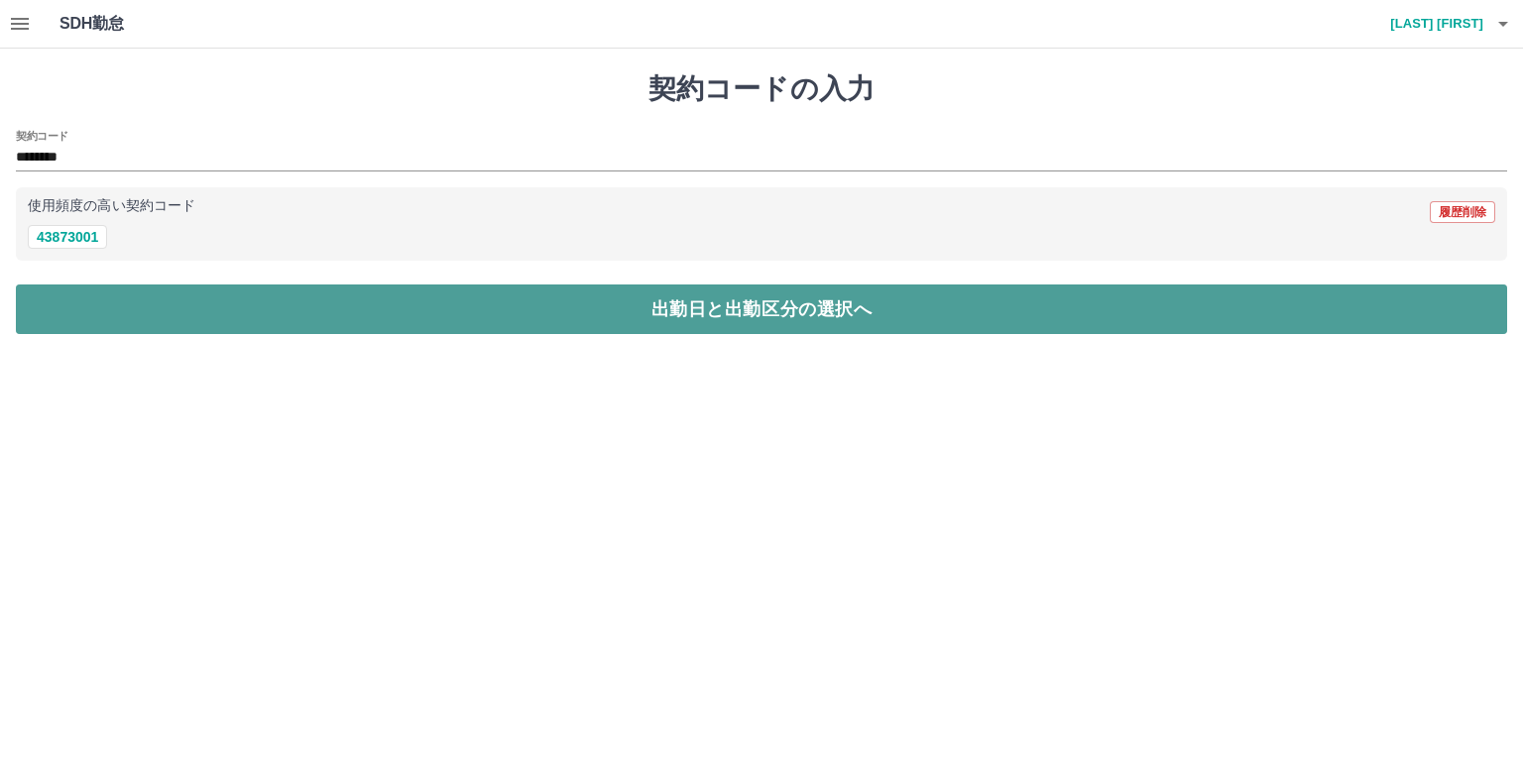 click on "出勤日と出勤区分の選択へ" at bounding box center (762, 309) 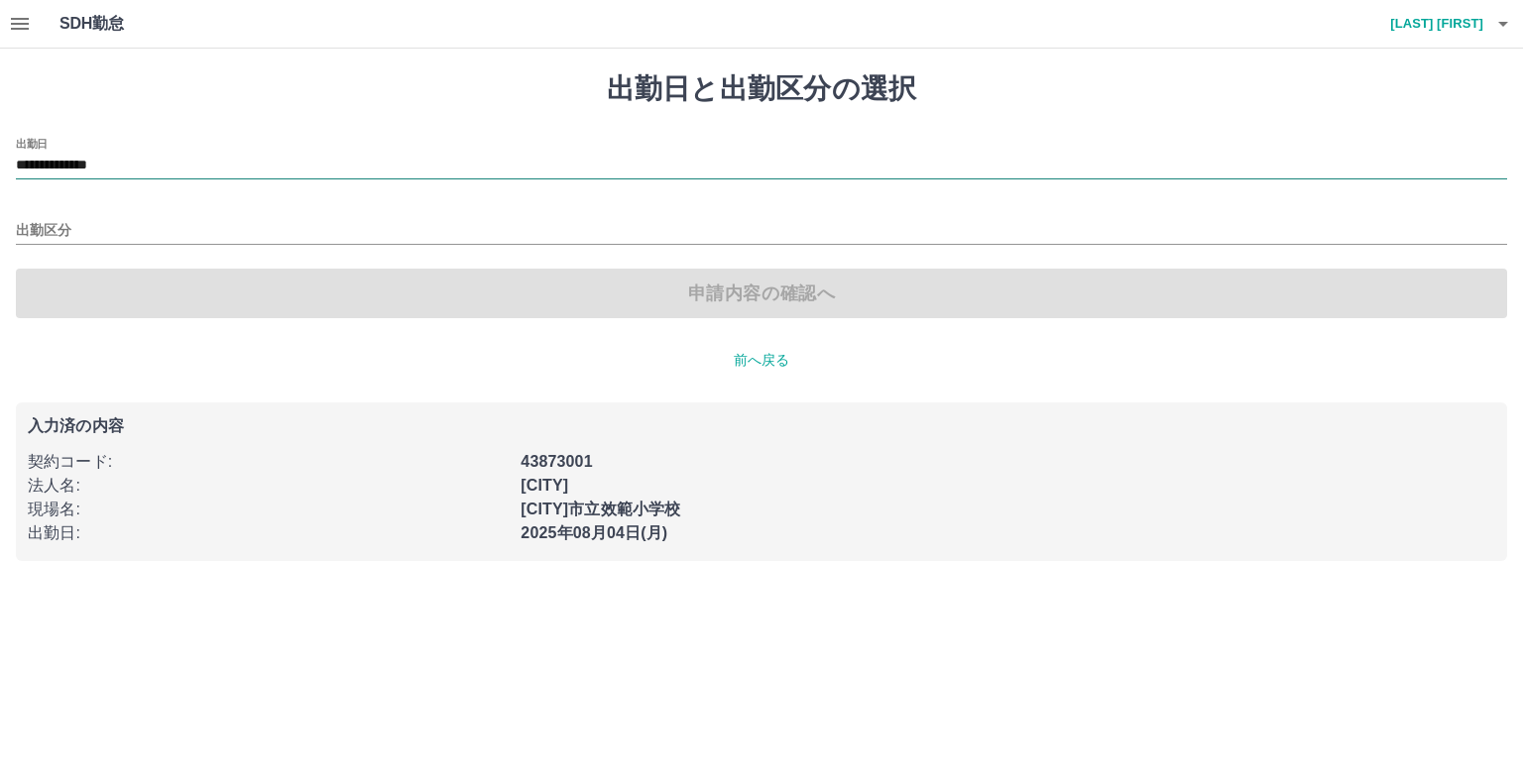 click on "**********" at bounding box center (762, 166) 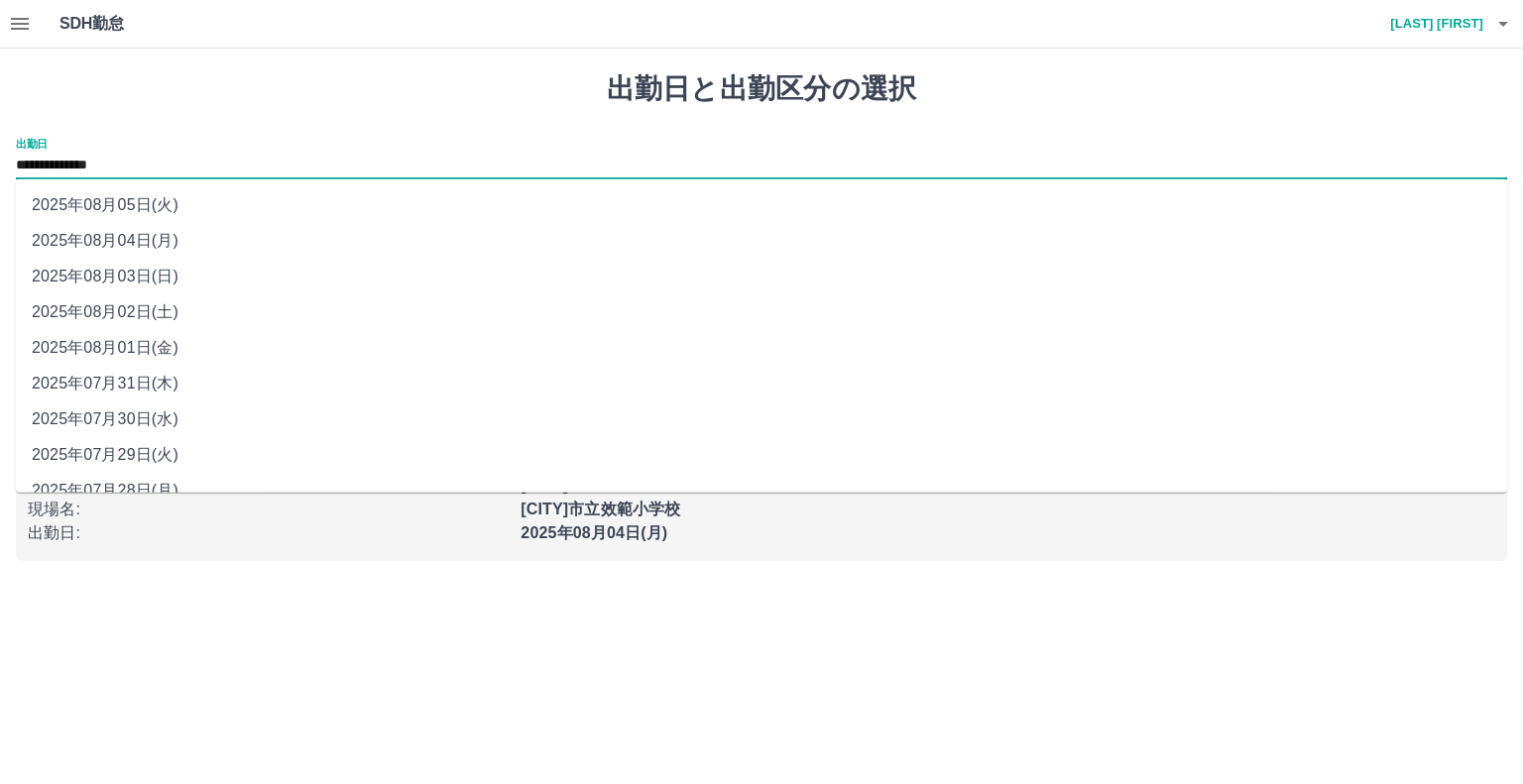 click on "**********" at bounding box center (762, 166) 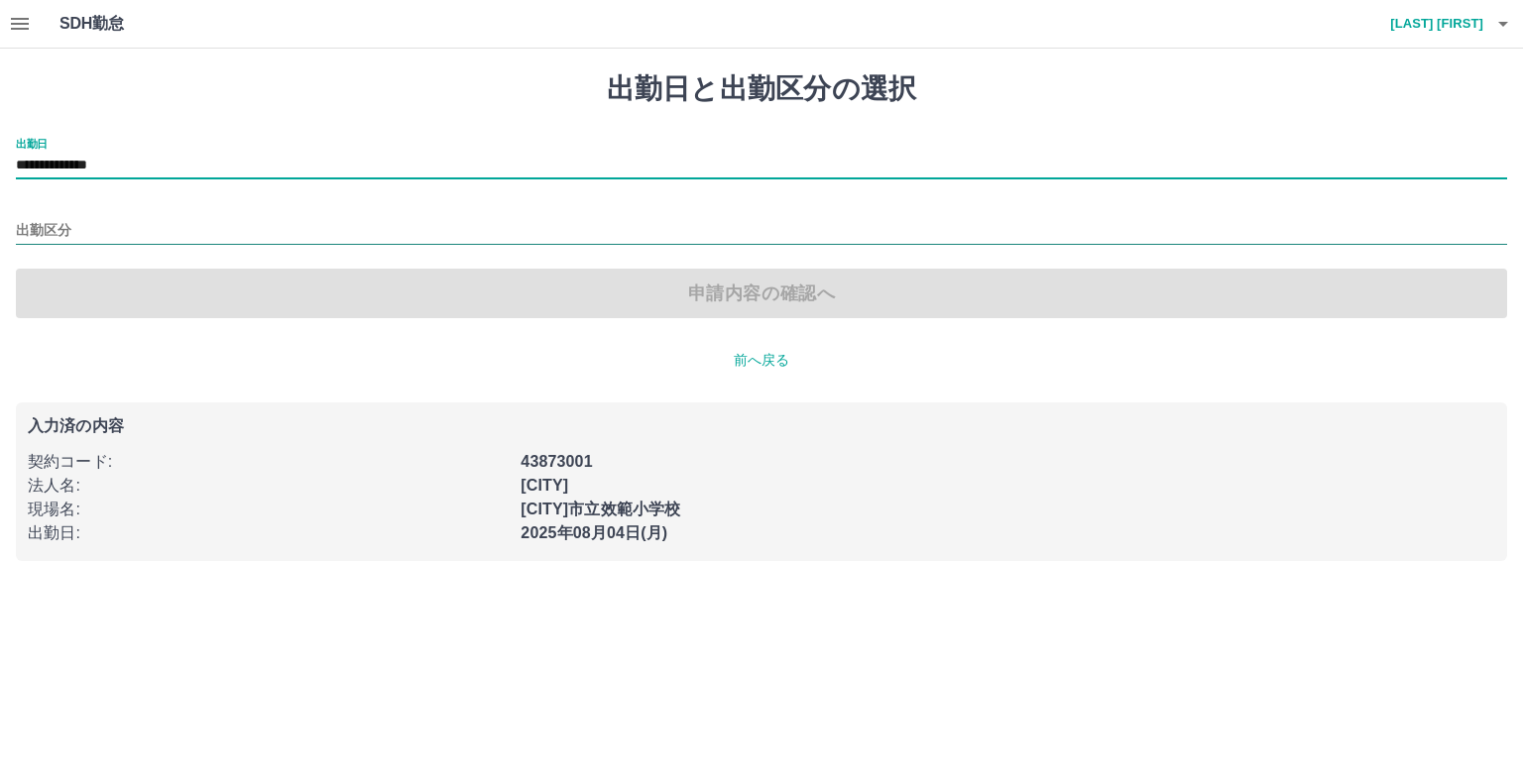 click on "出勤区分" at bounding box center [762, 231] 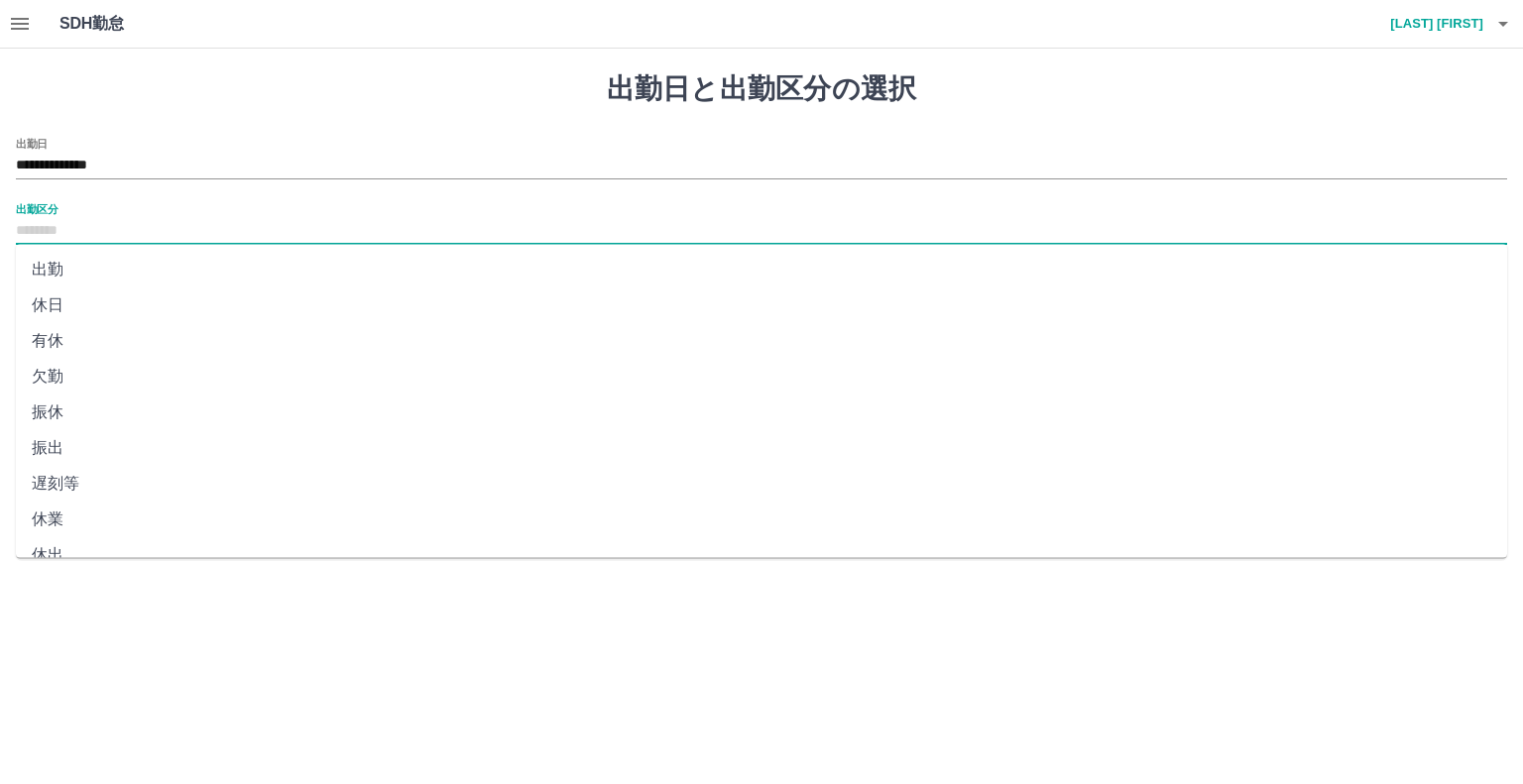click on "休日" at bounding box center (762, 305) 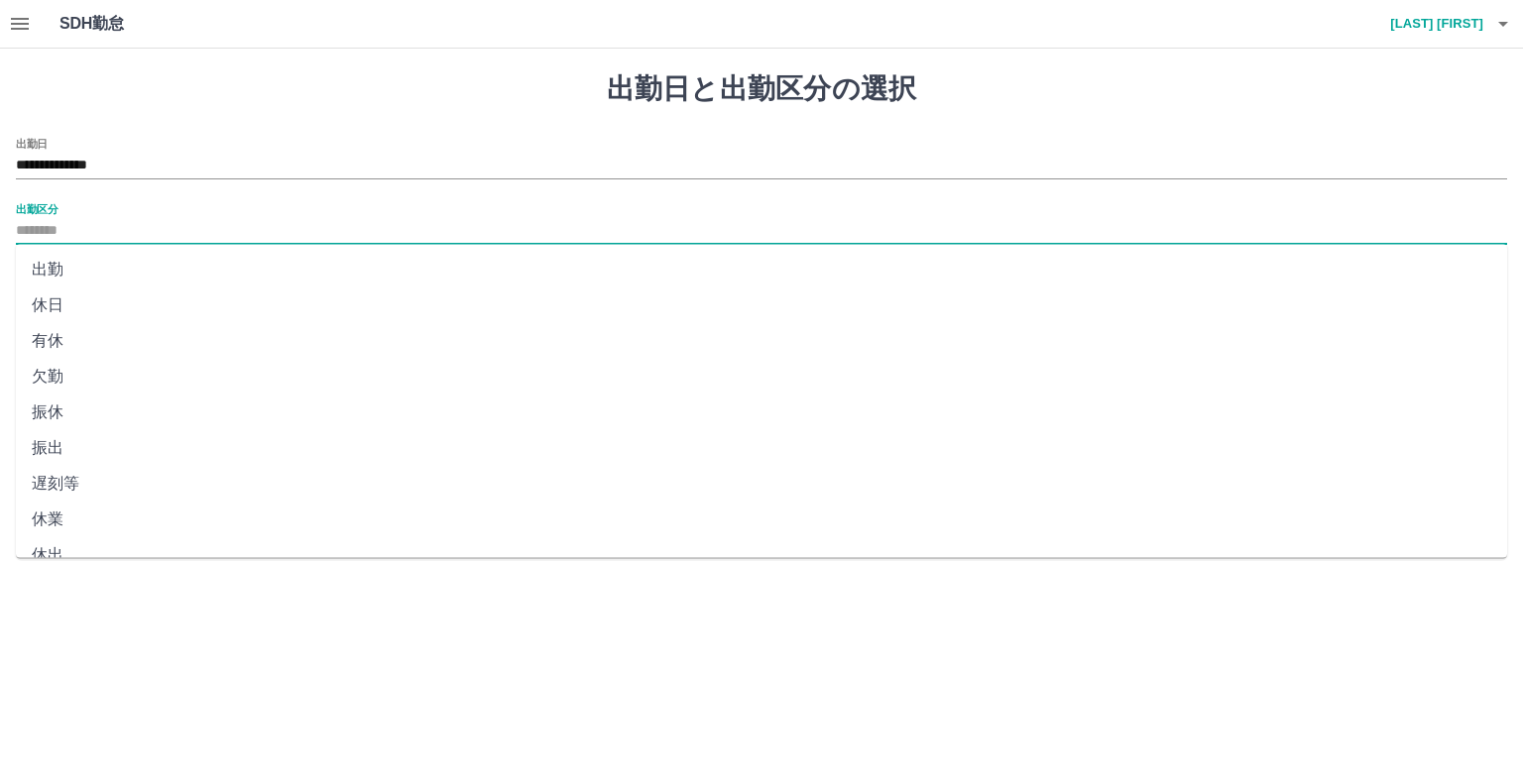 type on "**" 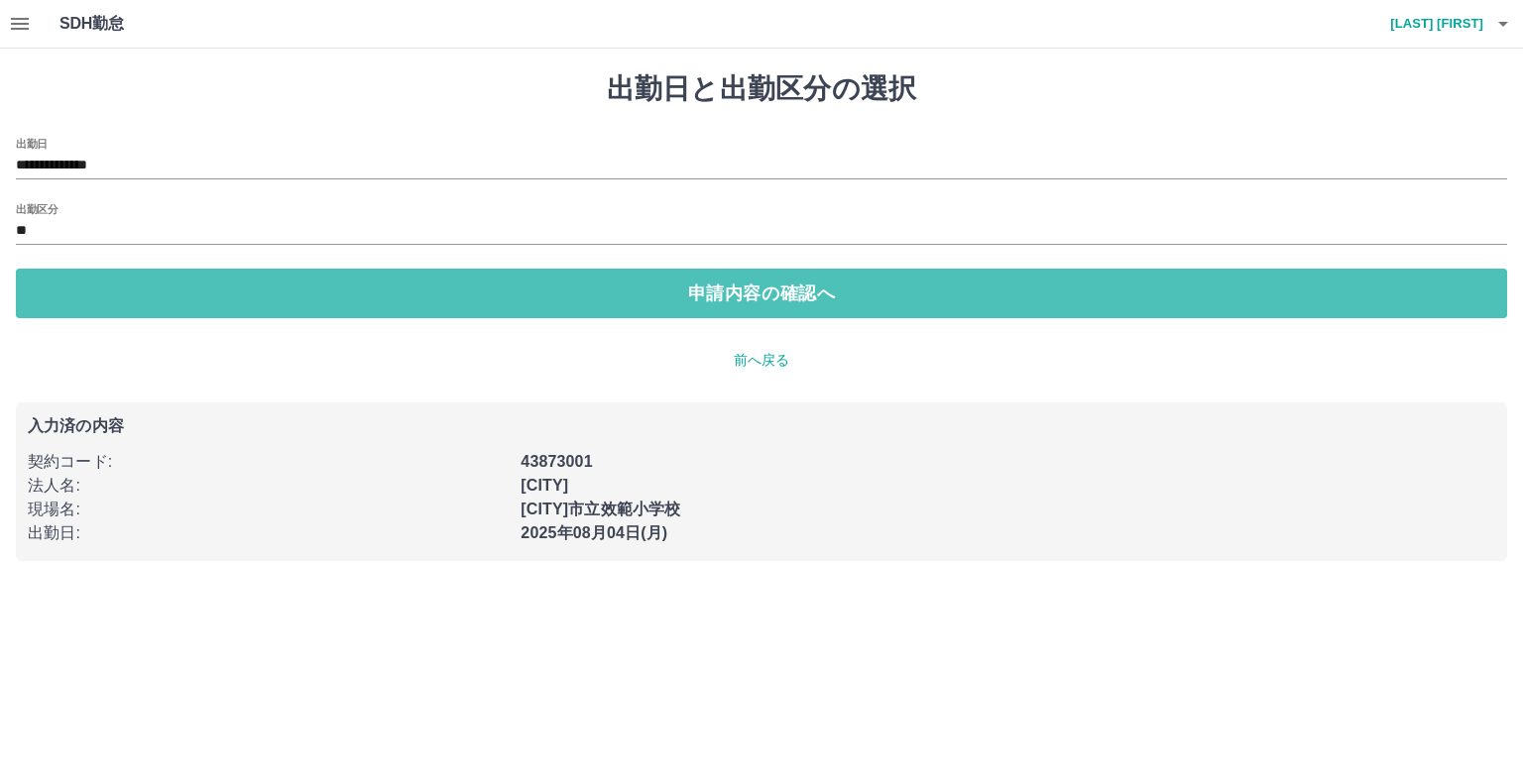 click on "申請内容の確認へ" at bounding box center [762, 293] 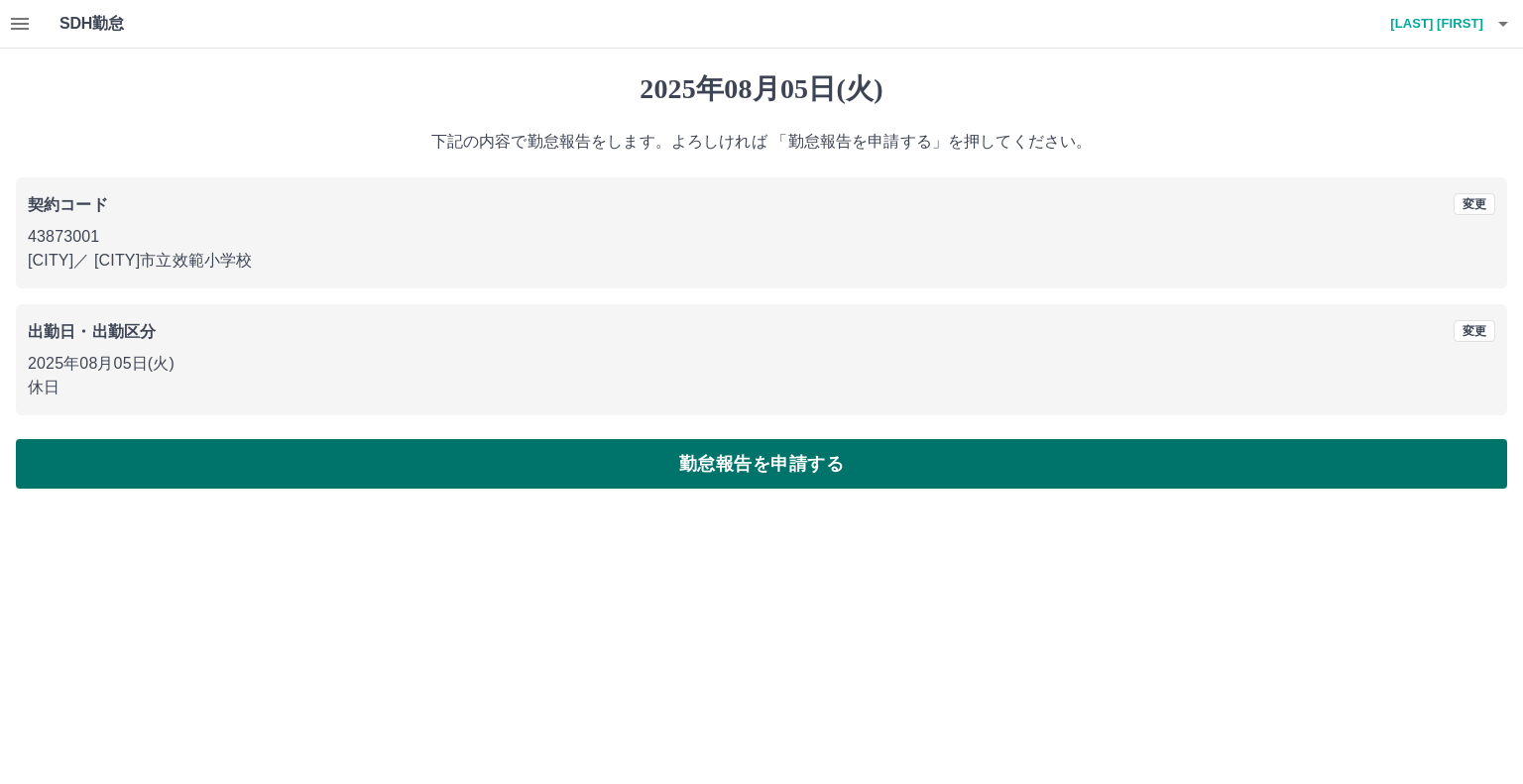 click on "勤怠報告を申請する" at bounding box center [762, 464] 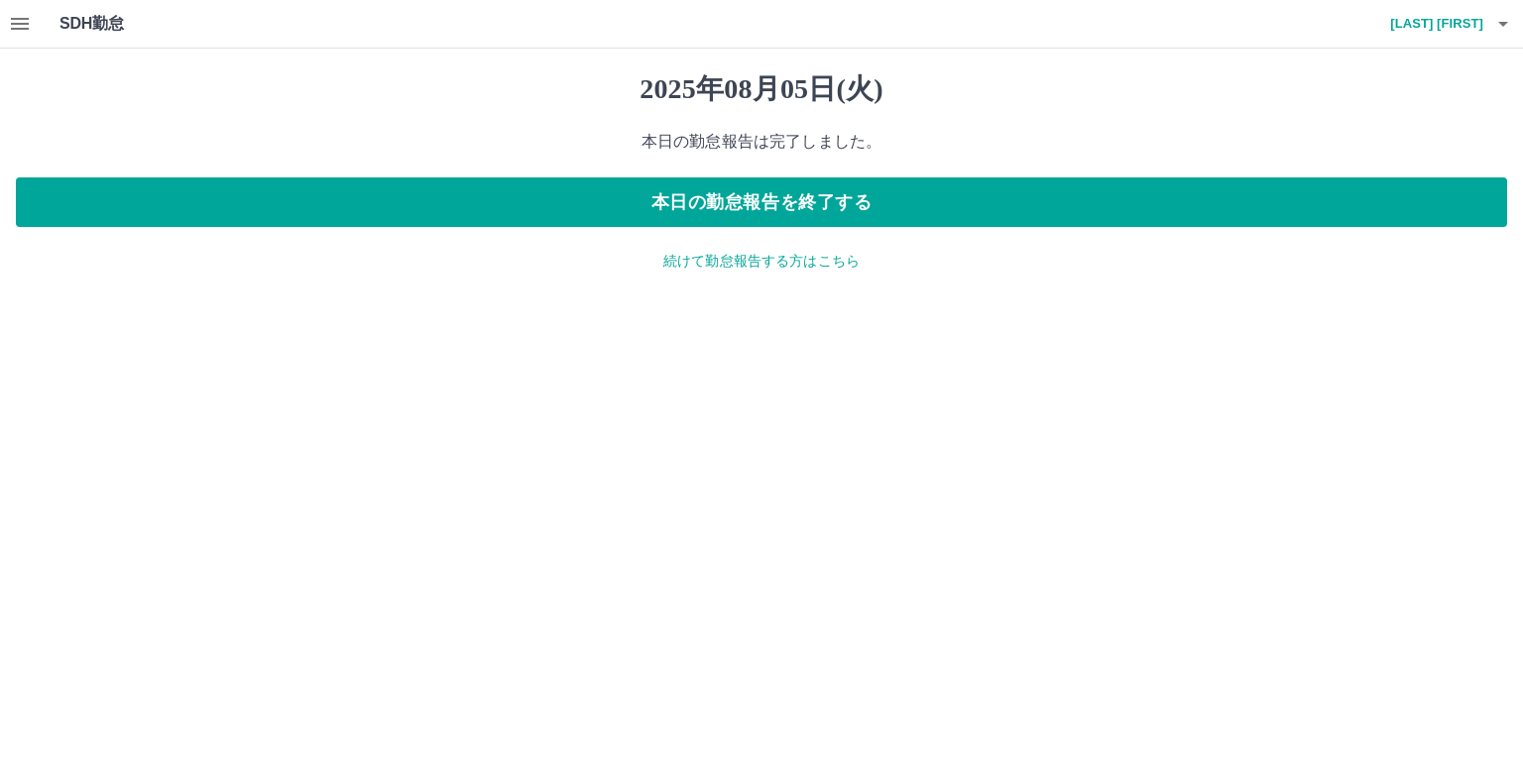 click 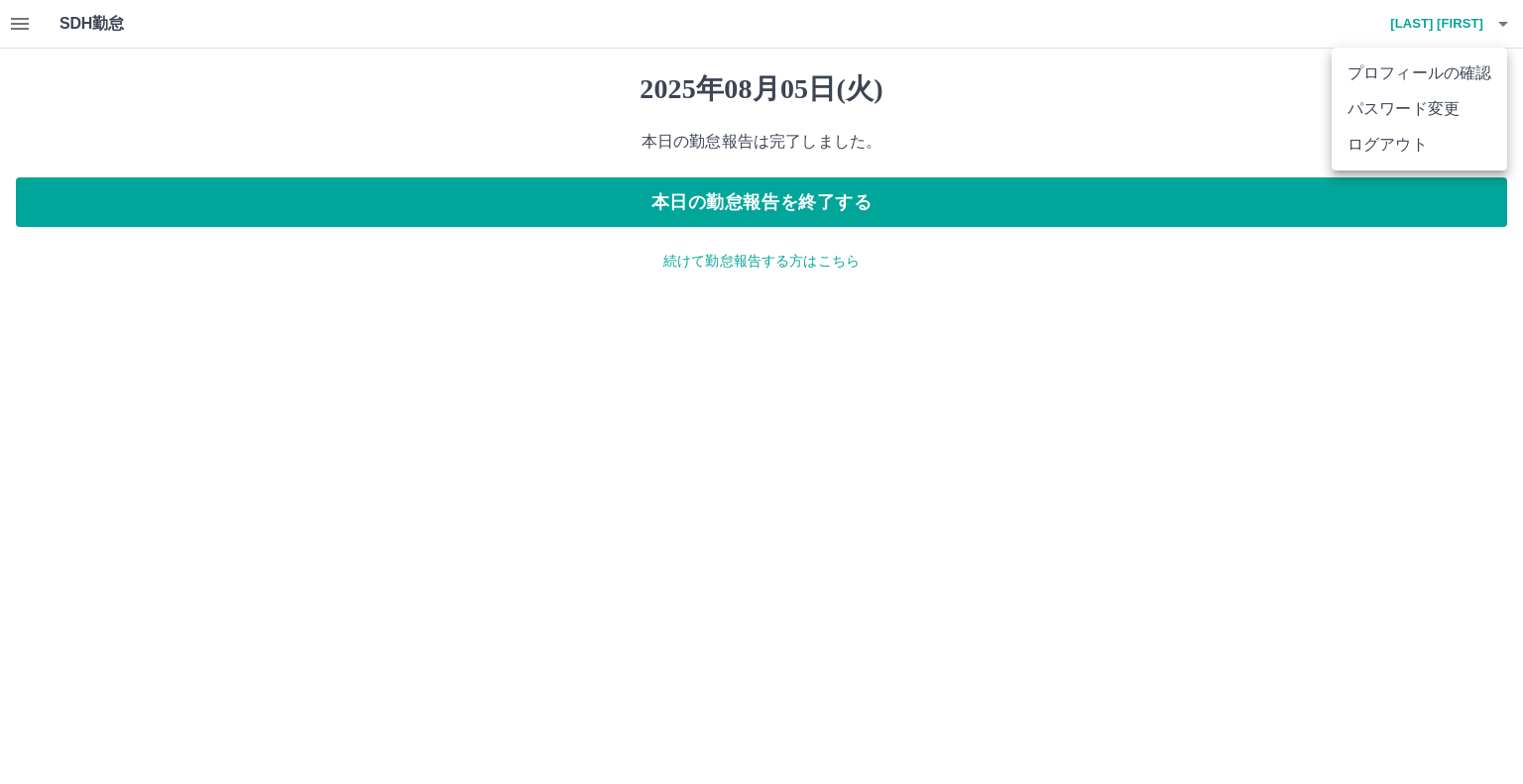 click at bounding box center (762, 392) 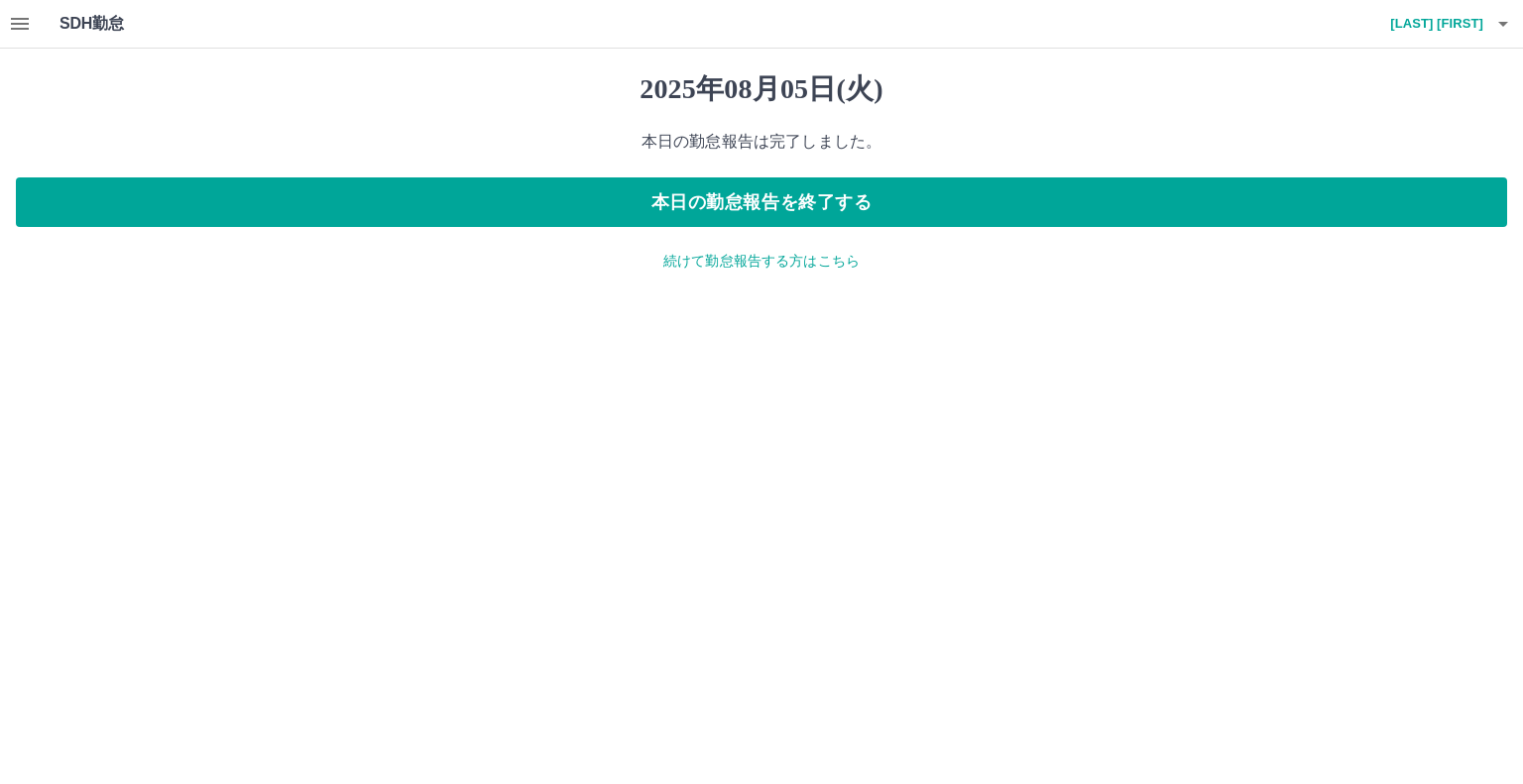 click 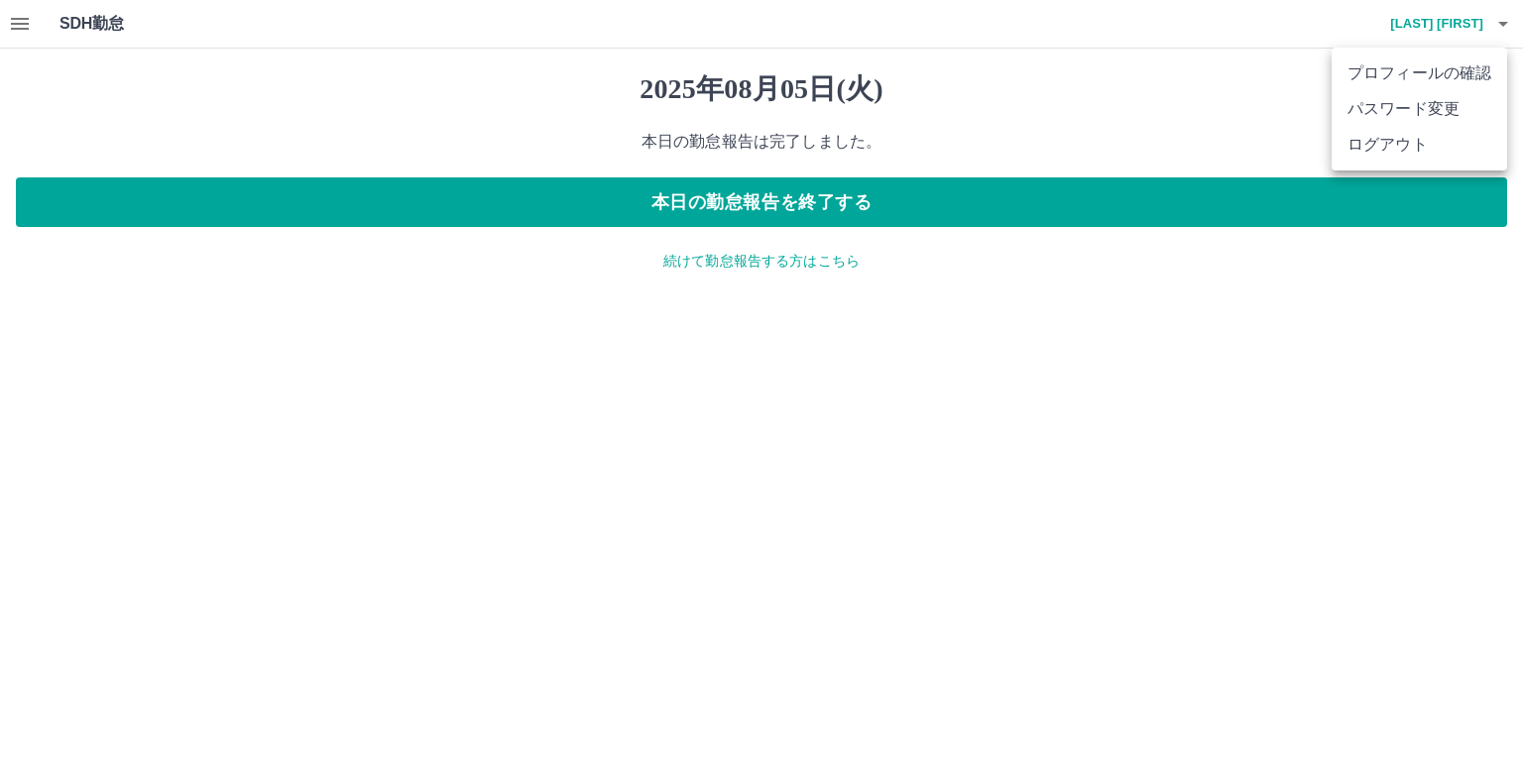 drag, startPoint x: 1504, startPoint y: 25, endPoint x: 1434, endPoint y: 105, distance: 106.30146 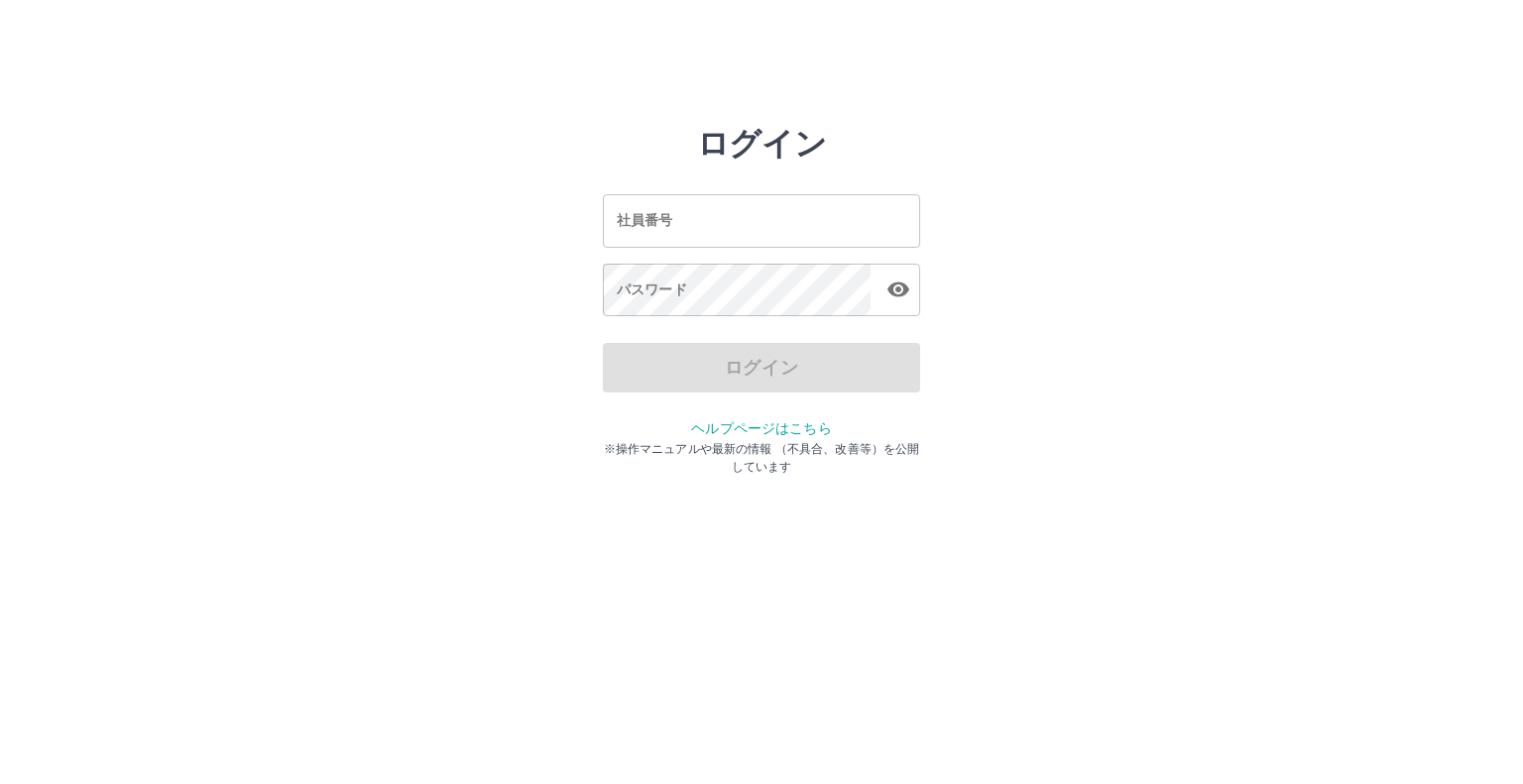 scroll, scrollTop: 0, scrollLeft: 0, axis: both 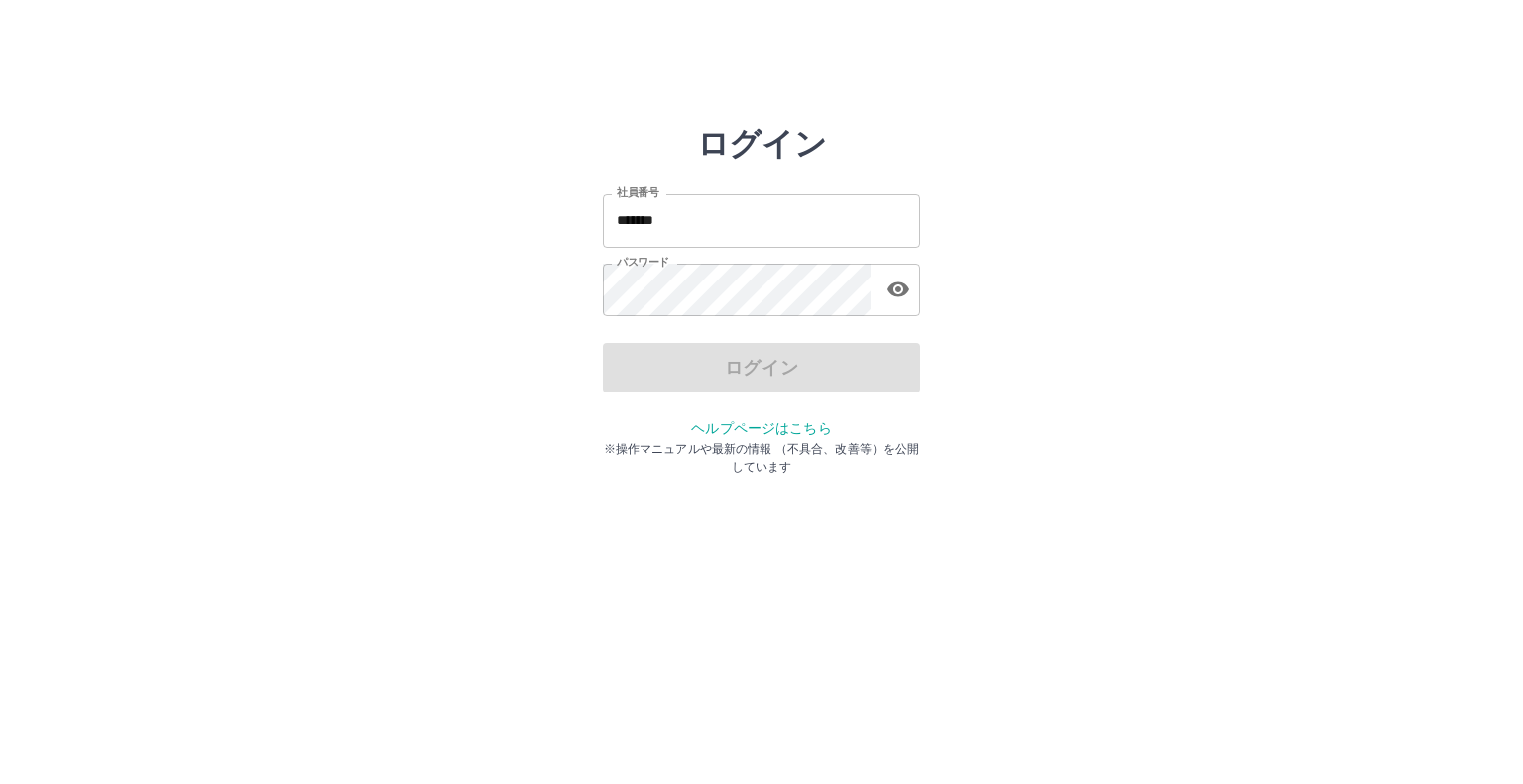 click on "ログイン 社員番号 ******* 社員番号 パスワード パスワード ログイン ヘルプページはこちら ※操作マニュアルや最新の情報 （不具合、改善等）を公開しています" at bounding box center (762, 283) 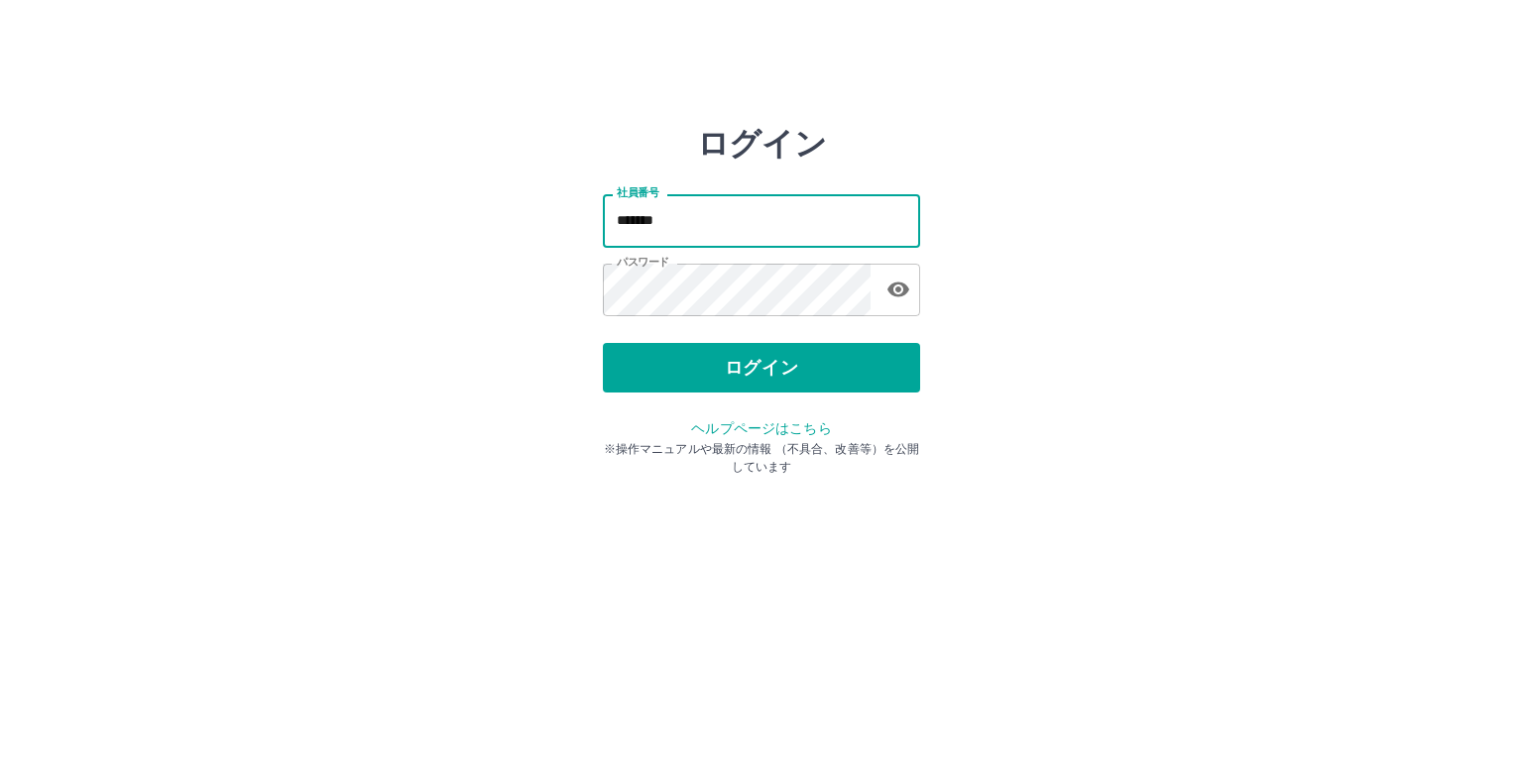 click on "*******" at bounding box center (762, 220) 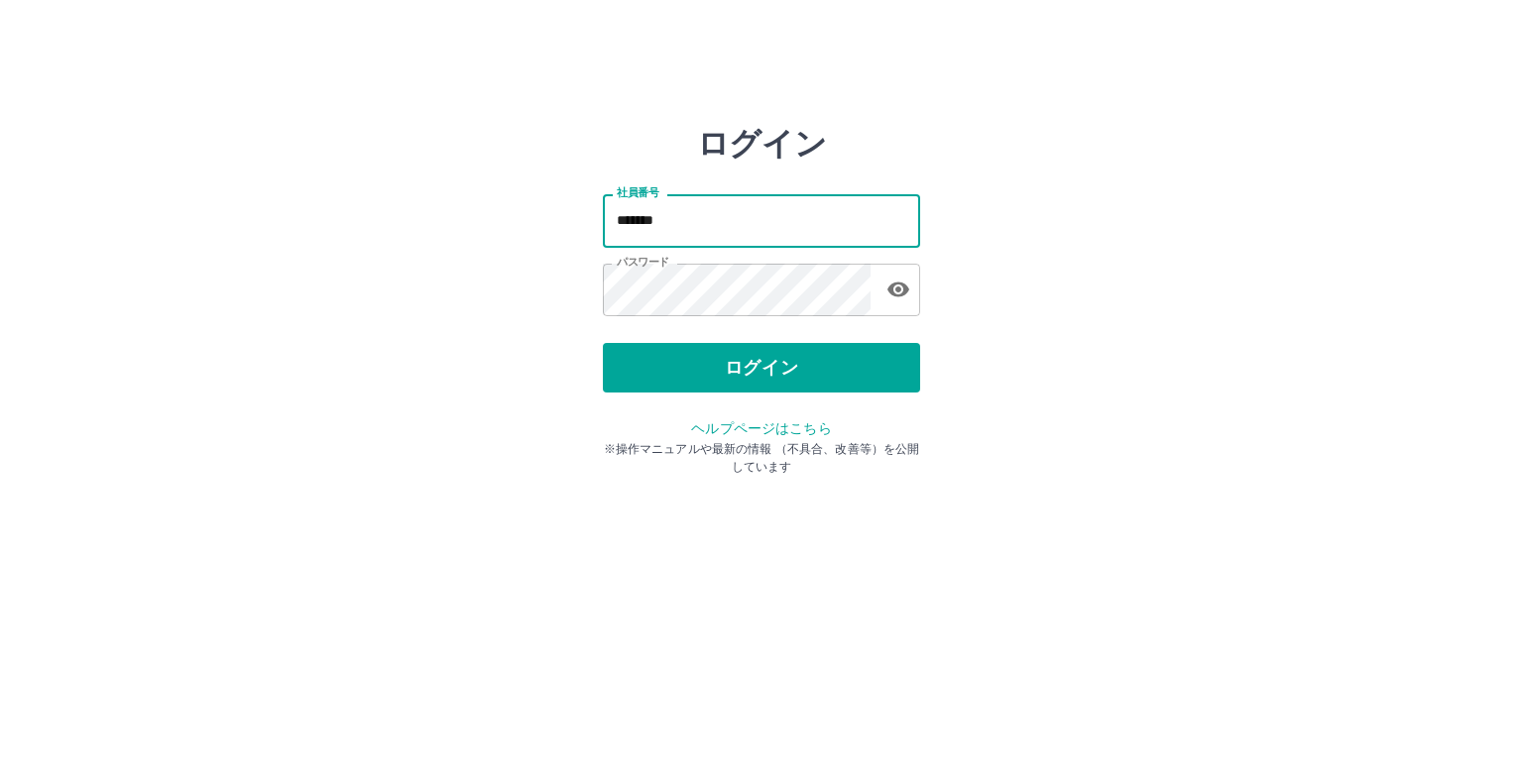 type on "*******" 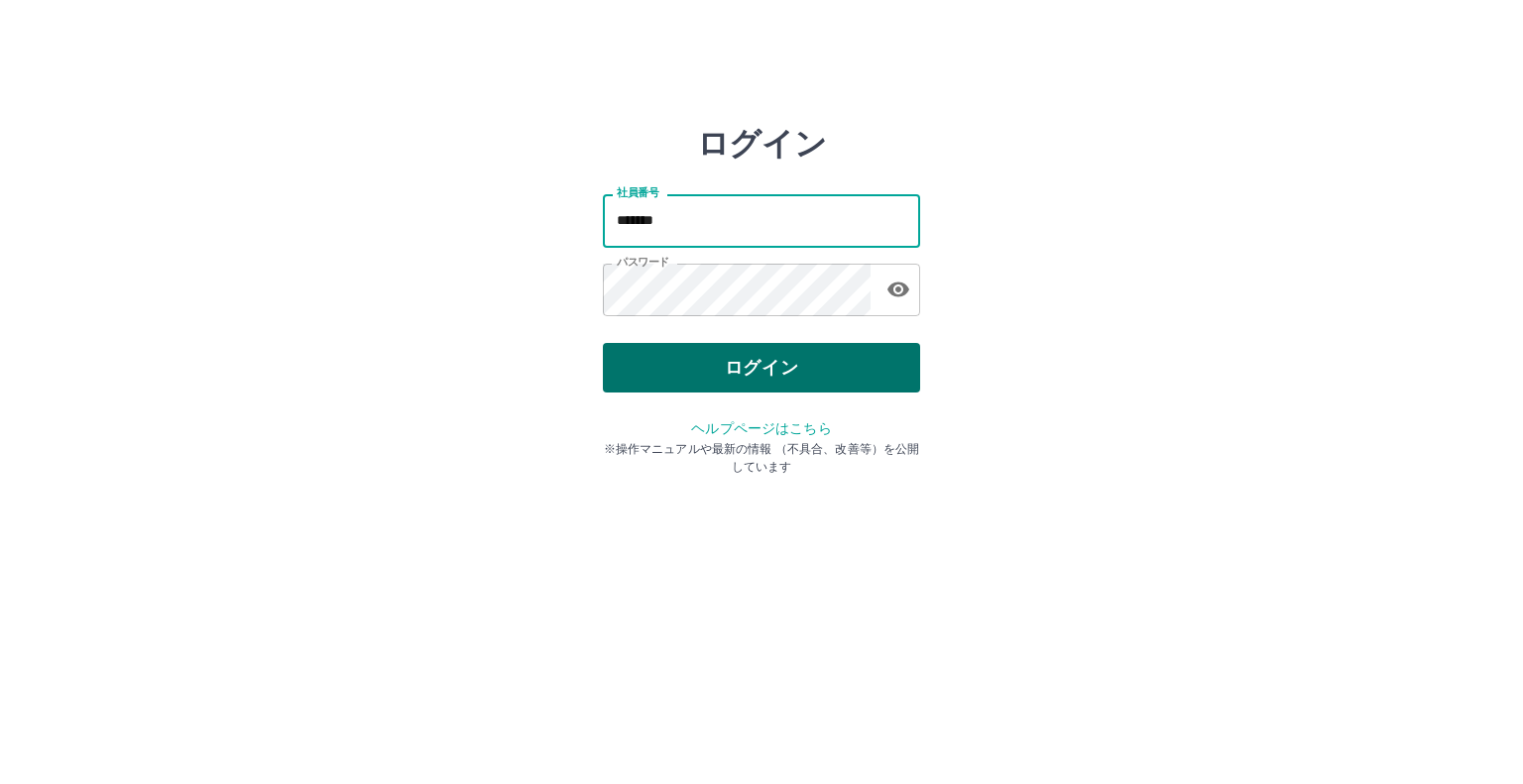 click on "ログイン" at bounding box center (762, 368) 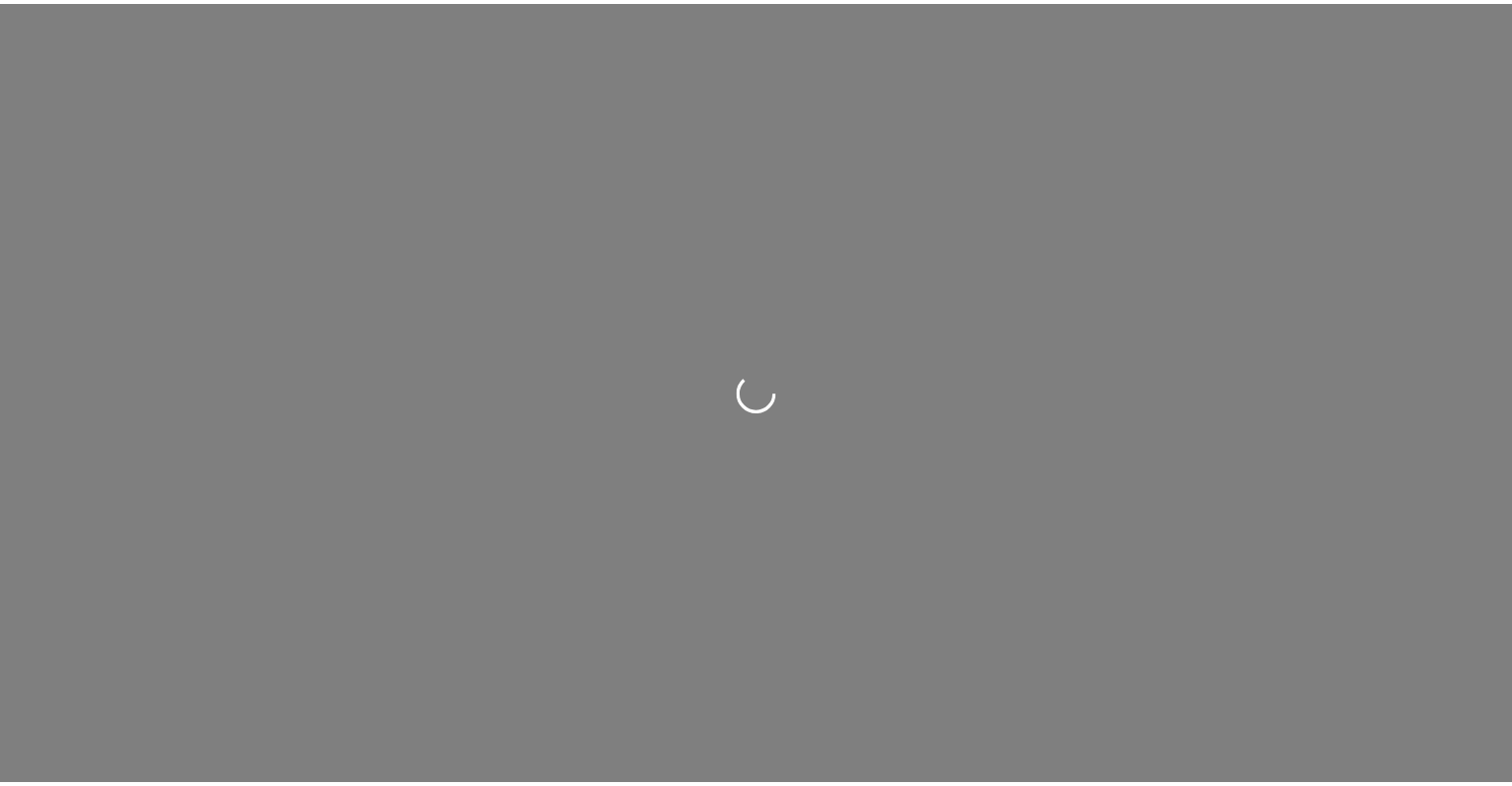 scroll, scrollTop: 0, scrollLeft: 0, axis: both 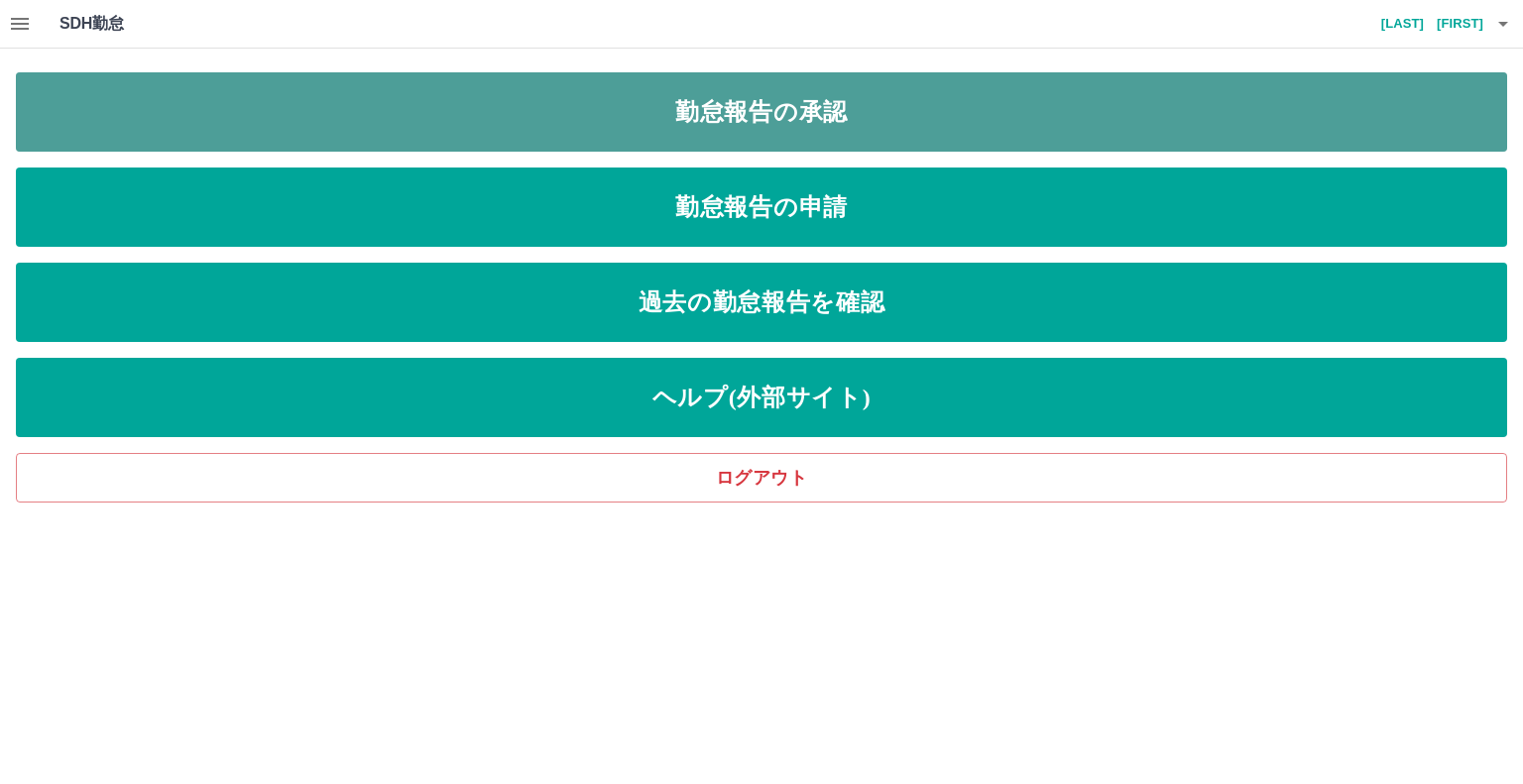 click on "勤怠報告の承認" at bounding box center (762, 112) 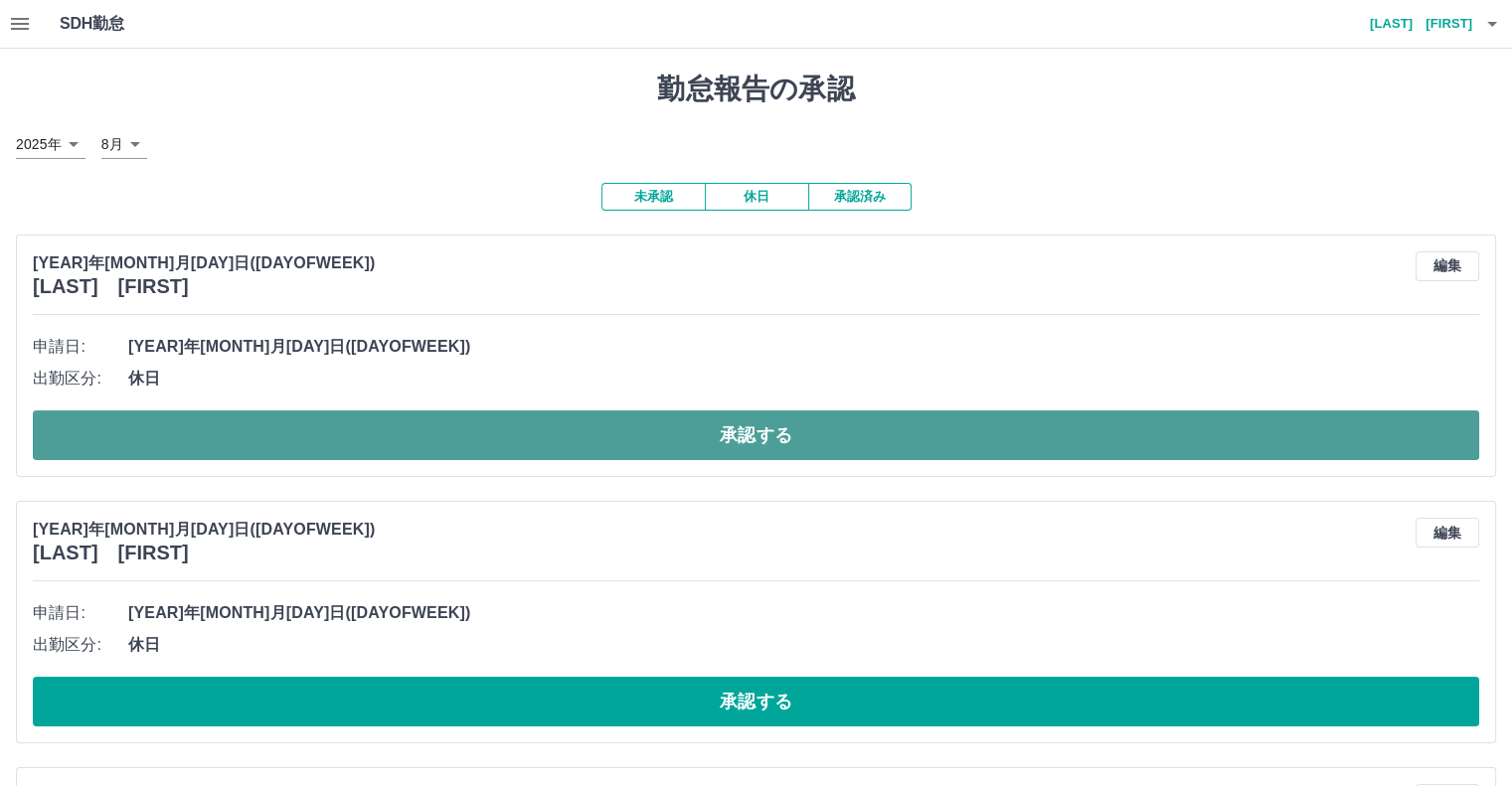 click on "承認する" at bounding box center [756, 435] 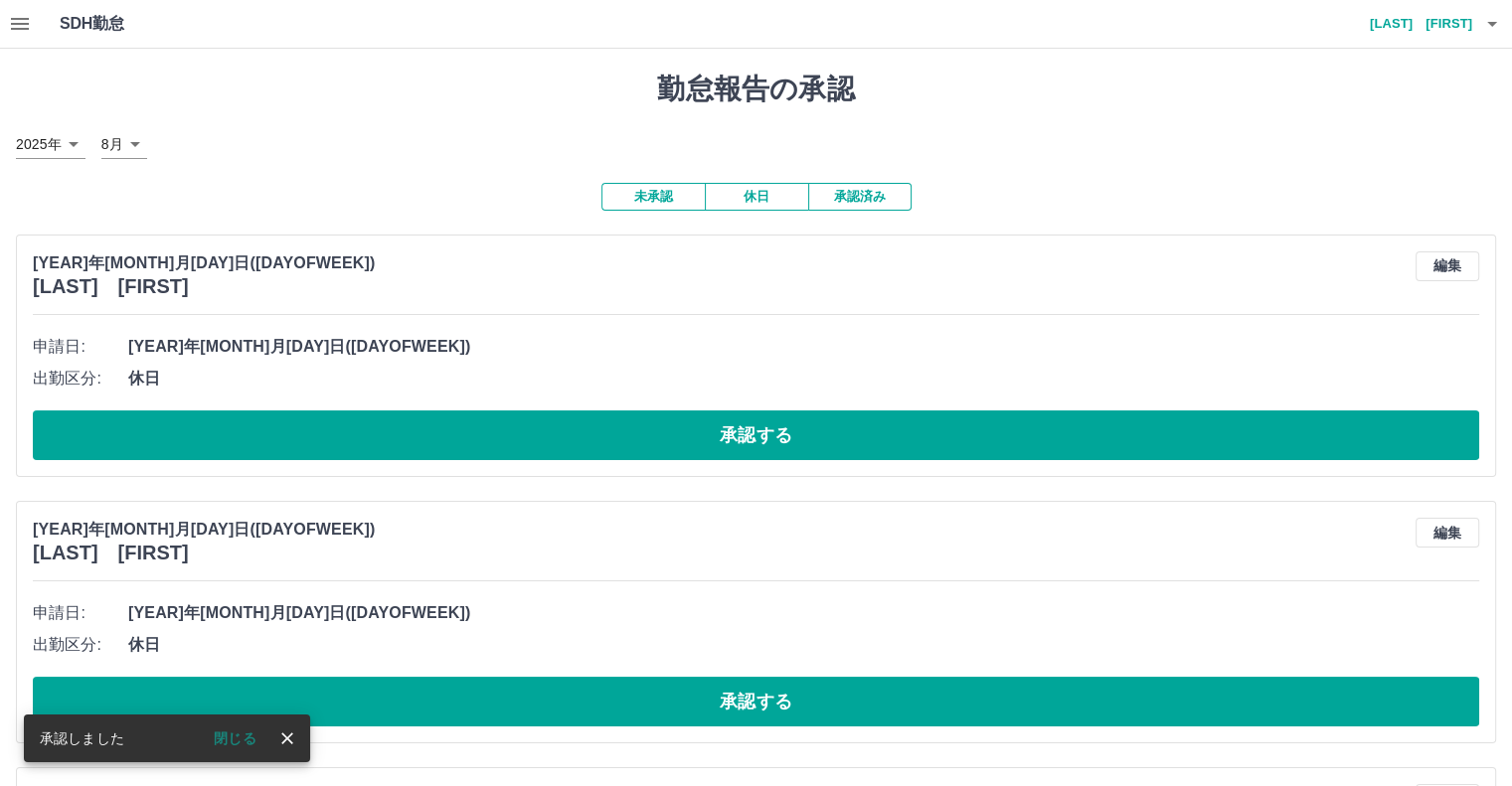 click on "承認する" at bounding box center (756, 435) 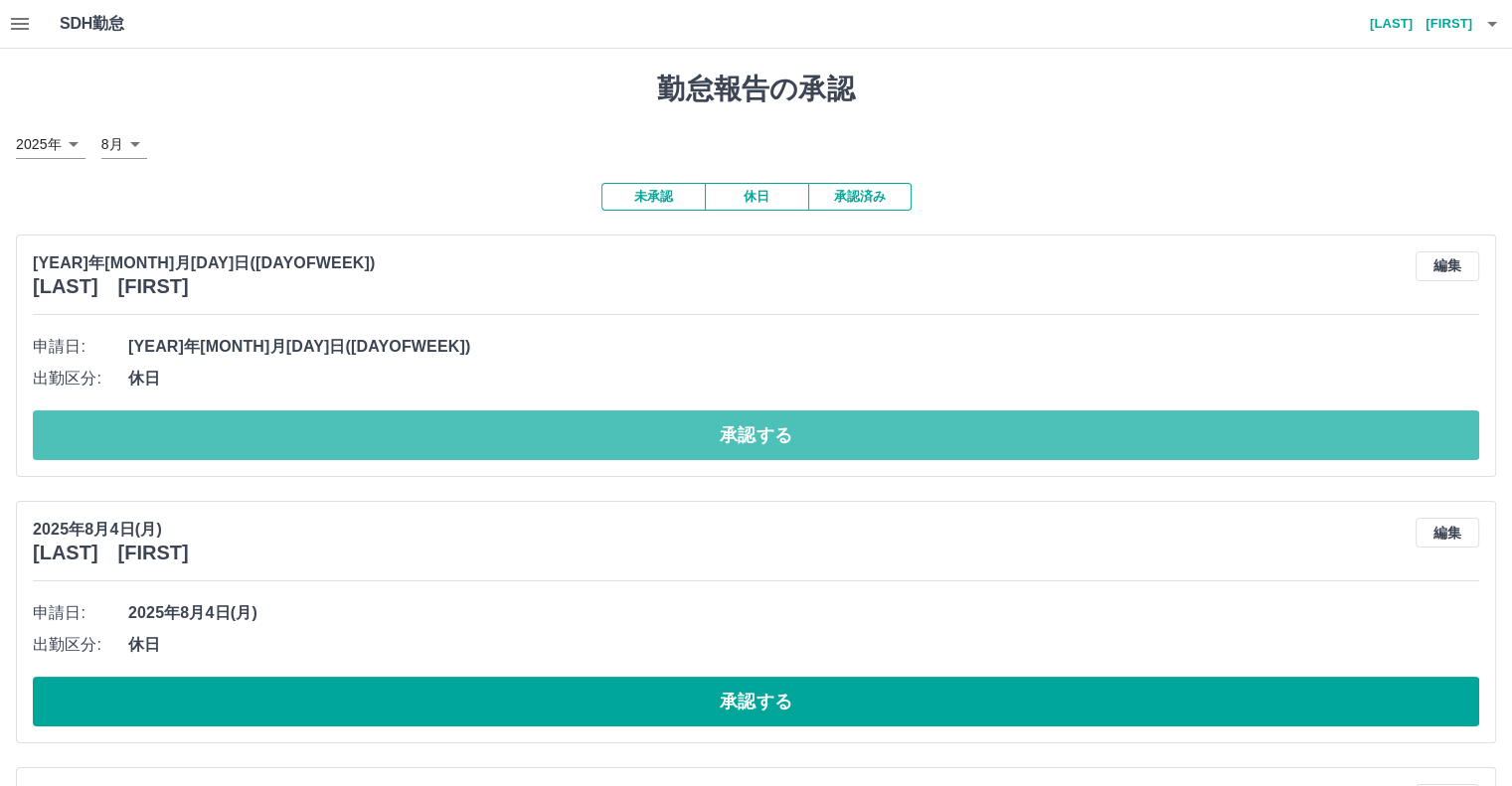 click on "承認する" at bounding box center (756, 435) 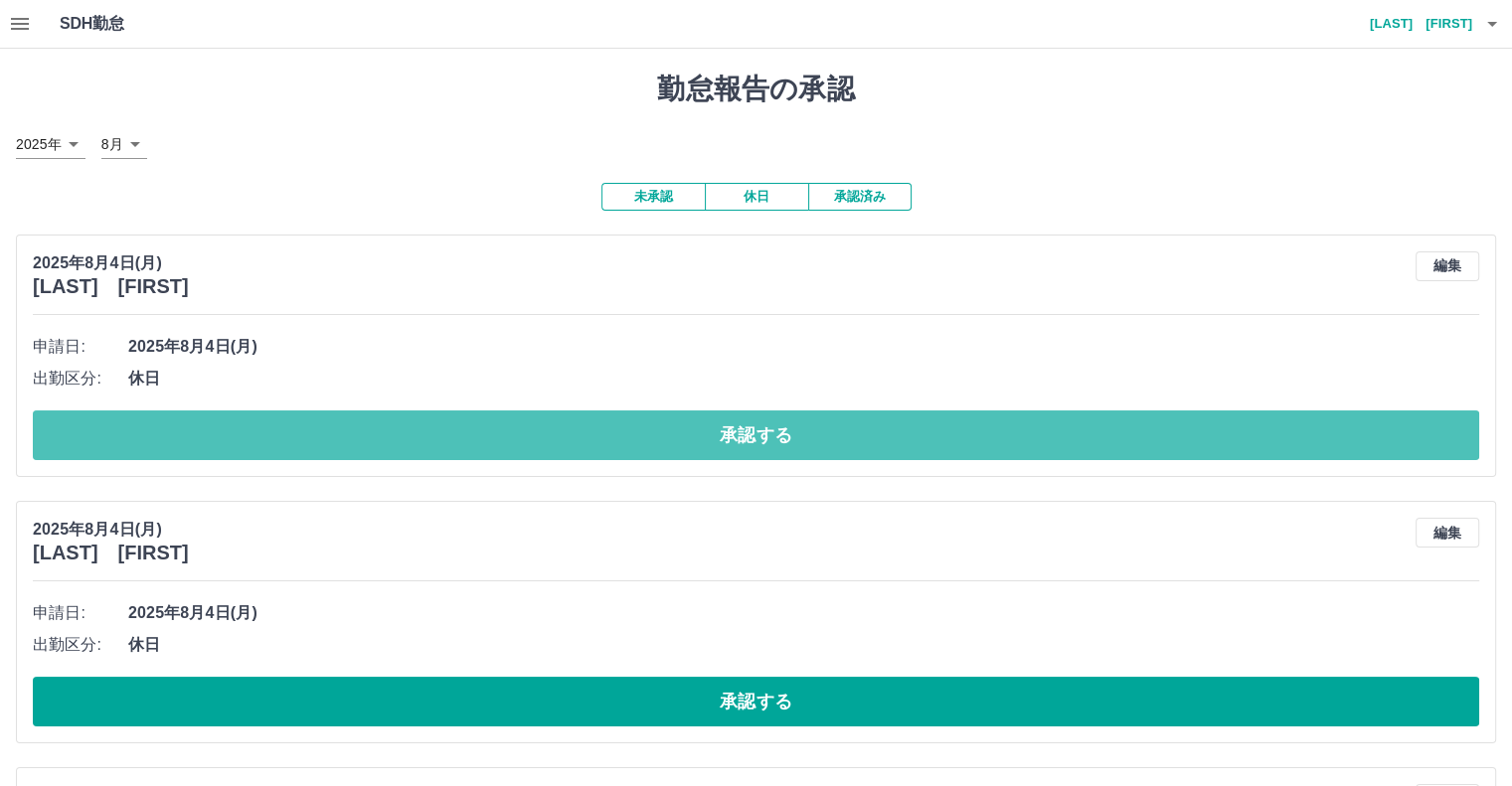 click on "承認する" at bounding box center (756, 435) 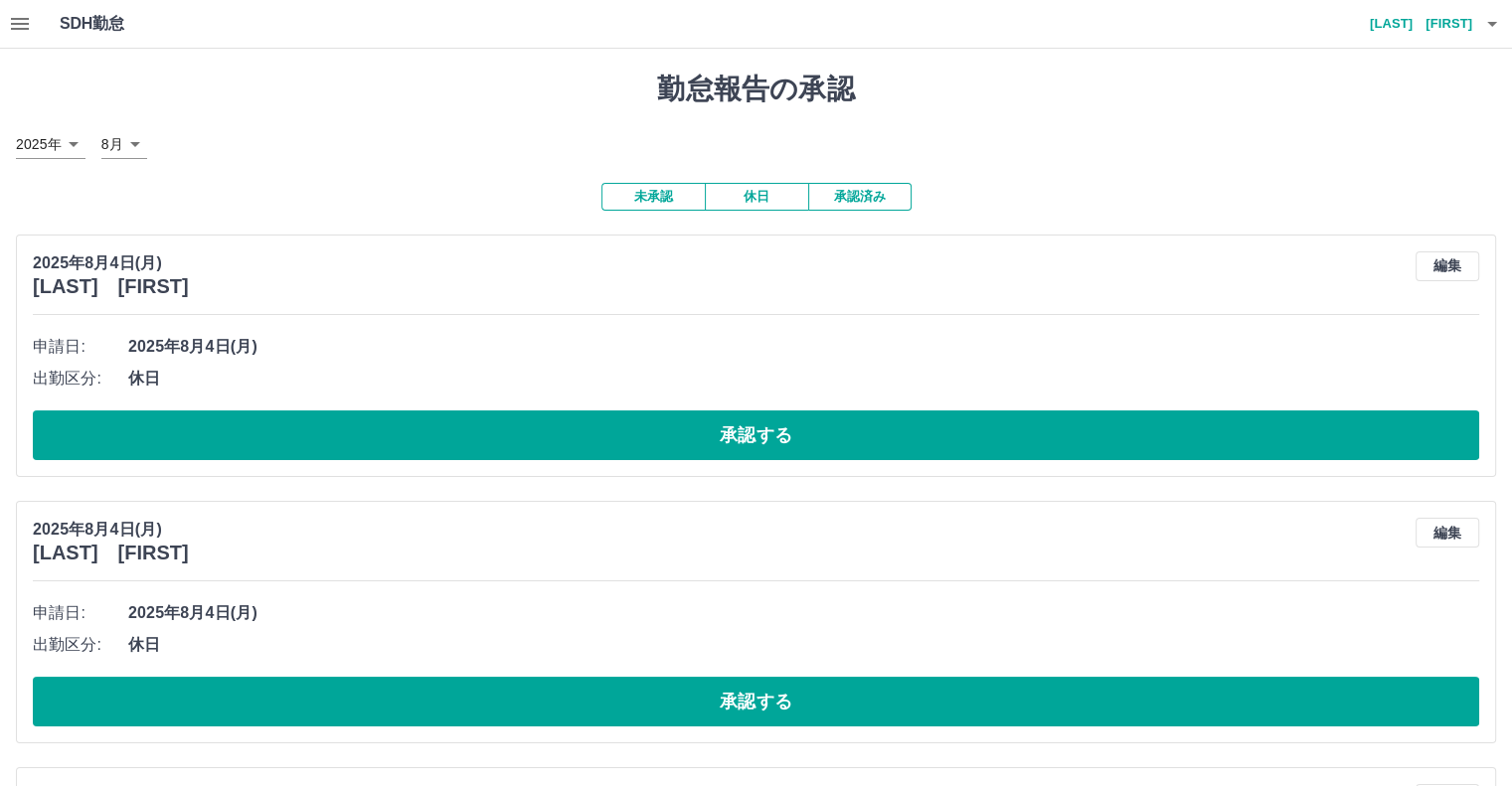 click on "承認する" at bounding box center [756, 435] 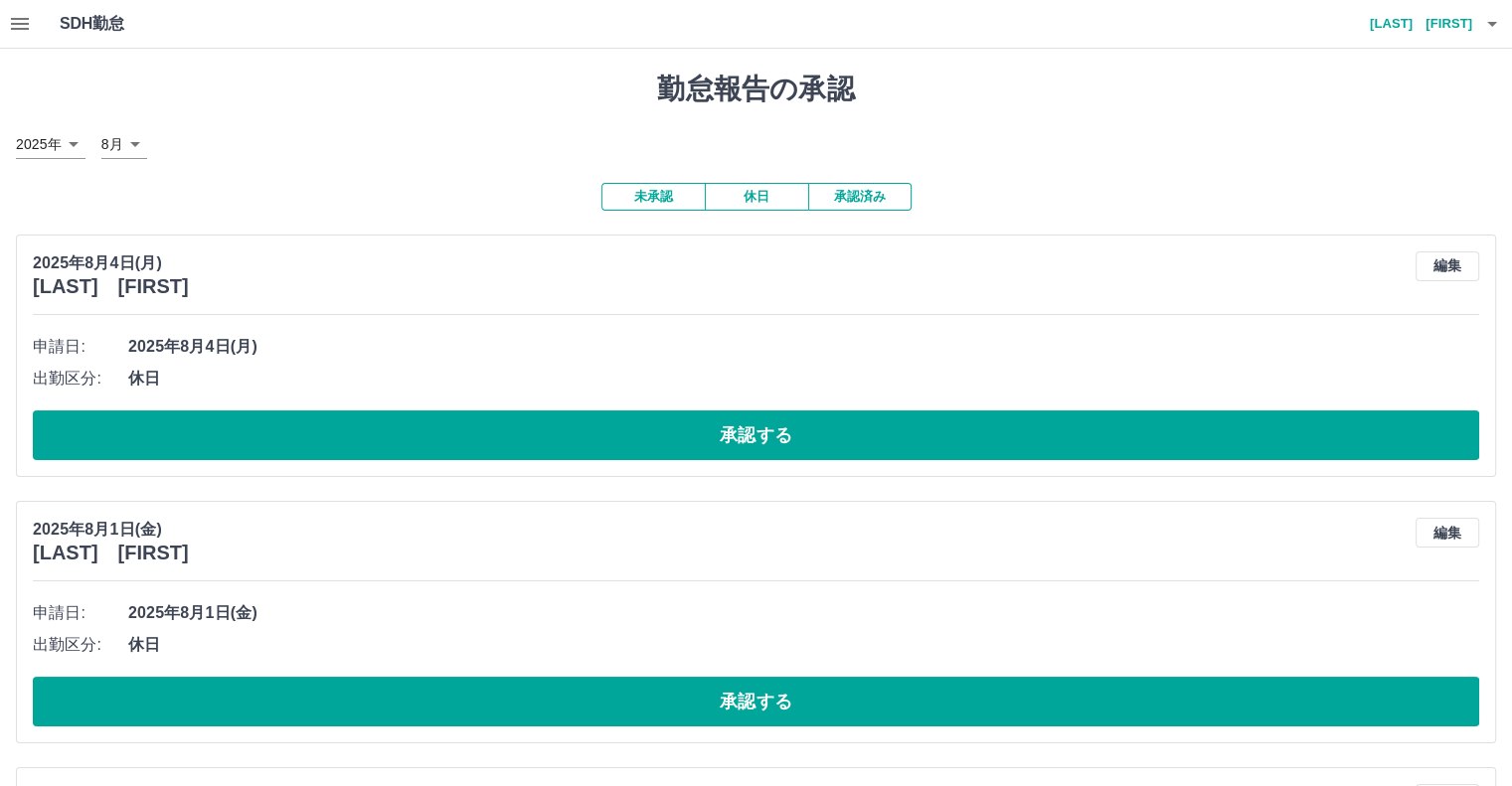 click on "承認する" at bounding box center [756, 435] 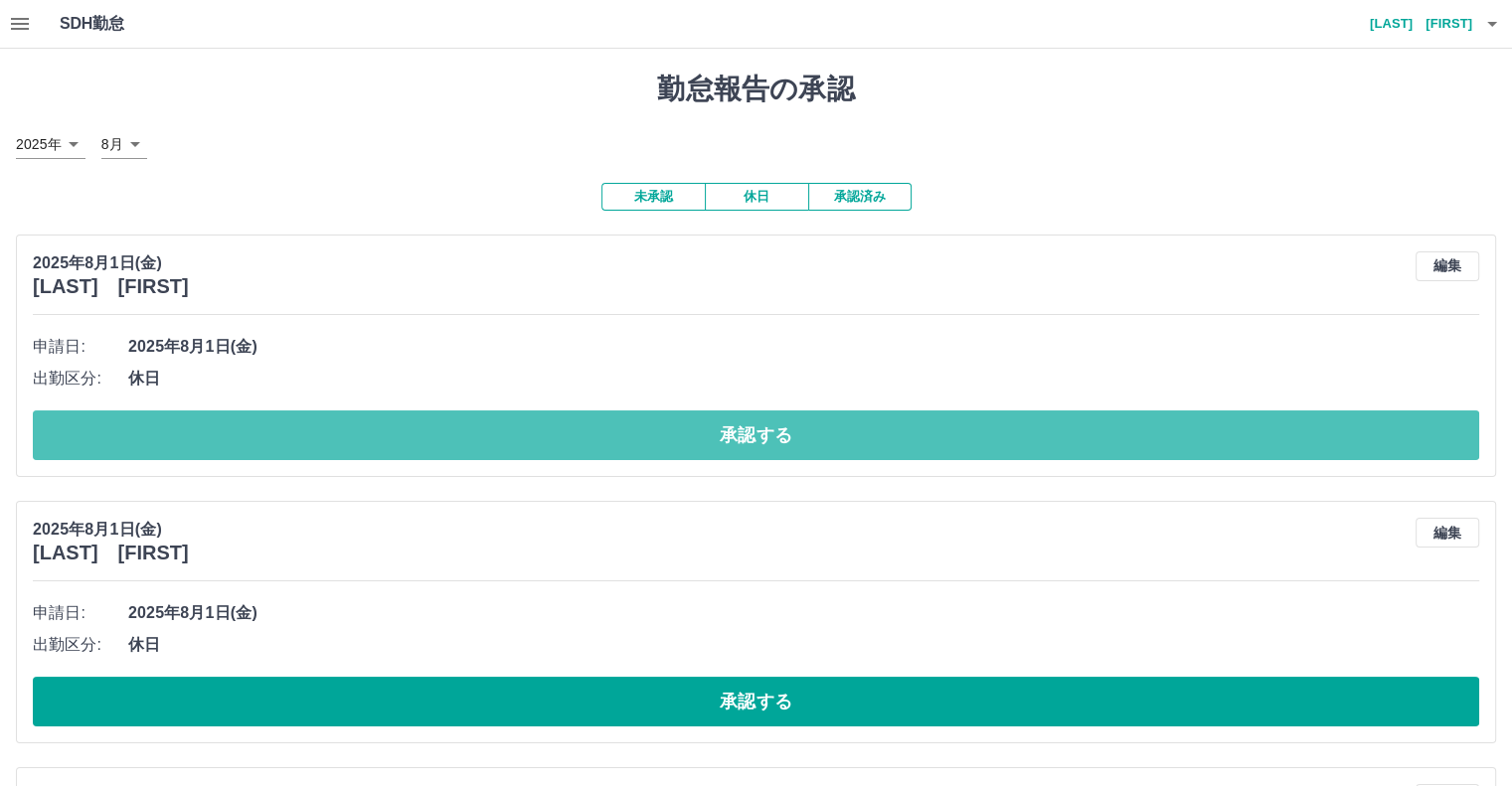 click on "承認する" at bounding box center [756, 435] 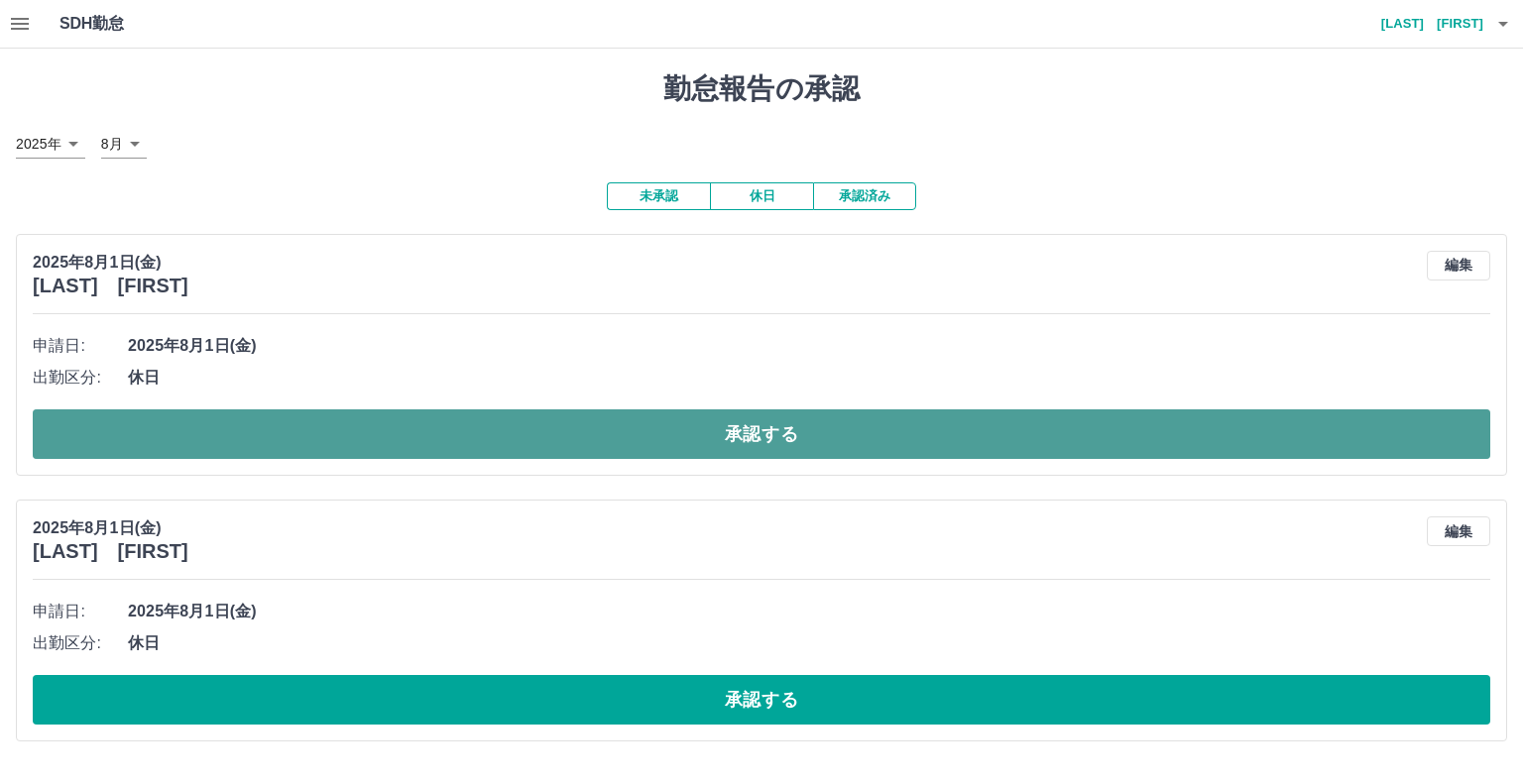click on "承認する" at bounding box center [762, 434] 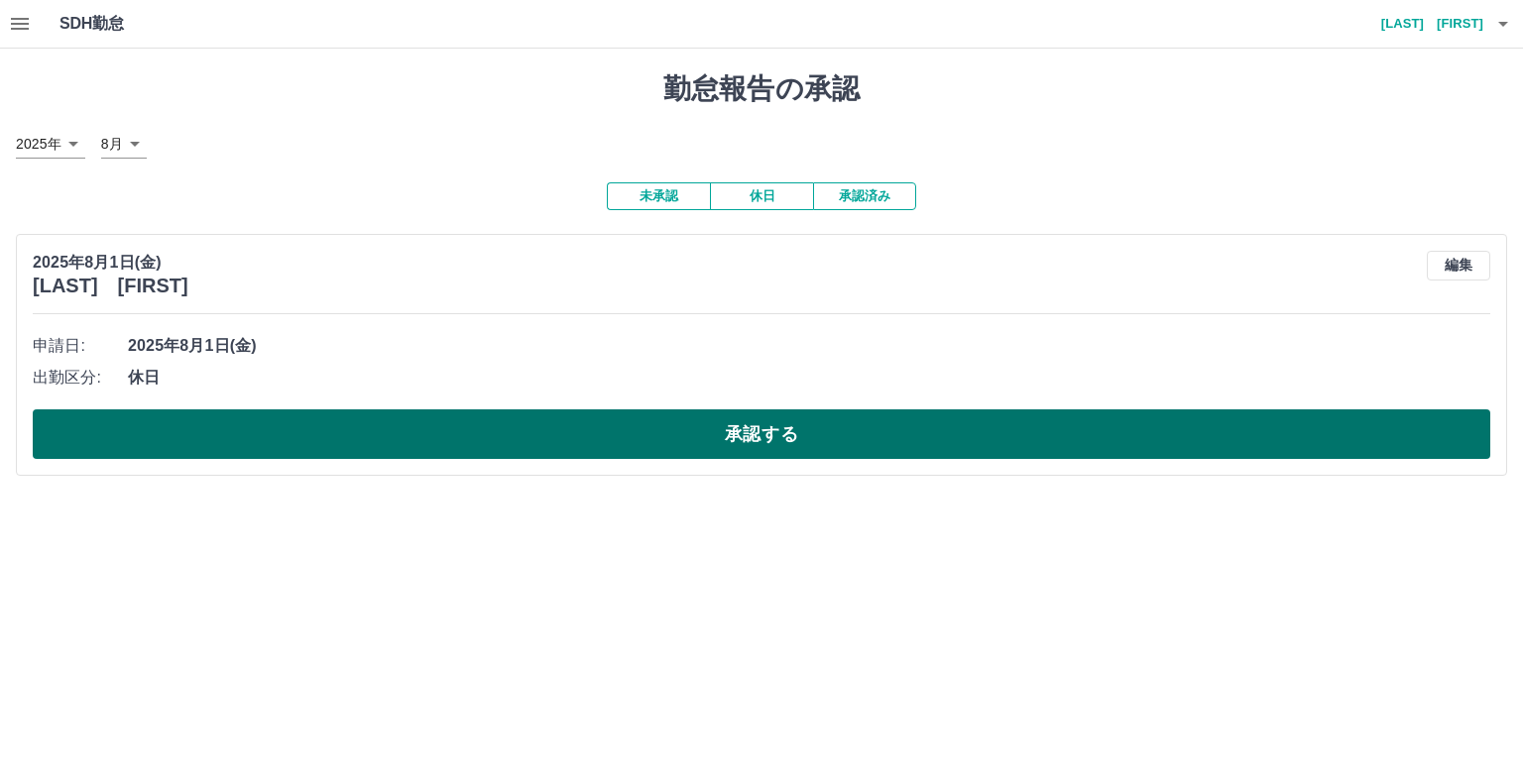 click on "承認する" at bounding box center [762, 434] 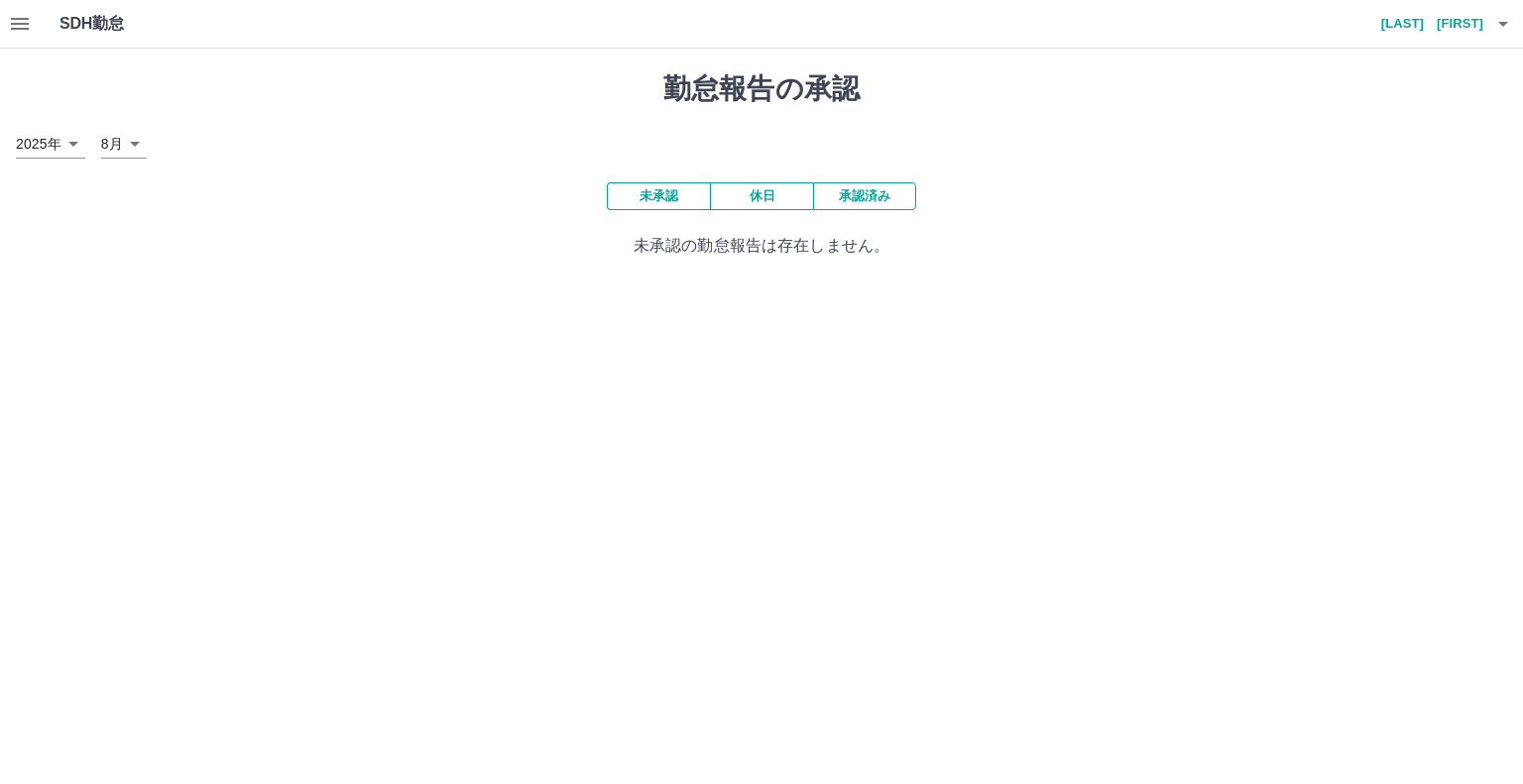 click on "承認済み" at bounding box center (865, 196) 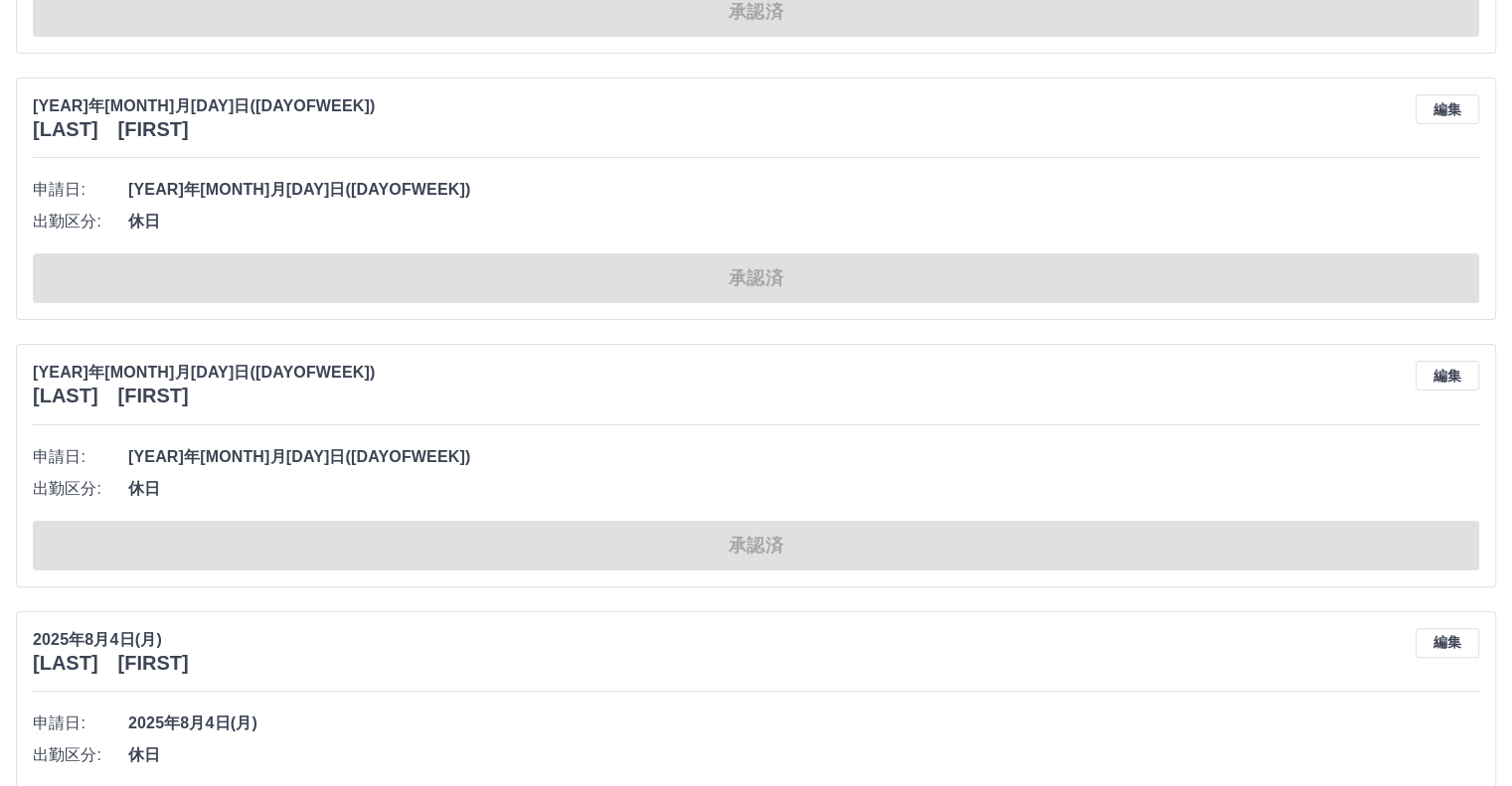 scroll, scrollTop: 517, scrollLeft: 0, axis: vertical 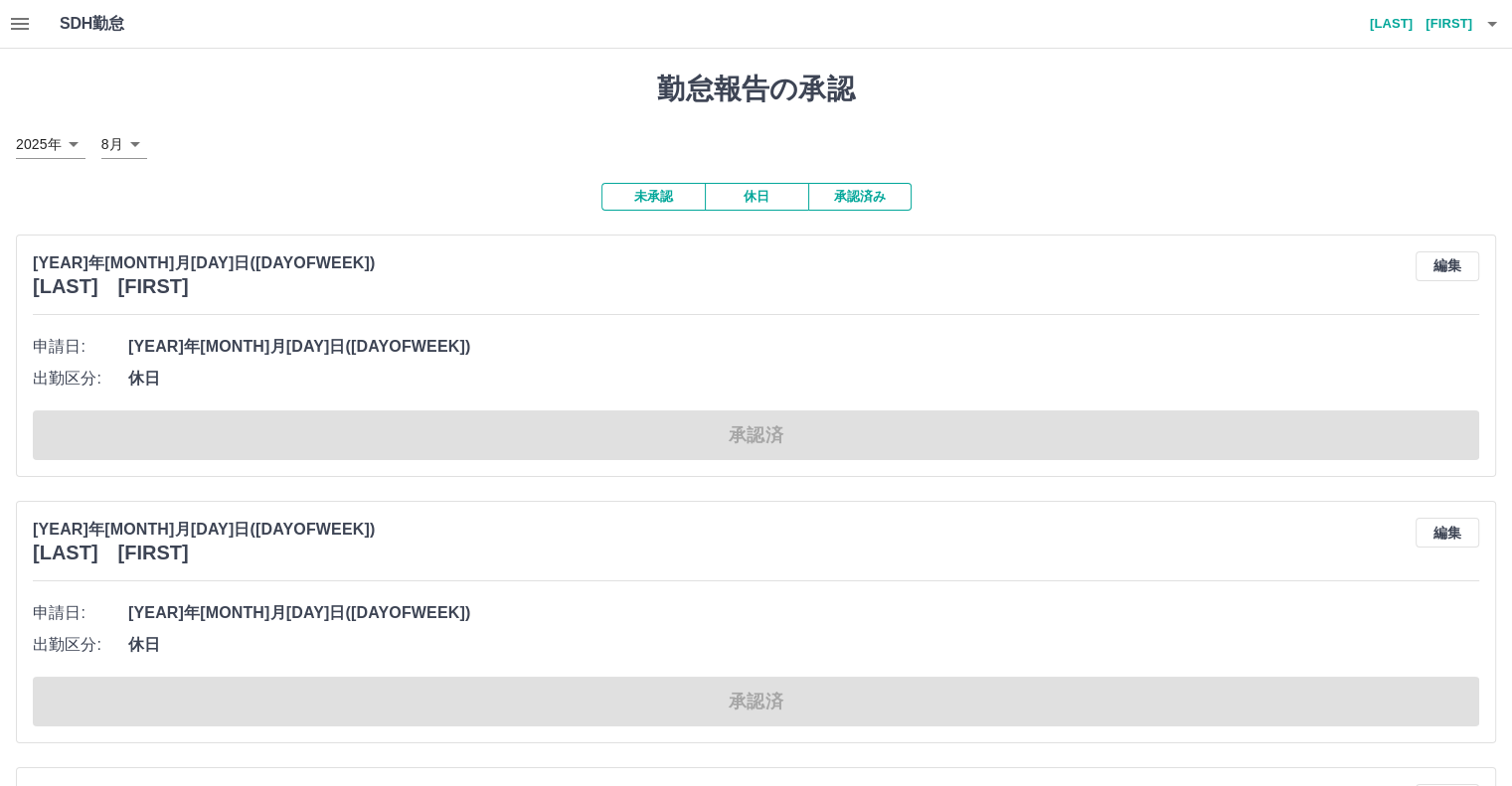 click on "勤怠報告の承認 2025年 **** 8月 * 未承認 休日 承認済み 2025年8月5日(火) 後藤　雅代 編集 申請日: 2025年8月5日(火) 出勤区分: 休日 承認済 2025年8月5日(火) 森田　悠美 編集 申請日: 2025年8月5日(火) 出勤区分: 休日 承認済 2025年8月5日(火) 水谷　美穂 編集 申請日: 2025年8月5日(火) 出勤区分: 休日 承認済 2025年8月4日(月) 水谷　美穂 編集 申請日: 2025年8月4日(月) 出勤区分: 休日 承認済 2025年8月4日(月) 森田　悠美 編集 申請日: 2025年8月4日(月) 出勤区分: 休日 承認済 2025年8月4日(月) 後藤　雅代 編集 申請日: 2025年8月4日(月) 出勤区分: 休日 承認済 2025年8月1日(金) 森田　悠美 編集 申請日: 2025年8月1日(金) 出勤区分: 休日 承認済 2025年8月1日(金) 後藤　雅代 編集 申請日: 2025年8月1日(金) 出勤区分: 休日 承認済 2025年8月1日(金) 熊谷　敦子 編集 申請日: 2025年8月1日(金) 出勤区分: 出勤" at bounding box center (756, 2170) 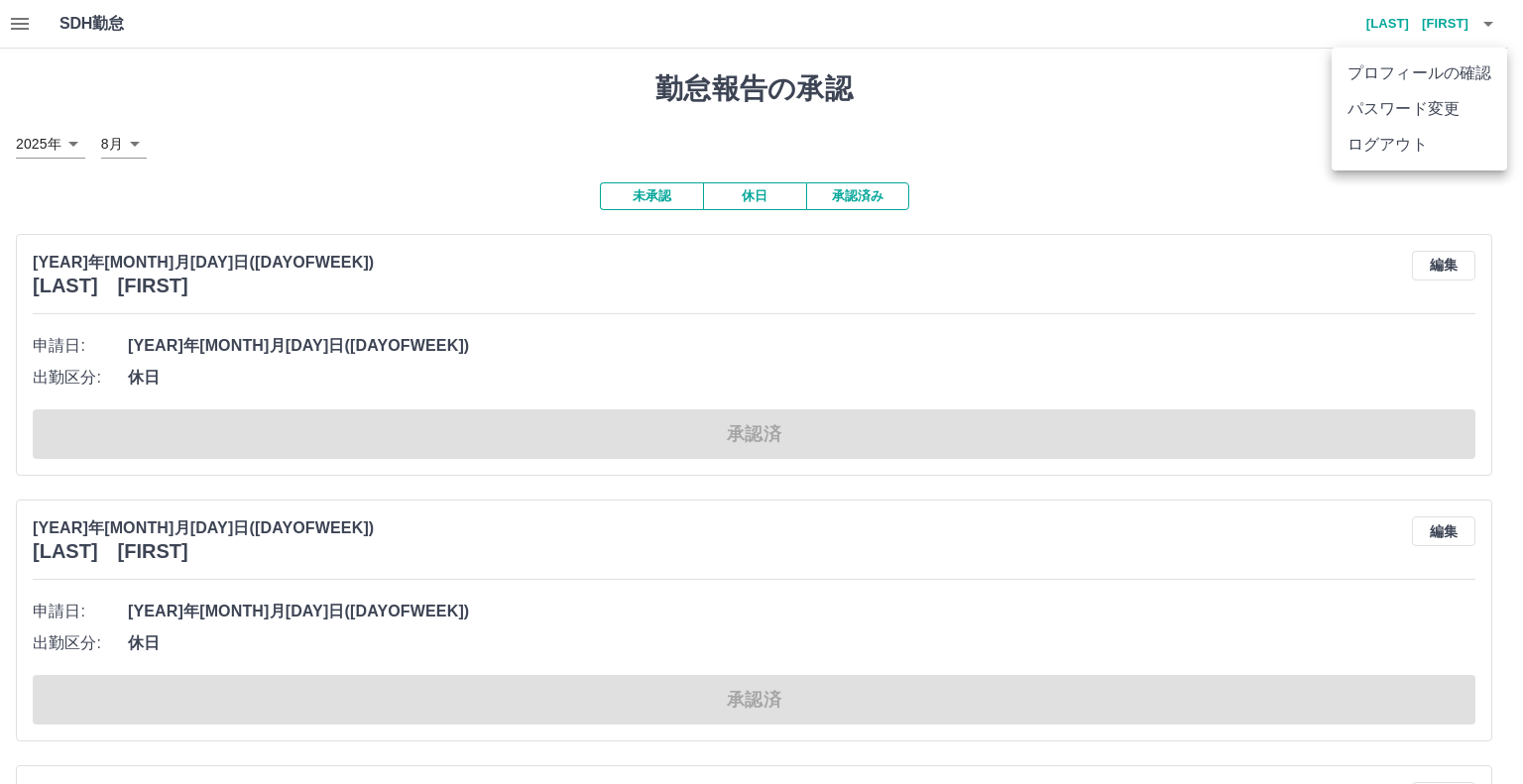 click on "ログアウト" at bounding box center [1419, 145] 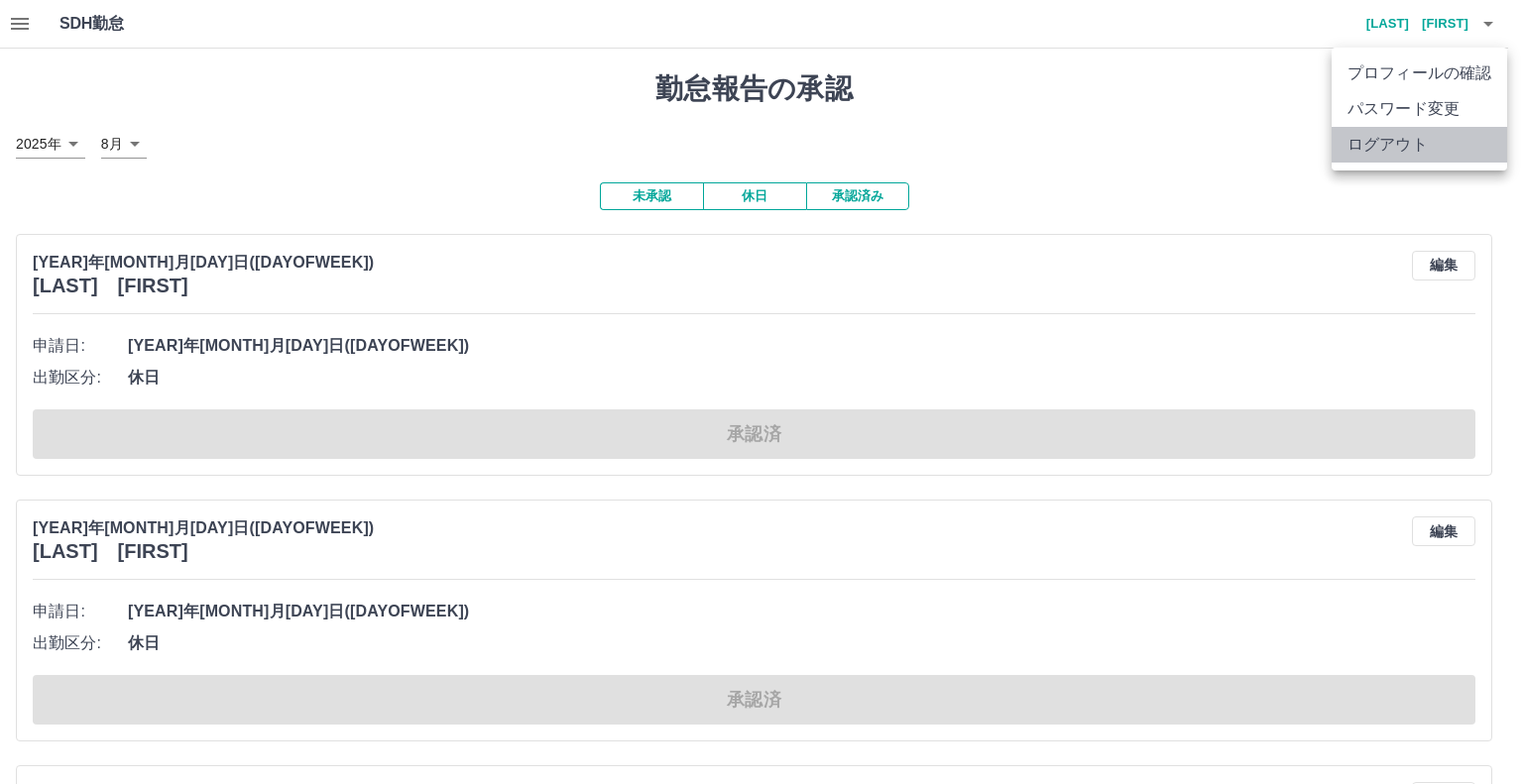 click on "ログアウト" at bounding box center (1419, 145) 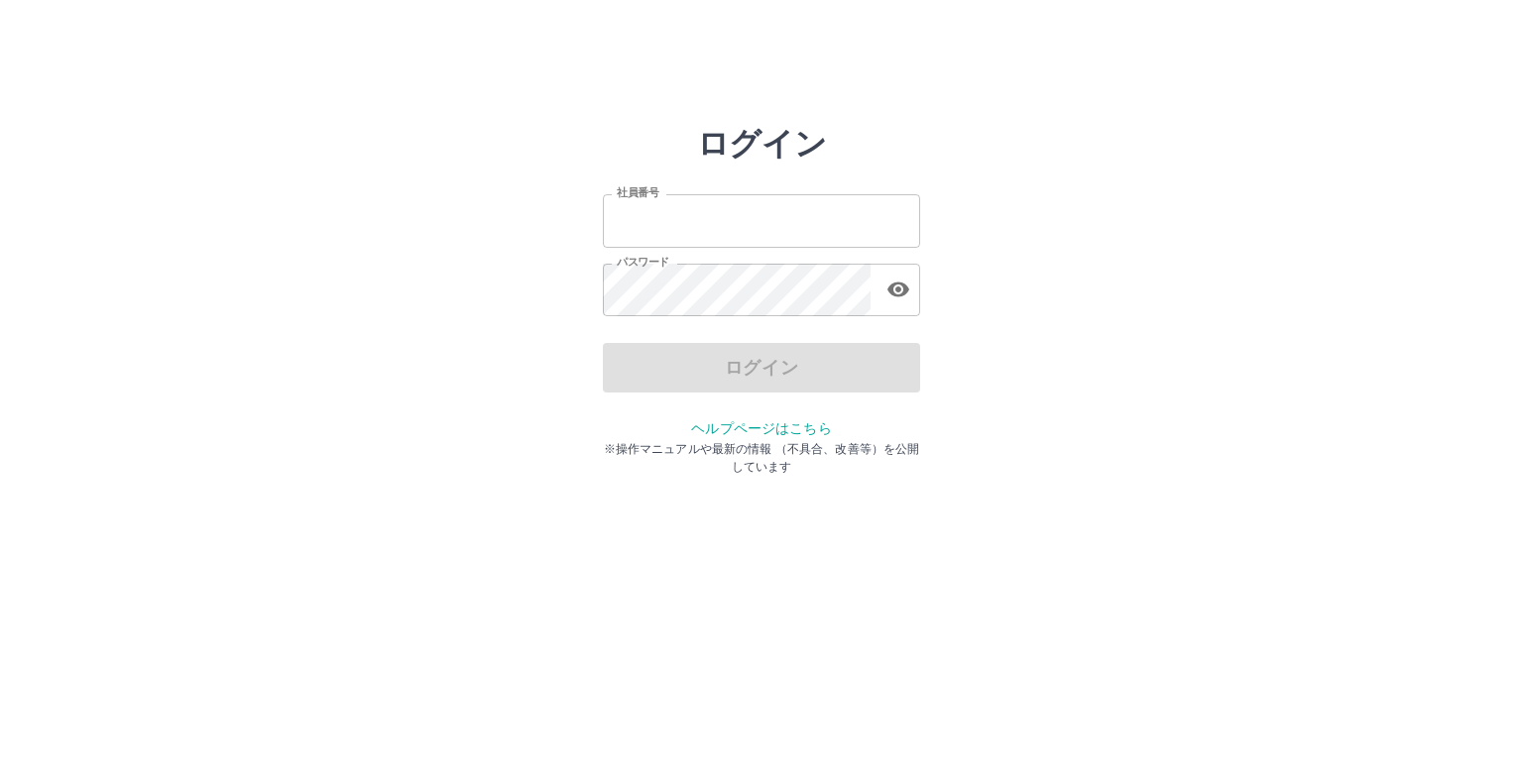 scroll, scrollTop: 0, scrollLeft: 0, axis: both 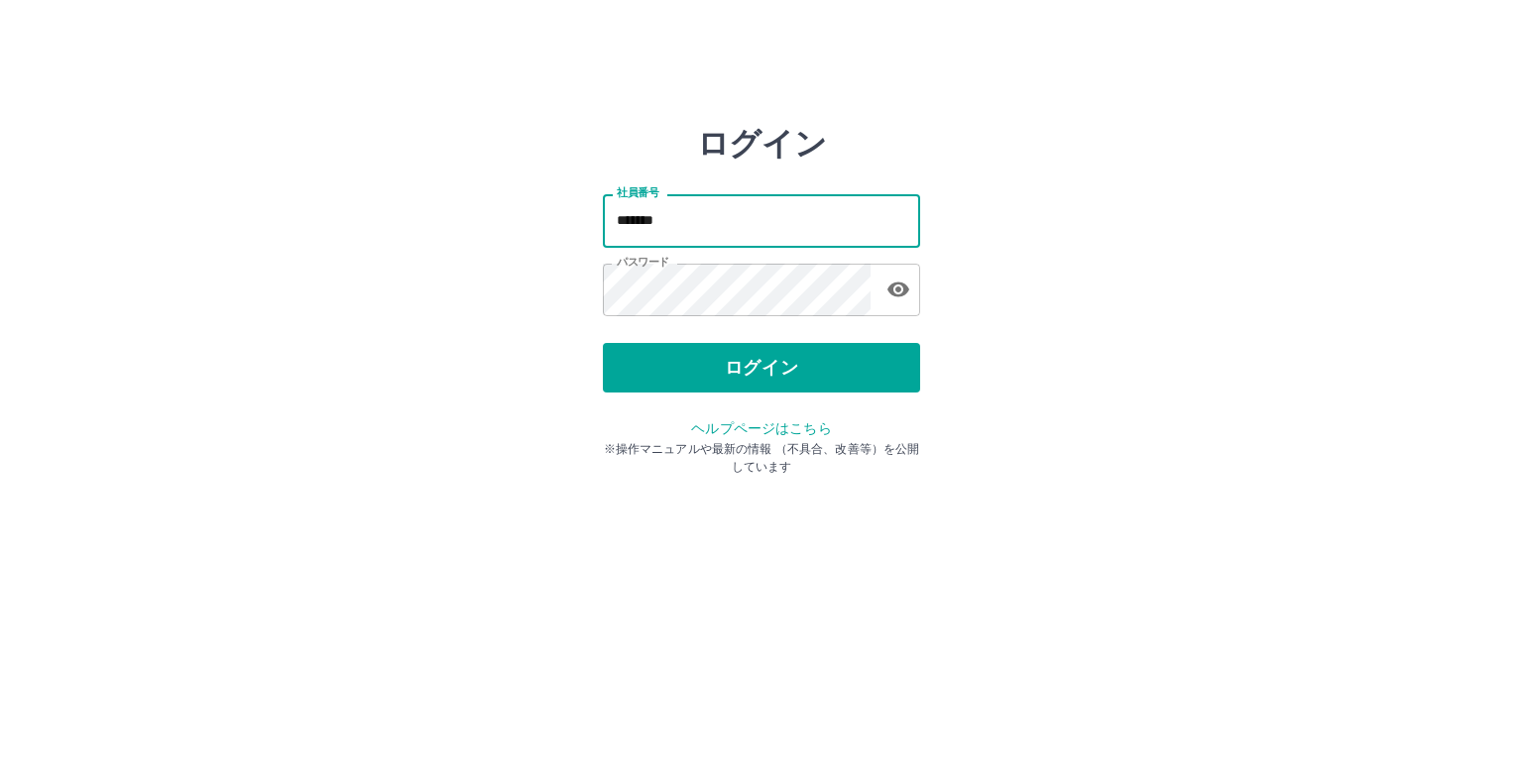 click on "*******" at bounding box center [762, 220] 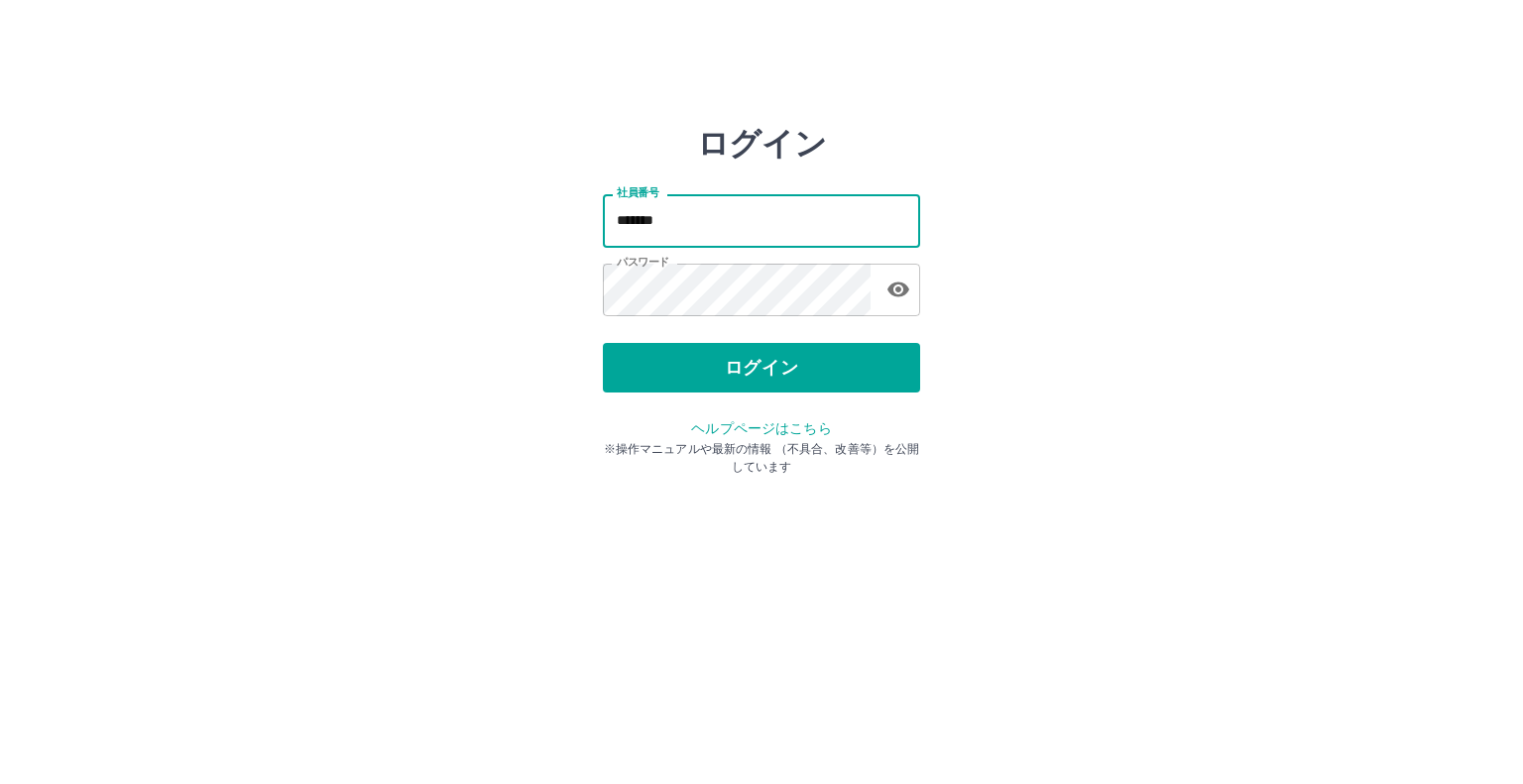 type on "*******" 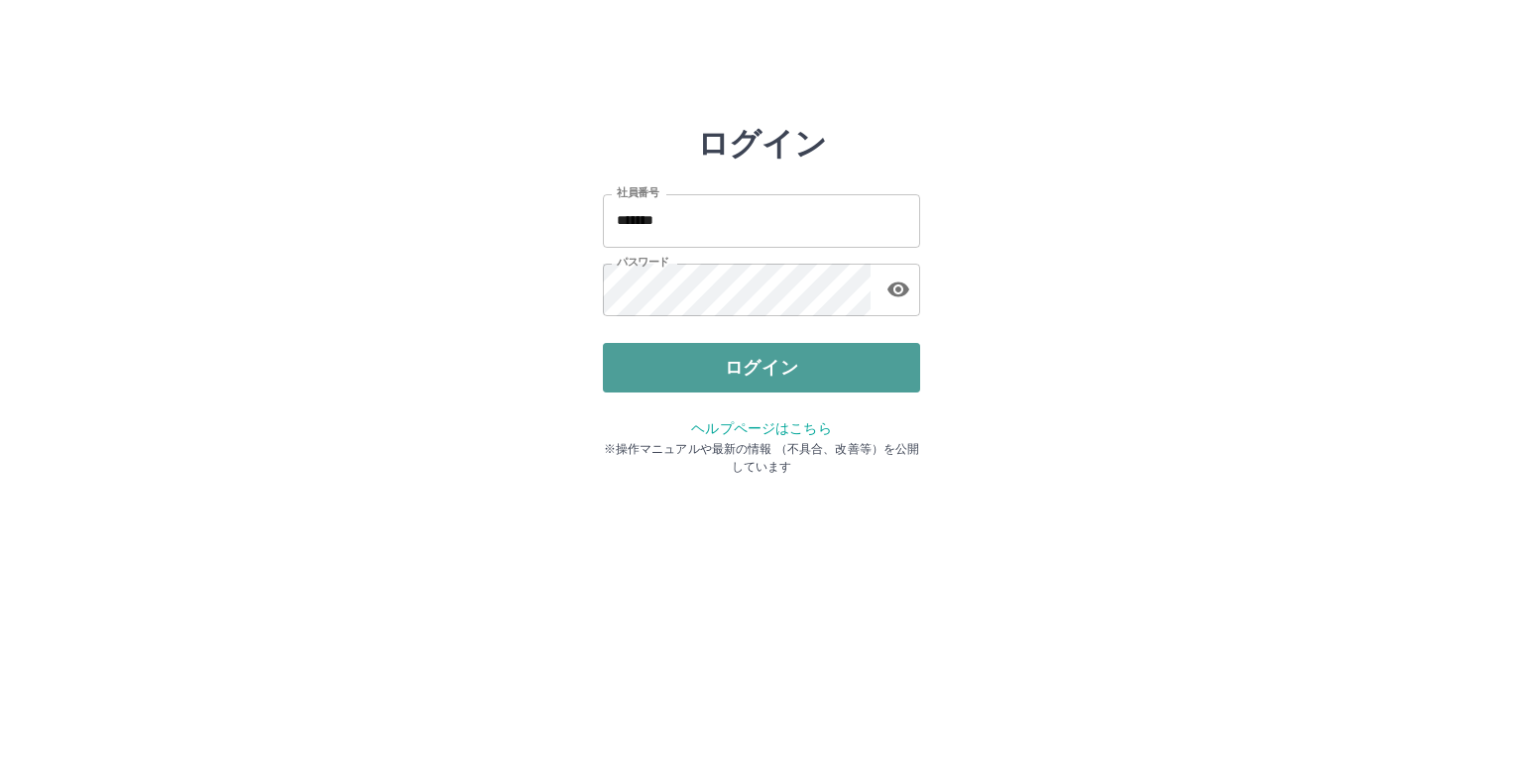 click on "ログイン" at bounding box center [762, 368] 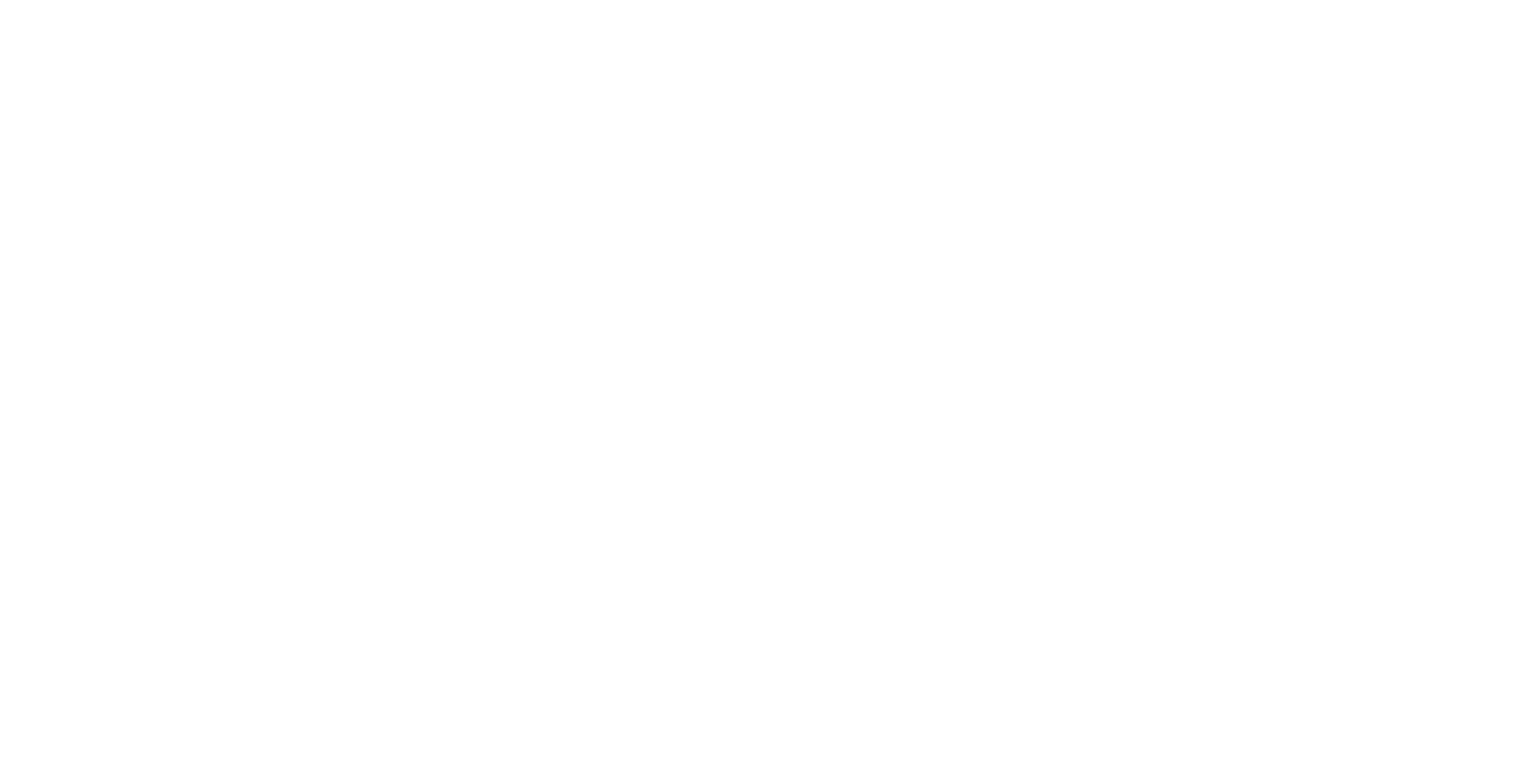 scroll, scrollTop: 0, scrollLeft: 0, axis: both 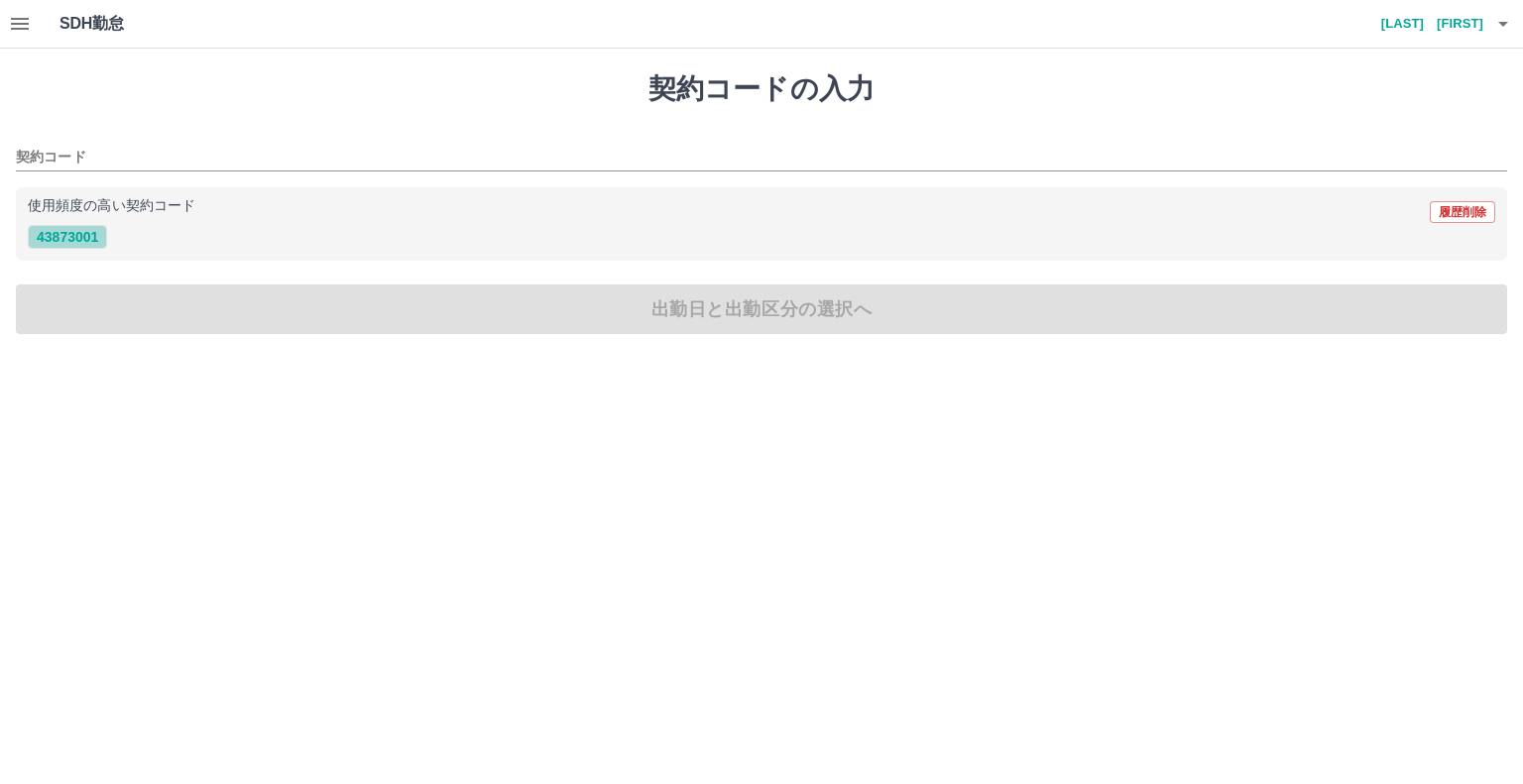 click on "43873001" at bounding box center [67, 237] 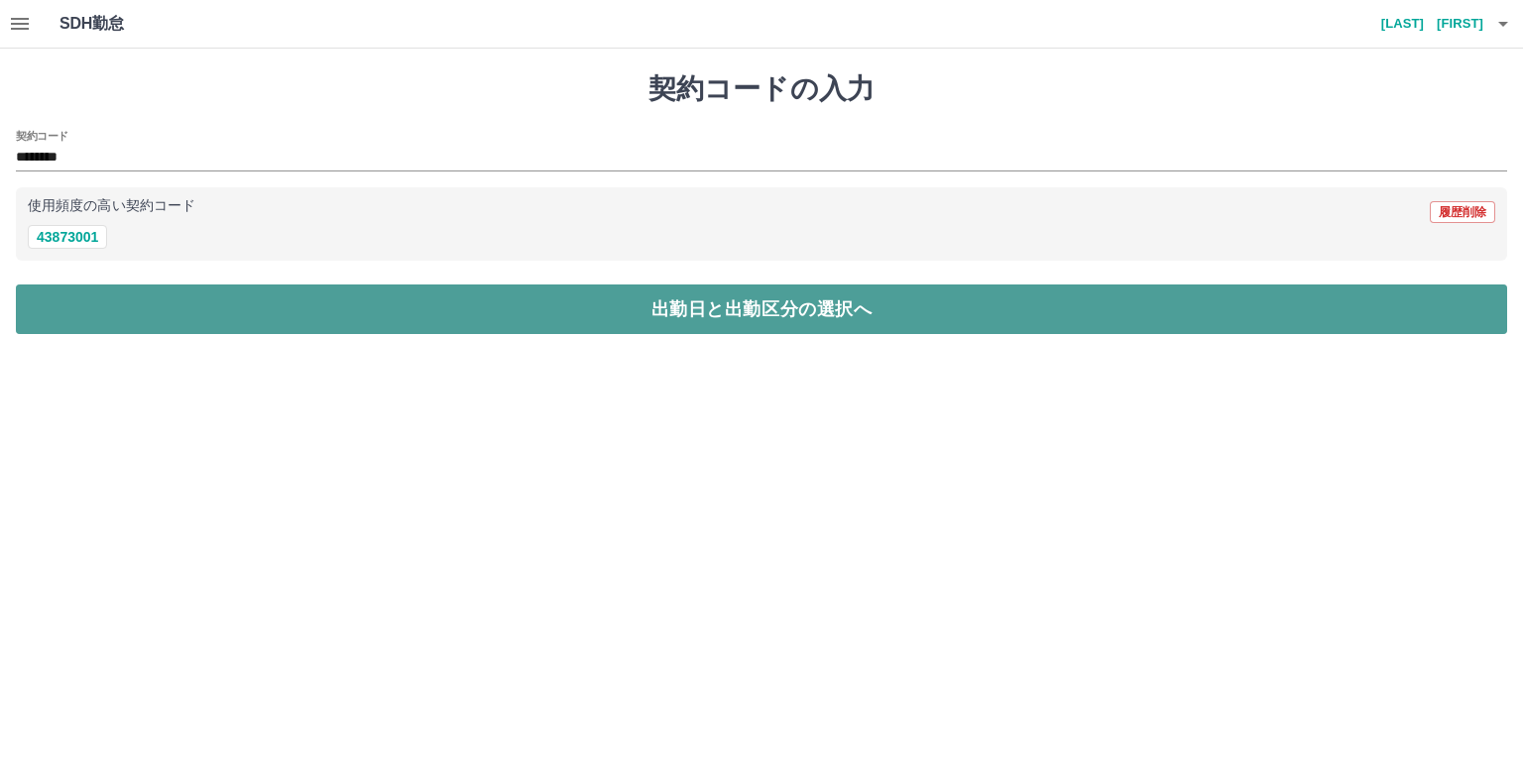 click on "出勤日と出勤区分の選択へ" at bounding box center [762, 309] 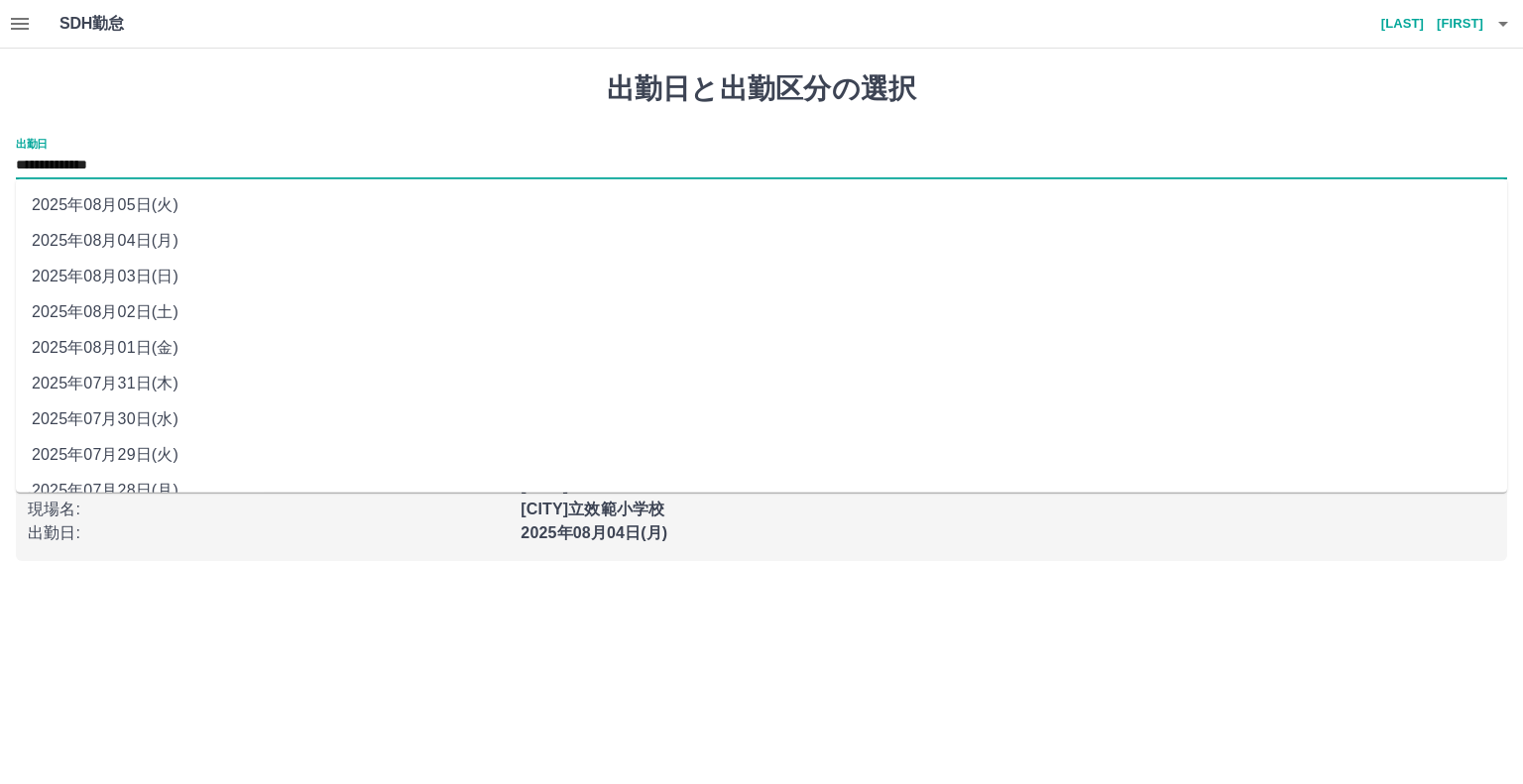 click on "**********" at bounding box center (762, 166) 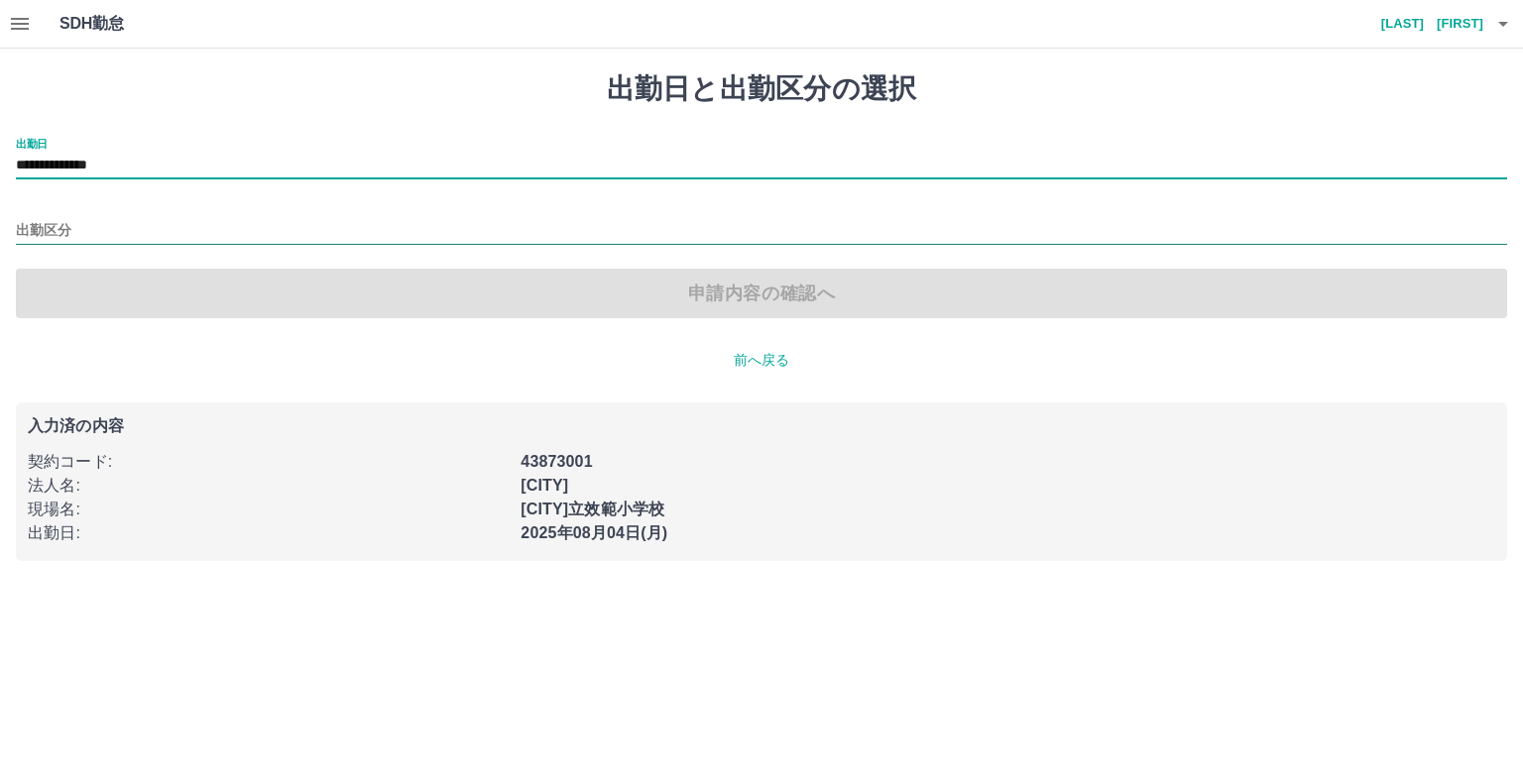 click on "出勤区分" at bounding box center (762, 231) 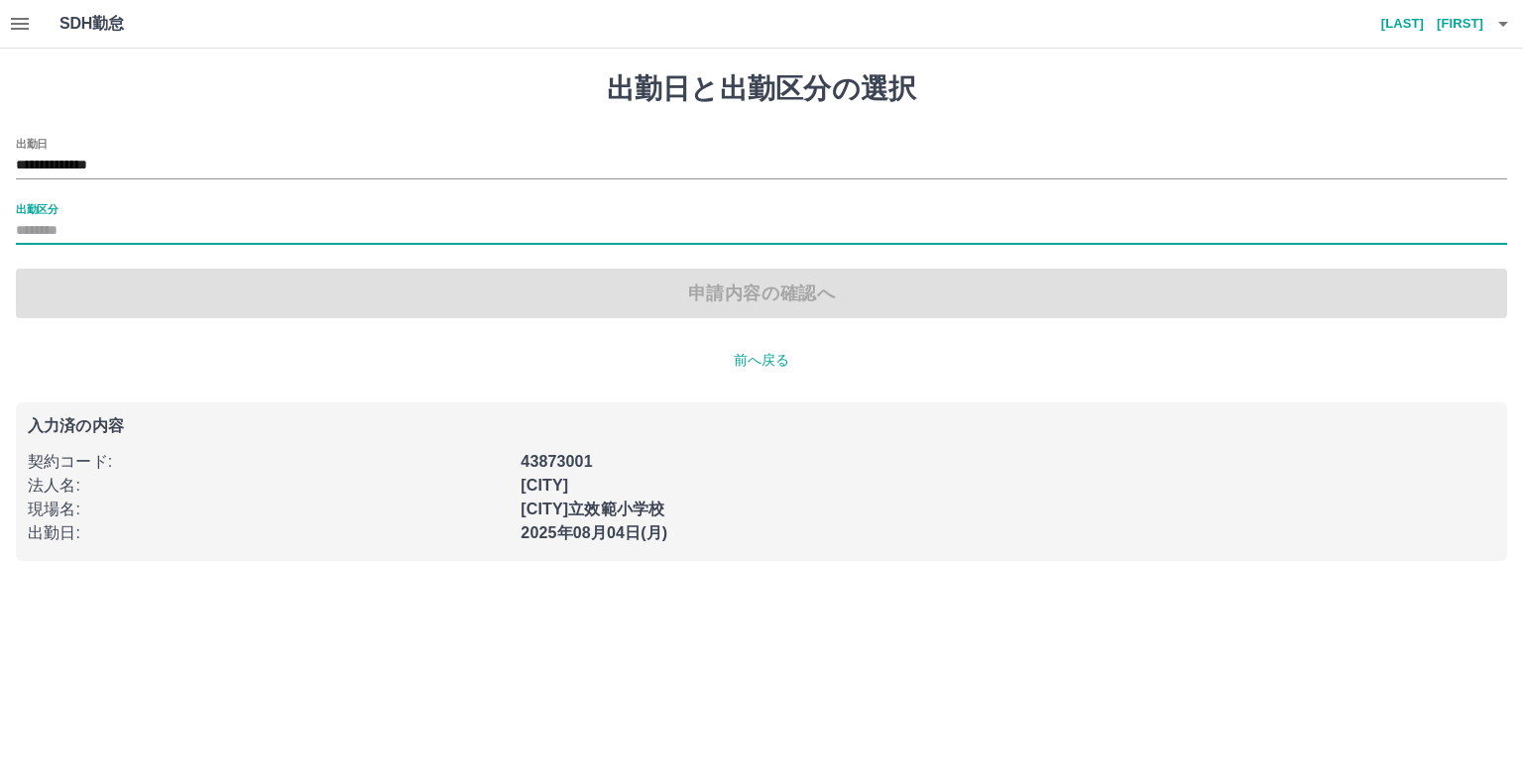 click on "出勤区分" at bounding box center [762, 231] 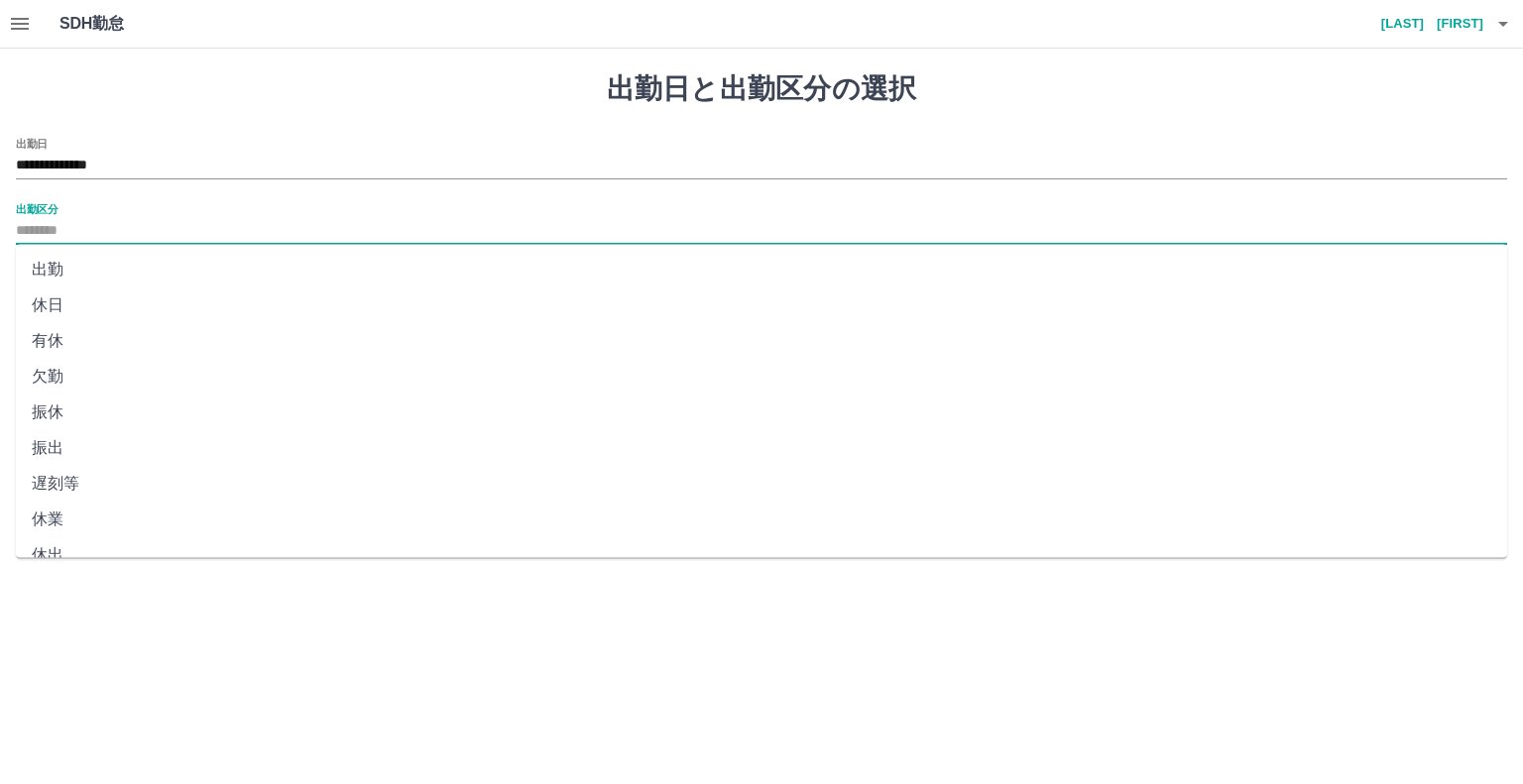click on "休日" at bounding box center (762, 305) 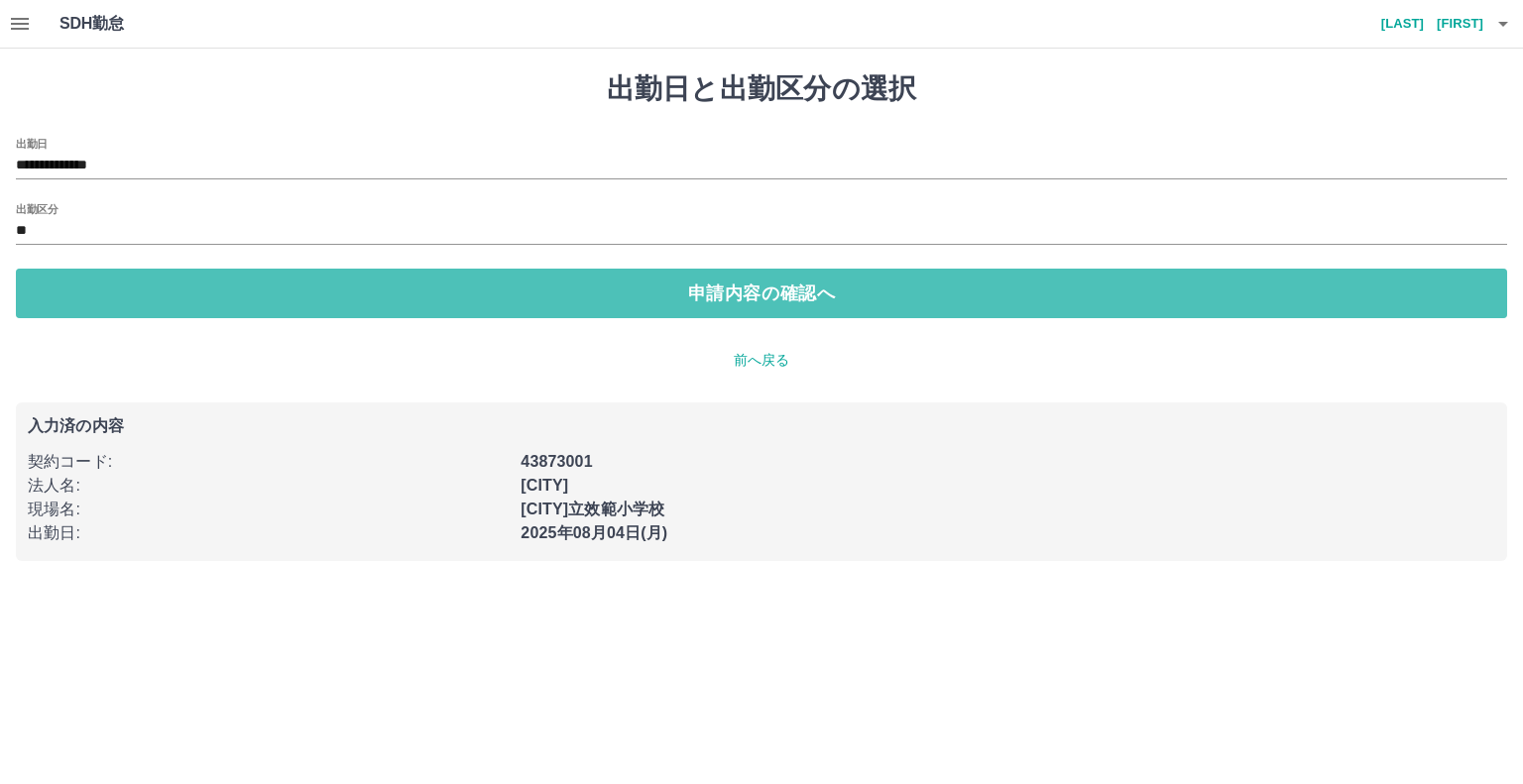 click on "申請内容の確認へ" at bounding box center [762, 293] 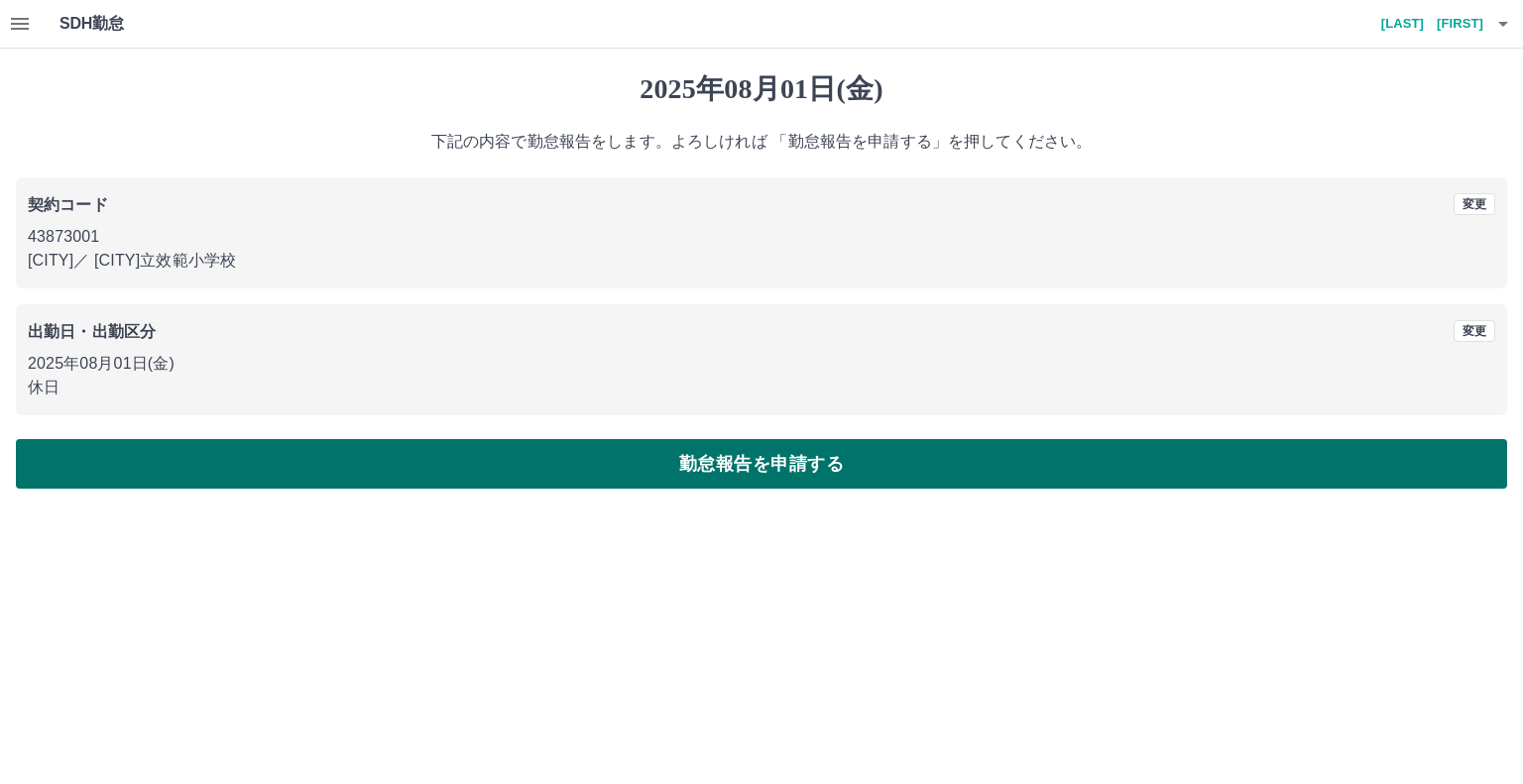 click on "勤怠報告を申請する" at bounding box center [762, 464] 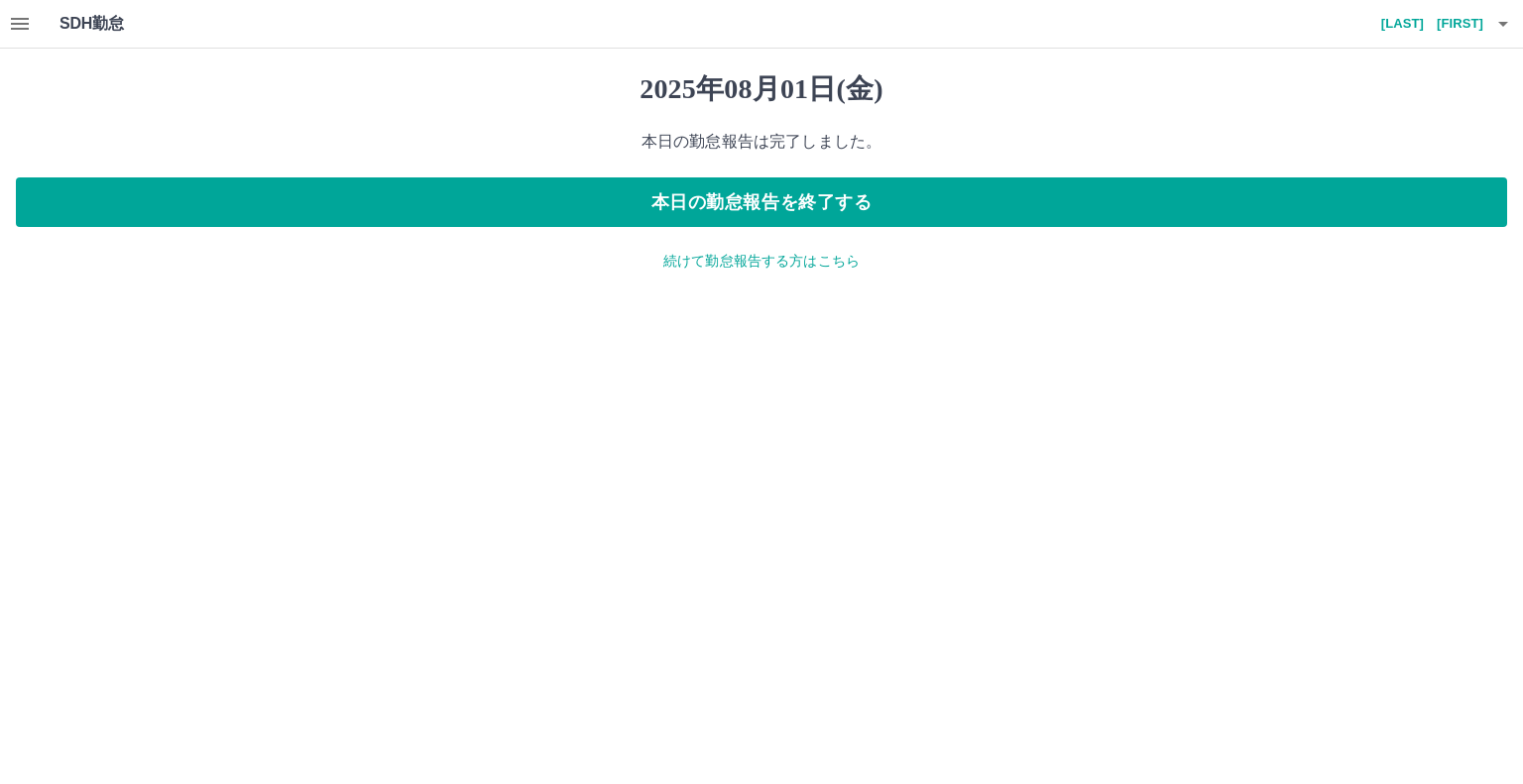 click on "続けて勤怠報告する方はこちら" at bounding box center (762, 261) 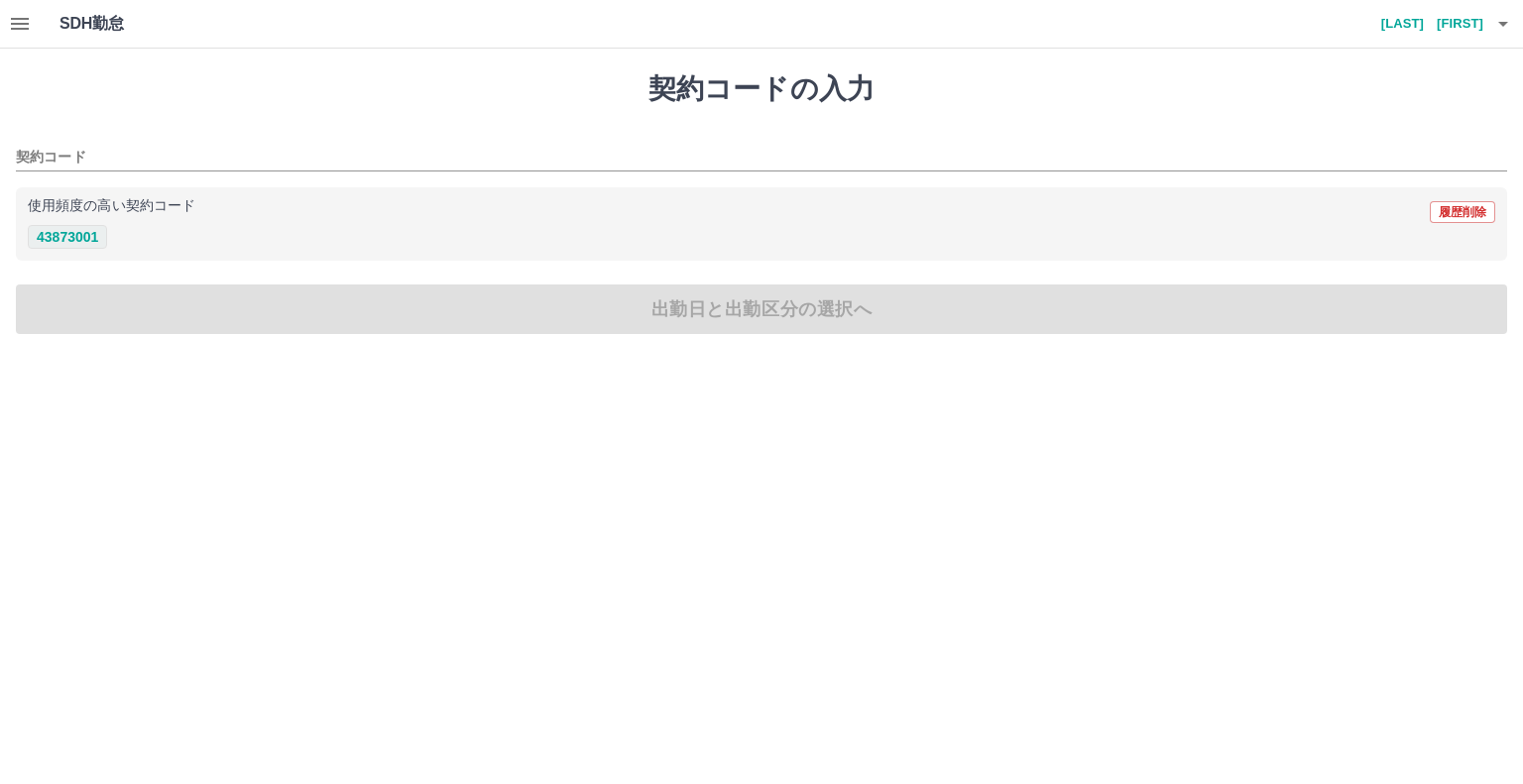 click on "43873001" at bounding box center [67, 237] 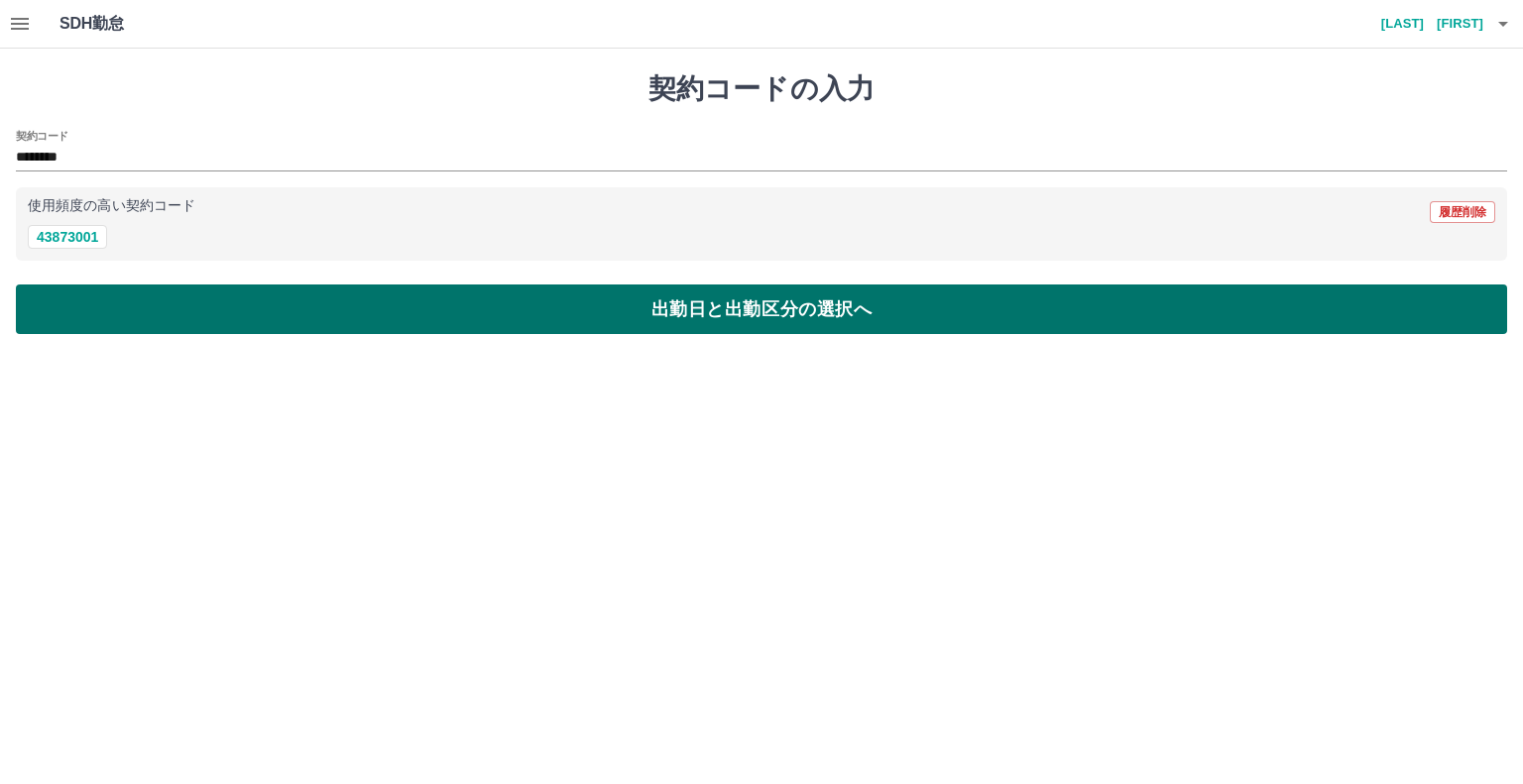 drag, startPoint x: 91, startPoint y: 244, endPoint x: 59, endPoint y: 307, distance: 70.66116 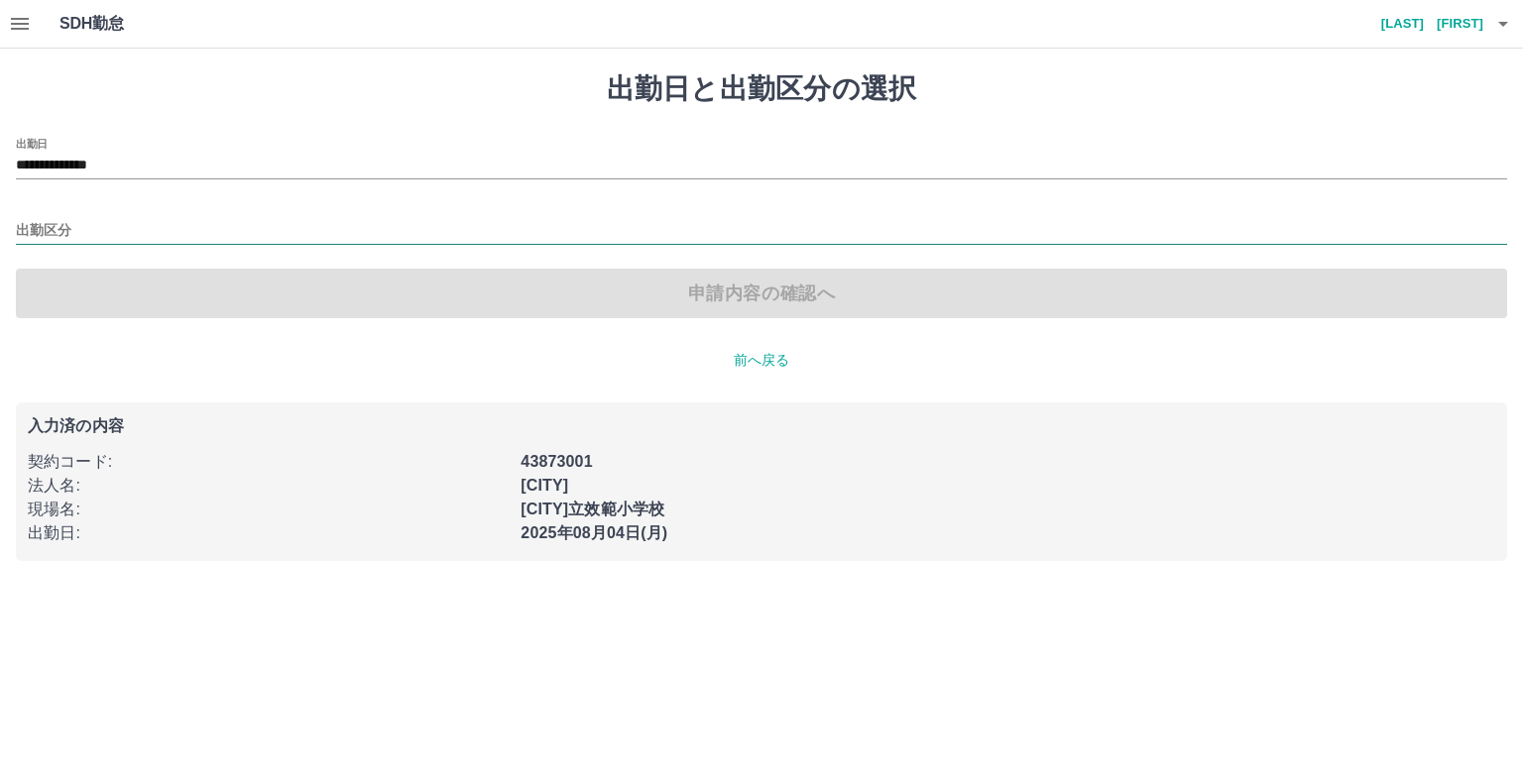 click on "出勤区分" at bounding box center (762, 231) 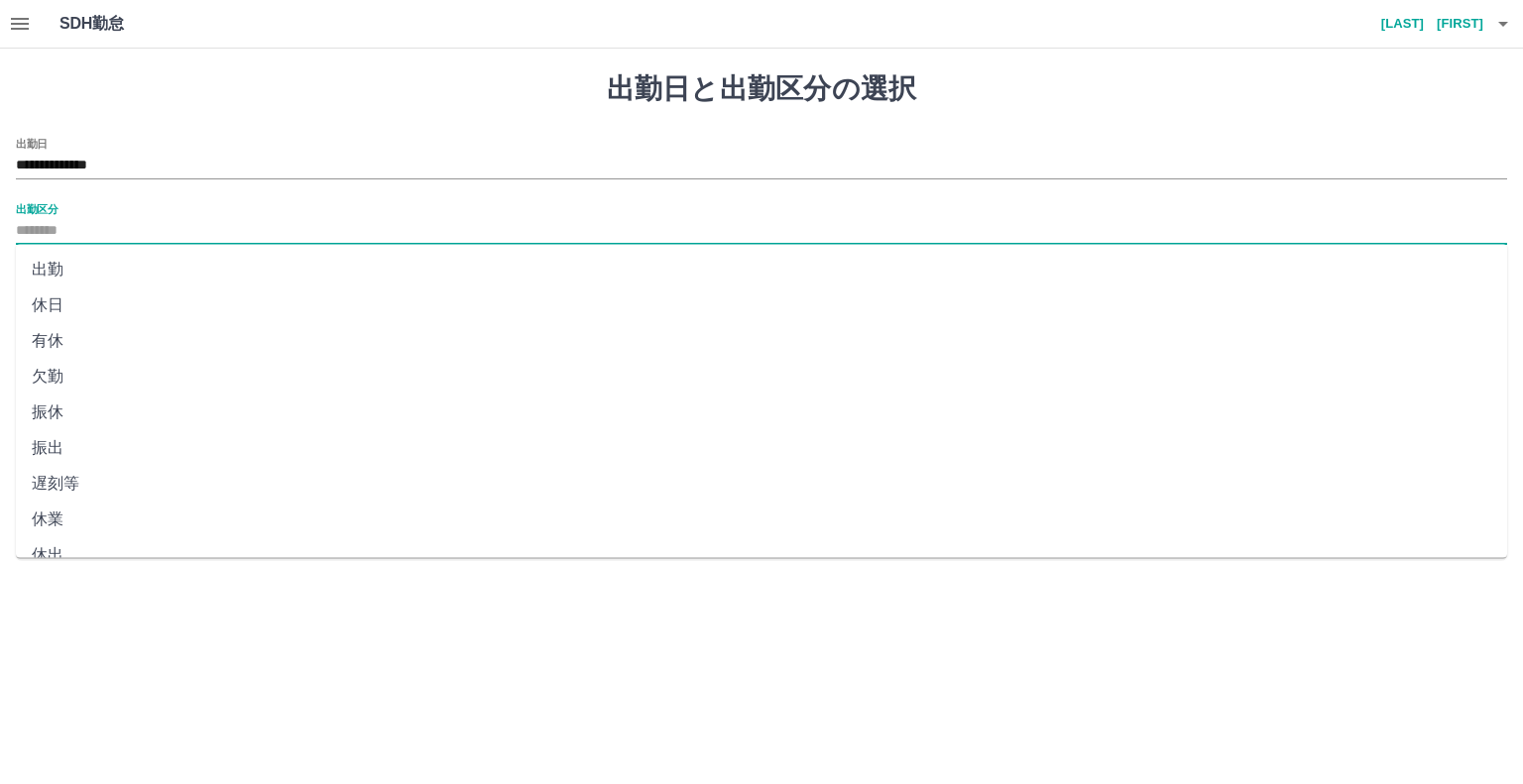 click on "出勤" at bounding box center (762, 270) 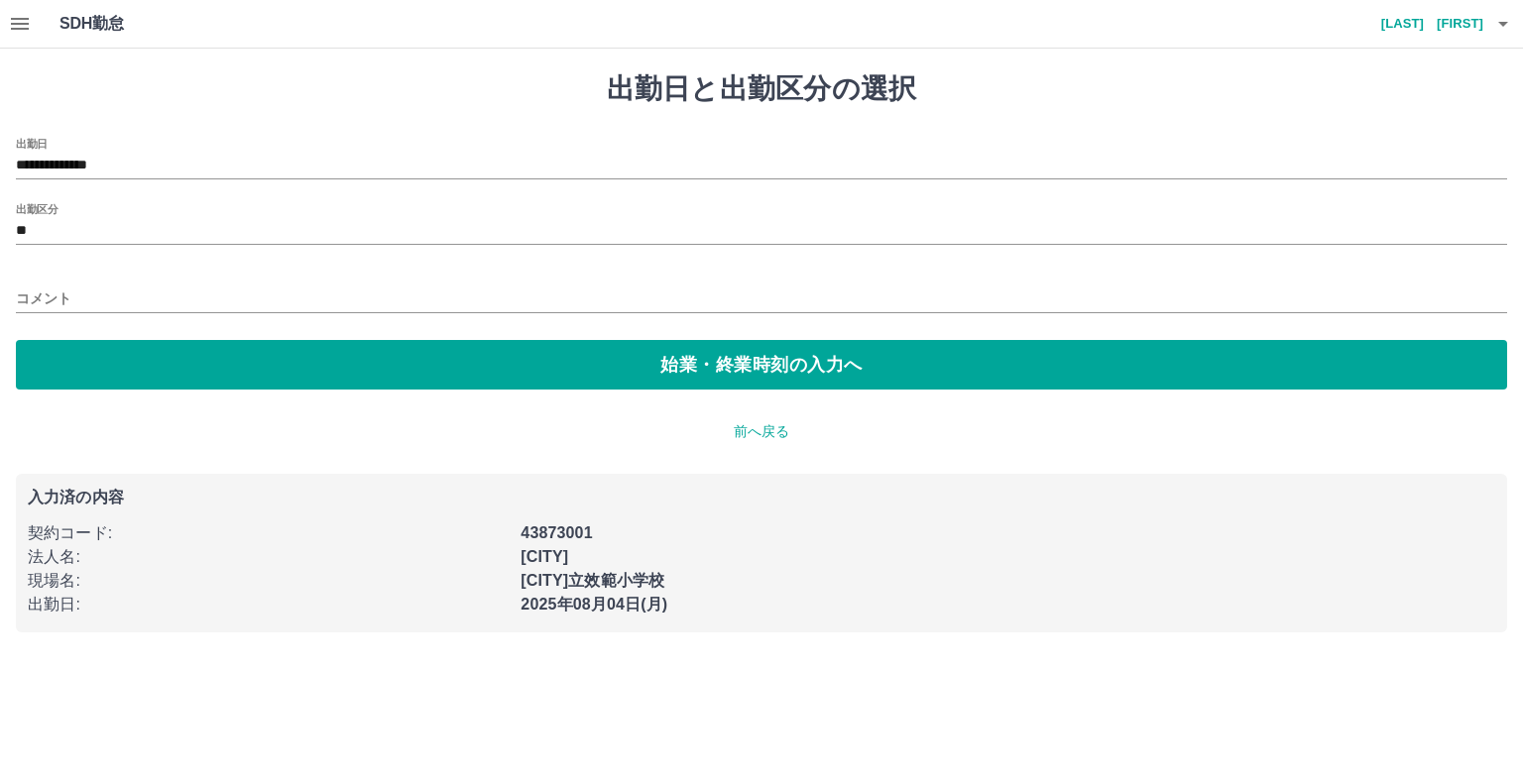 drag, startPoint x: 37, startPoint y: 270, endPoint x: 52, endPoint y: 319, distance: 51.244512 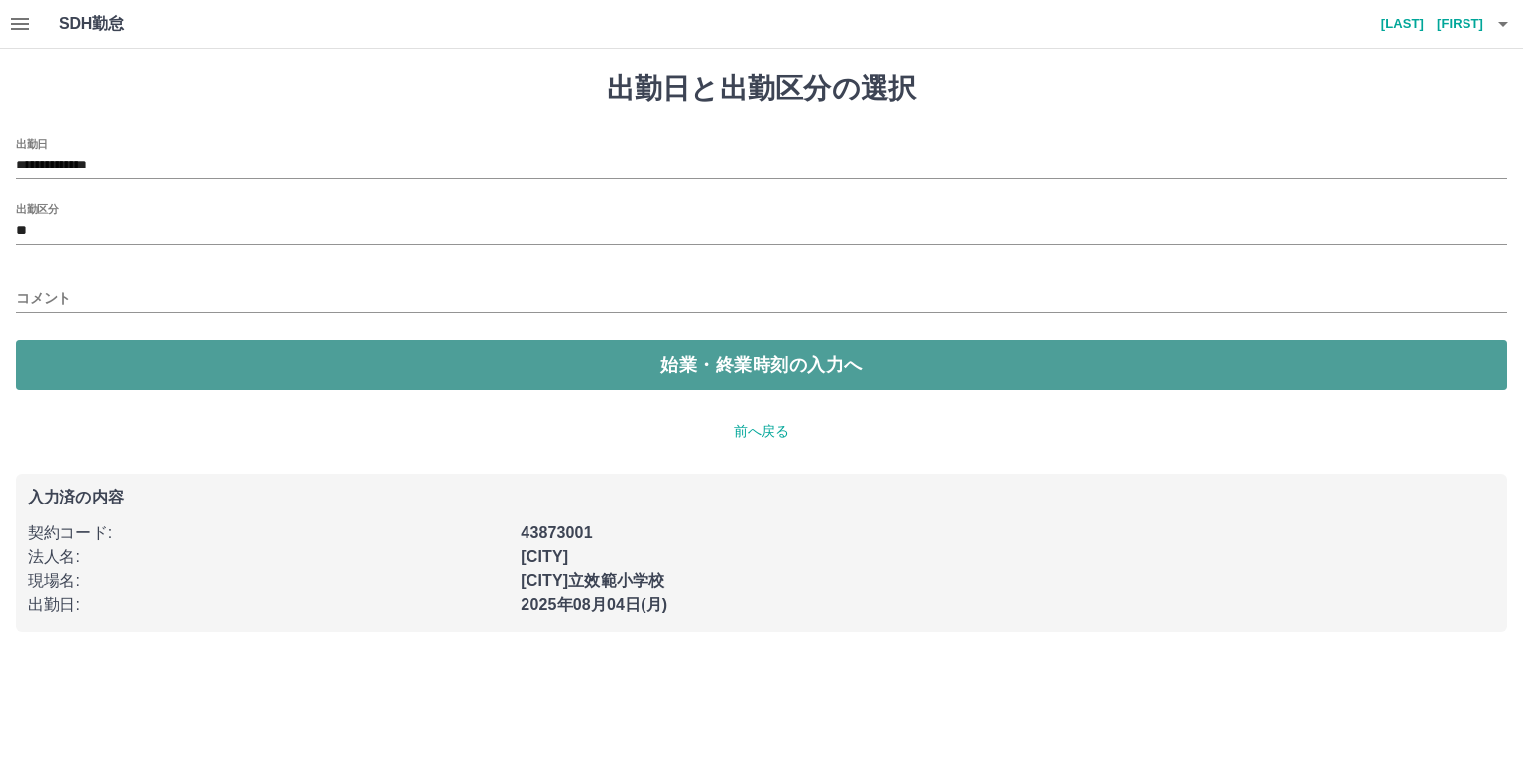 click on "始業・終業時刻の入力へ" at bounding box center (762, 365) 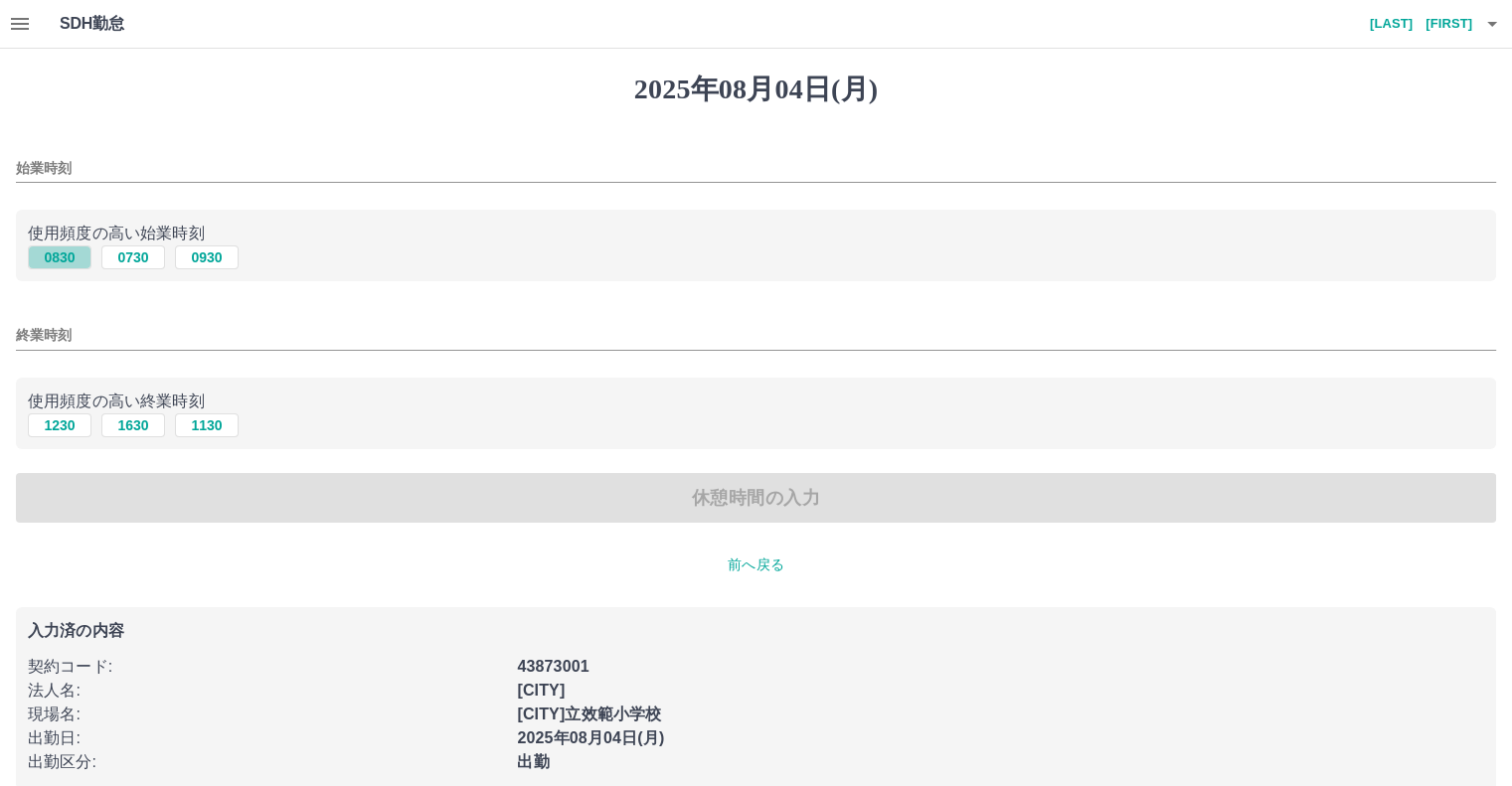 click on "0830" at bounding box center (60, 257) 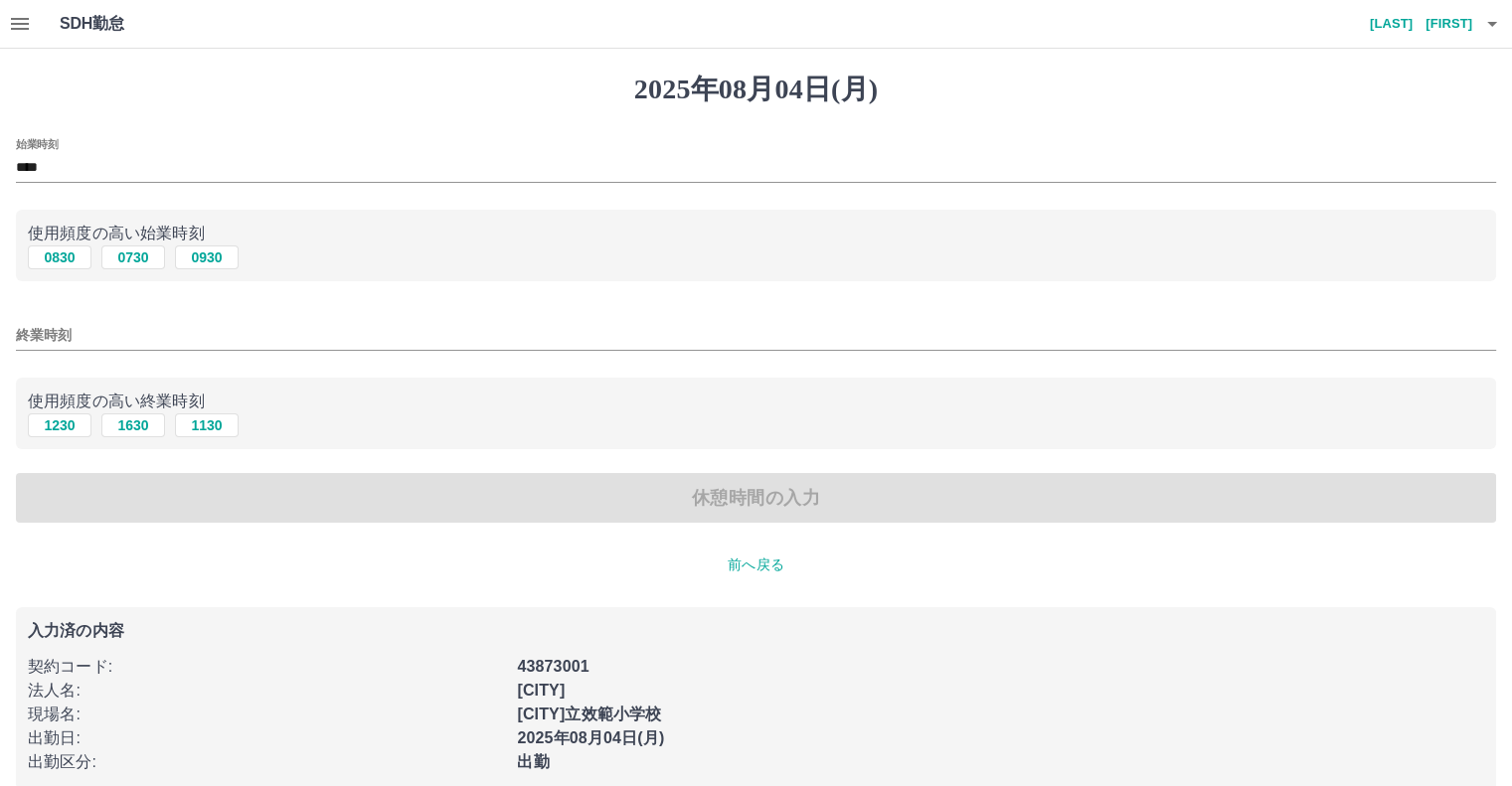 click on "始業時刻 **** 使用頻度の高い始業時刻 0830 0730 0930 終業時刻 使用頻度の高い終業時刻 1230 1630 1130 休憩時間の入力" at bounding box center [756, 331] 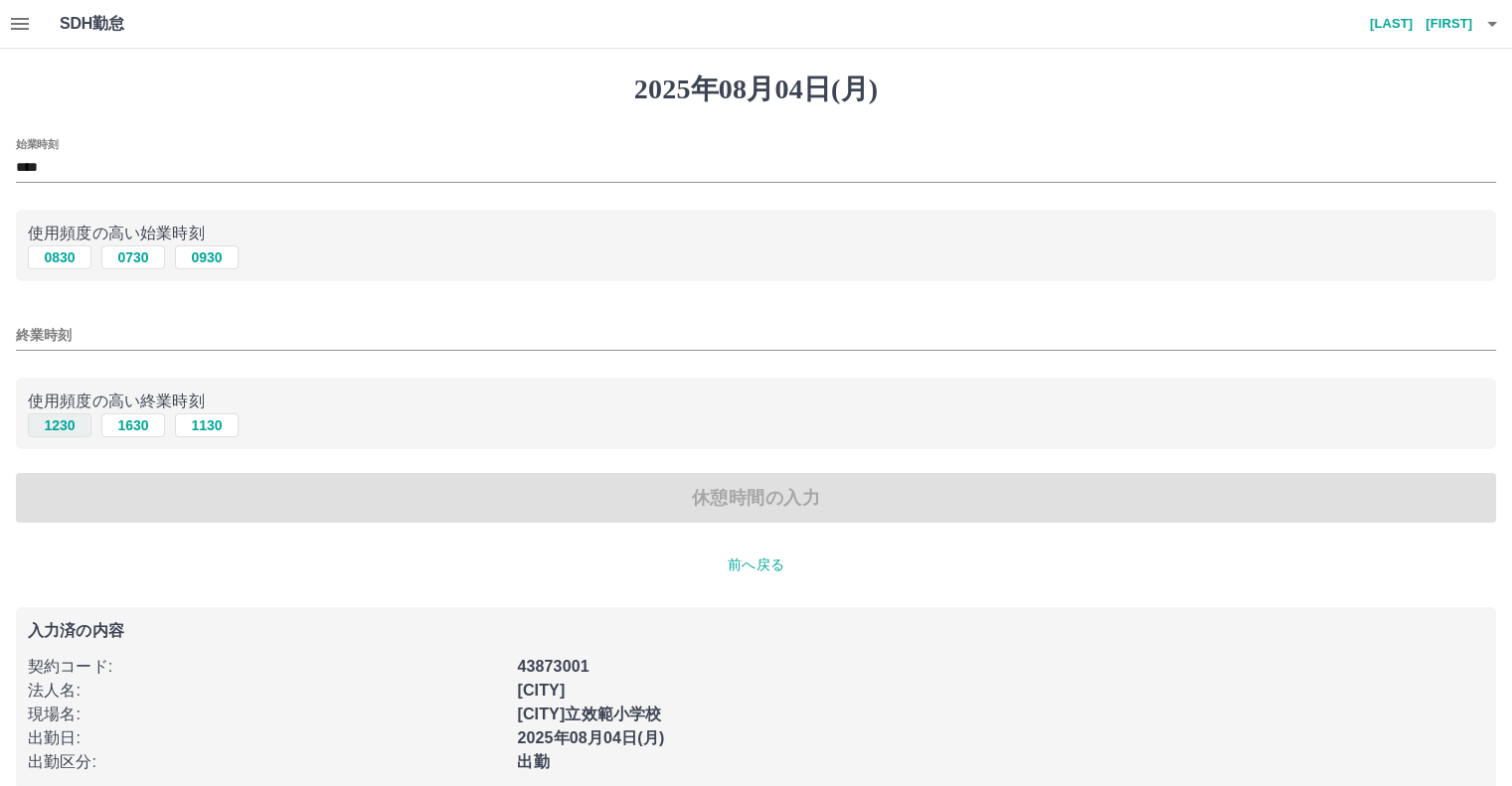 click on "1230" at bounding box center (60, 425) 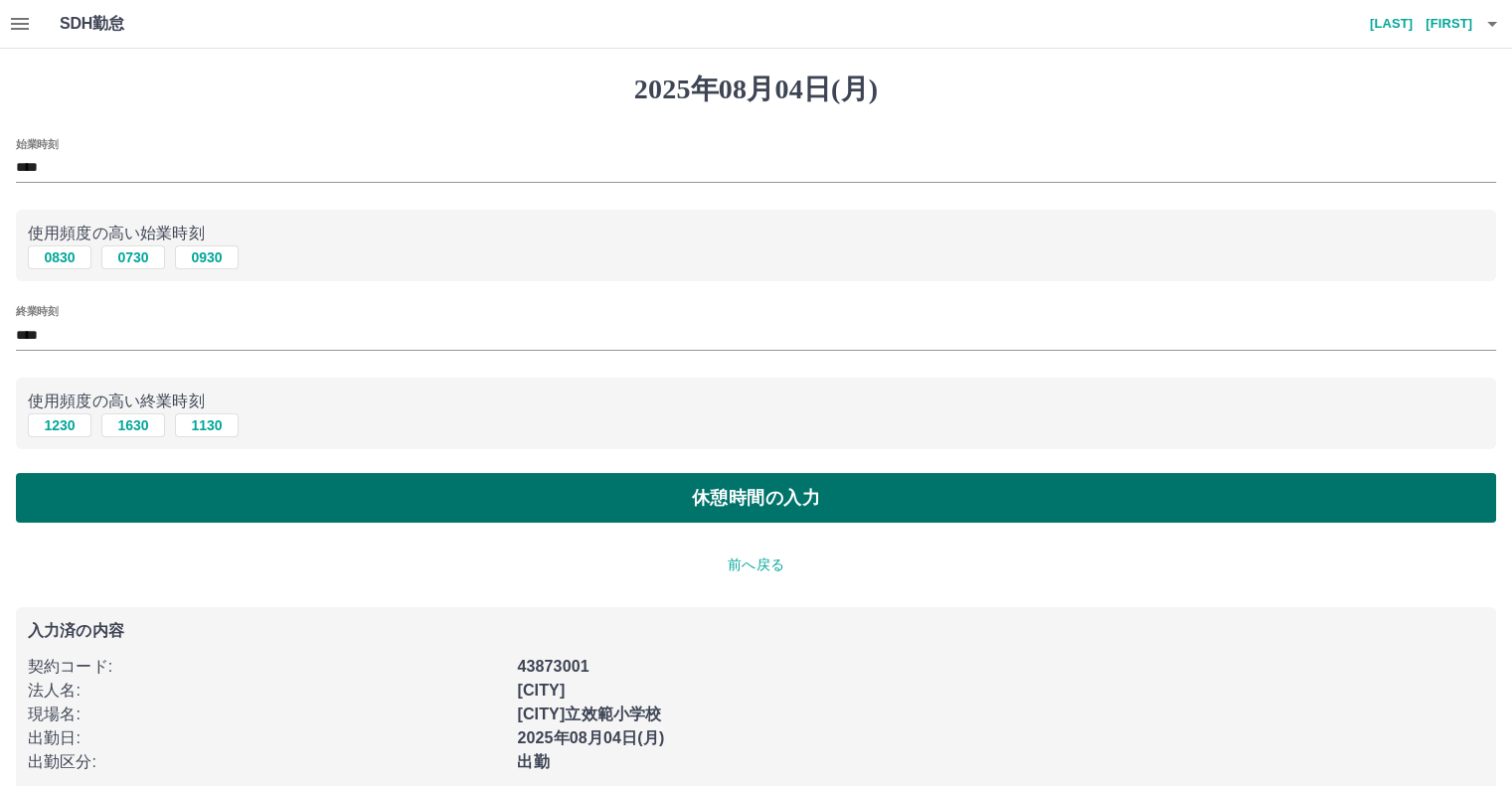 drag, startPoint x: 56, startPoint y: 425, endPoint x: 46, endPoint y: 481, distance: 56.88585 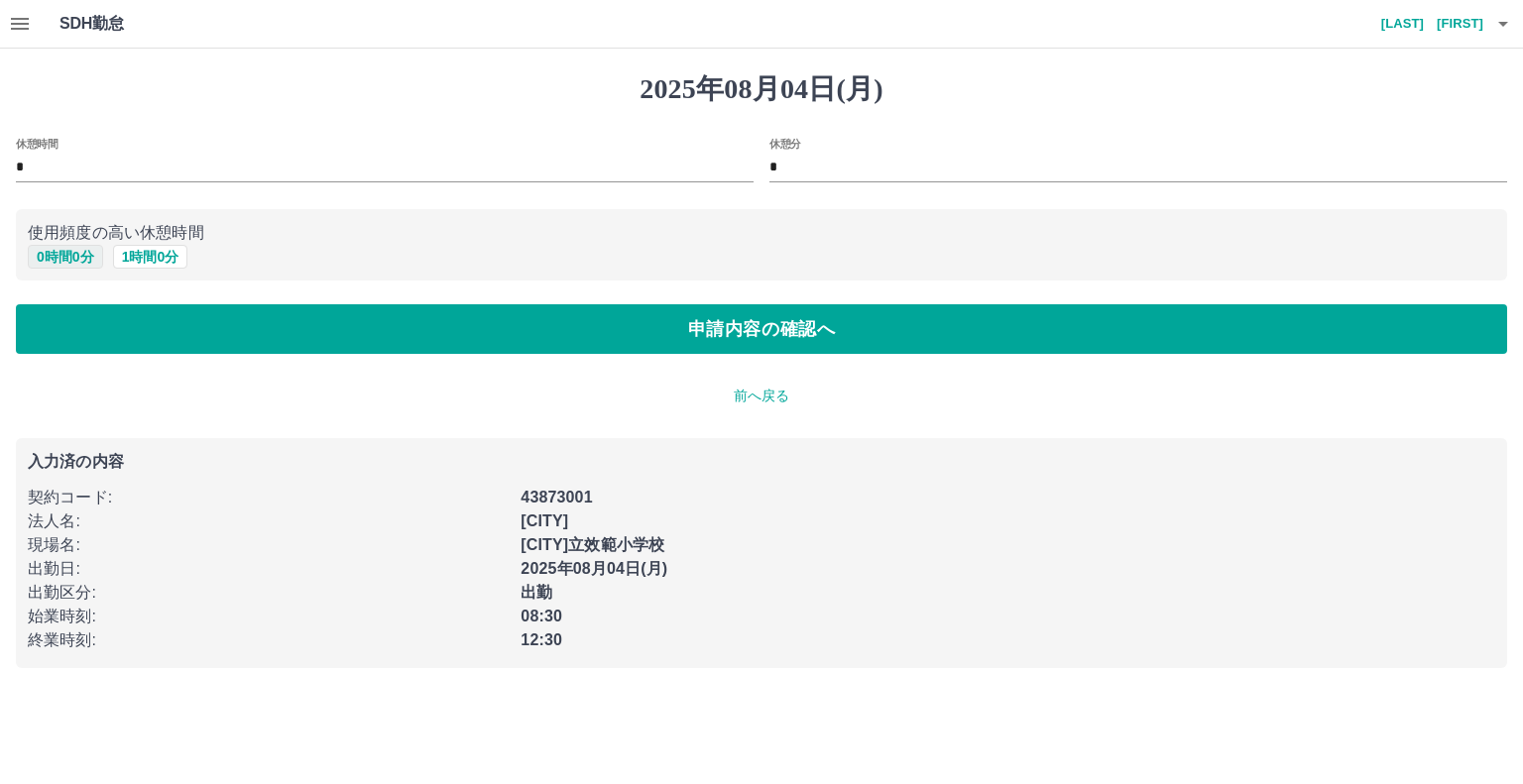 click on "0 時間 0 分" at bounding box center (65, 257) 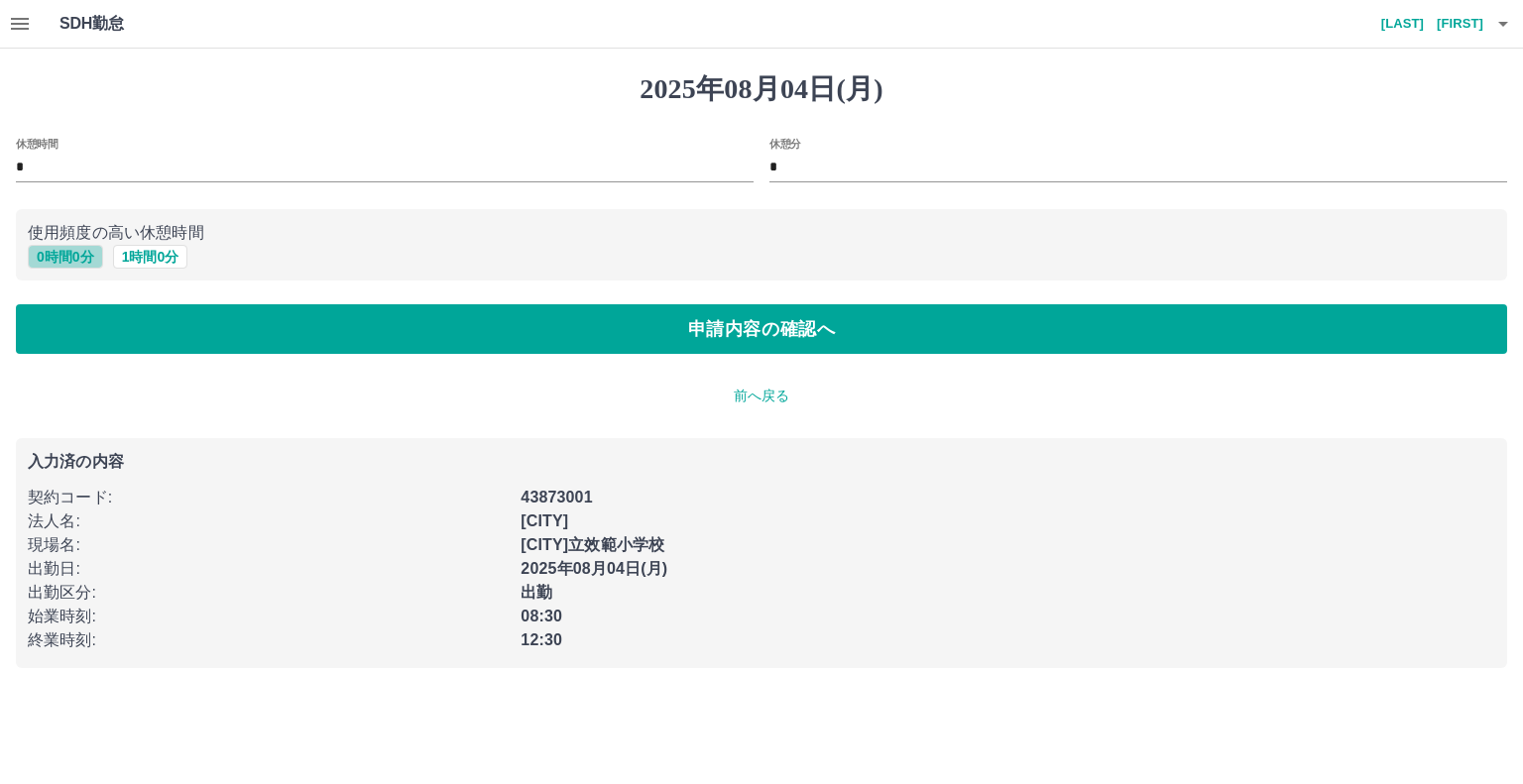 click on "0 時間 0 分" at bounding box center (65, 257) 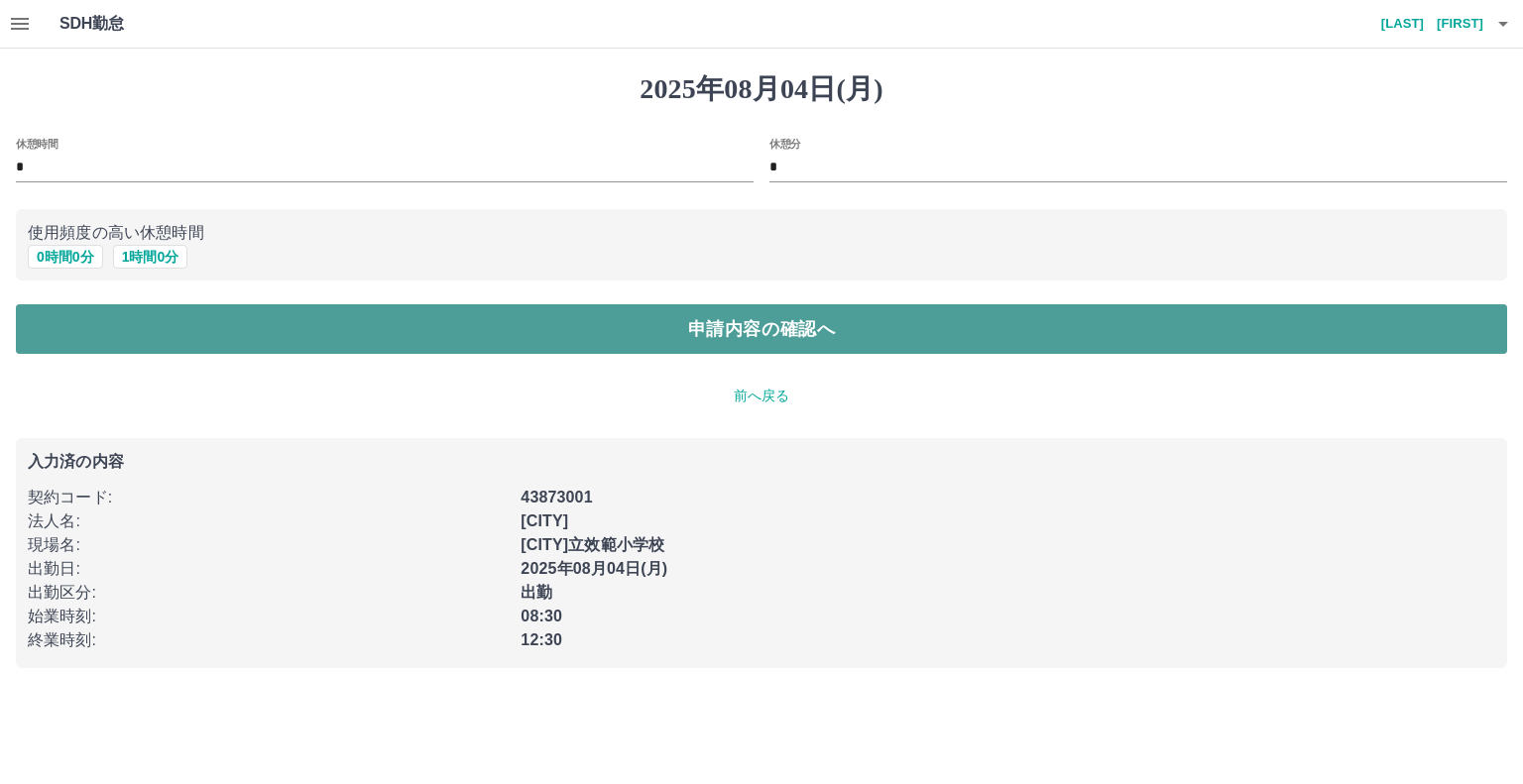 click on "申請内容の確認へ" at bounding box center (762, 329) 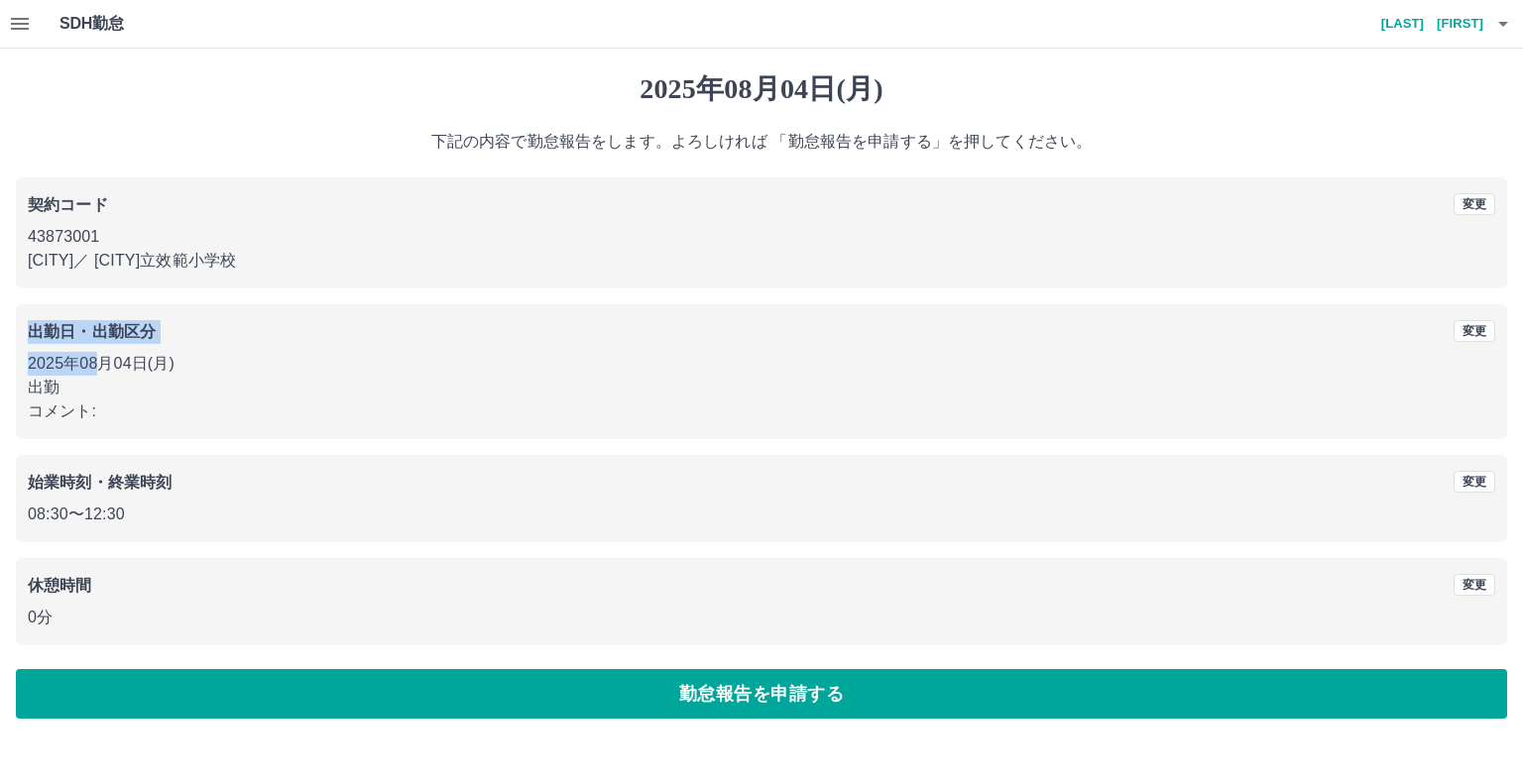 drag, startPoint x: 24, startPoint y: 336, endPoint x: 94, endPoint y: 369, distance: 77.38863 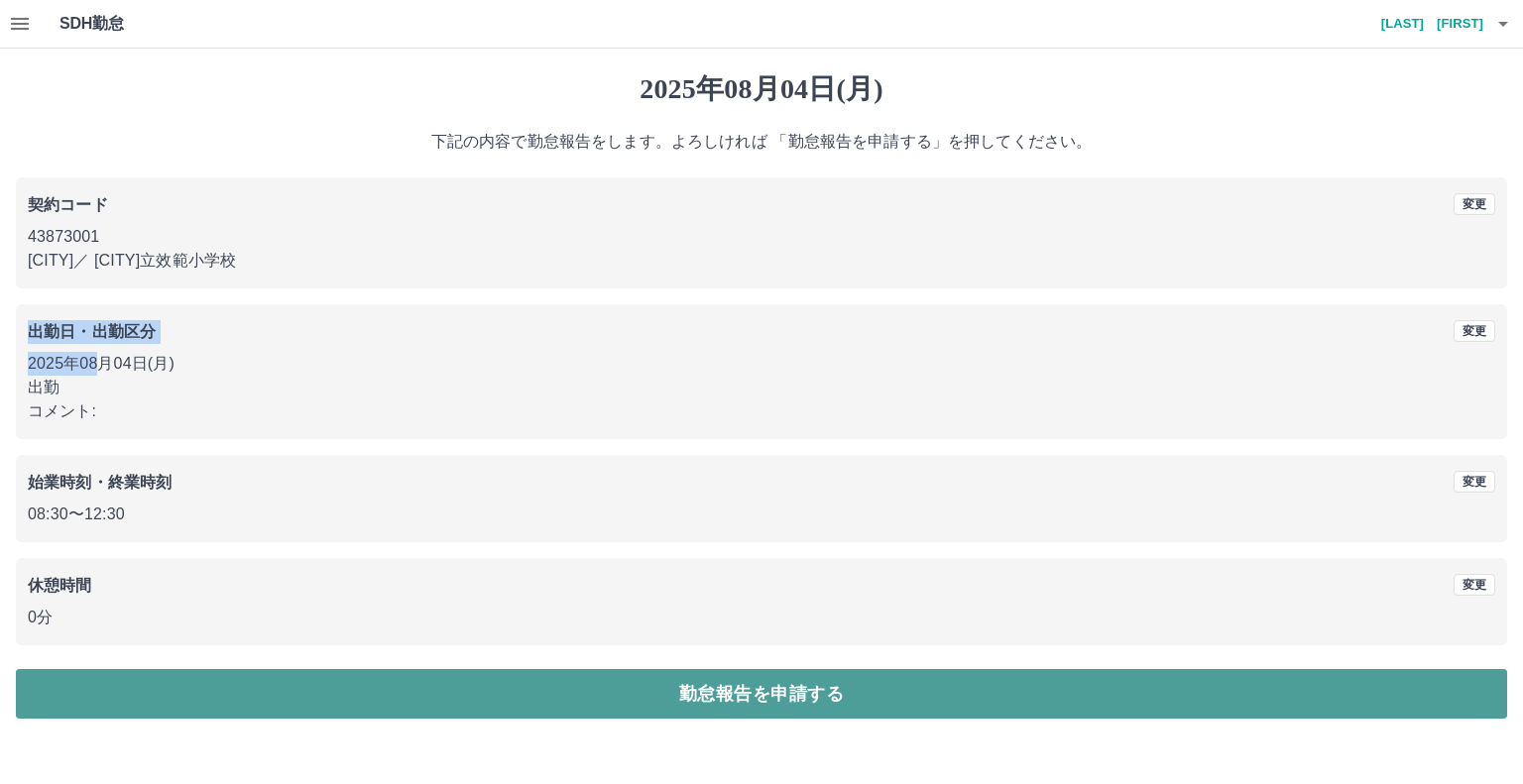 click on "勤怠報告を申請する" at bounding box center (762, 694) 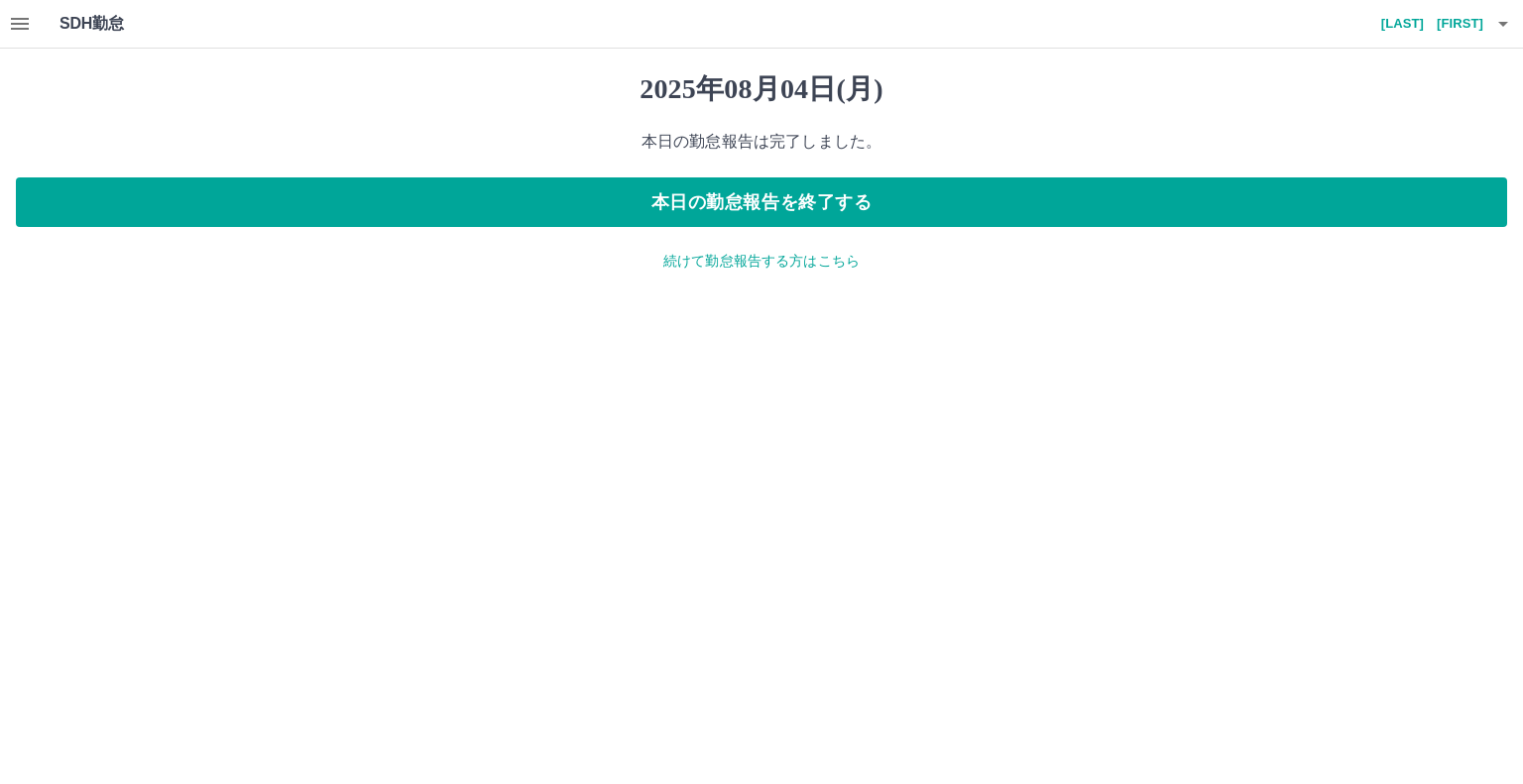 click on "続けて勤怠報告する方はこちら" at bounding box center [762, 261] 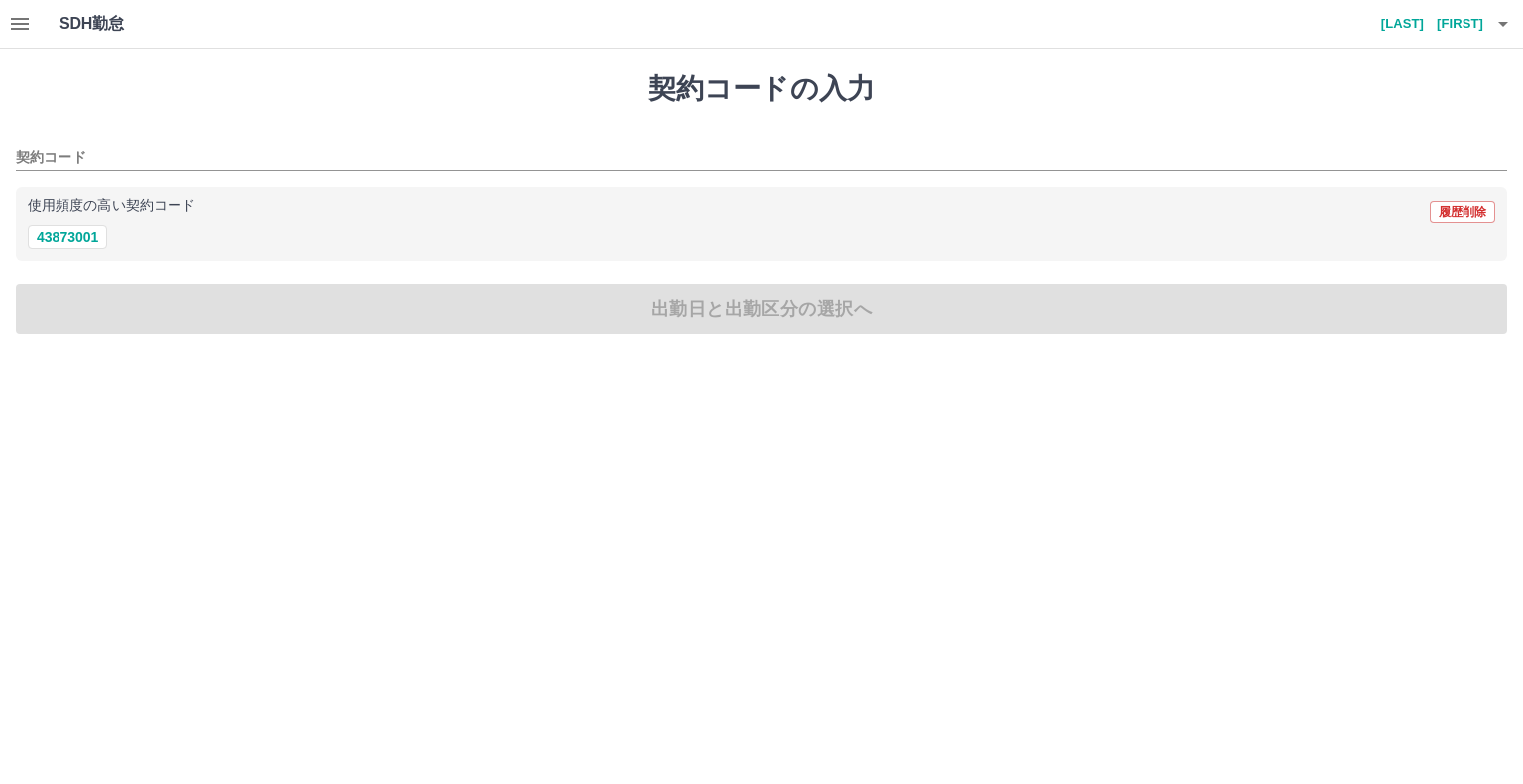 click on "契約コードの入力 契約コード 使用頻度の高い契約コード 履歴削除 43873001 出勤日と出勤区分の選択へ" at bounding box center (762, 203) 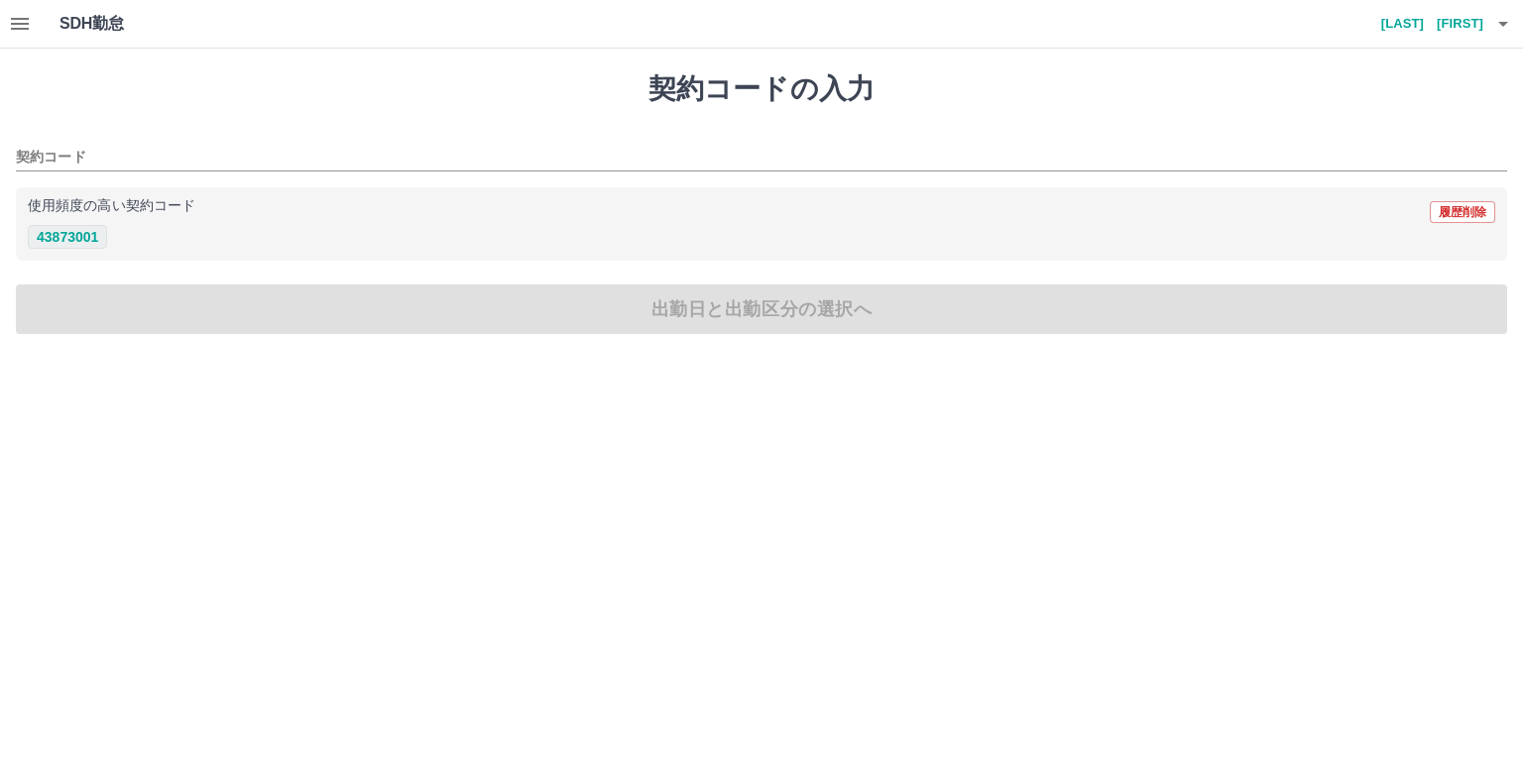 click on "43873001" at bounding box center (67, 237) 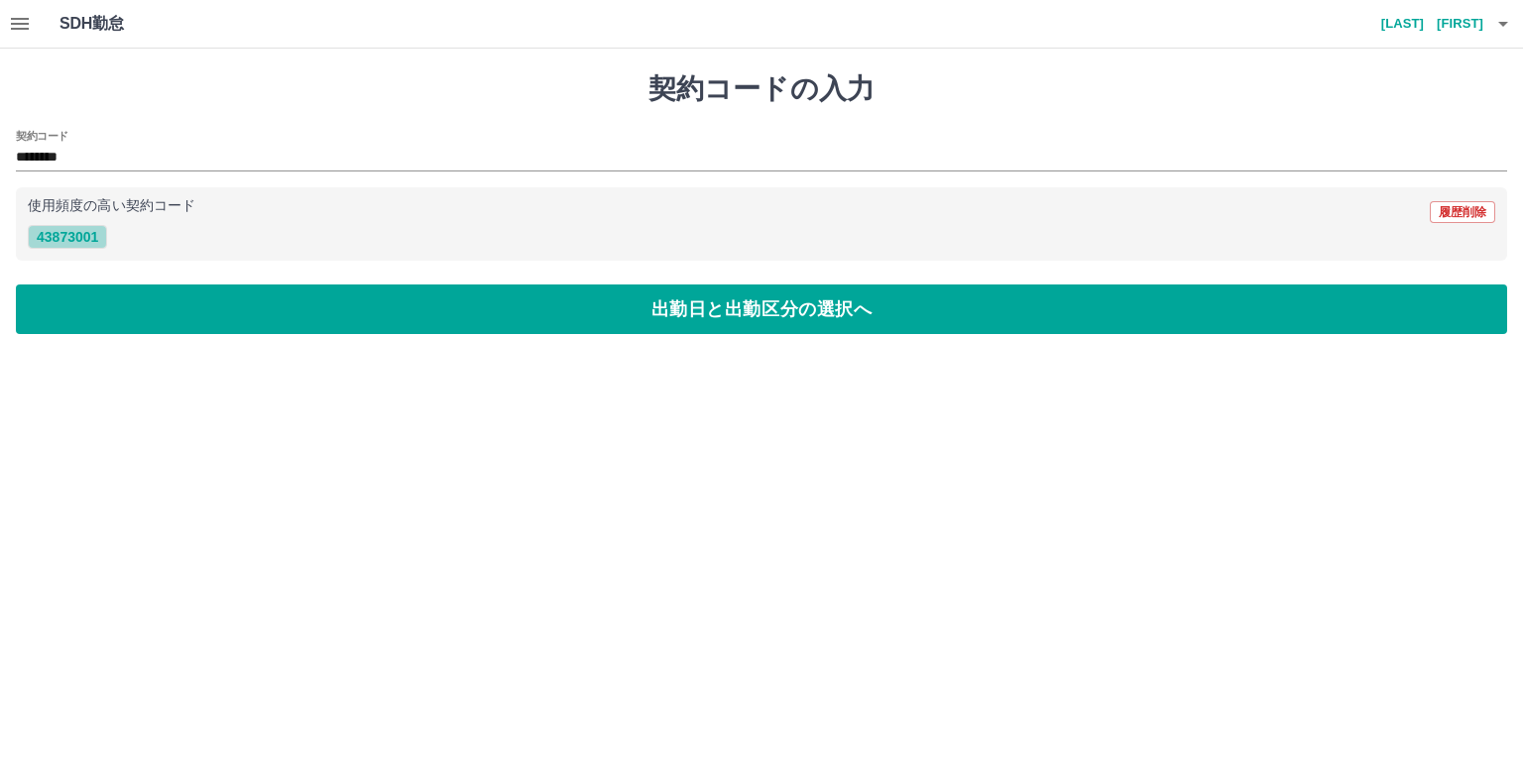 click on "43873001" at bounding box center (67, 237) 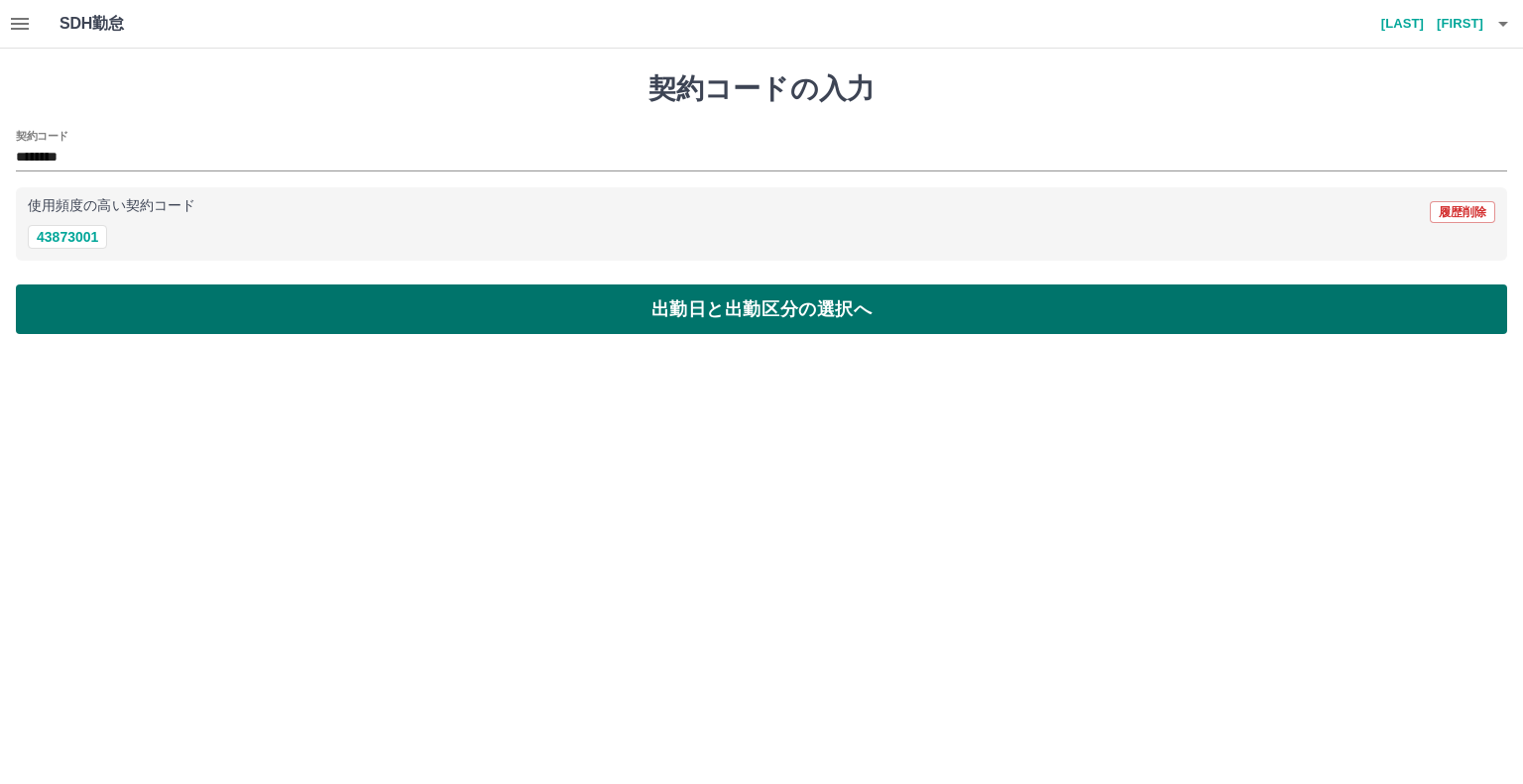 drag, startPoint x: 84, startPoint y: 241, endPoint x: 59, endPoint y: 305, distance: 68.70953 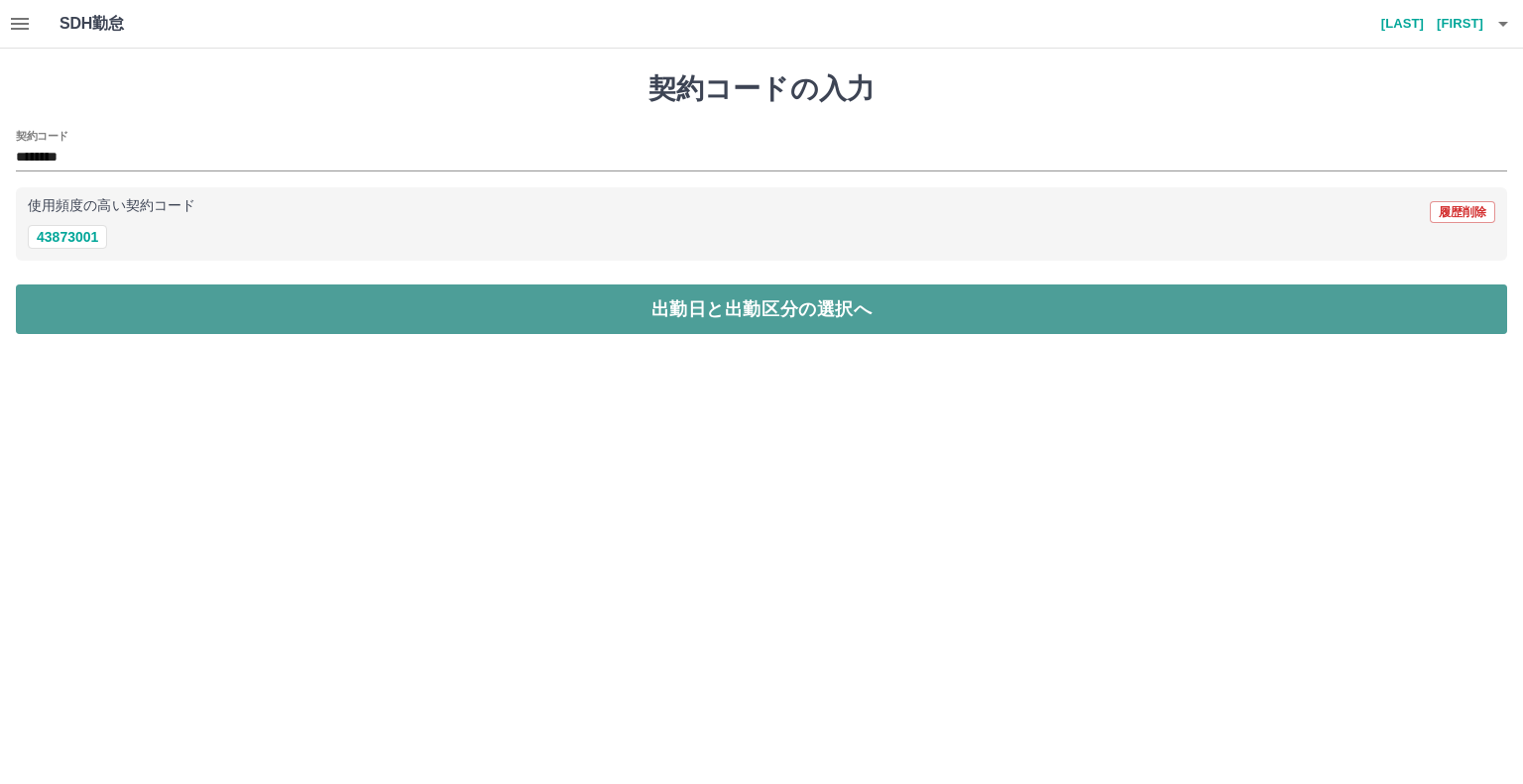 click on "出勤日と出勤区分の選択へ" at bounding box center (762, 309) 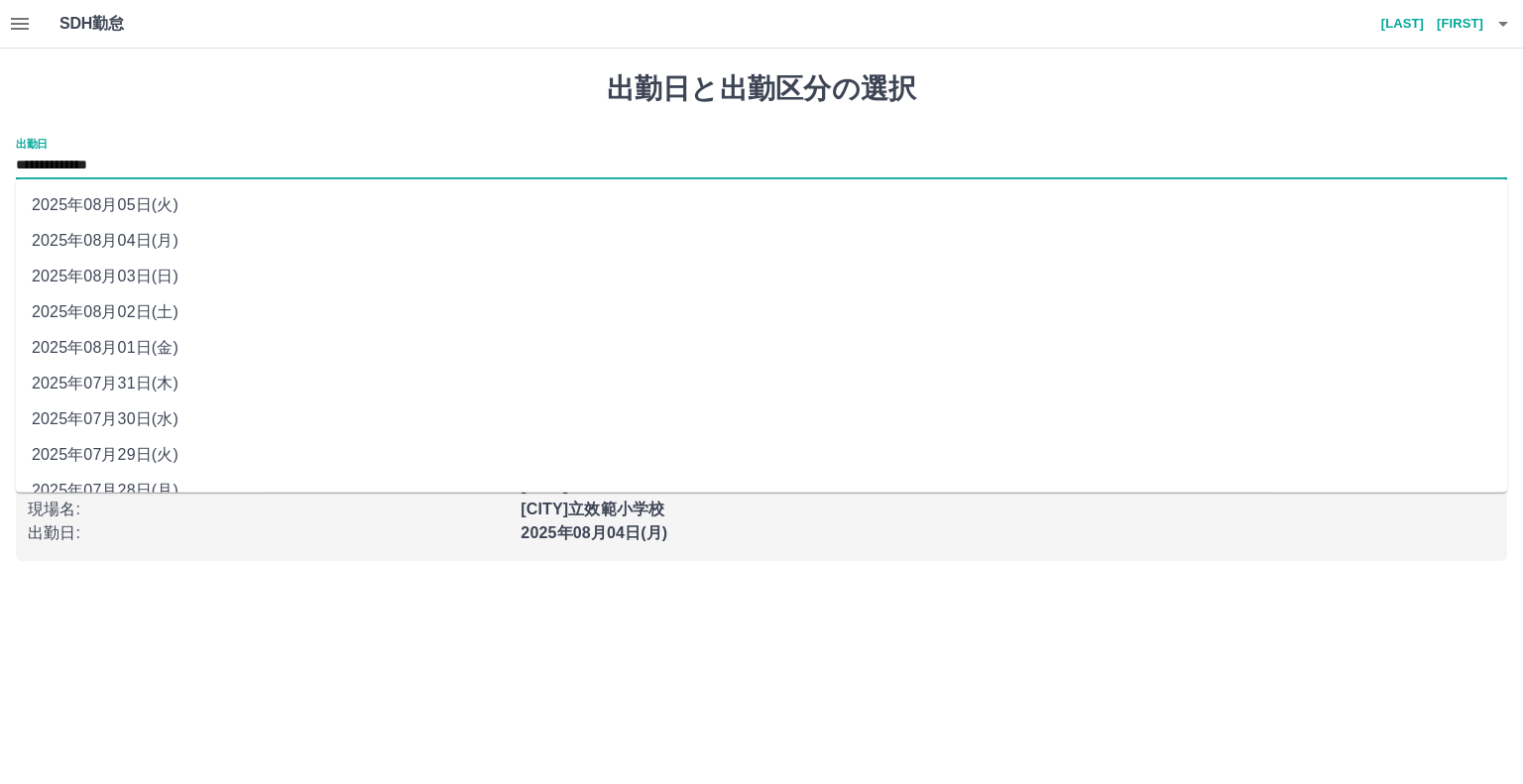 click on "**********" at bounding box center [762, 166] 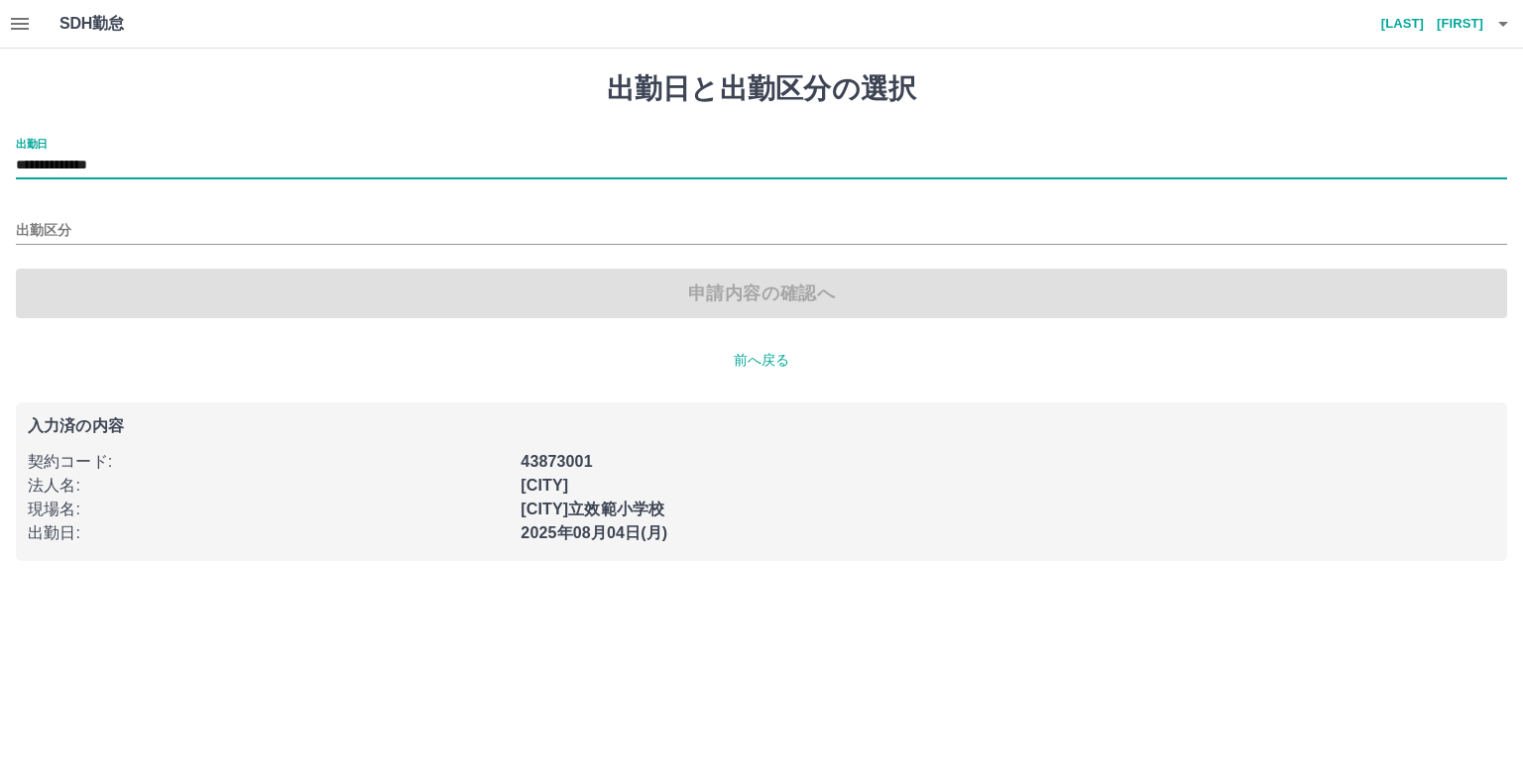 click on "出勤区分" at bounding box center [762, 224] 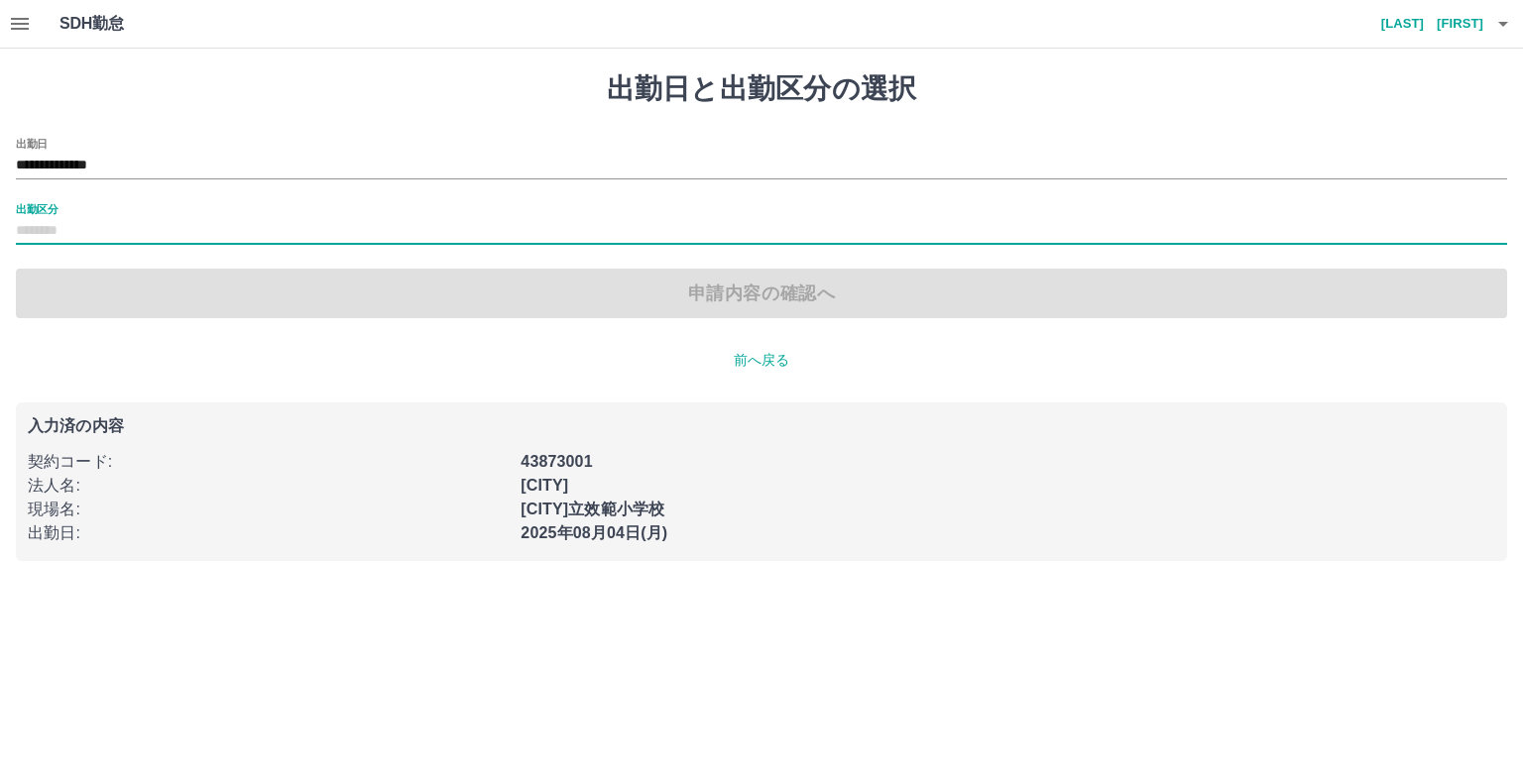 click on "出勤区分" at bounding box center [762, 231] 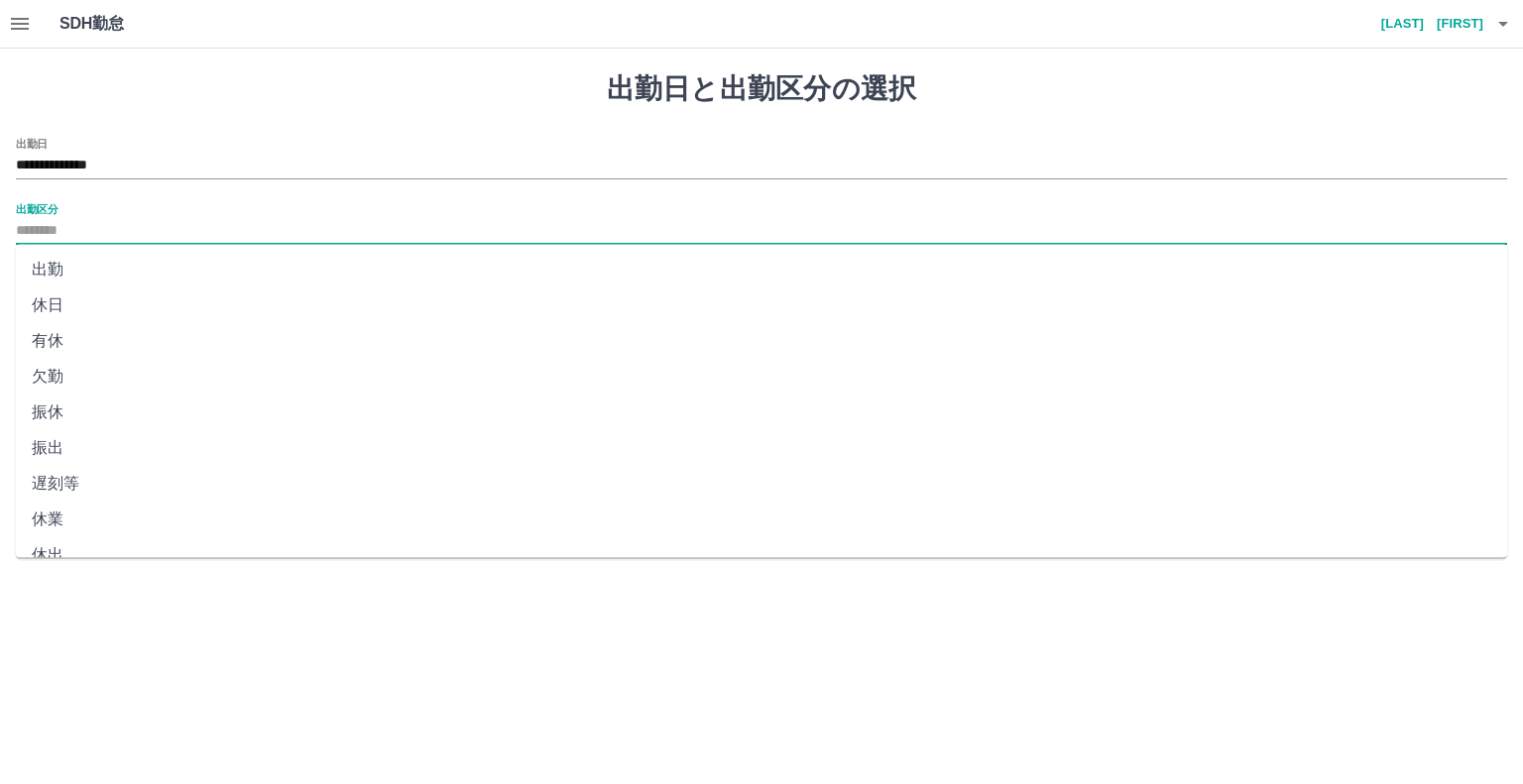 drag, startPoint x: 40, startPoint y: 233, endPoint x: 40, endPoint y: 245, distance: 12 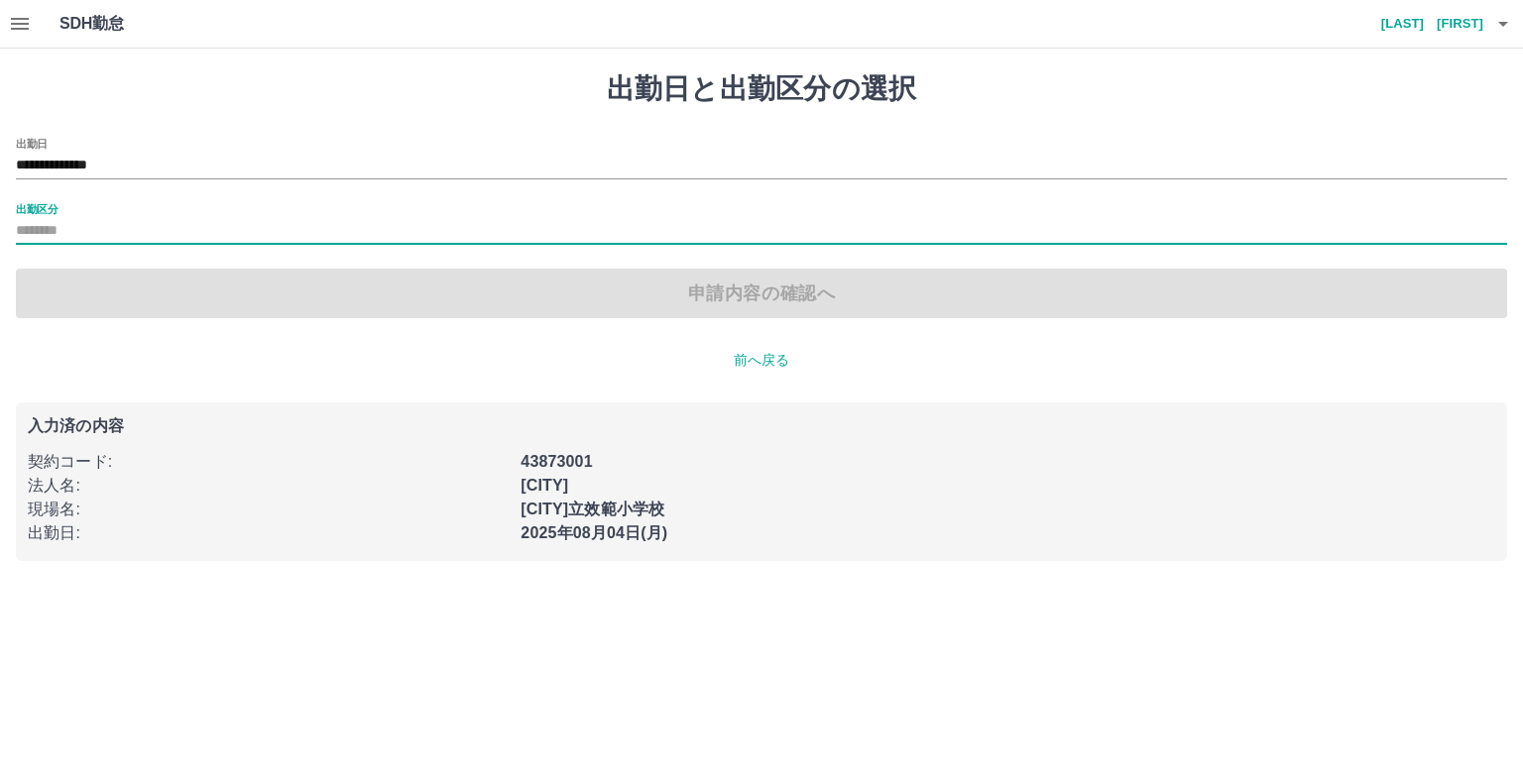 click on "出勤区分" at bounding box center (762, 231) 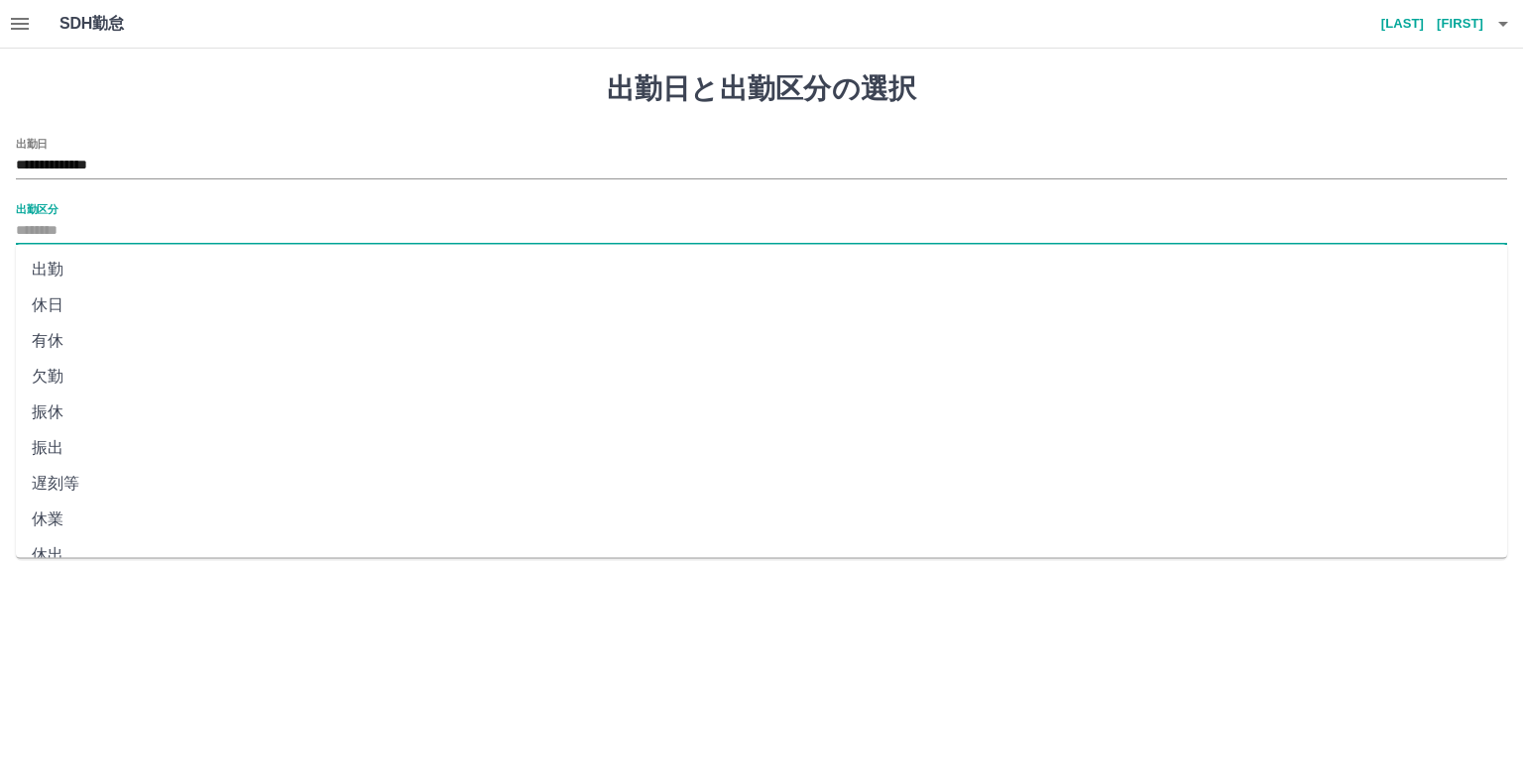 click on "出勤区分" at bounding box center (762, 231) 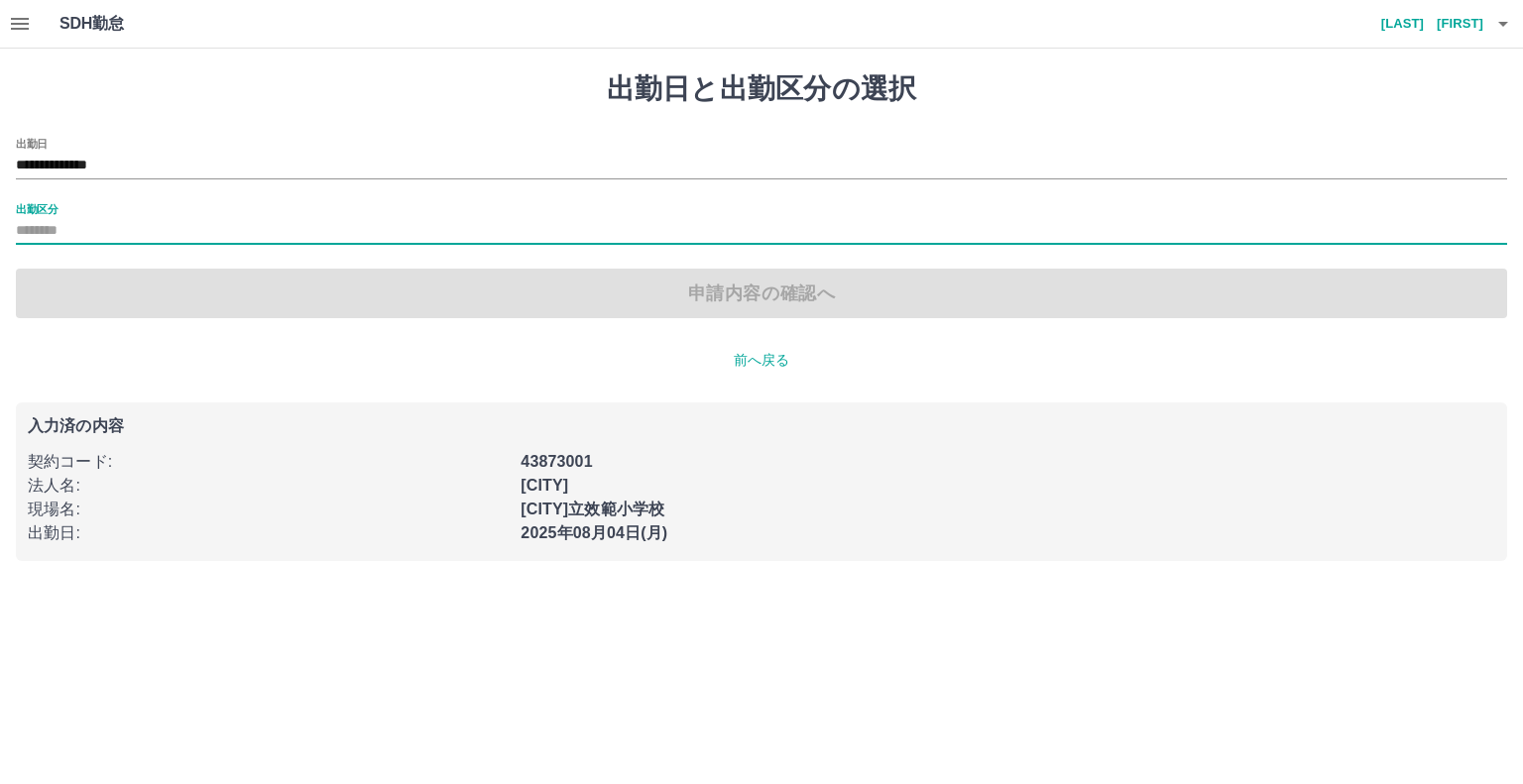 click on "出勤区分" at bounding box center [762, 231] 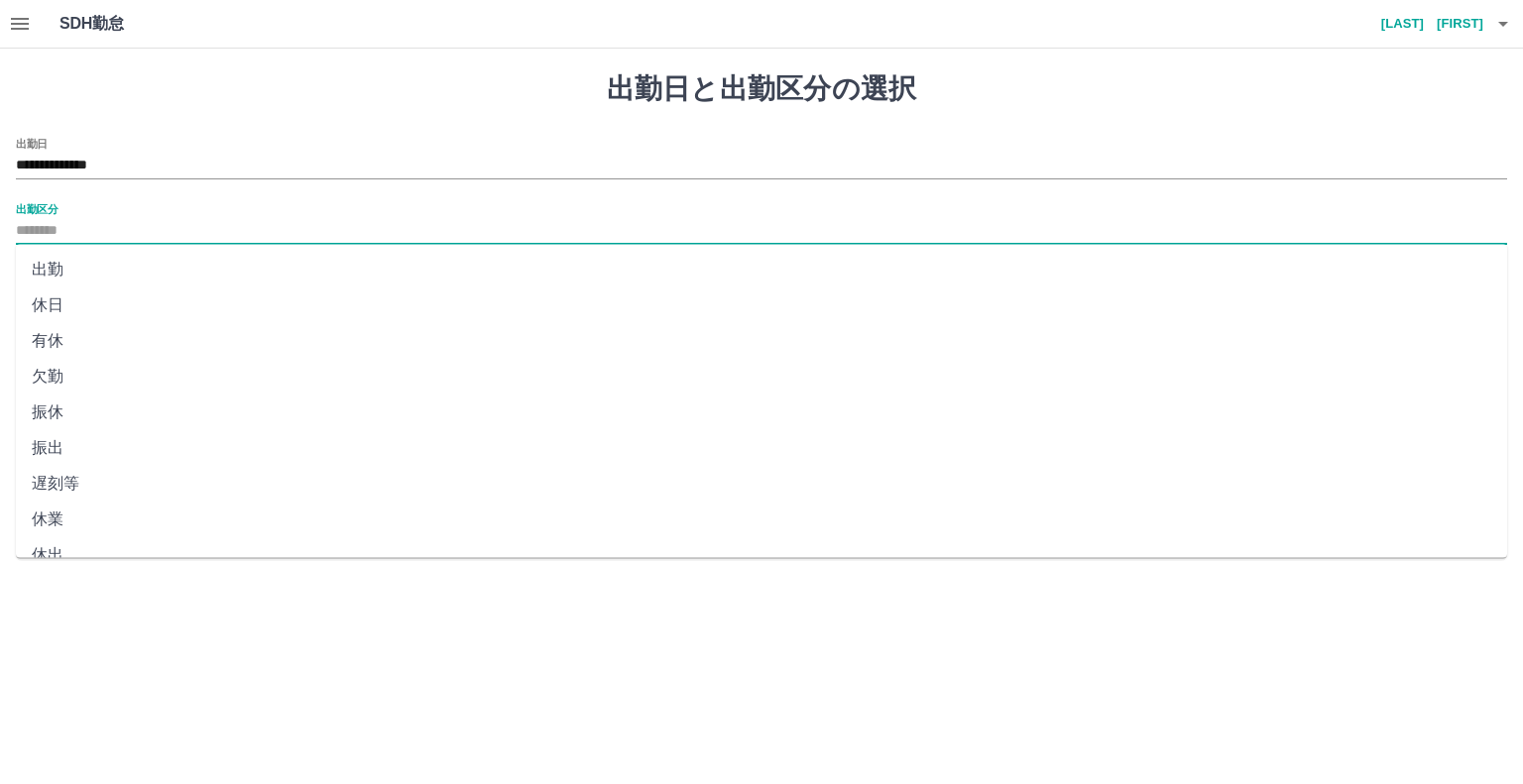 click on "出勤" at bounding box center [762, 270] 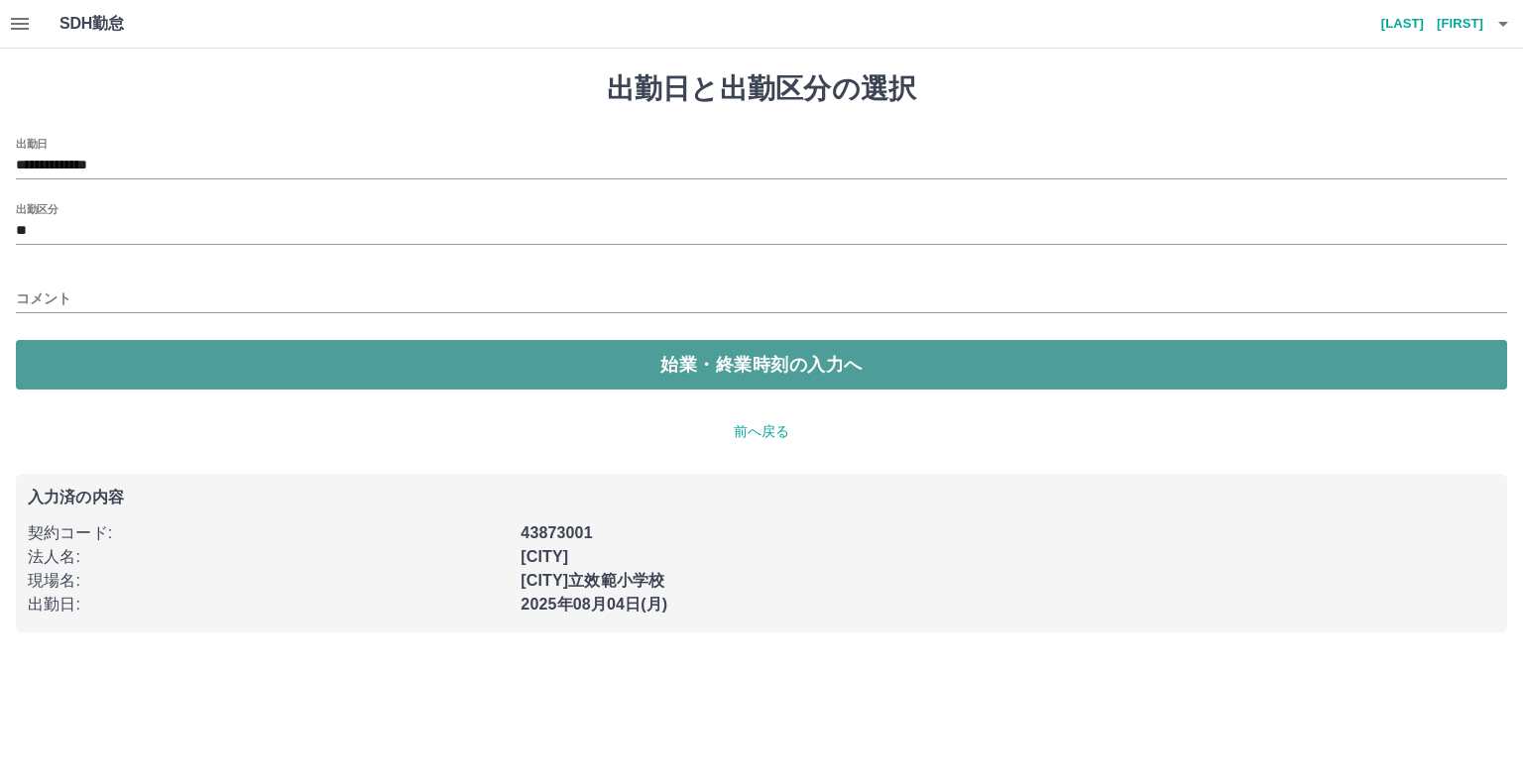 click on "始業・終業時刻の入力へ" at bounding box center [762, 365] 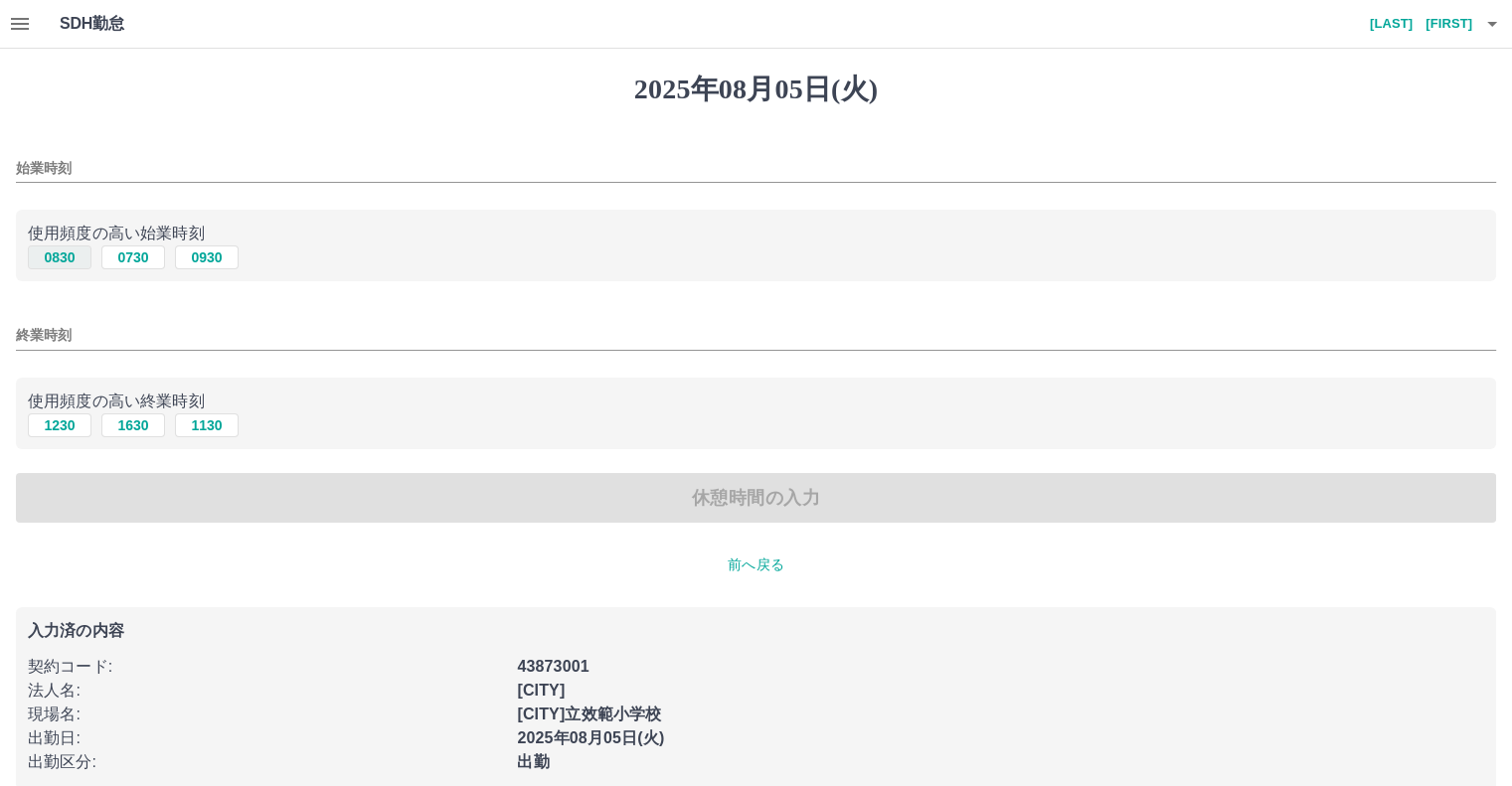 click on "0830" at bounding box center (60, 257) 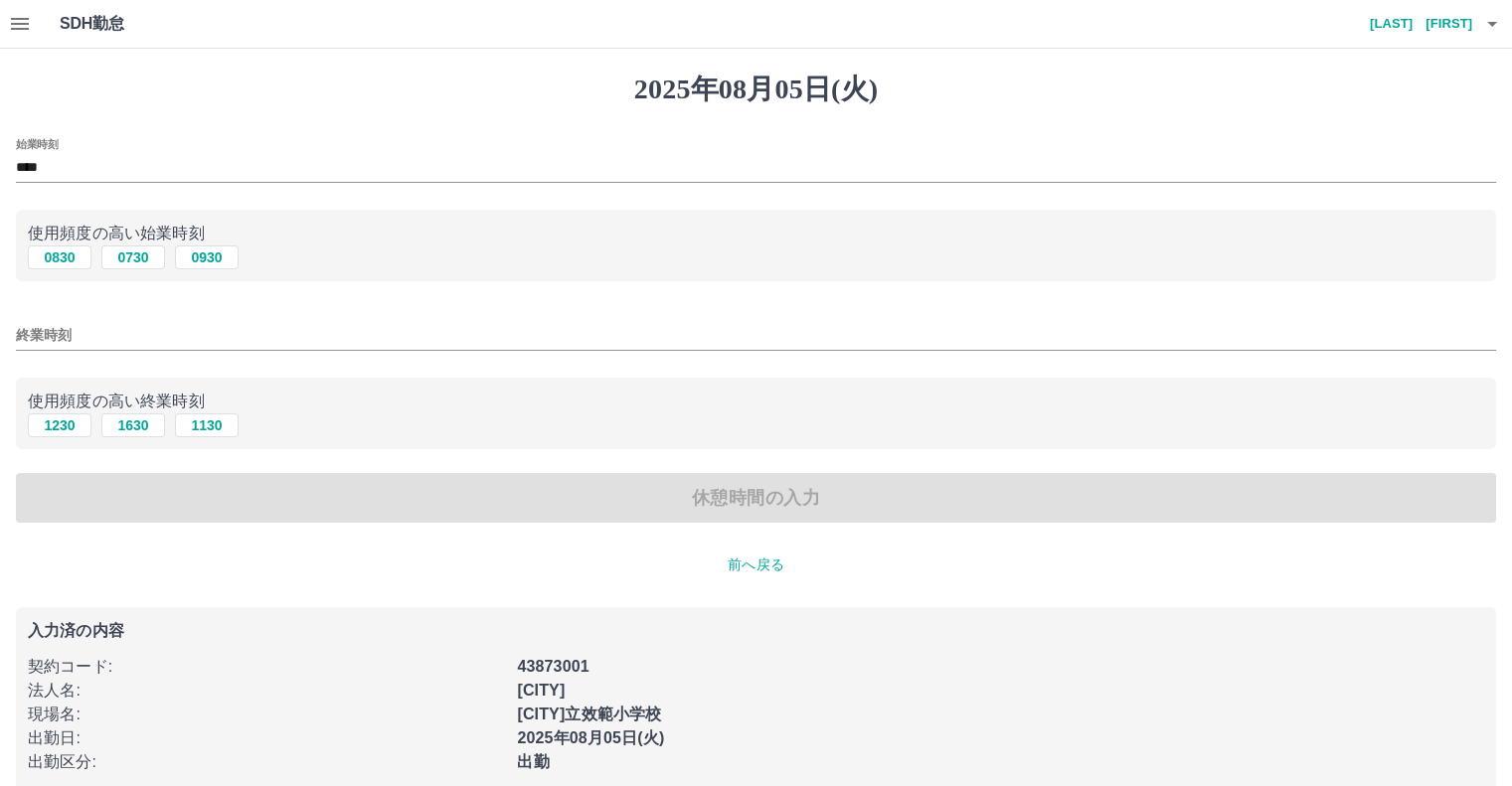 click on "終業時刻" at bounding box center [756, 335] 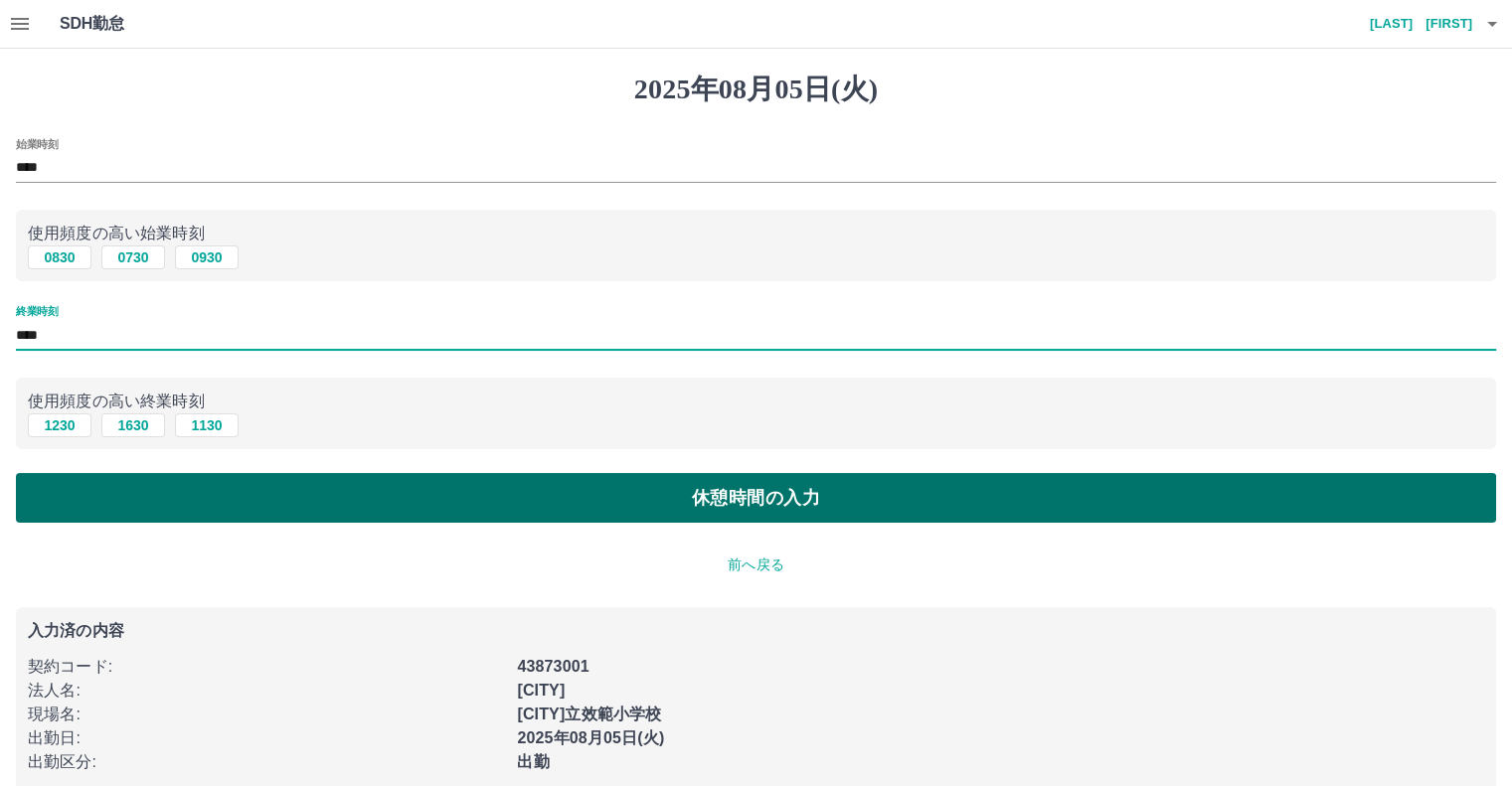 type on "****" 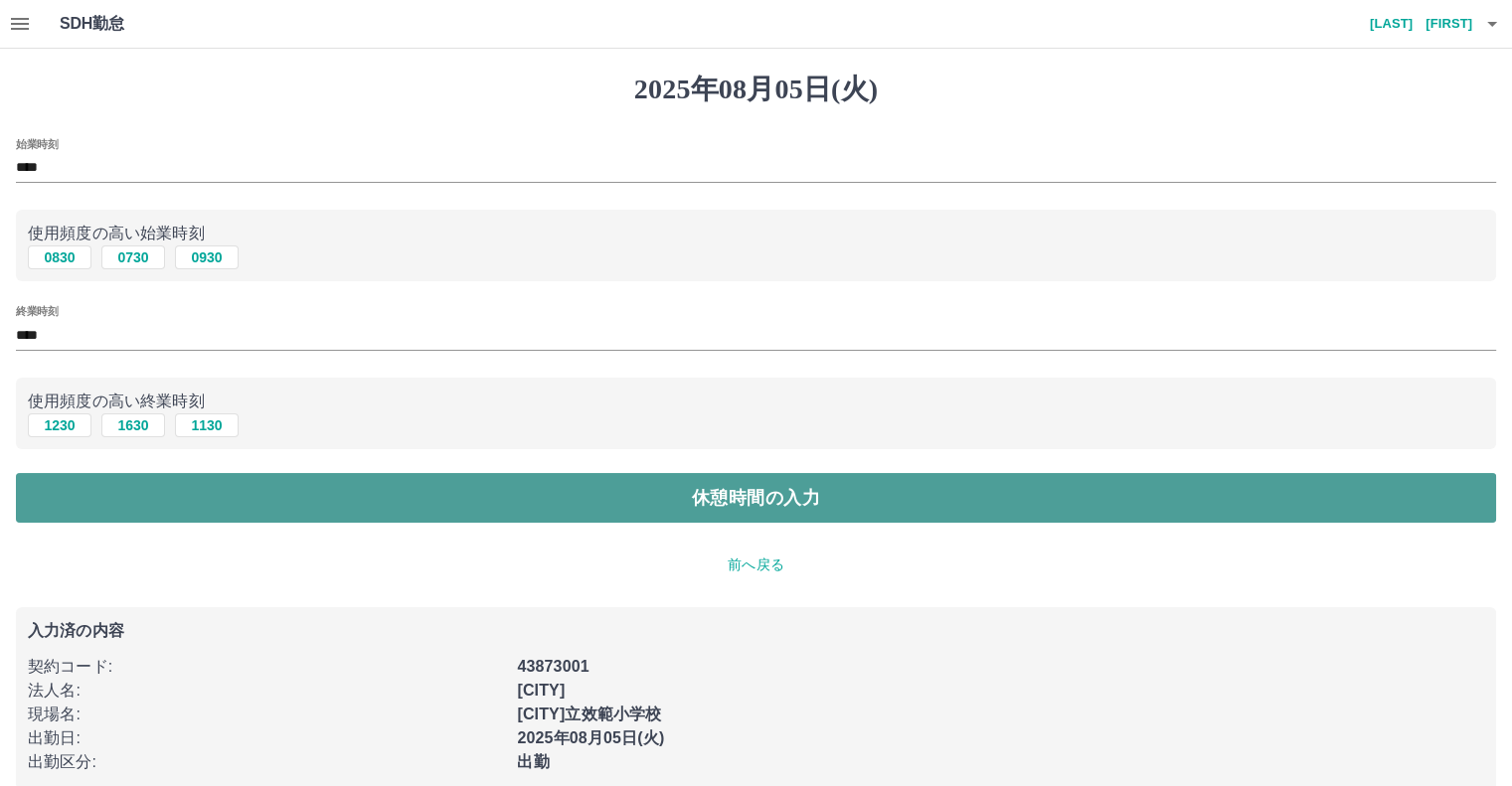 click on "休憩時間の入力" at bounding box center [756, 498] 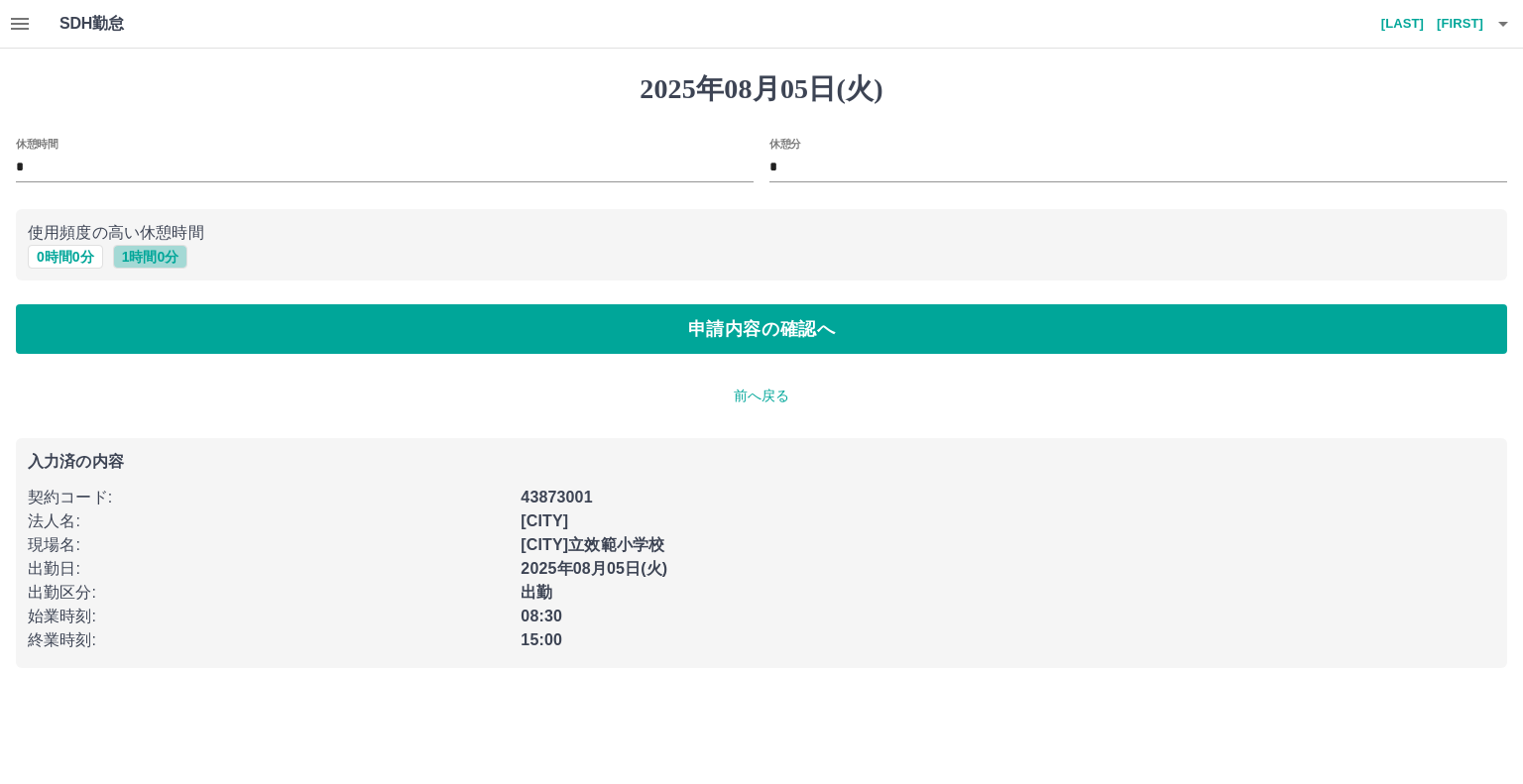 click on "1 時間 0 分" at bounding box center [151, 257] 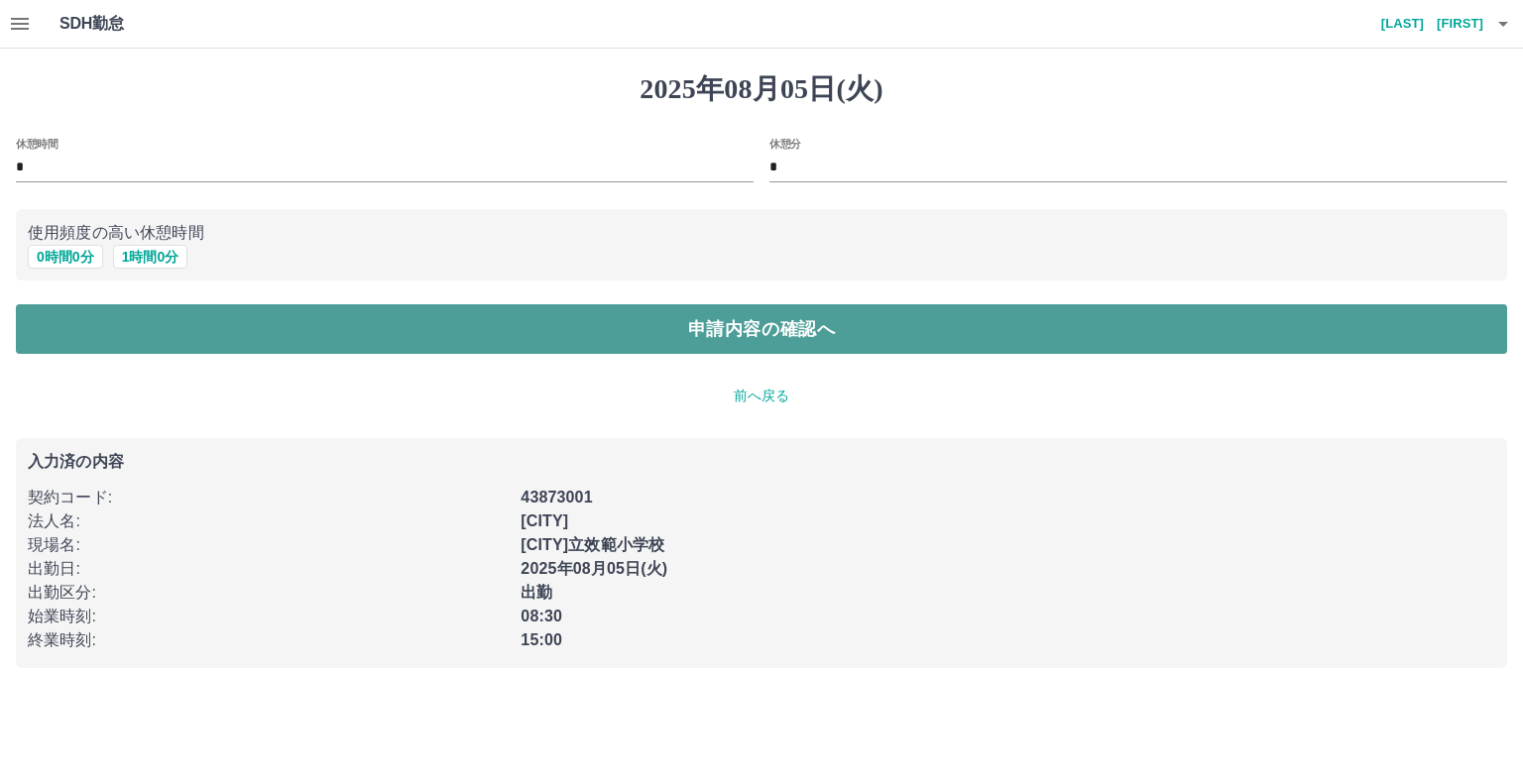 click on "申請内容の確認へ" at bounding box center [762, 329] 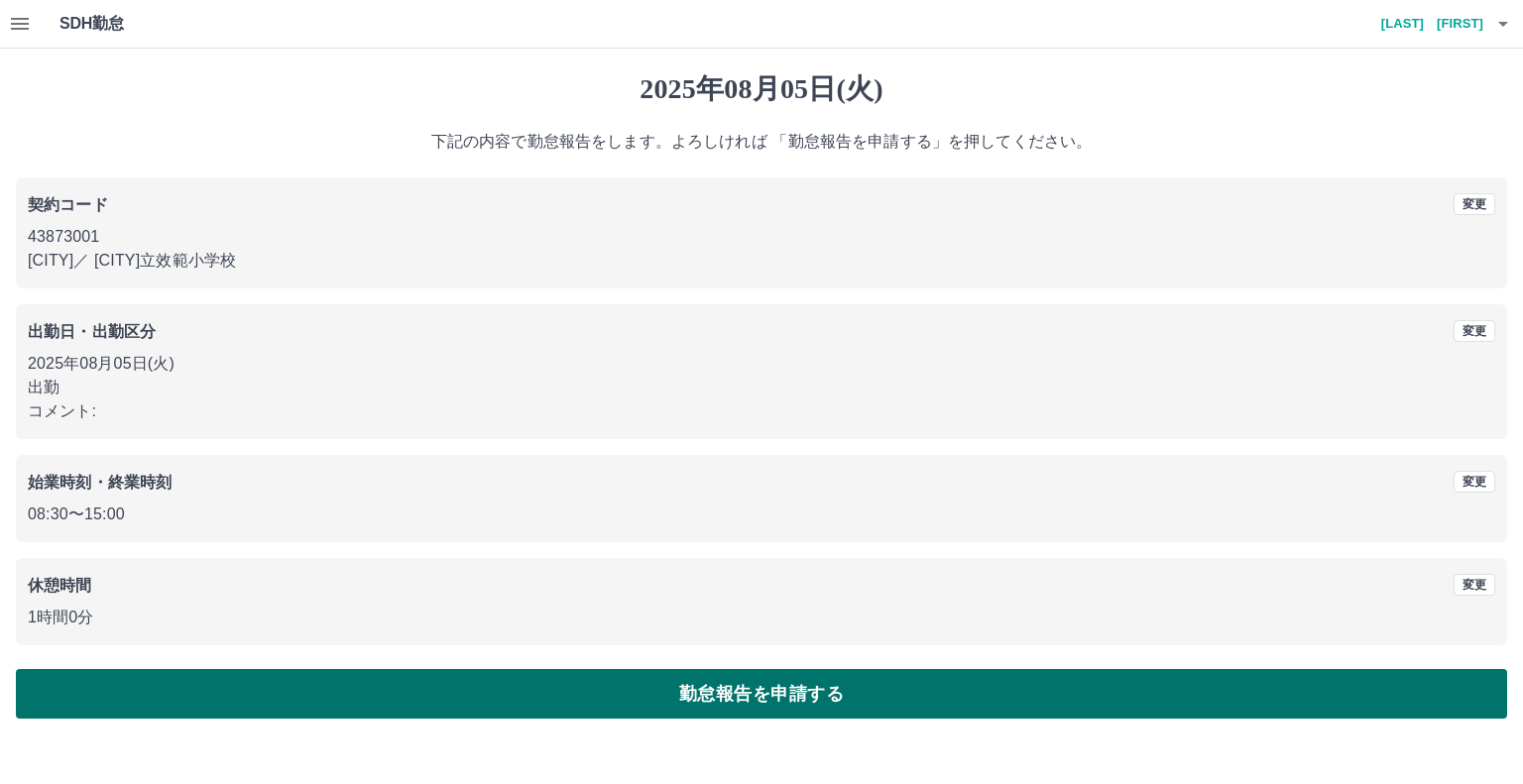 click on "勤怠報告を申請する" at bounding box center (762, 694) 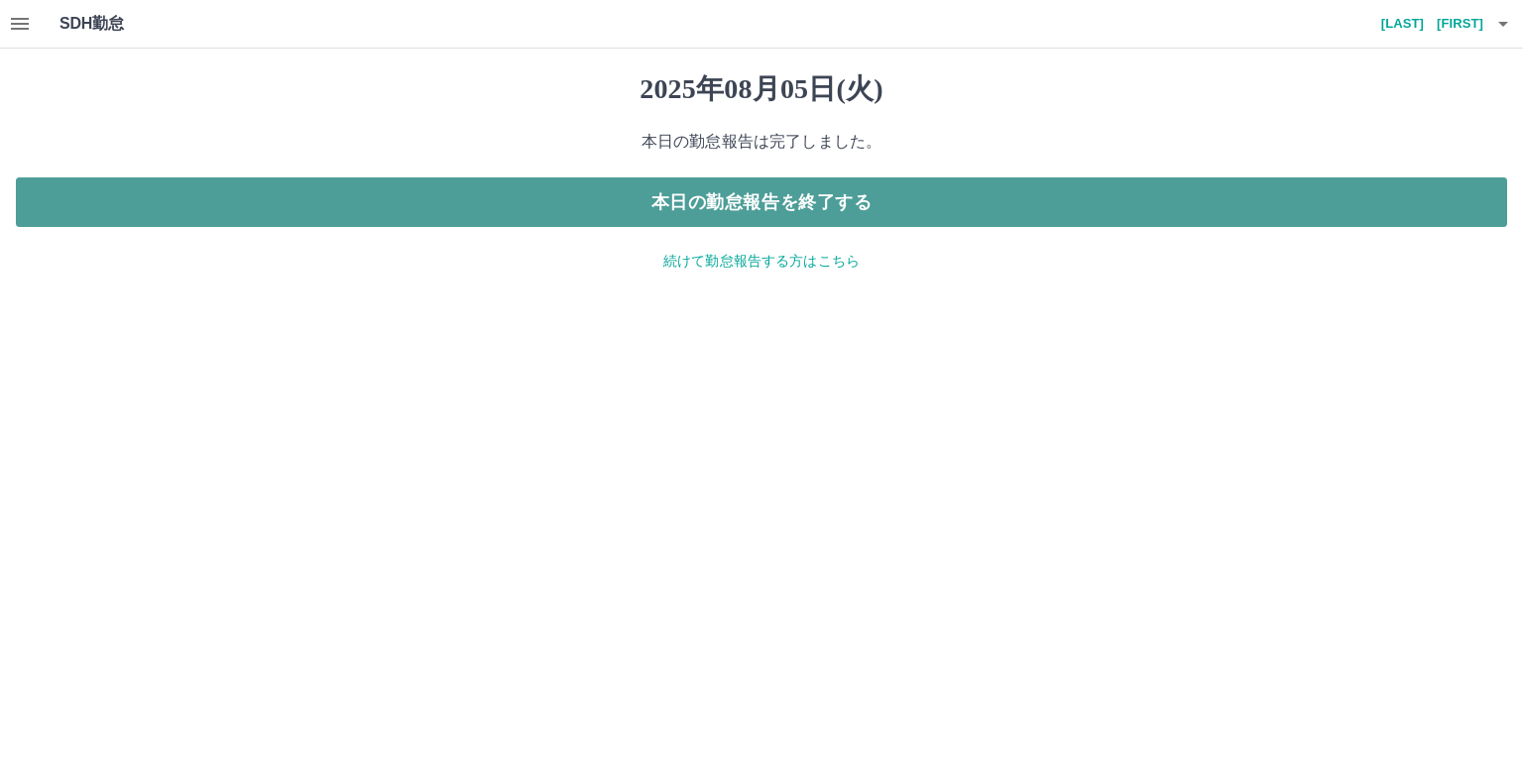 click on "本日の勤怠報告を終了する" at bounding box center [762, 202] 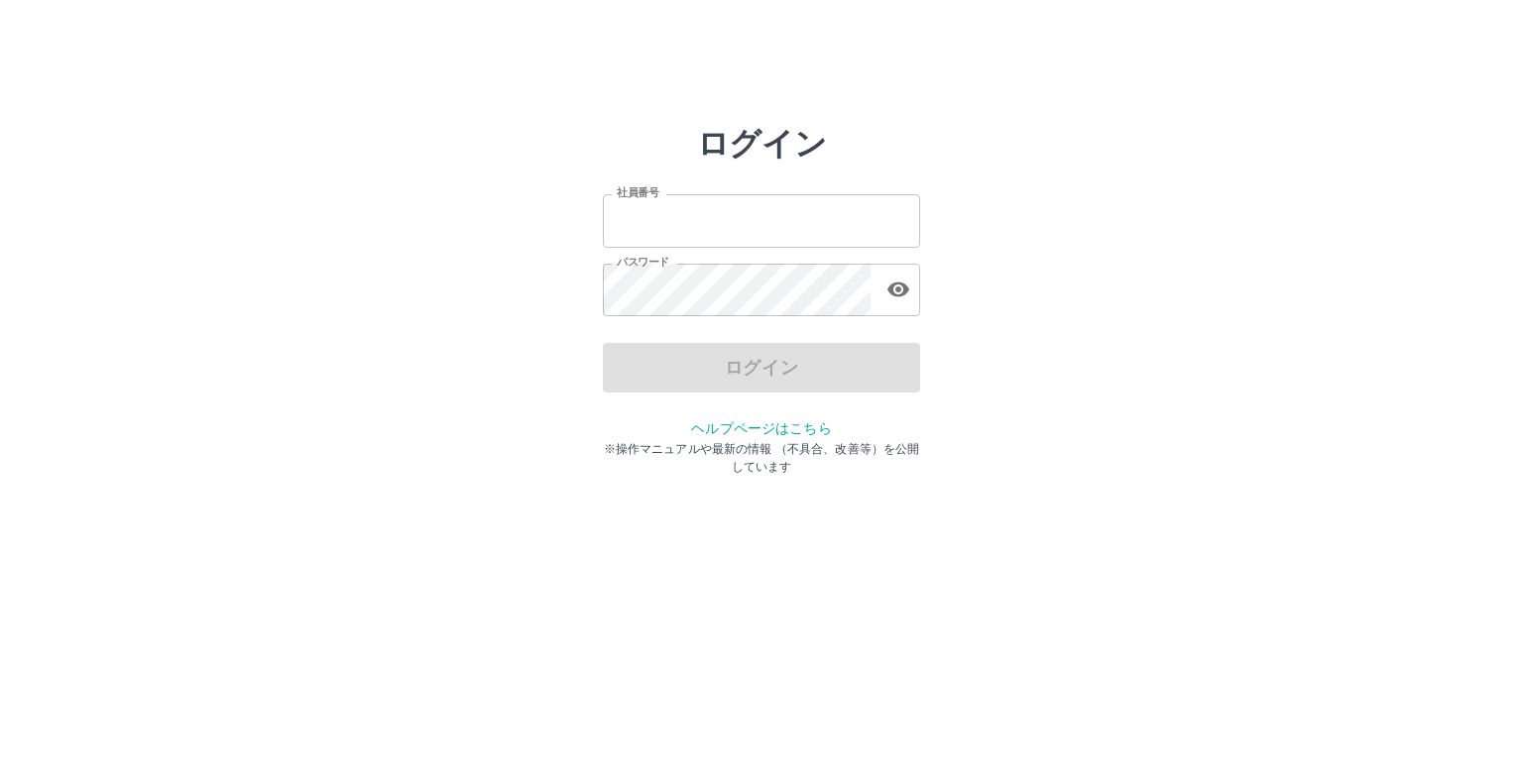 scroll, scrollTop: 0, scrollLeft: 0, axis: both 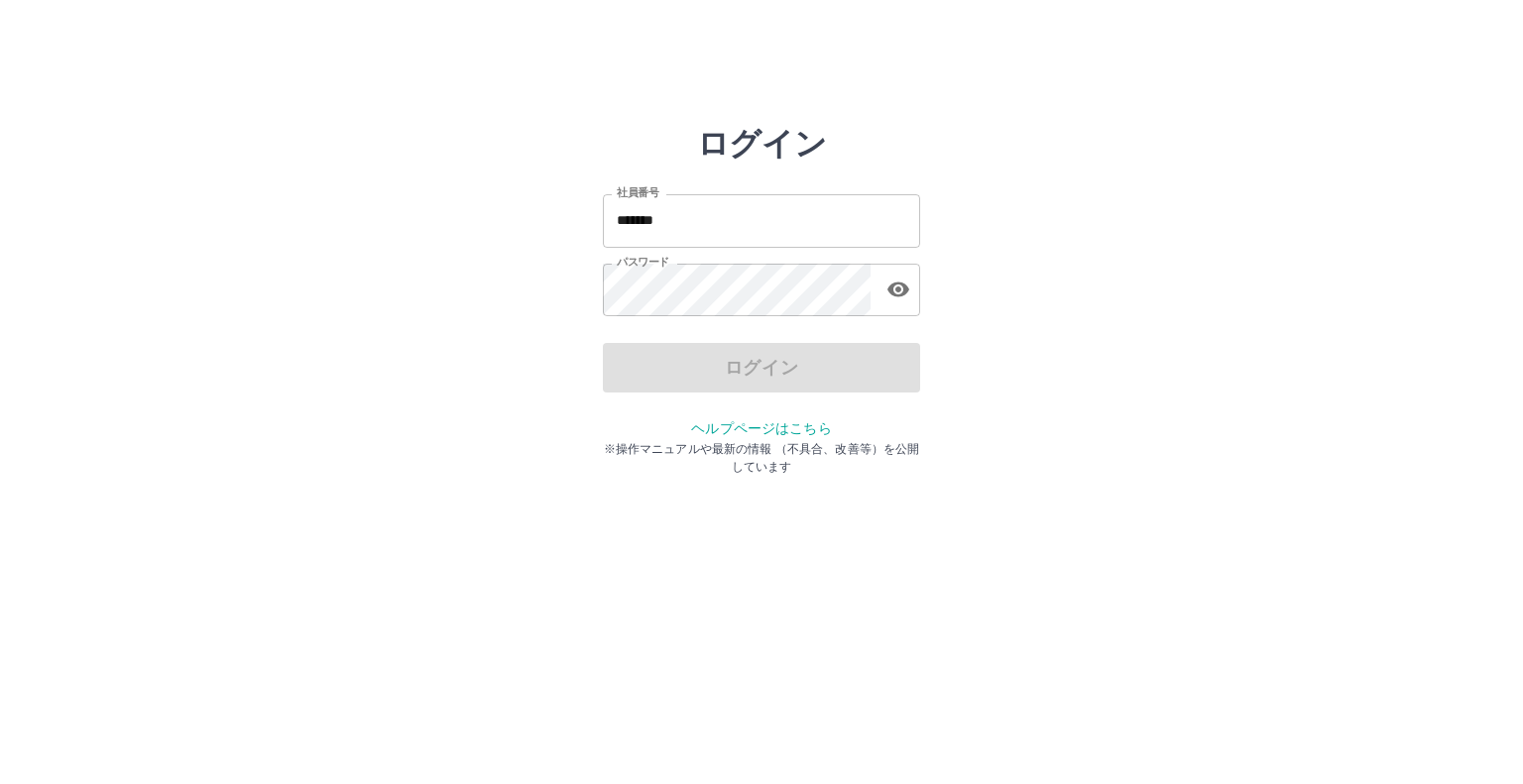 click on "*******" at bounding box center [762, 220] 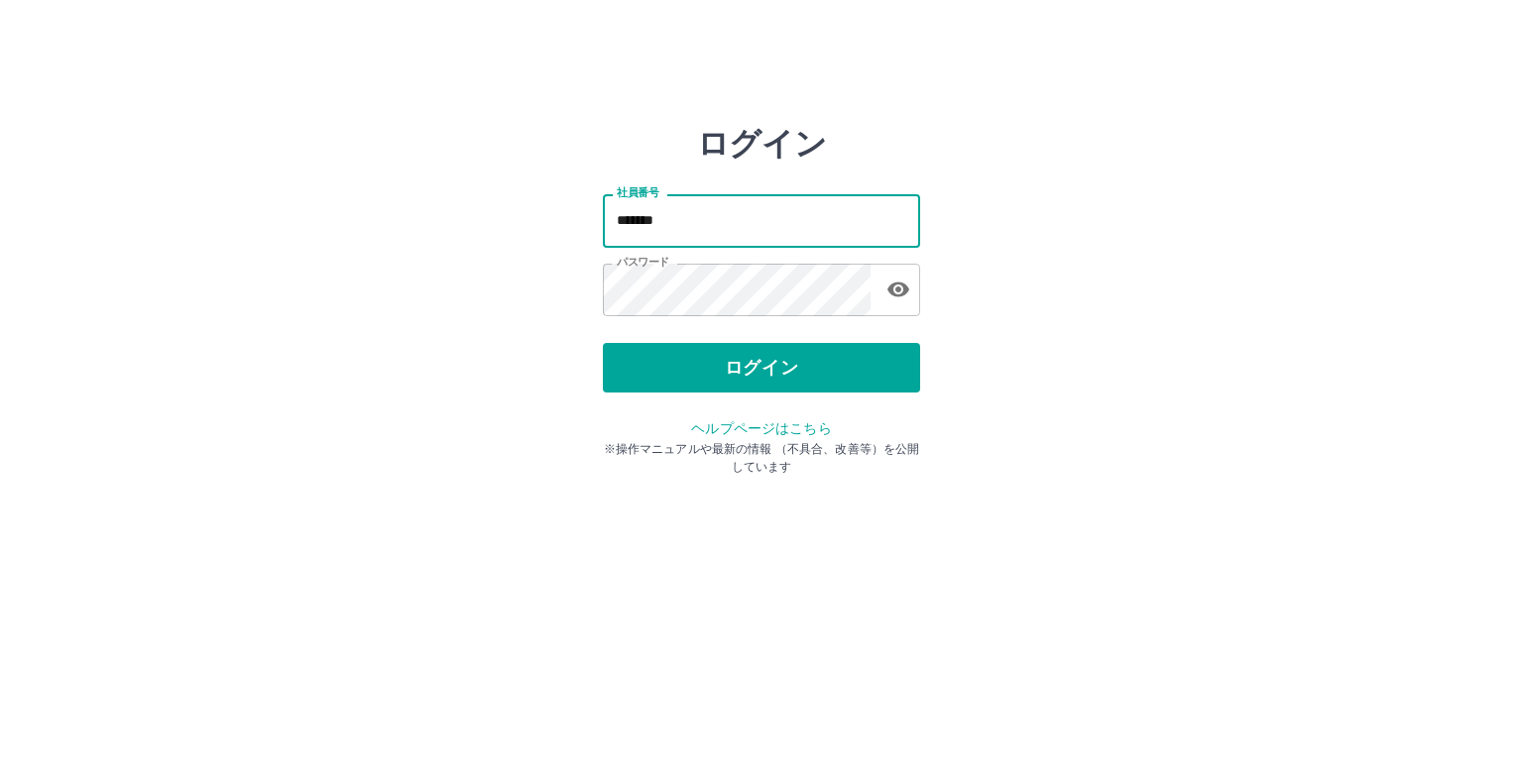 type on "*******" 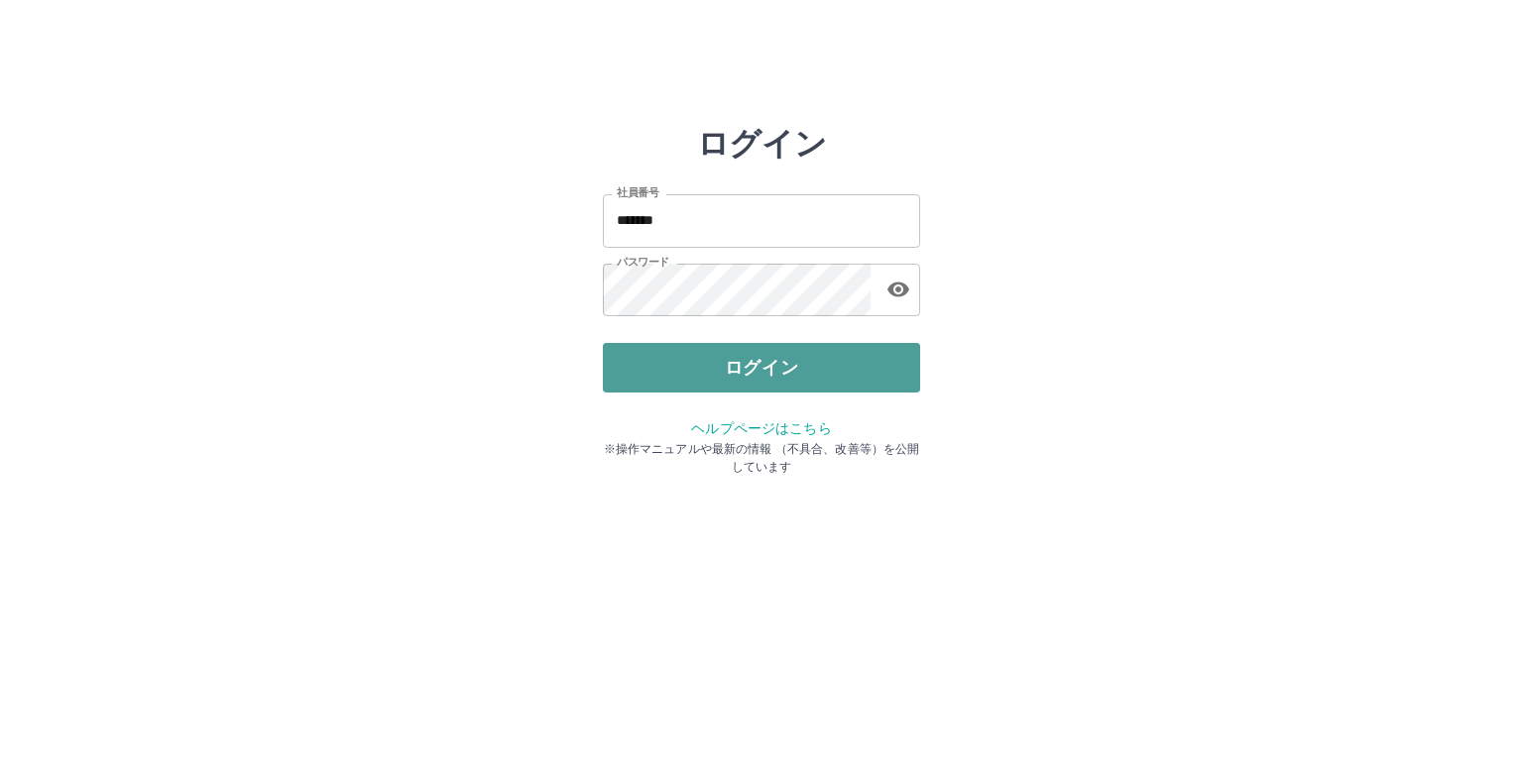 click on "ログイン" at bounding box center [762, 368] 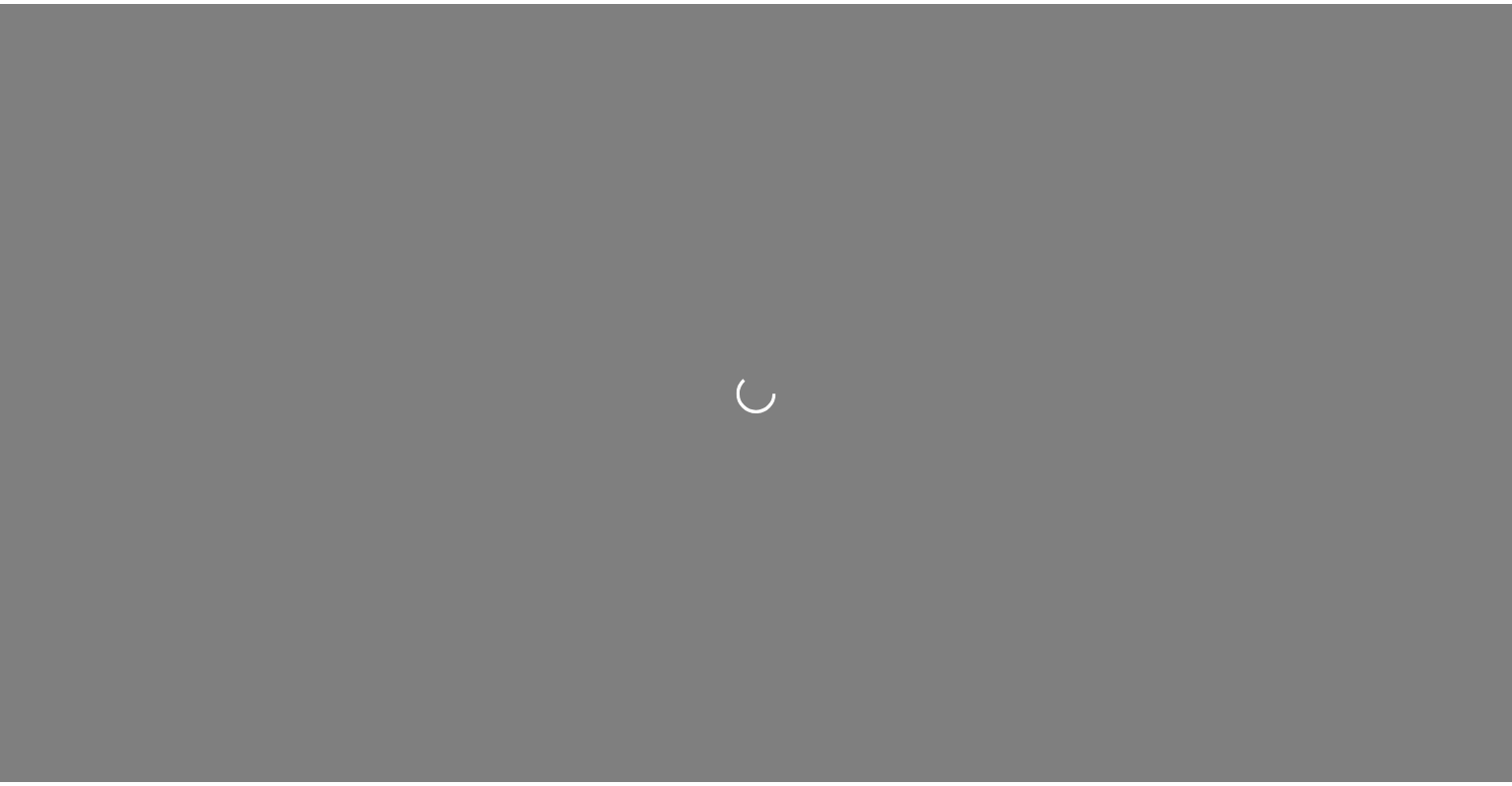 scroll, scrollTop: 0, scrollLeft: 0, axis: both 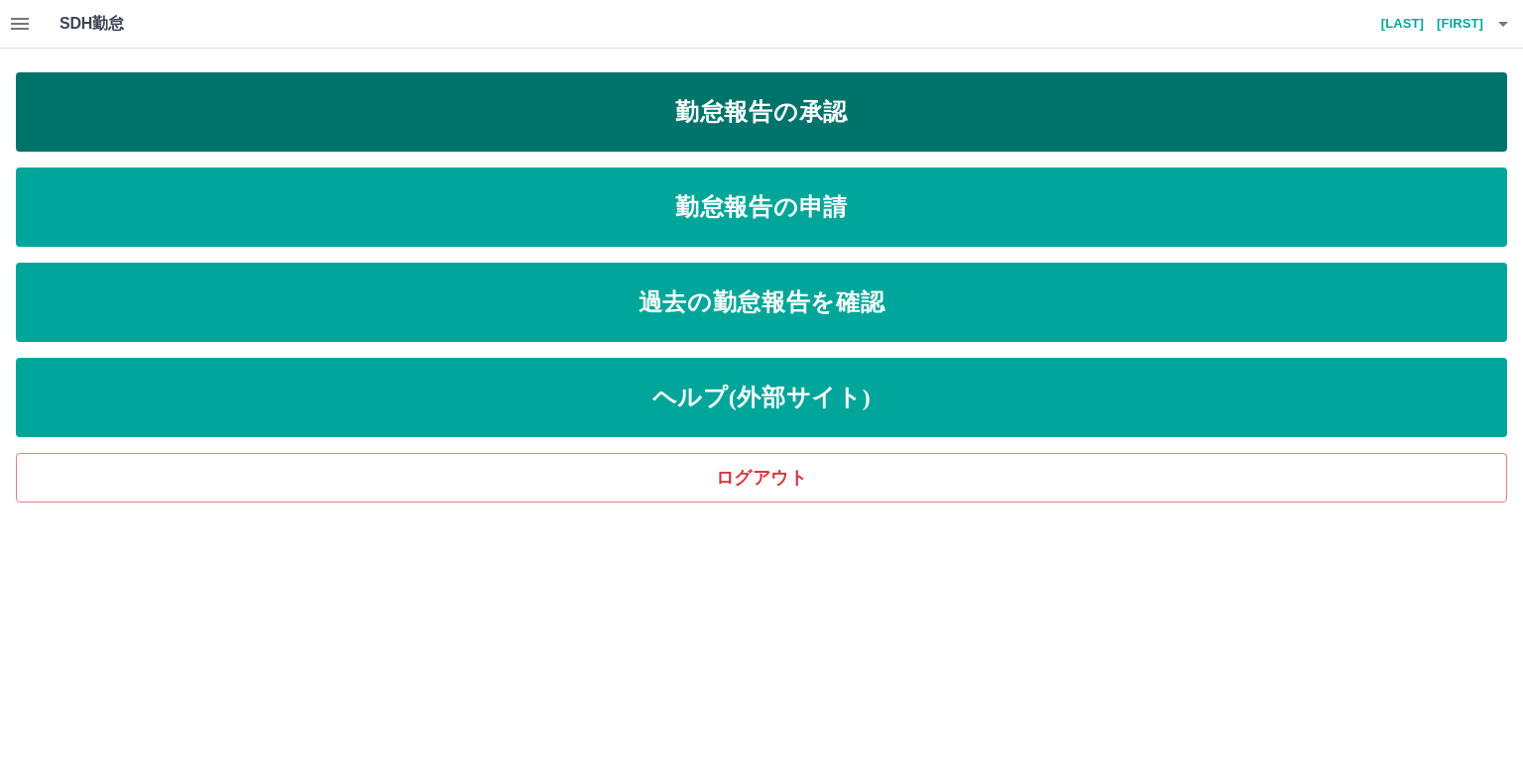 click on "勤怠報告の承認" at bounding box center [762, 112] 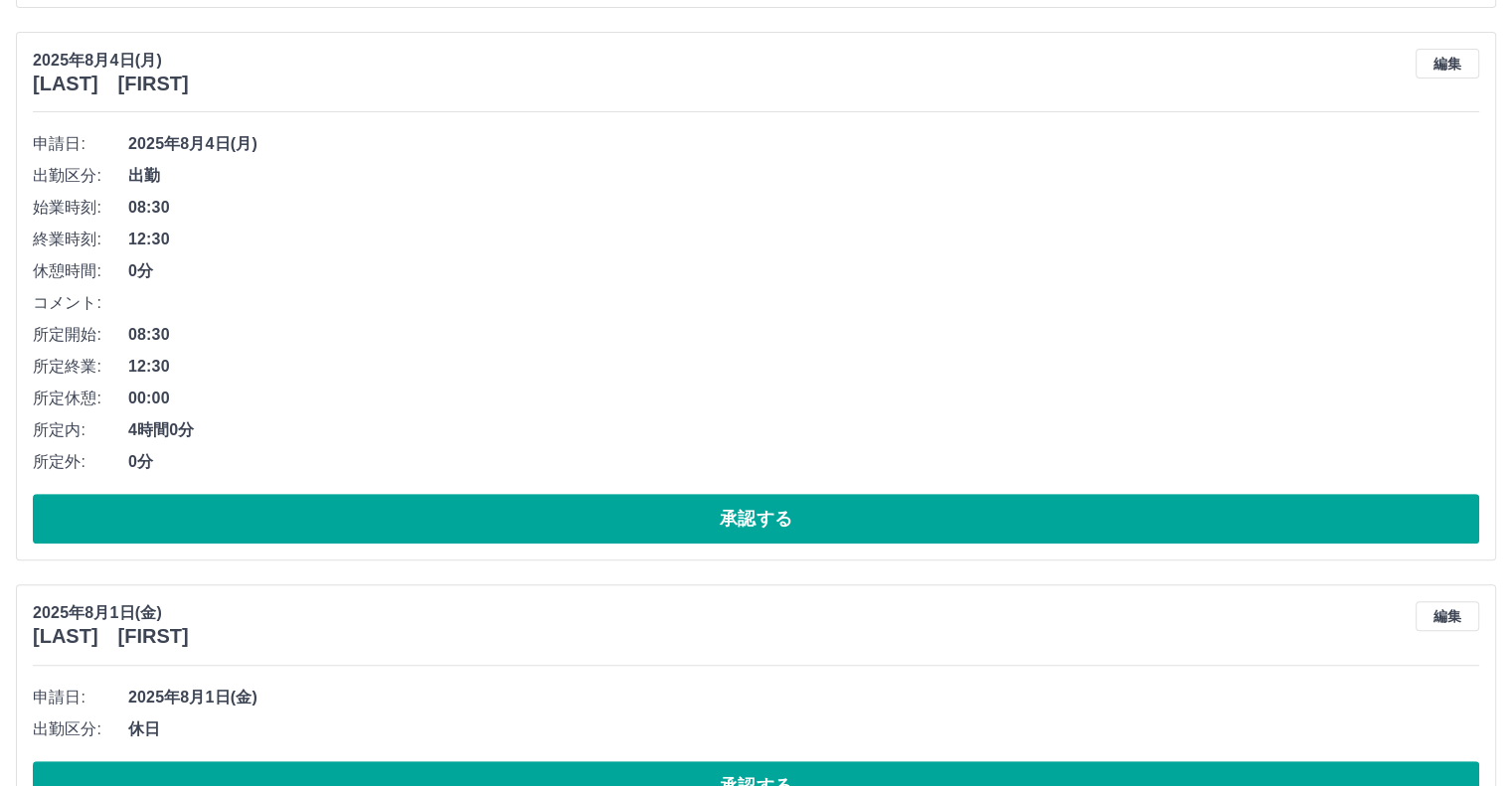scroll, scrollTop: 819, scrollLeft: 0, axis: vertical 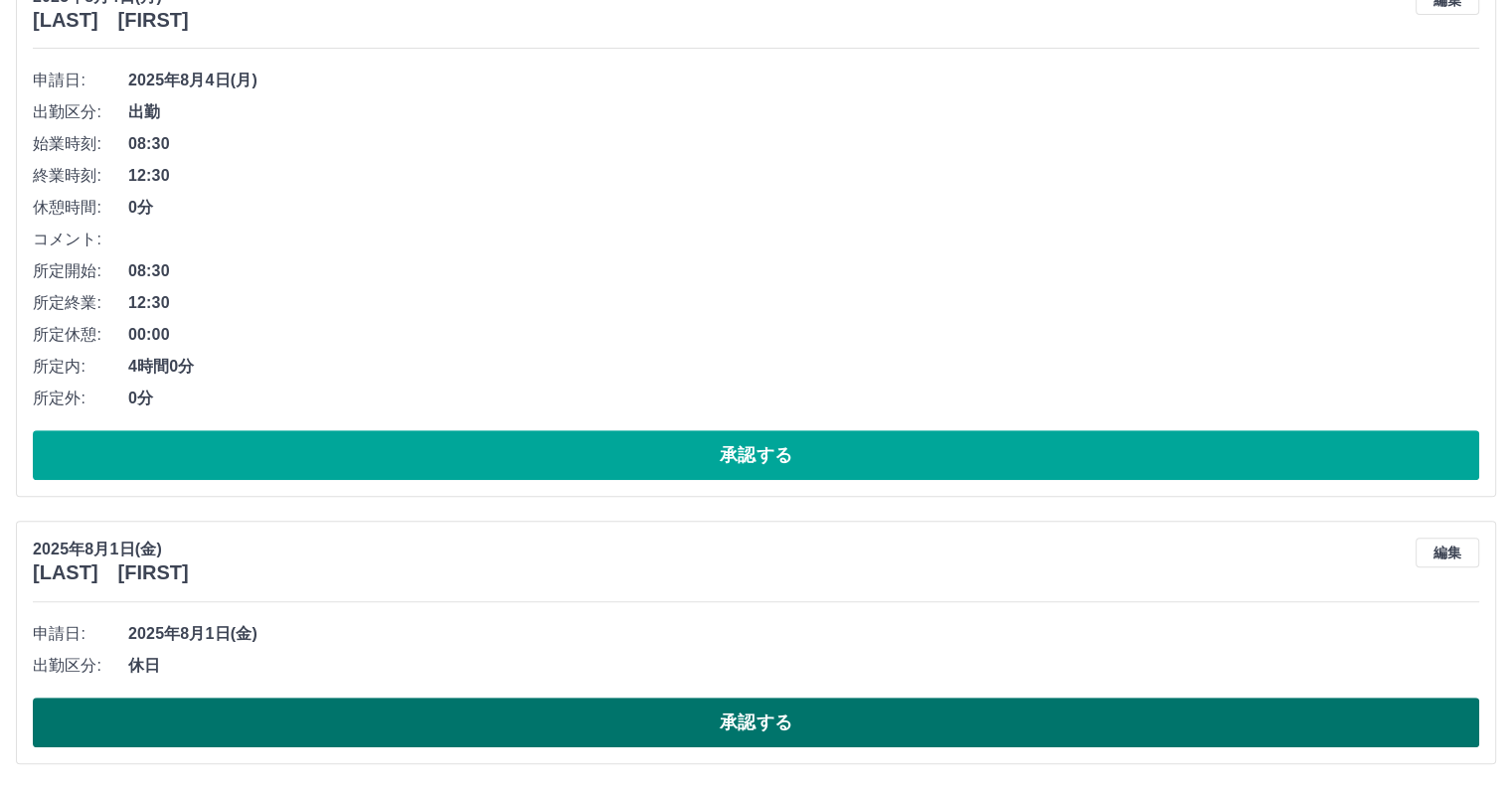 click on "承認する" at bounding box center [756, 722] 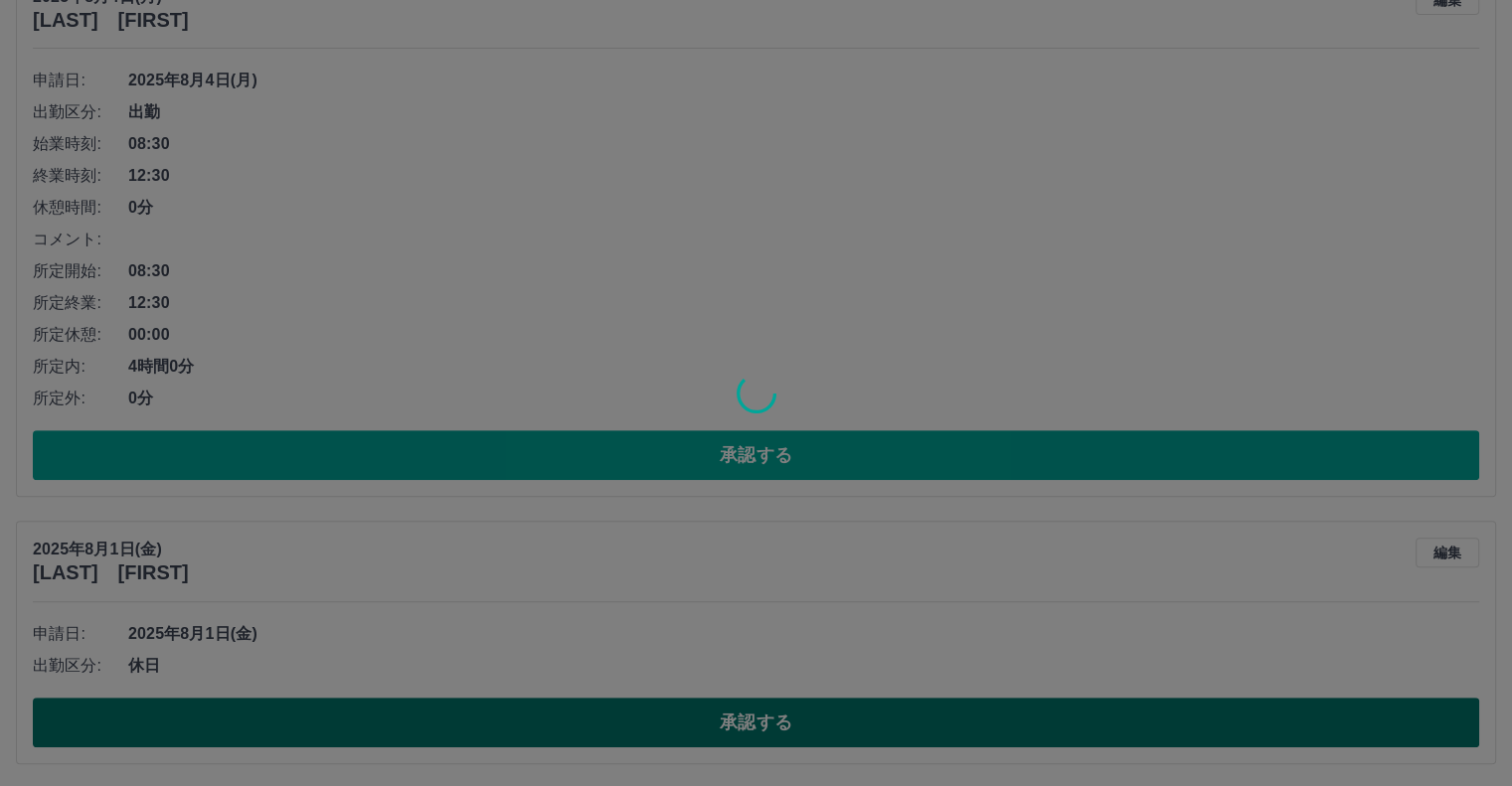 scroll, scrollTop: 553, scrollLeft: 0, axis: vertical 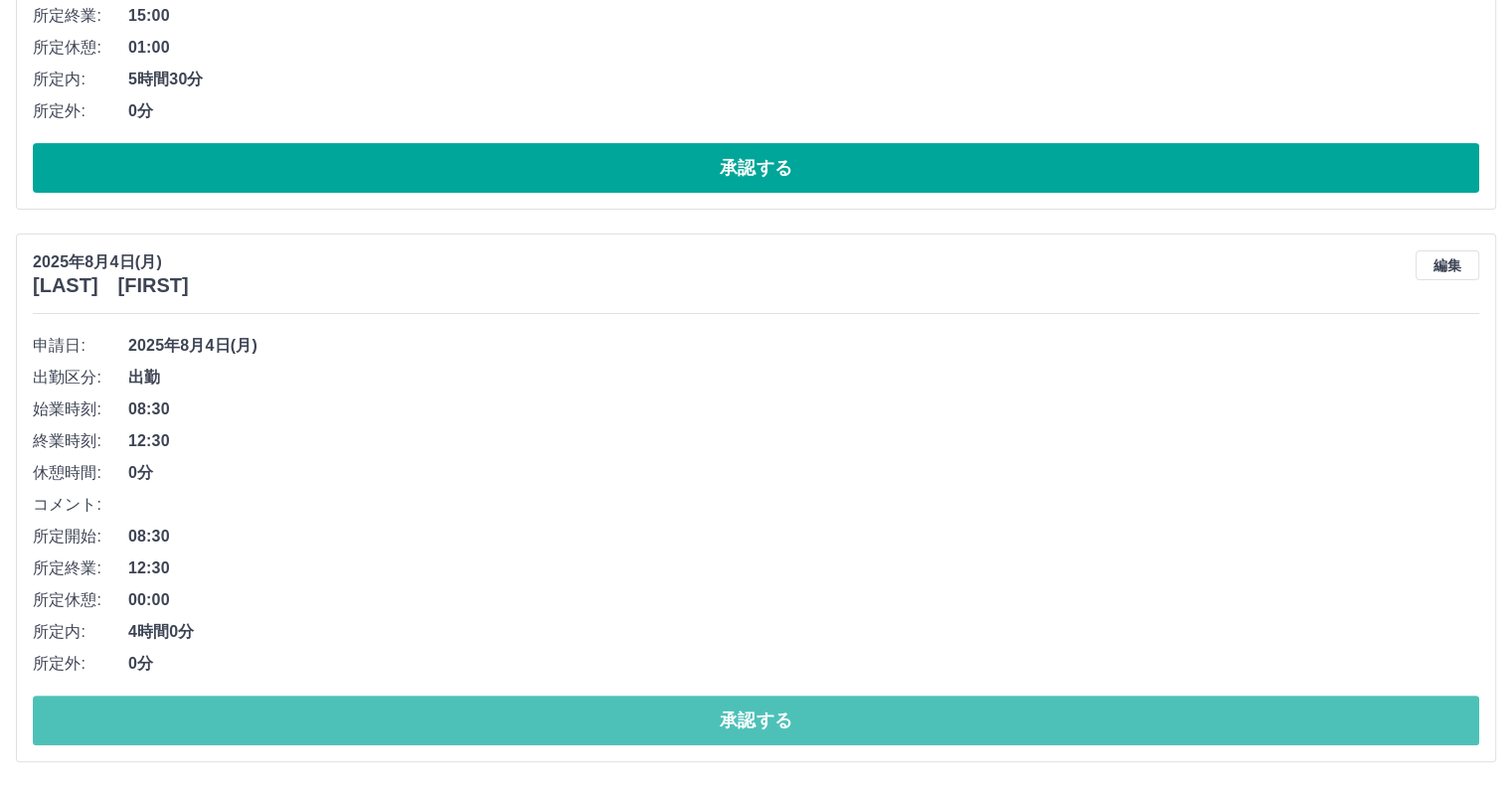click on "承認する" at bounding box center (756, 720) 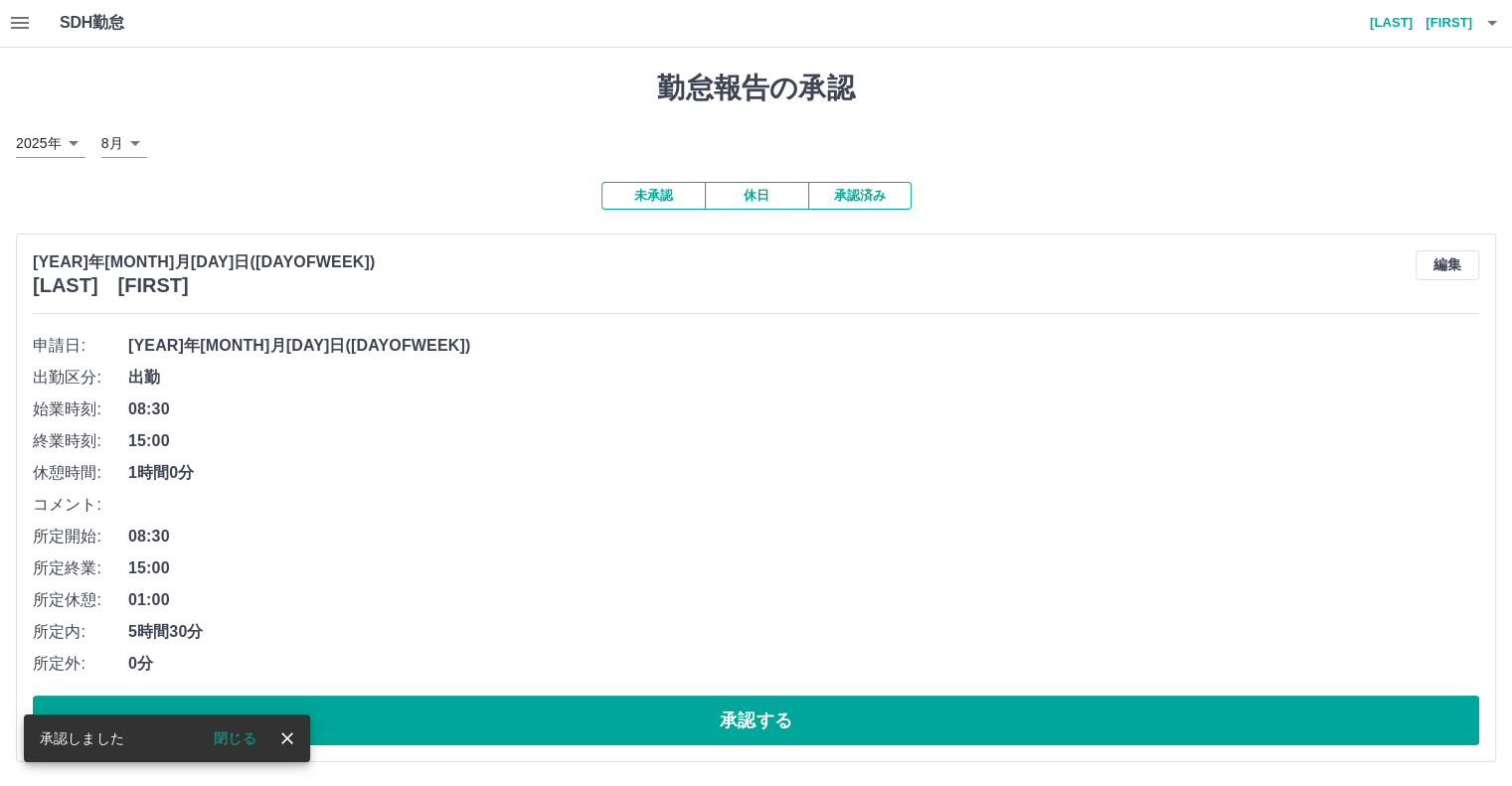 scroll, scrollTop: 1, scrollLeft: 0, axis: vertical 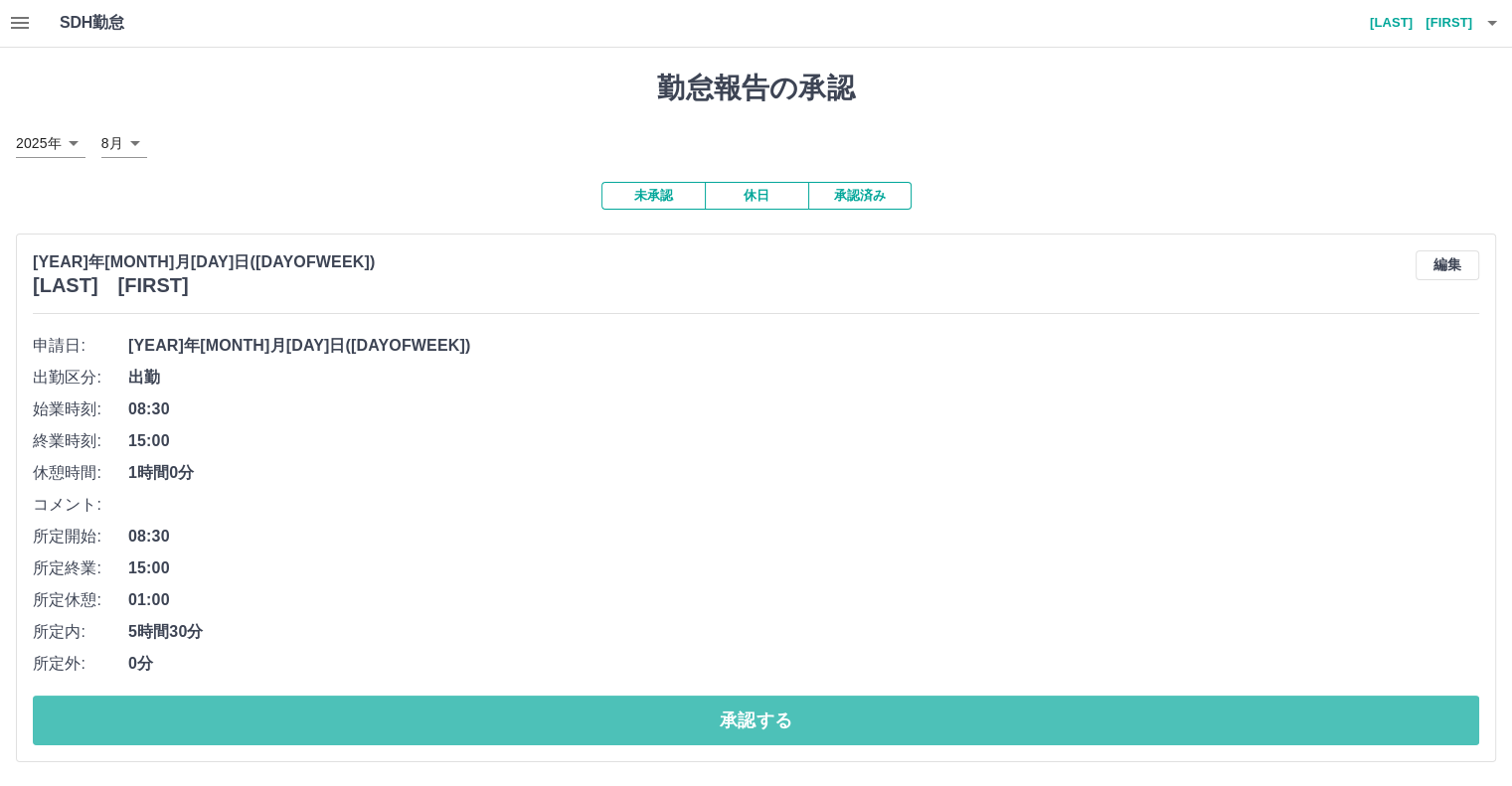 click on "承認する" at bounding box center (756, 720) 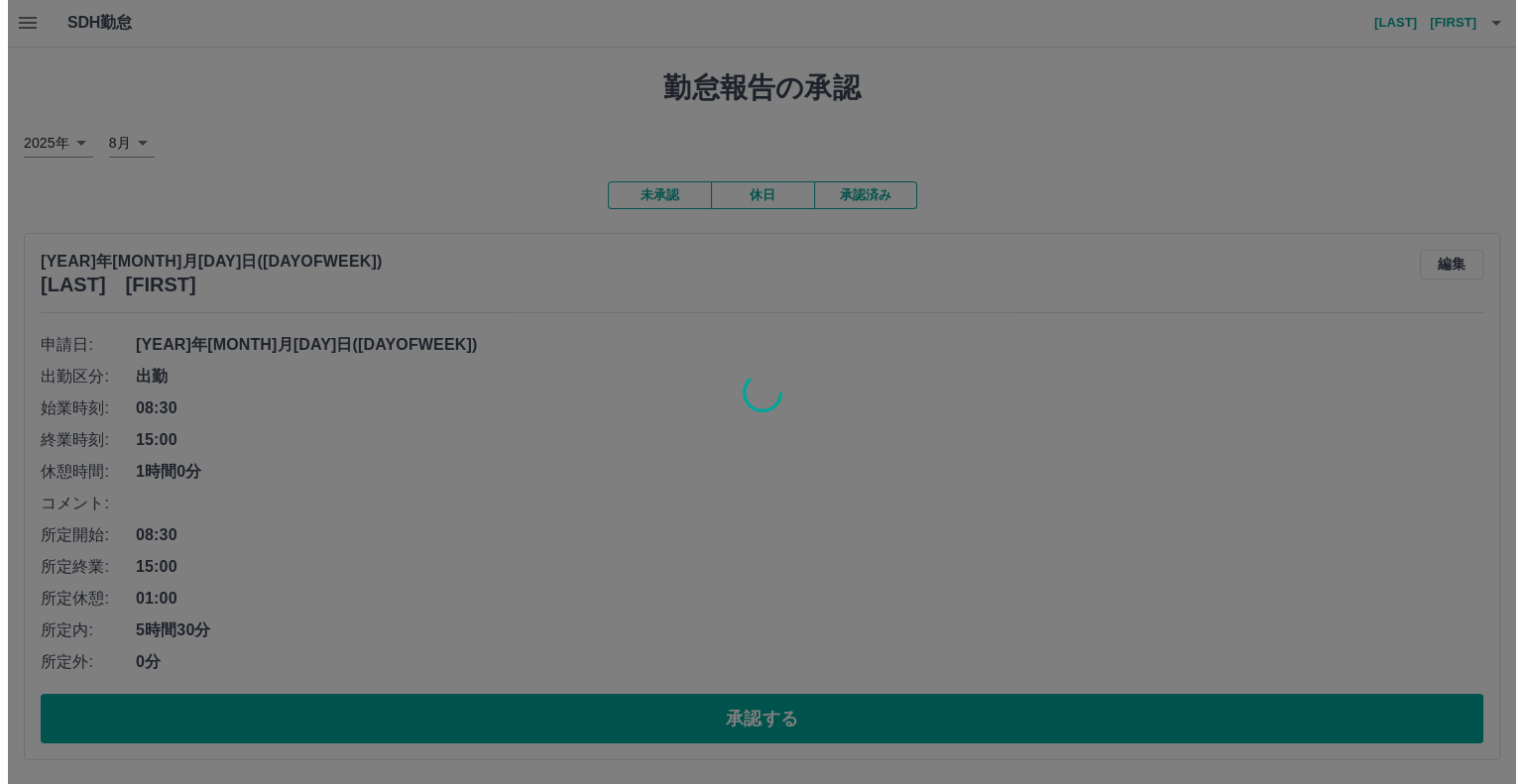 scroll, scrollTop: 0, scrollLeft: 0, axis: both 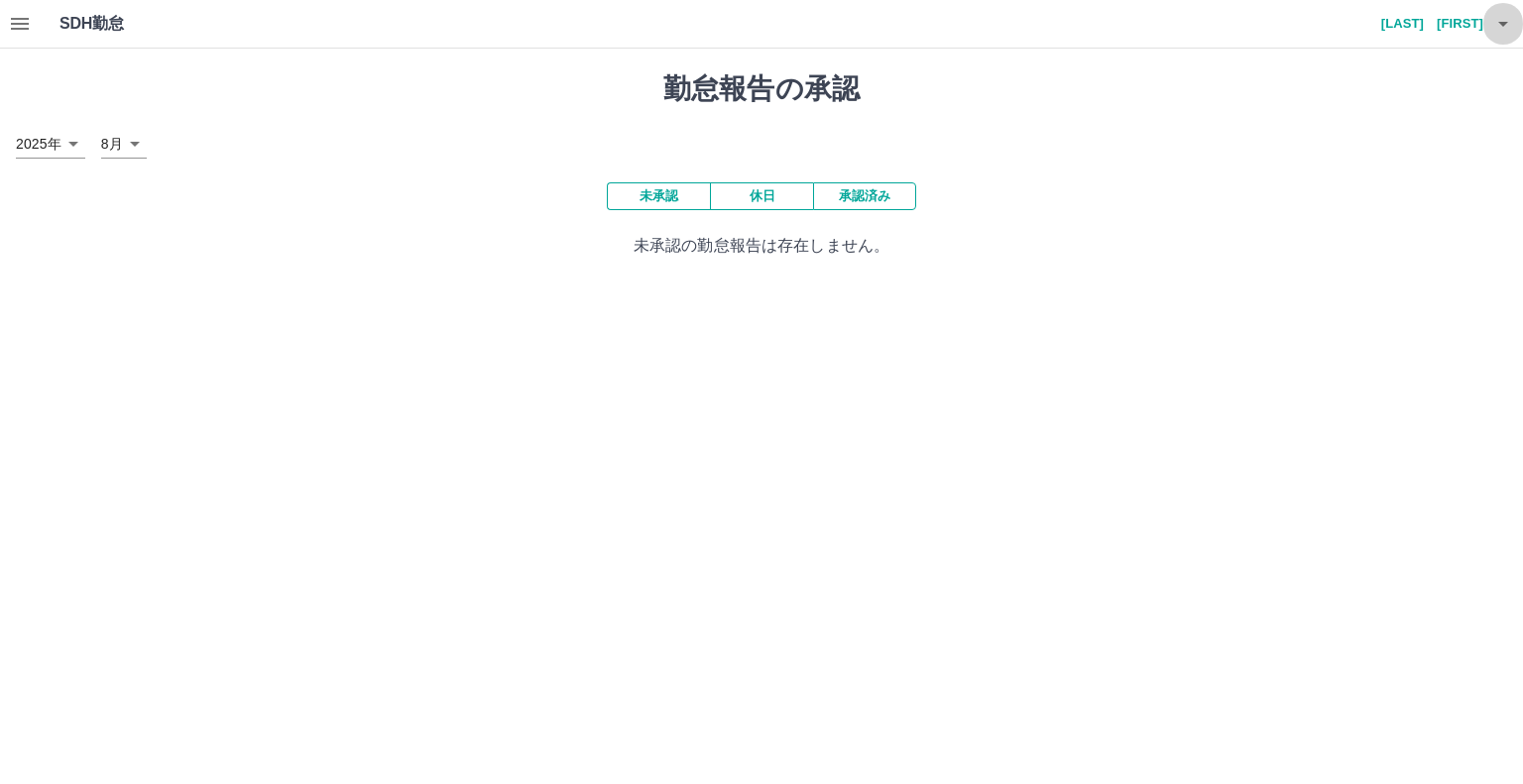 click 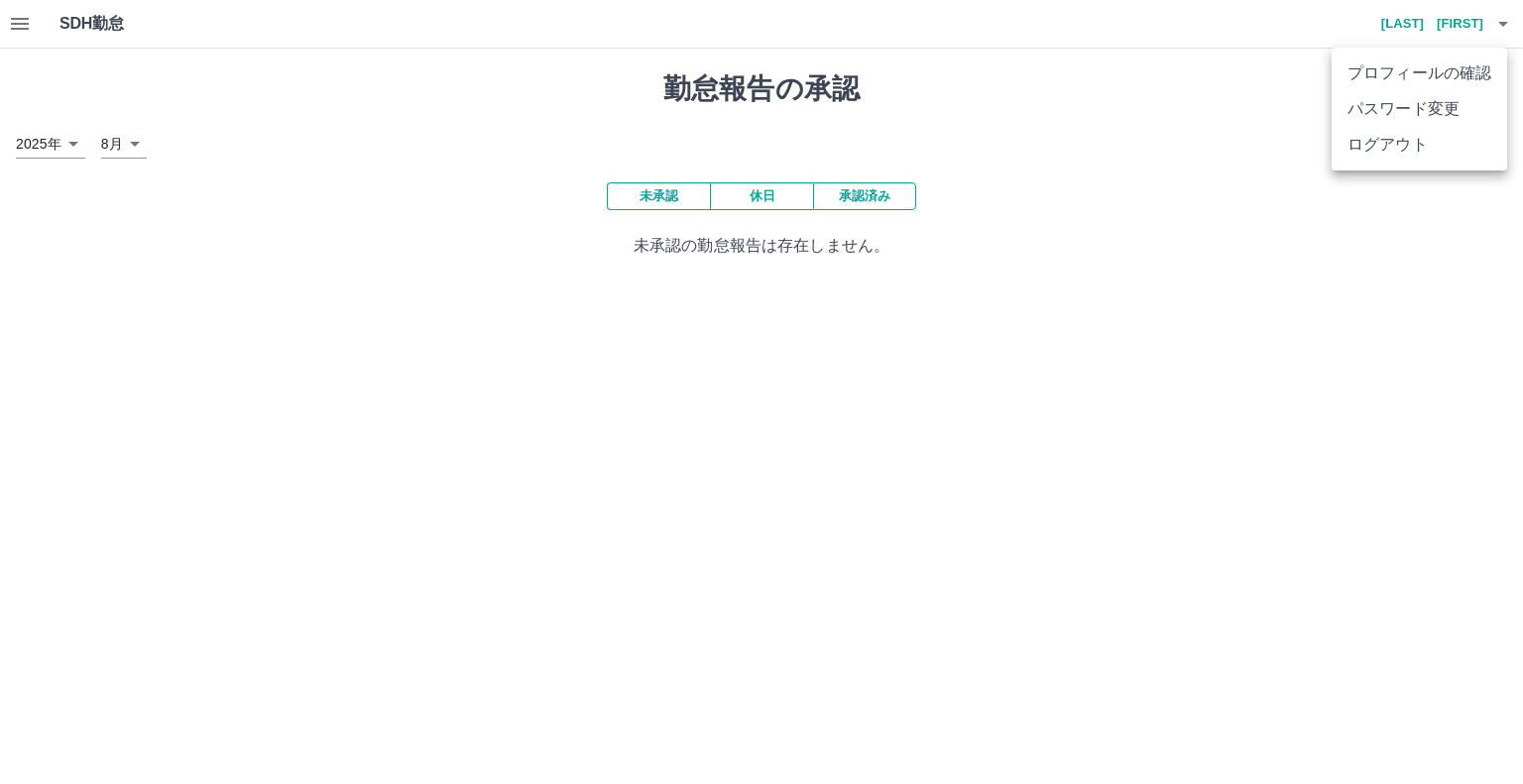 click on "ログアウト" at bounding box center [1419, 145] 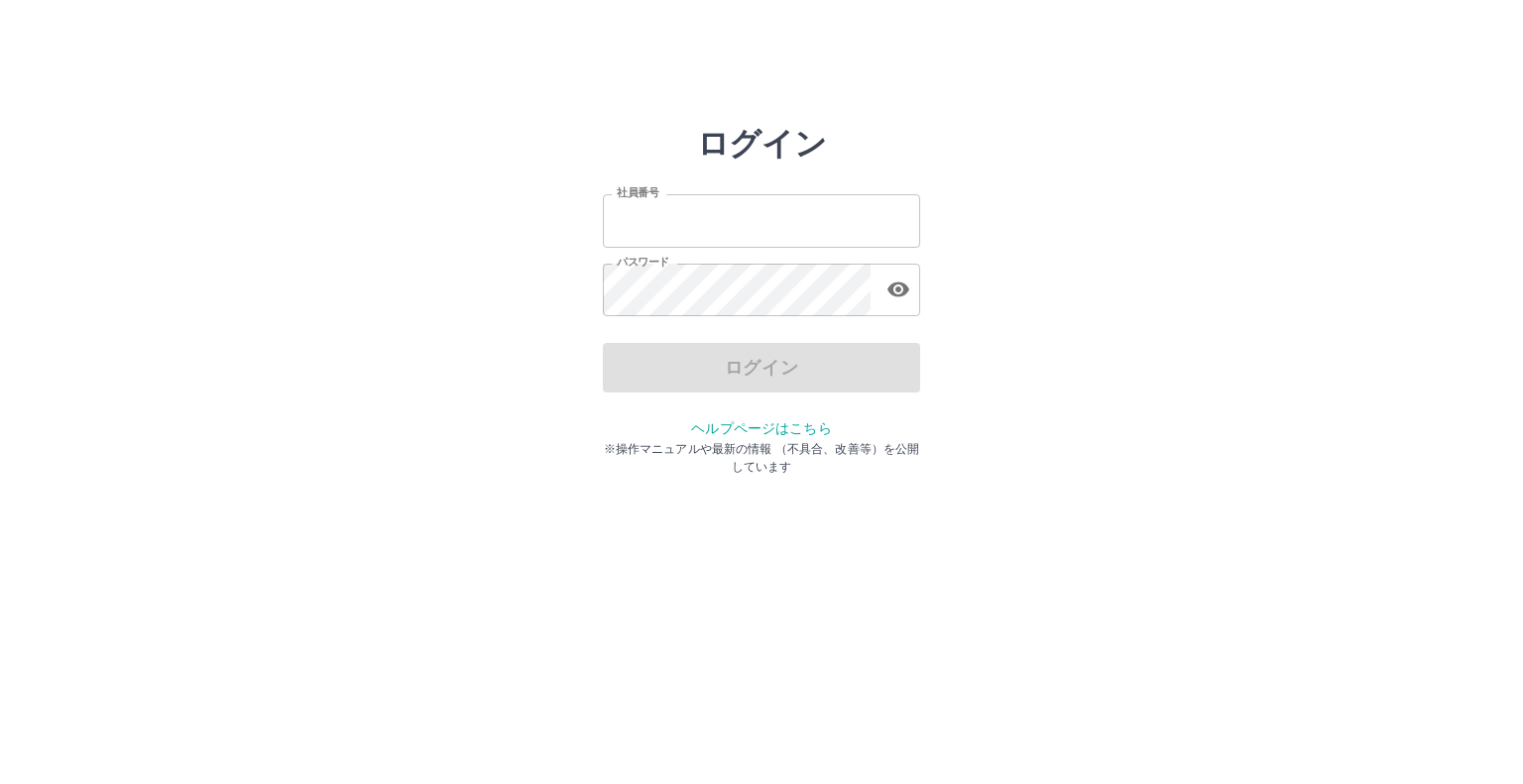 scroll, scrollTop: 0, scrollLeft: 0, axis: both 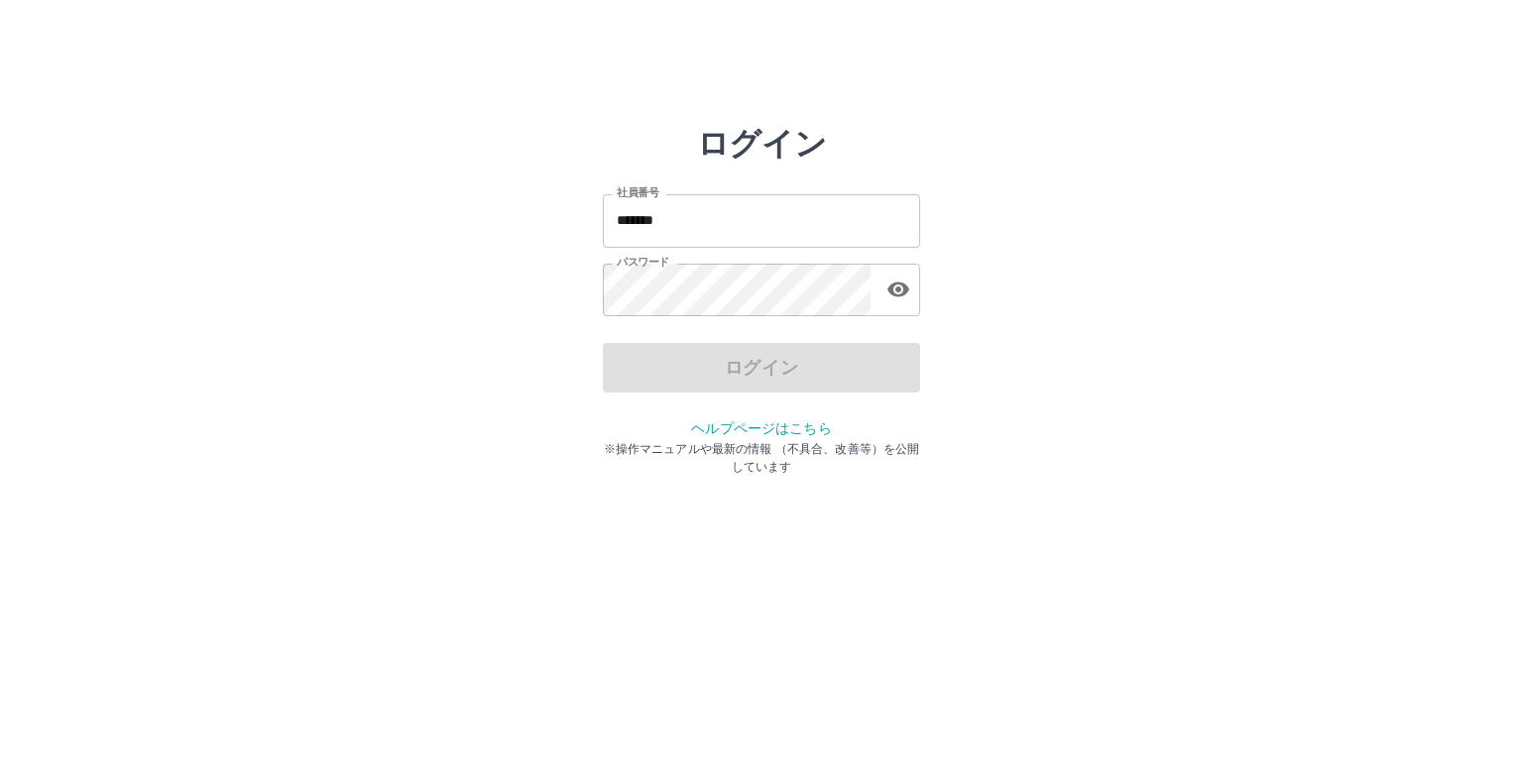 click on "ログイン" at bounding box center [762, 368] 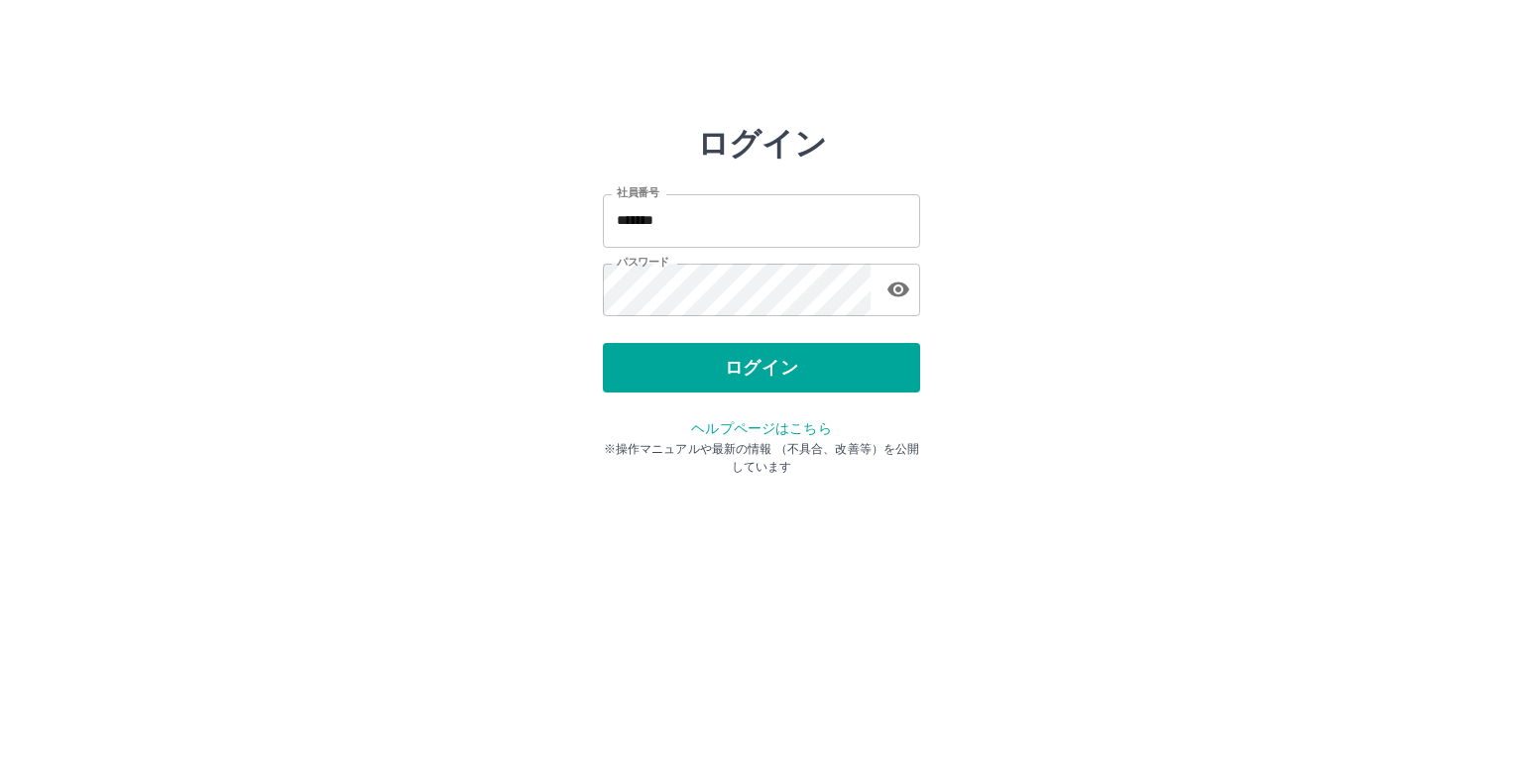 click on "*******" at bounding box center (762, 220) 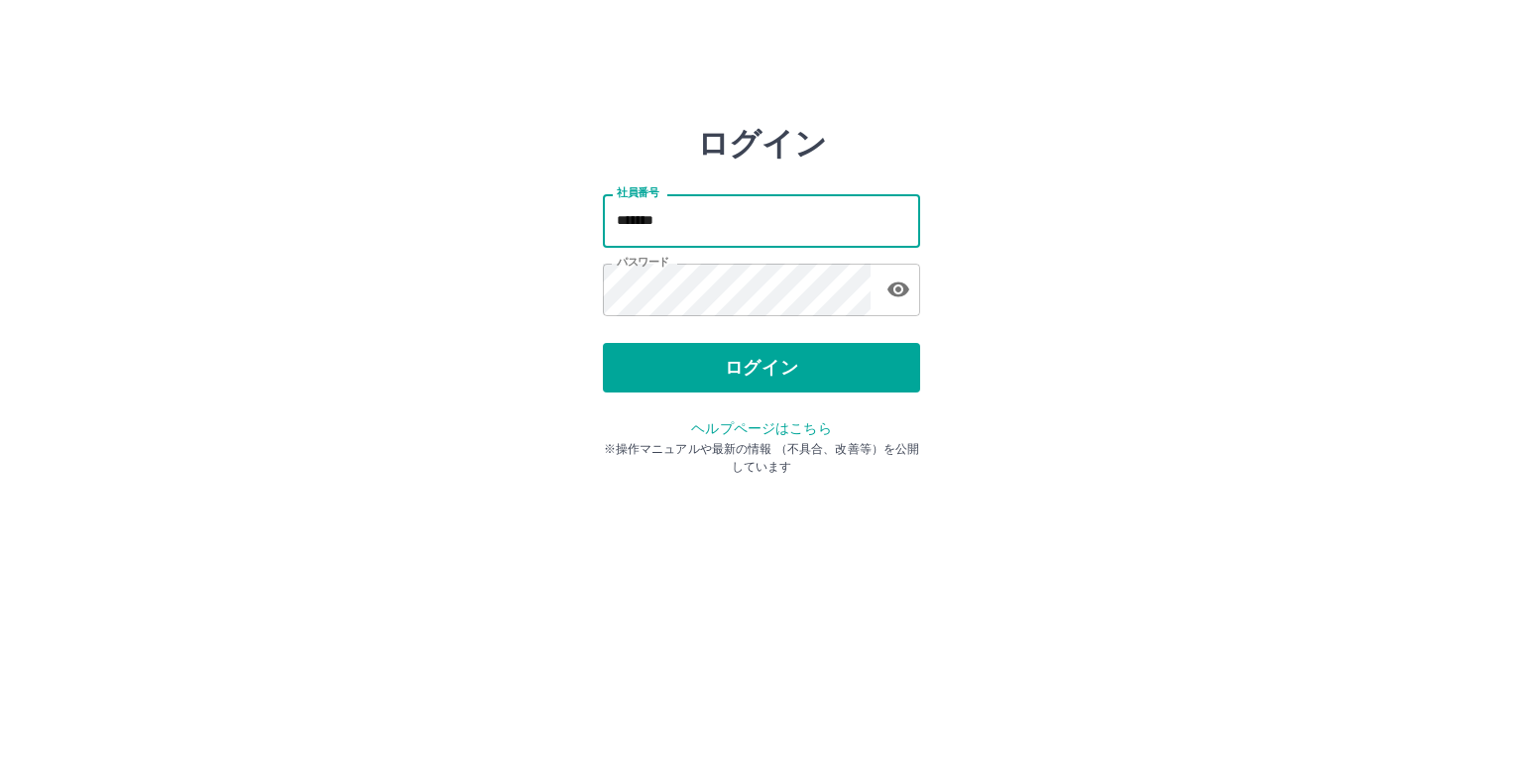 click on "*******" at bounding box center [762, 220] 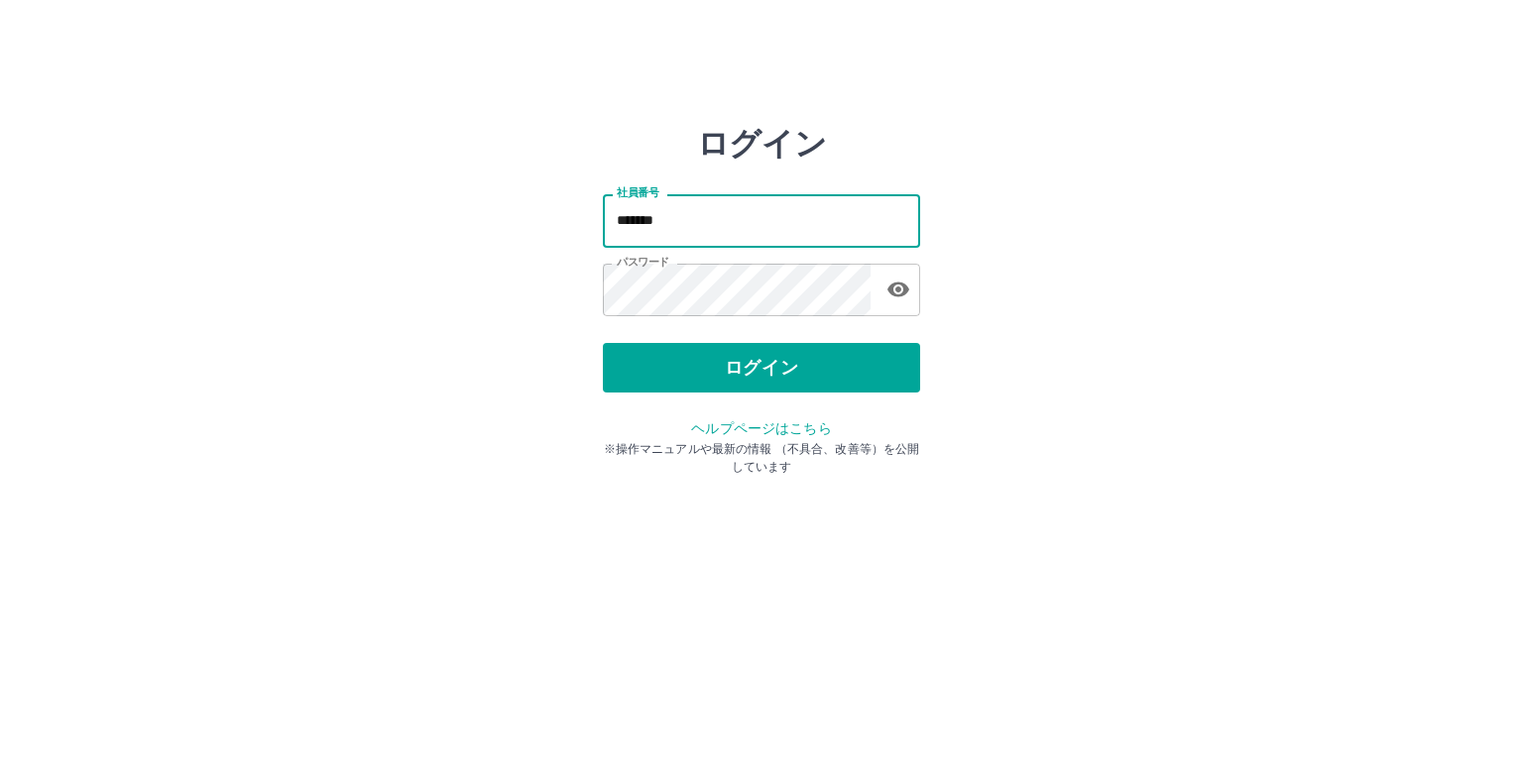 type on "*******" 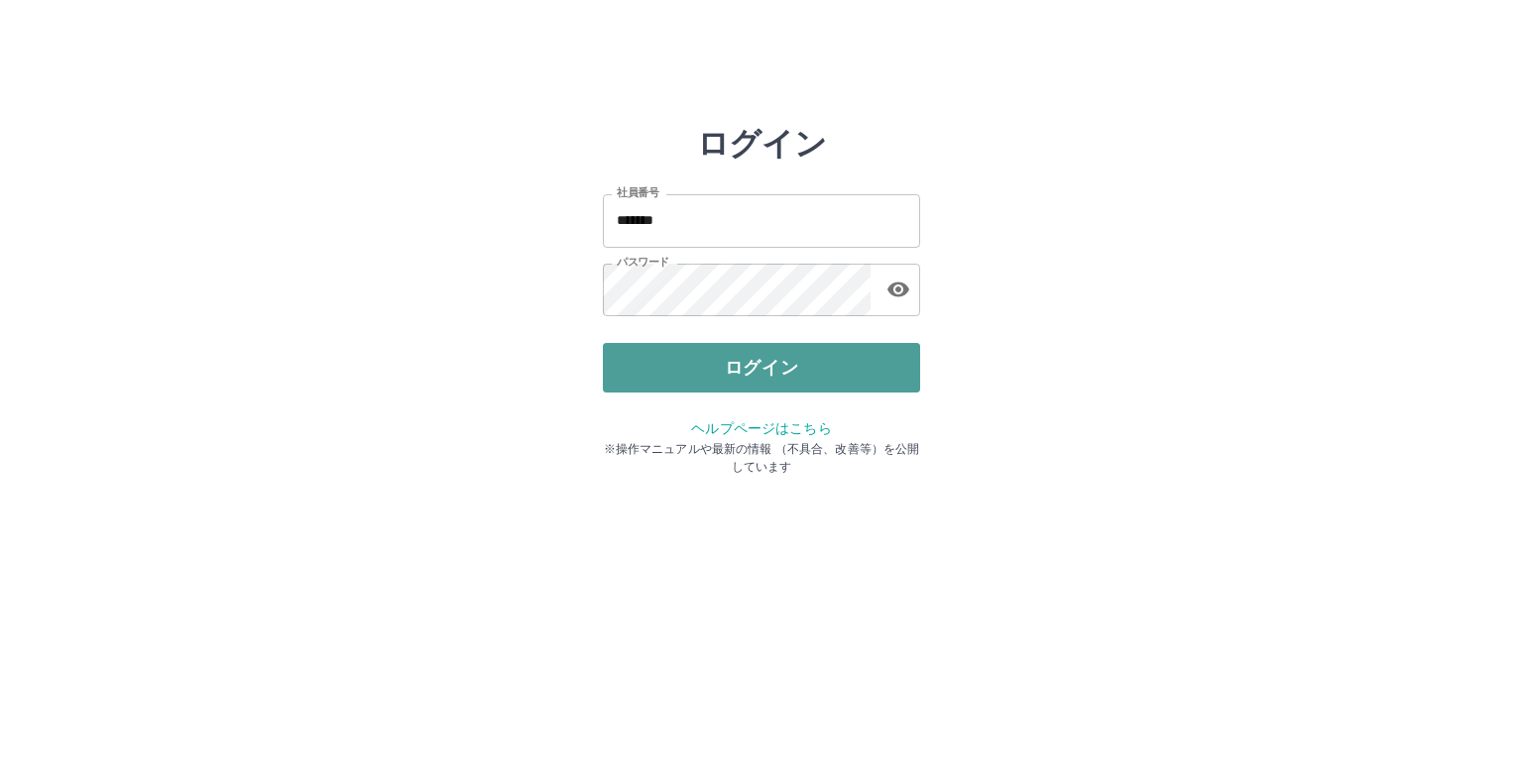 click on "ログイン" at bounding box center (762, 368) 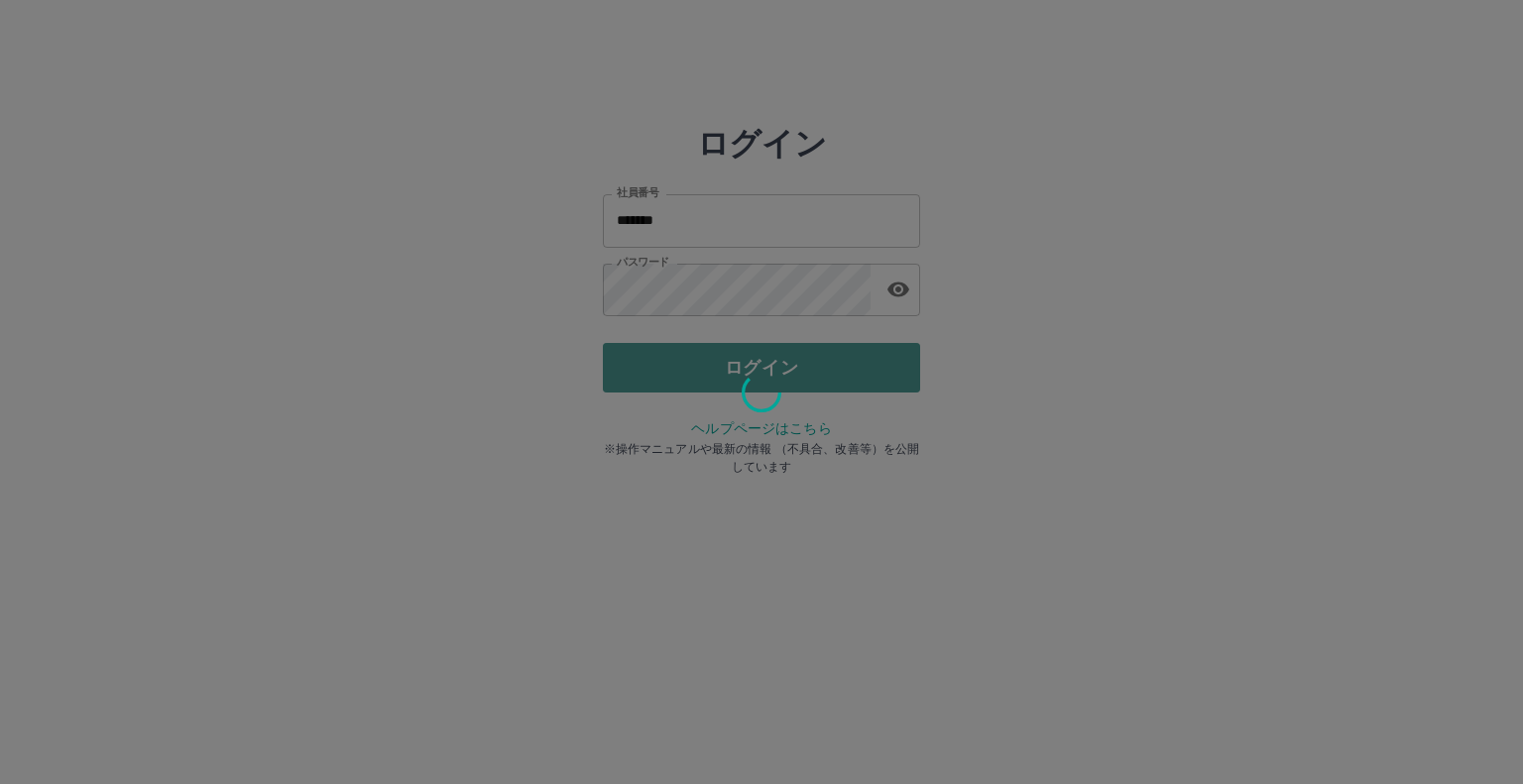 click on "ログイン 社員番号 ******* 社員番号 パスワード パスワード ログイン ヘルプページはこちら ※操作マニュアルや最新の情報 （不具合、改善等）を公開しています" at bounding box center [762, 283] 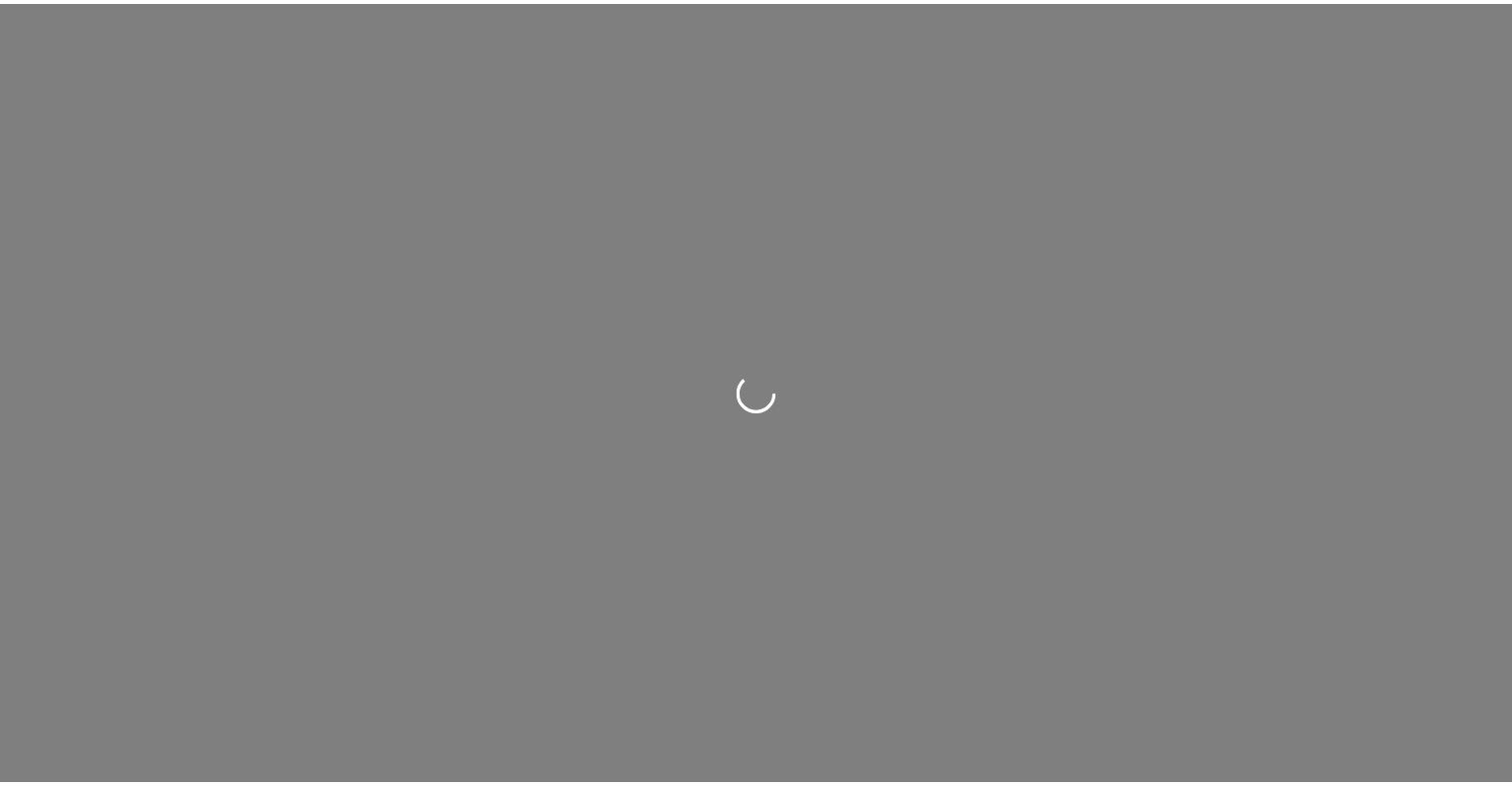 scroll, scrollTop: 0, scrollLeft: 0, axis: both 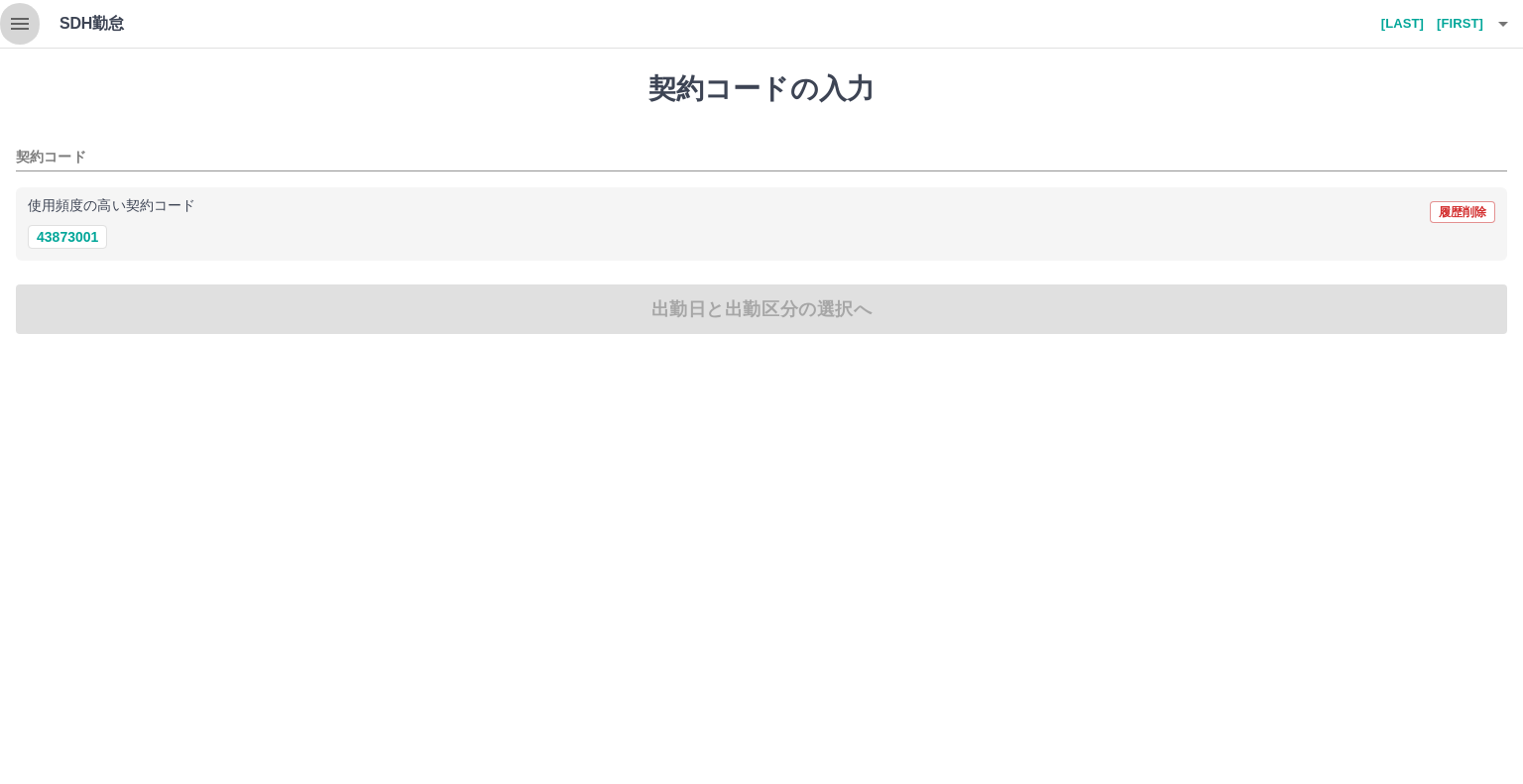 click 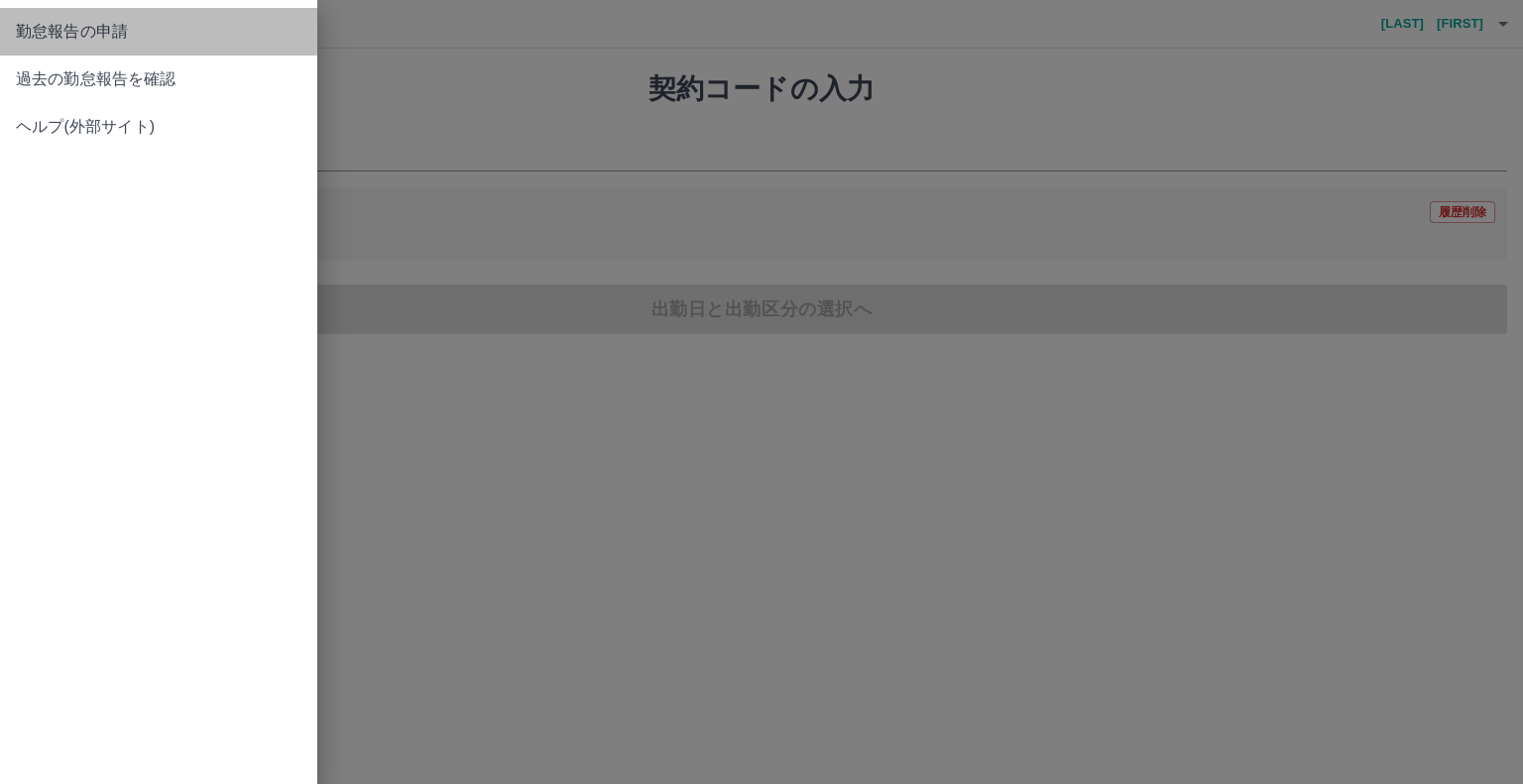 drag, startPoint x: 18, startPoint y: 25, endPoint x: 23, endPoint y: 55, distance: 30.413813 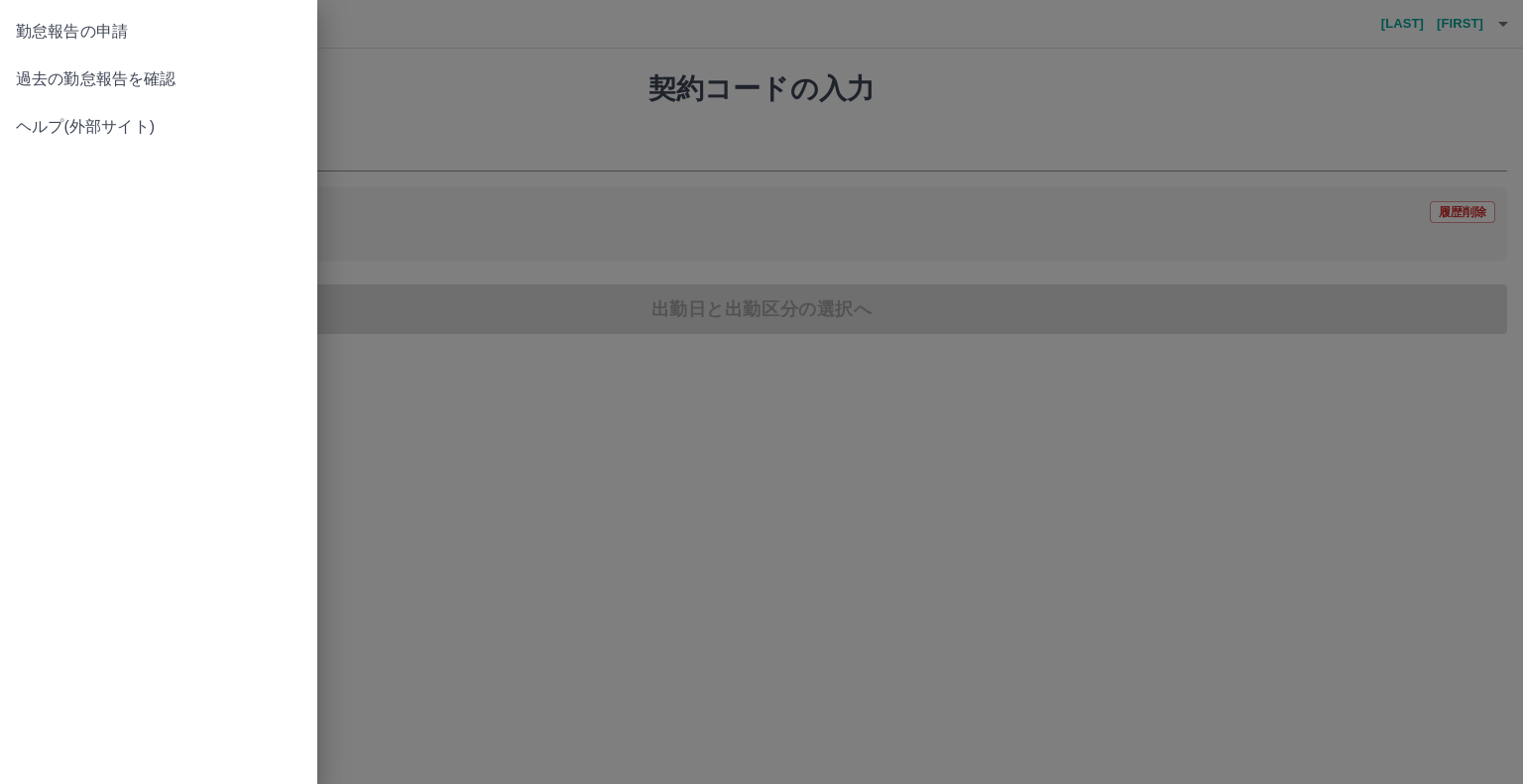 click on "過去の勤怠報告を確認" at bounding box center (159, 79) 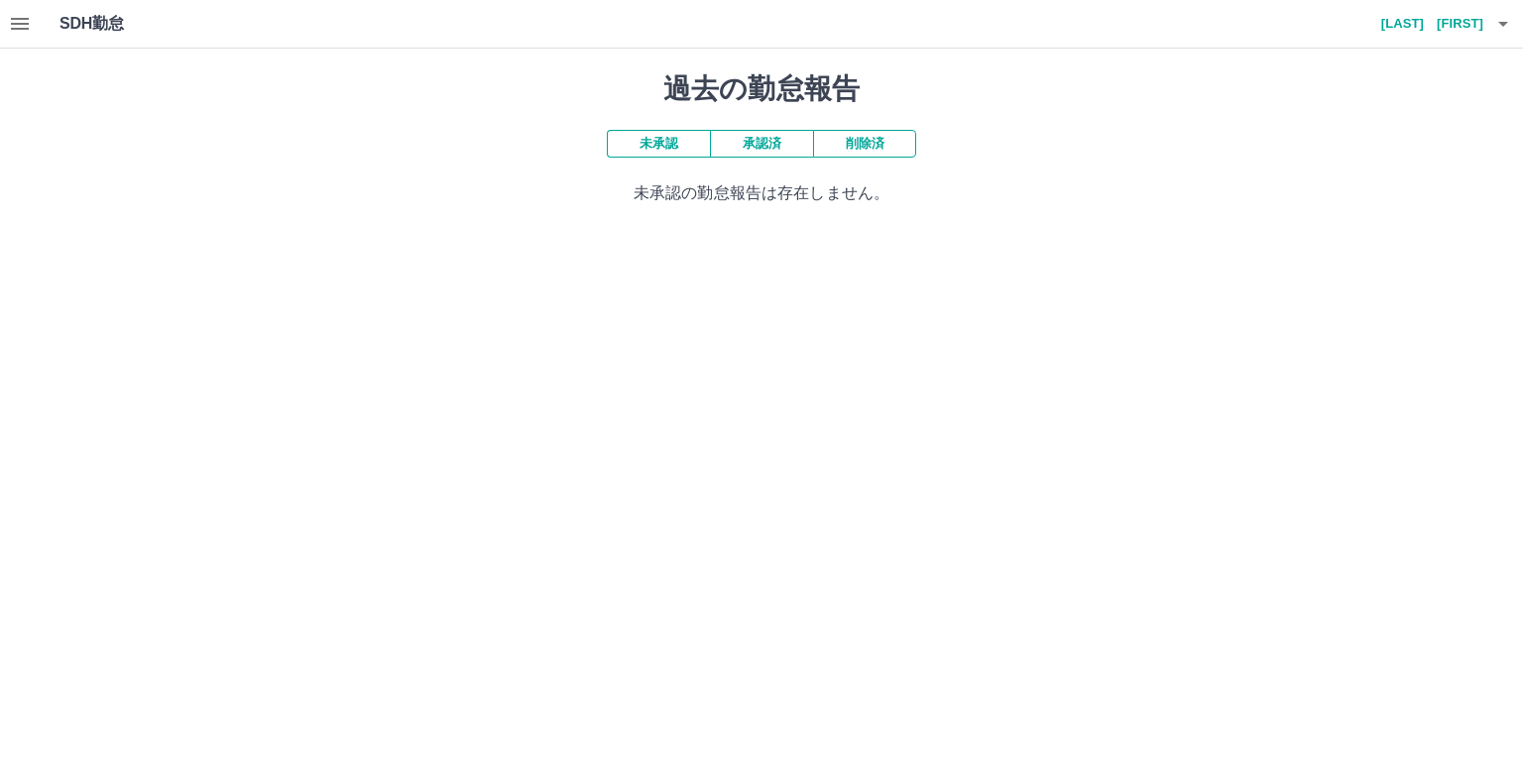 click on "承認済" at bounding box center (762, 144) 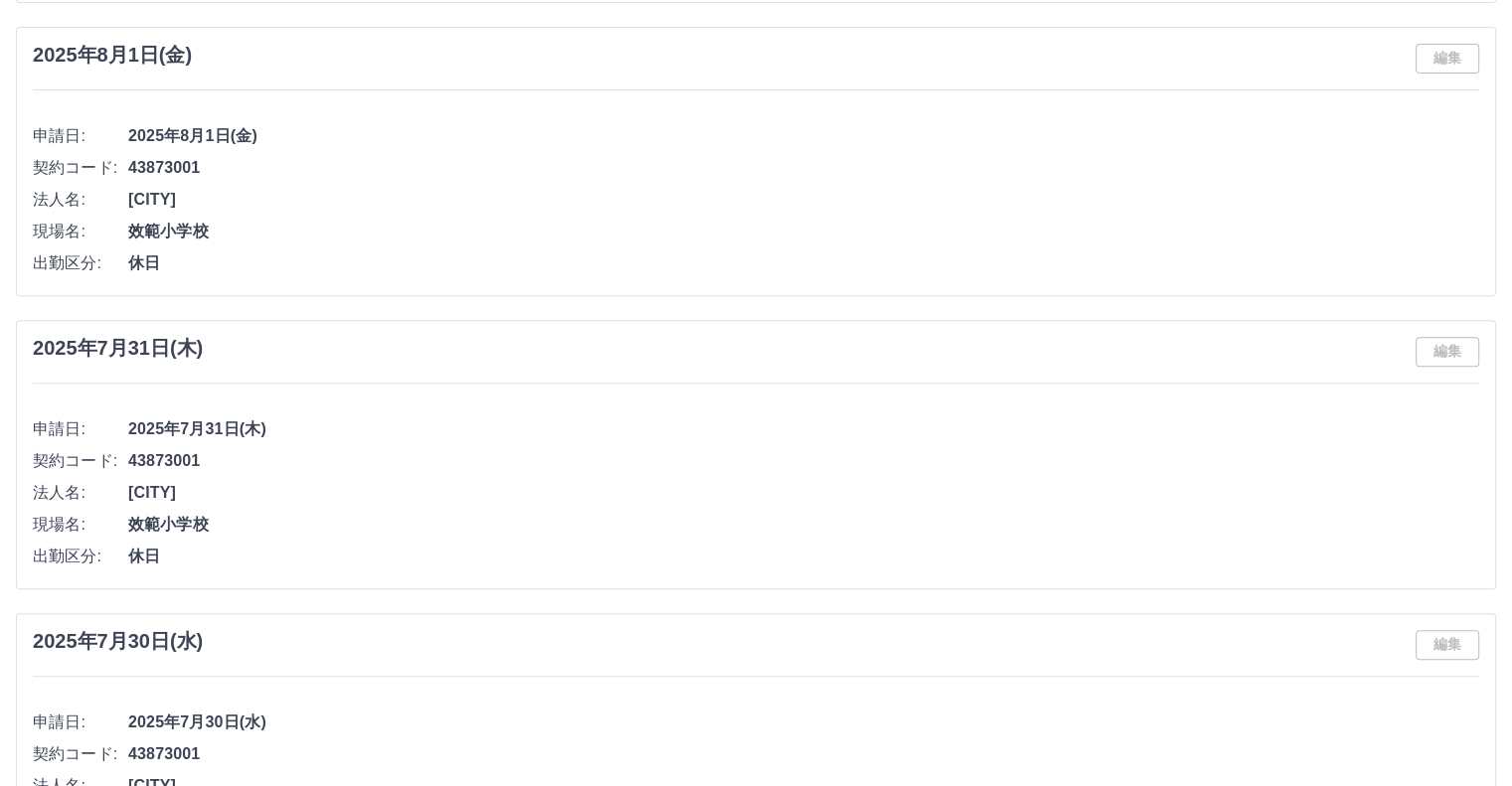 scroll, scrollTop: 835, scrollLeft: 0, axis: vertical 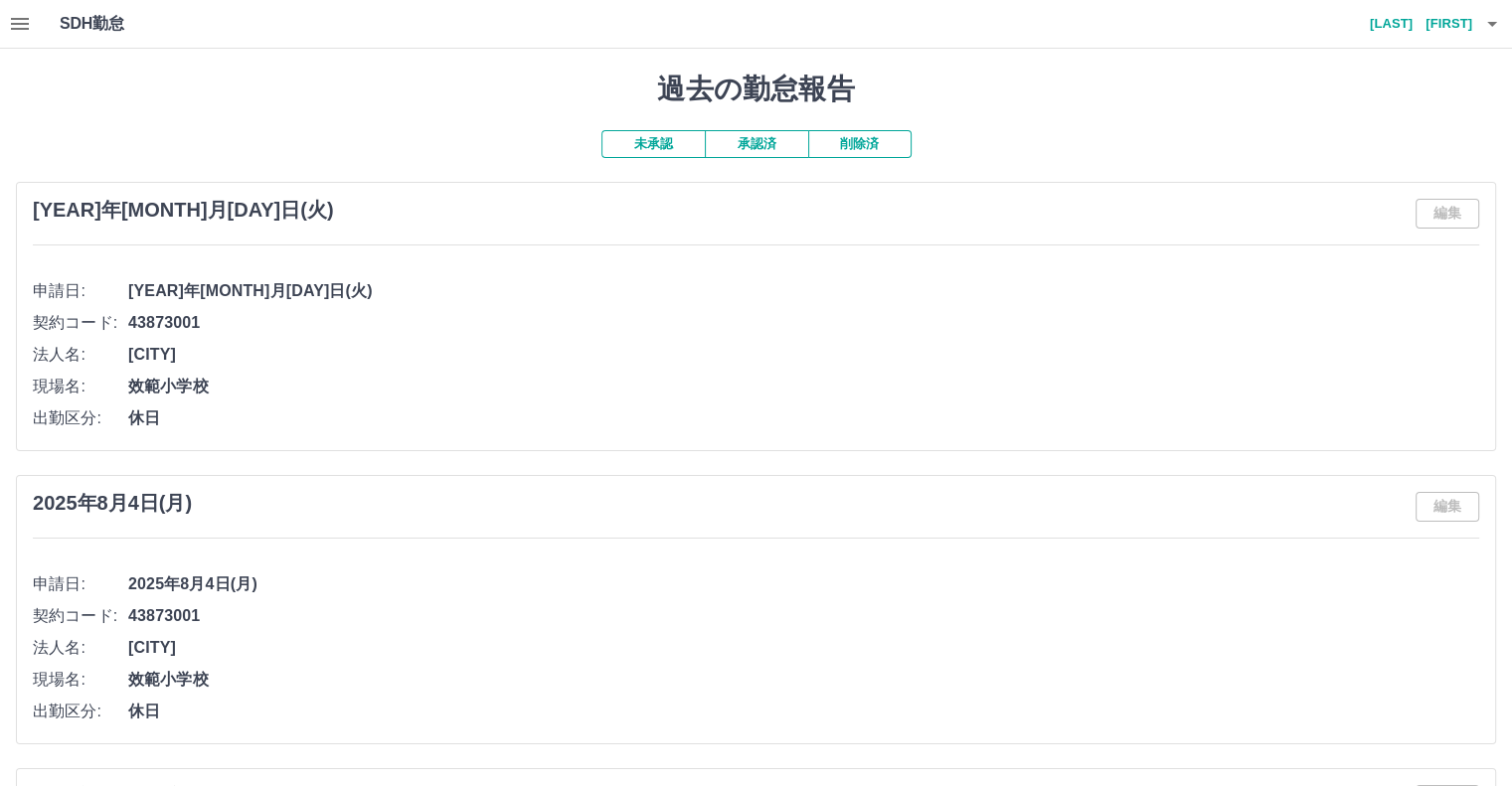 click 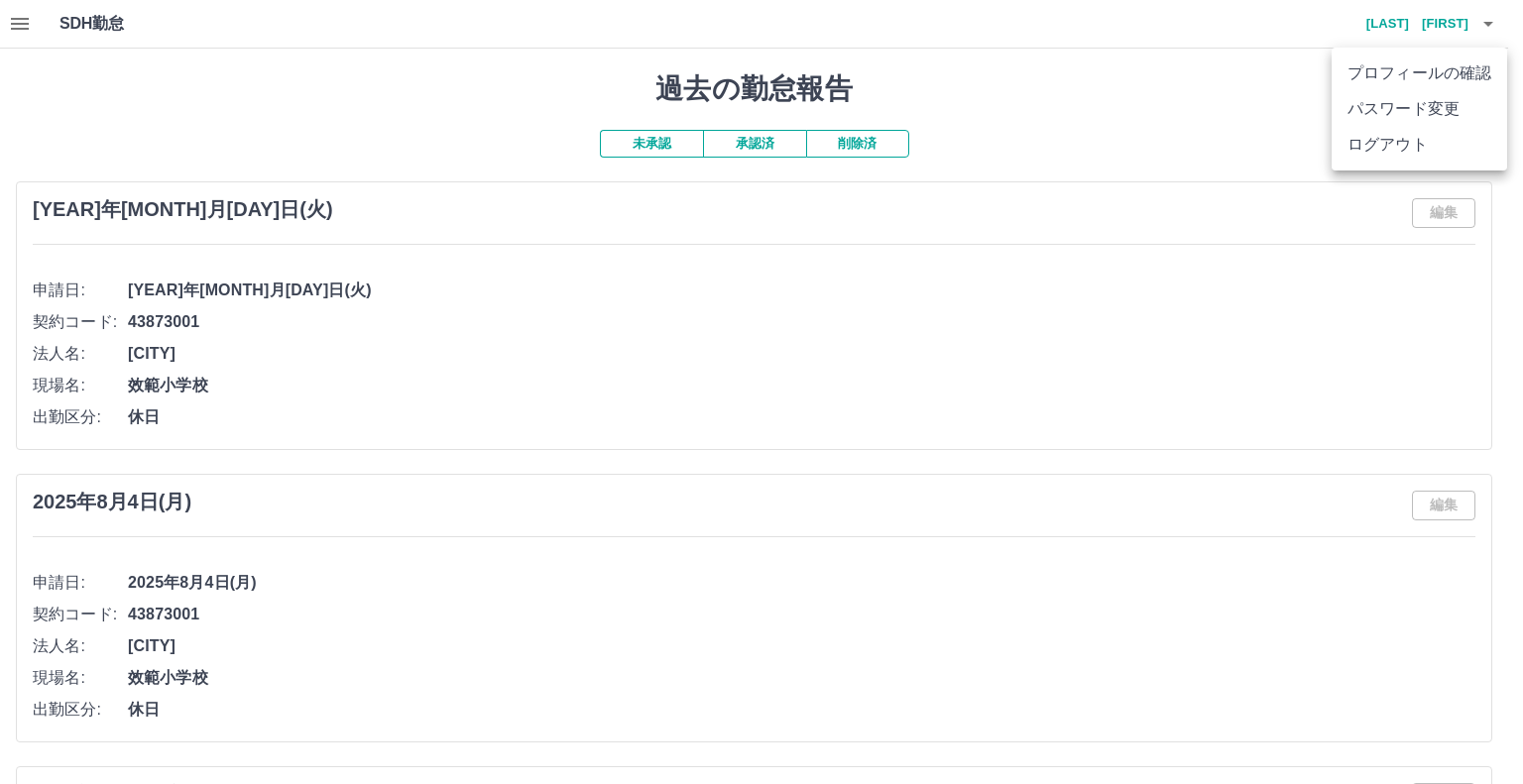 click on "ログアウト" at bounding box center [1419, 145] 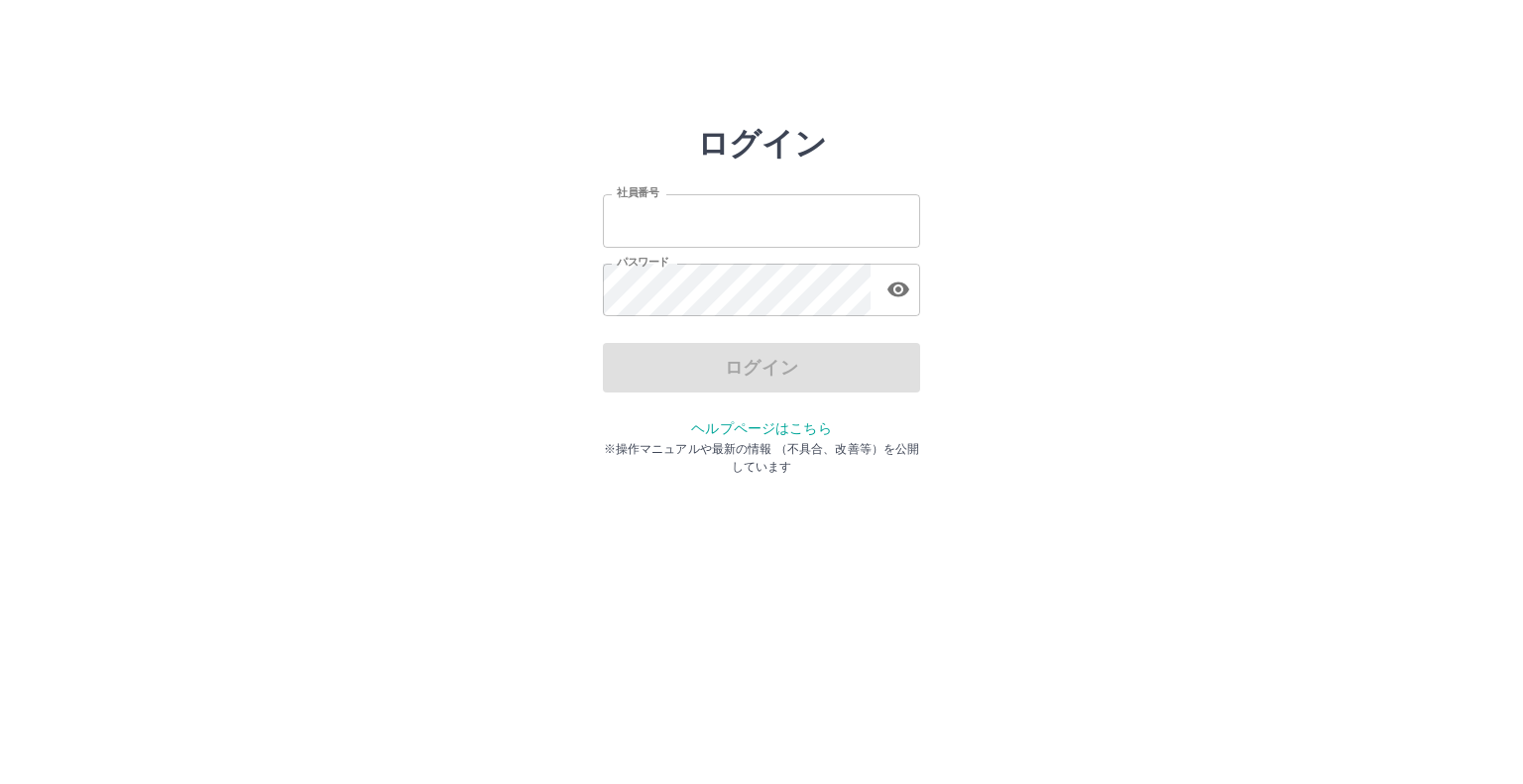 scroll, scrollTop: 0, scrollLeft: 0, axis: both 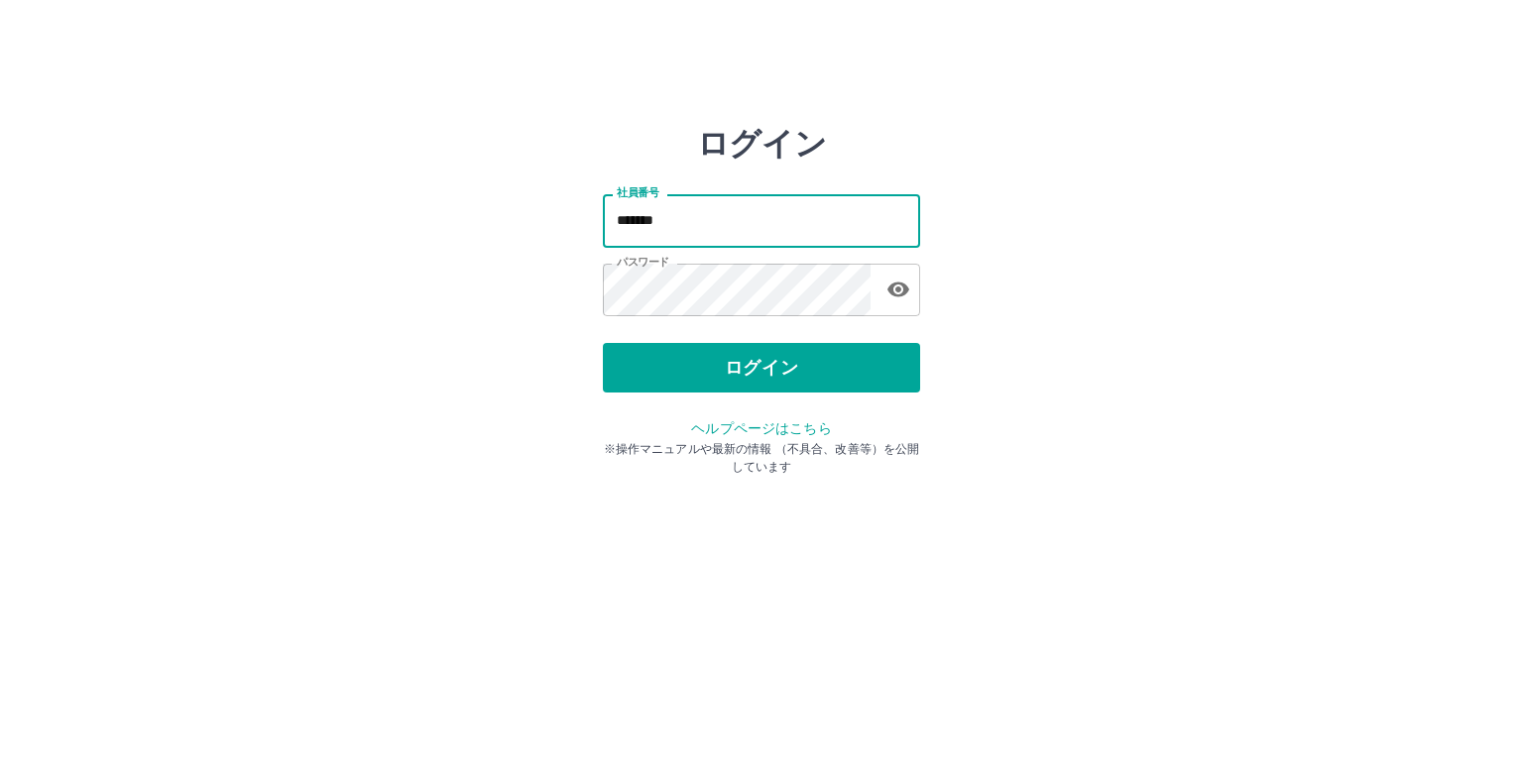 click on "*******" at bounding box center [762, 220] 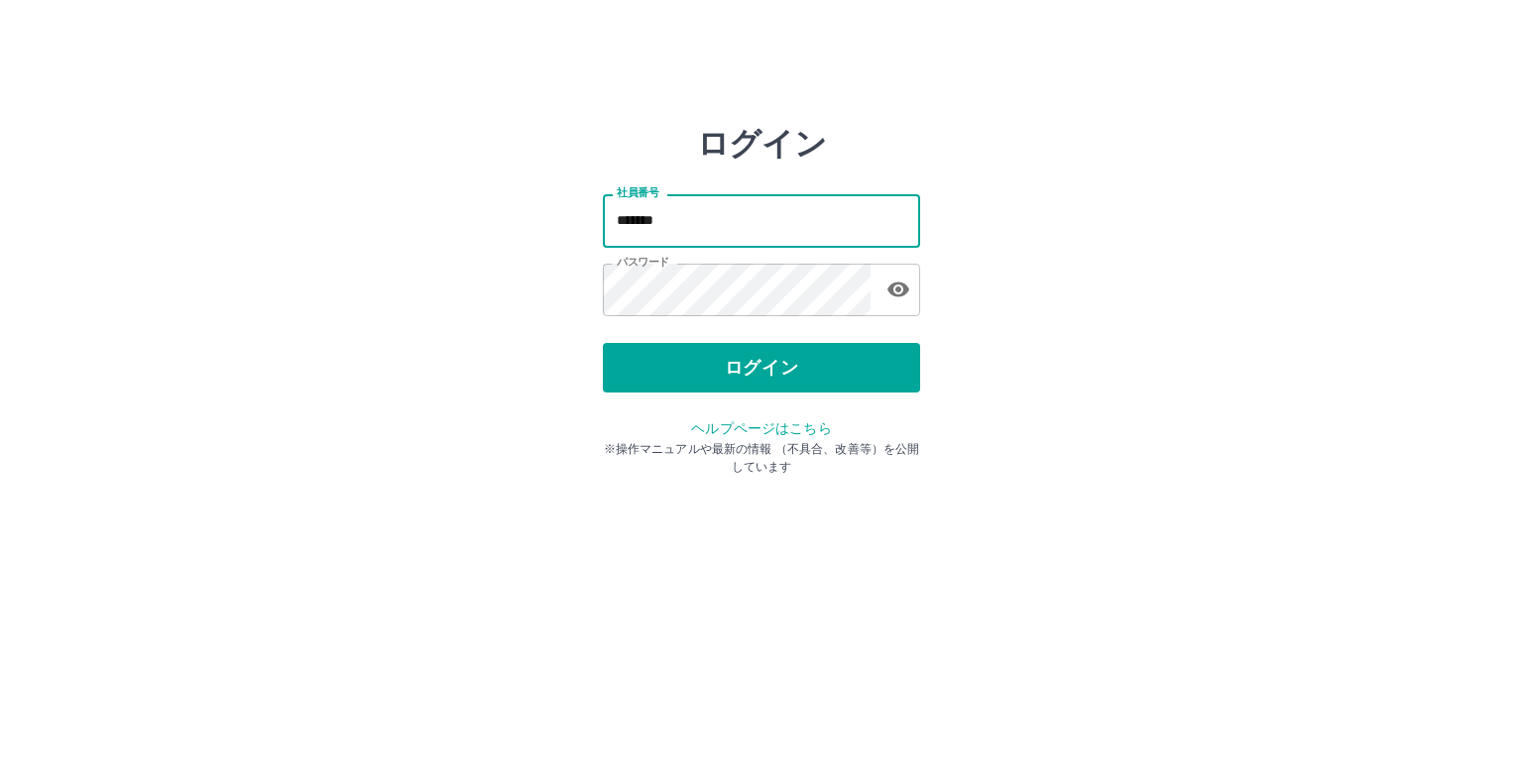 type on "*******" 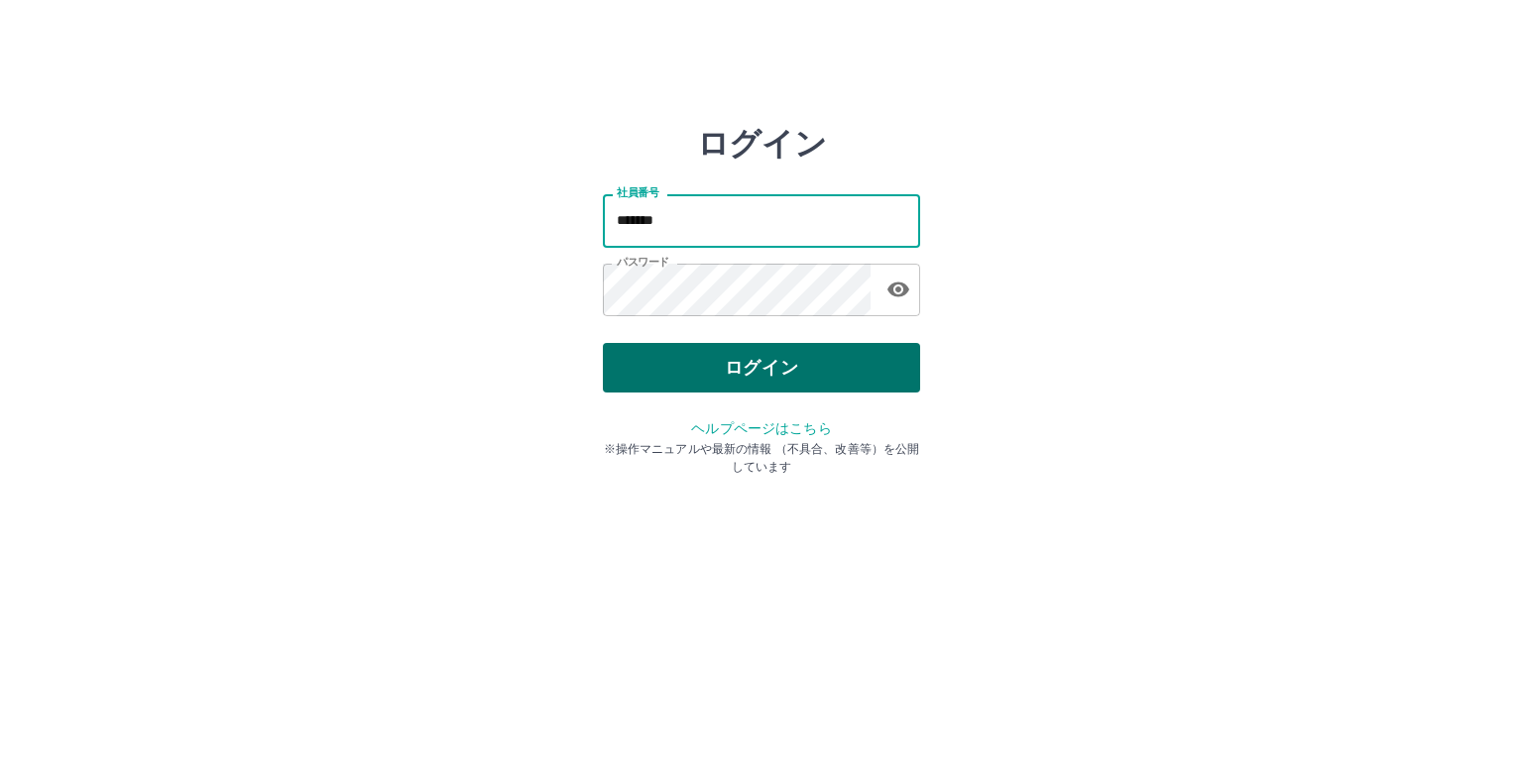 click on "ログイン" at bounding box center [762, 368] 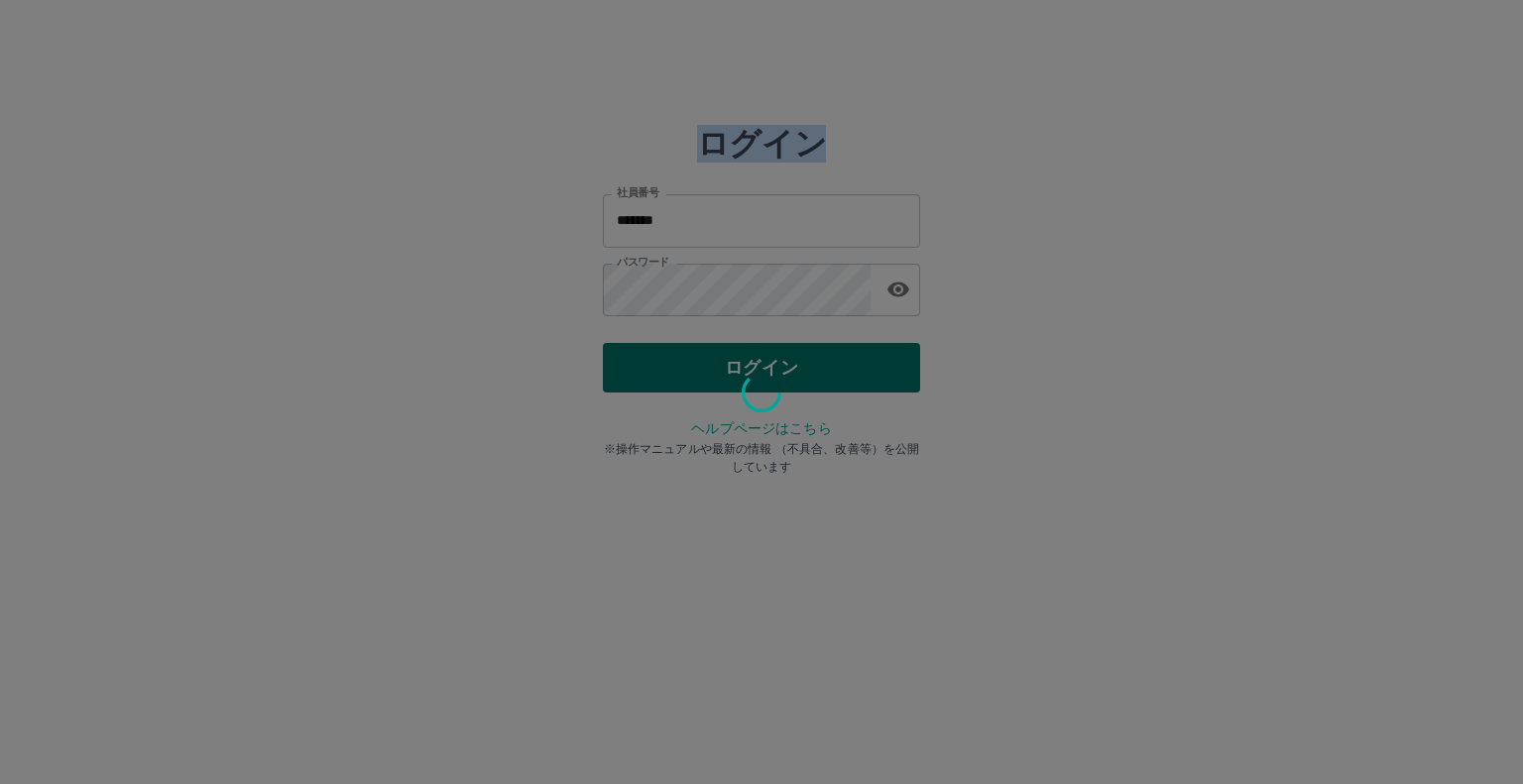 click at bounding box center (762, 392) 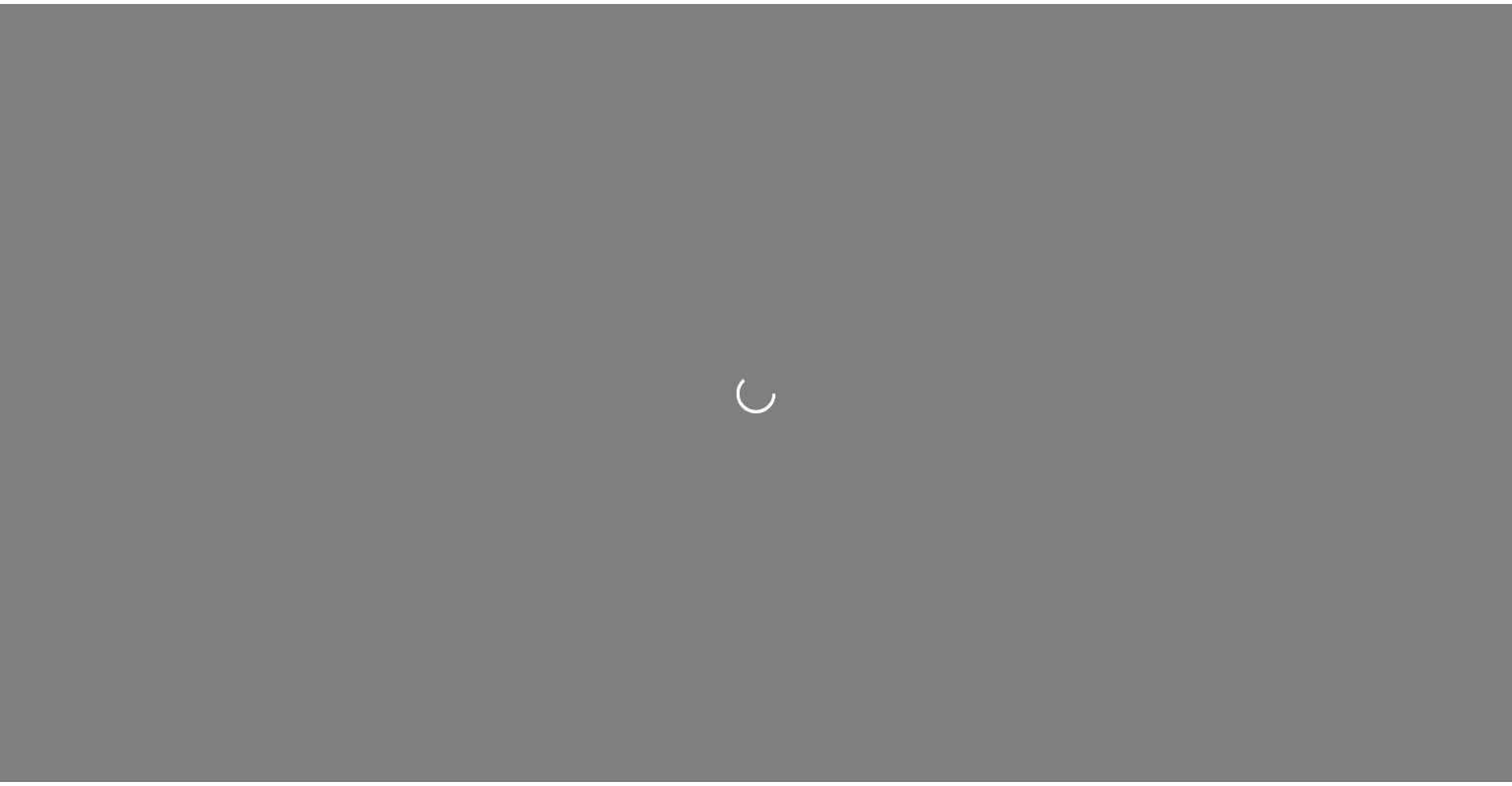 scroll, scrollTop: 0, scrollLeft: 0, axis: both 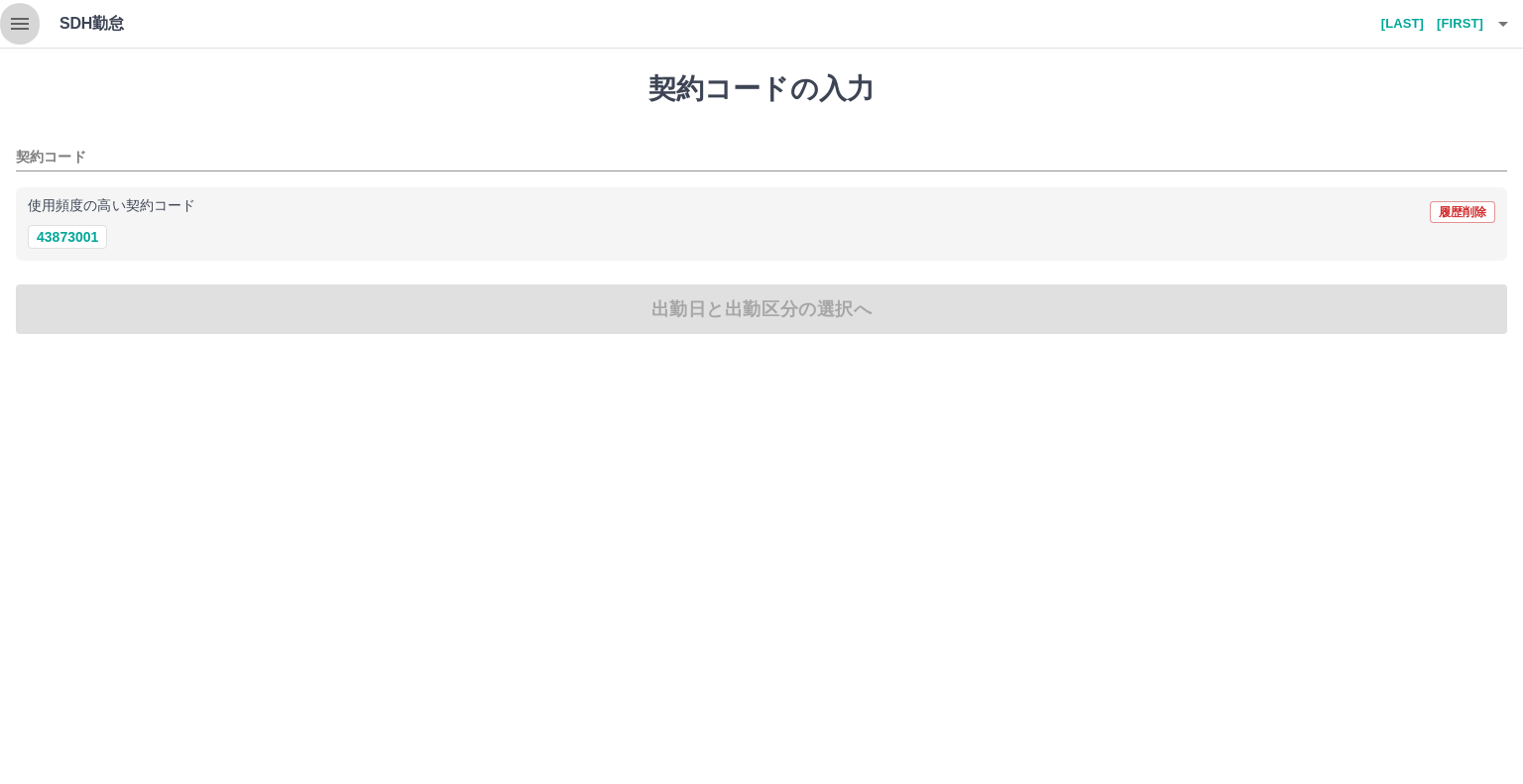 click 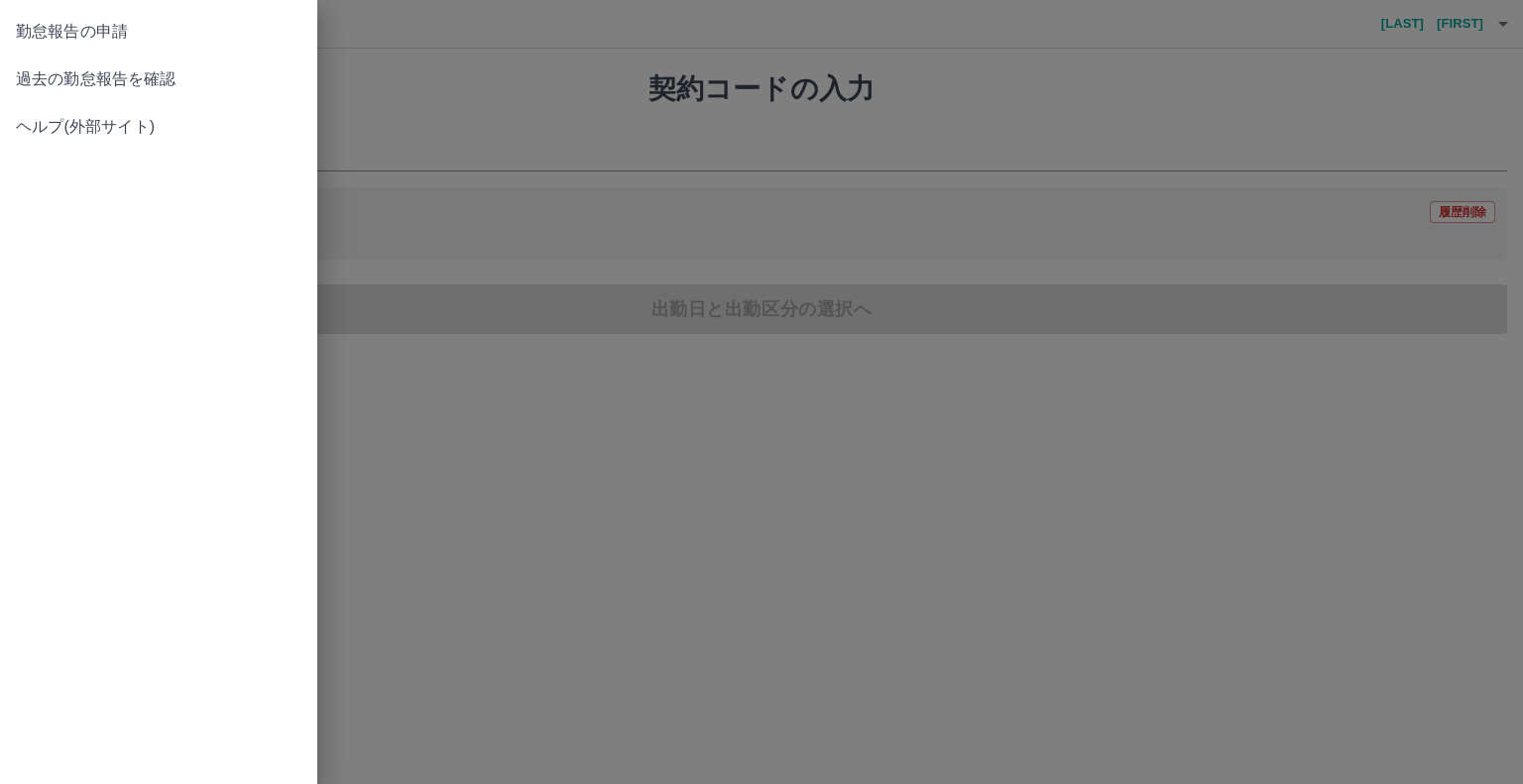 click on "過去の勤怠報告を確認" at bounding box center (159, 79) 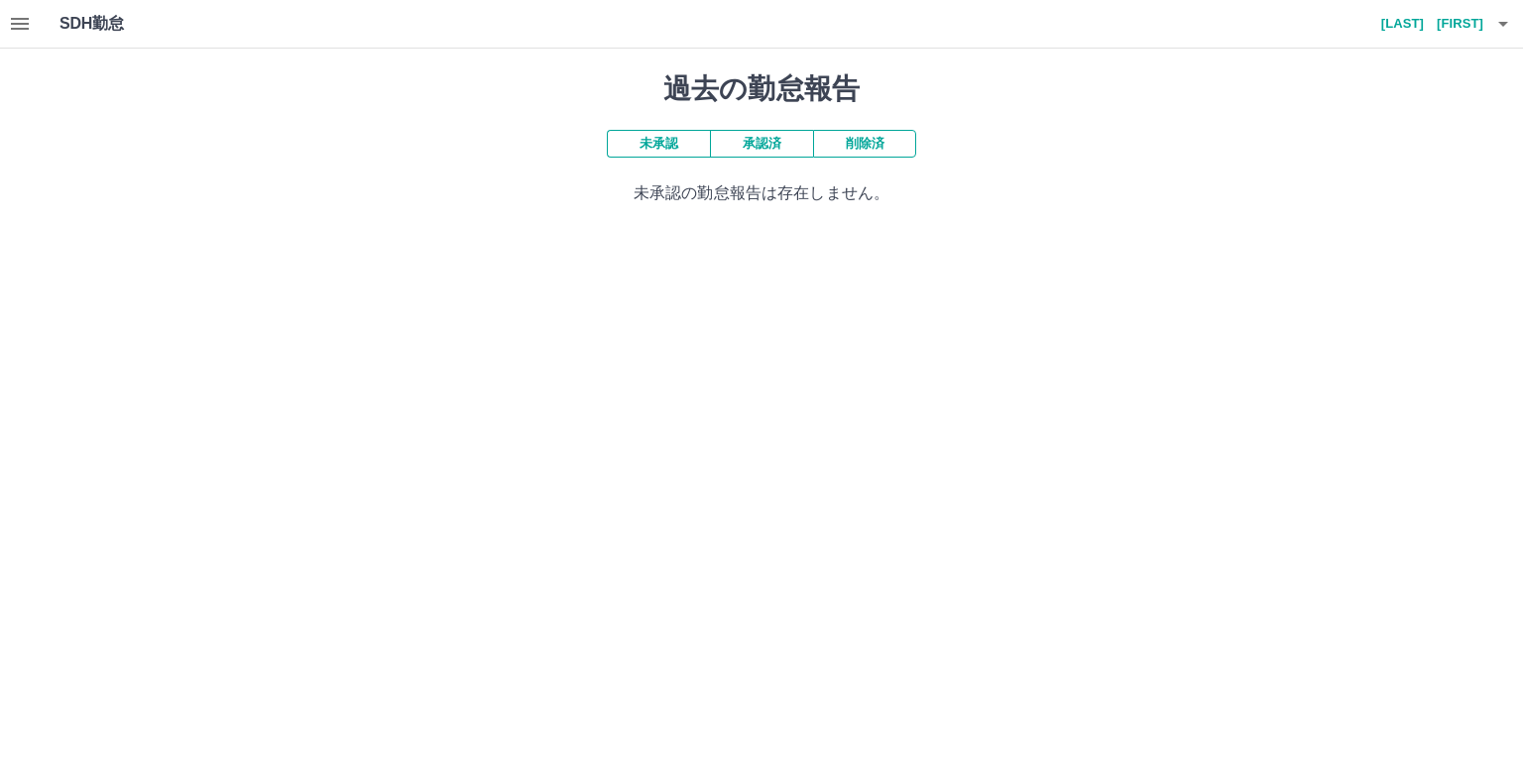 click on "過去の勤怠報告" at bounding box center (762, 89) 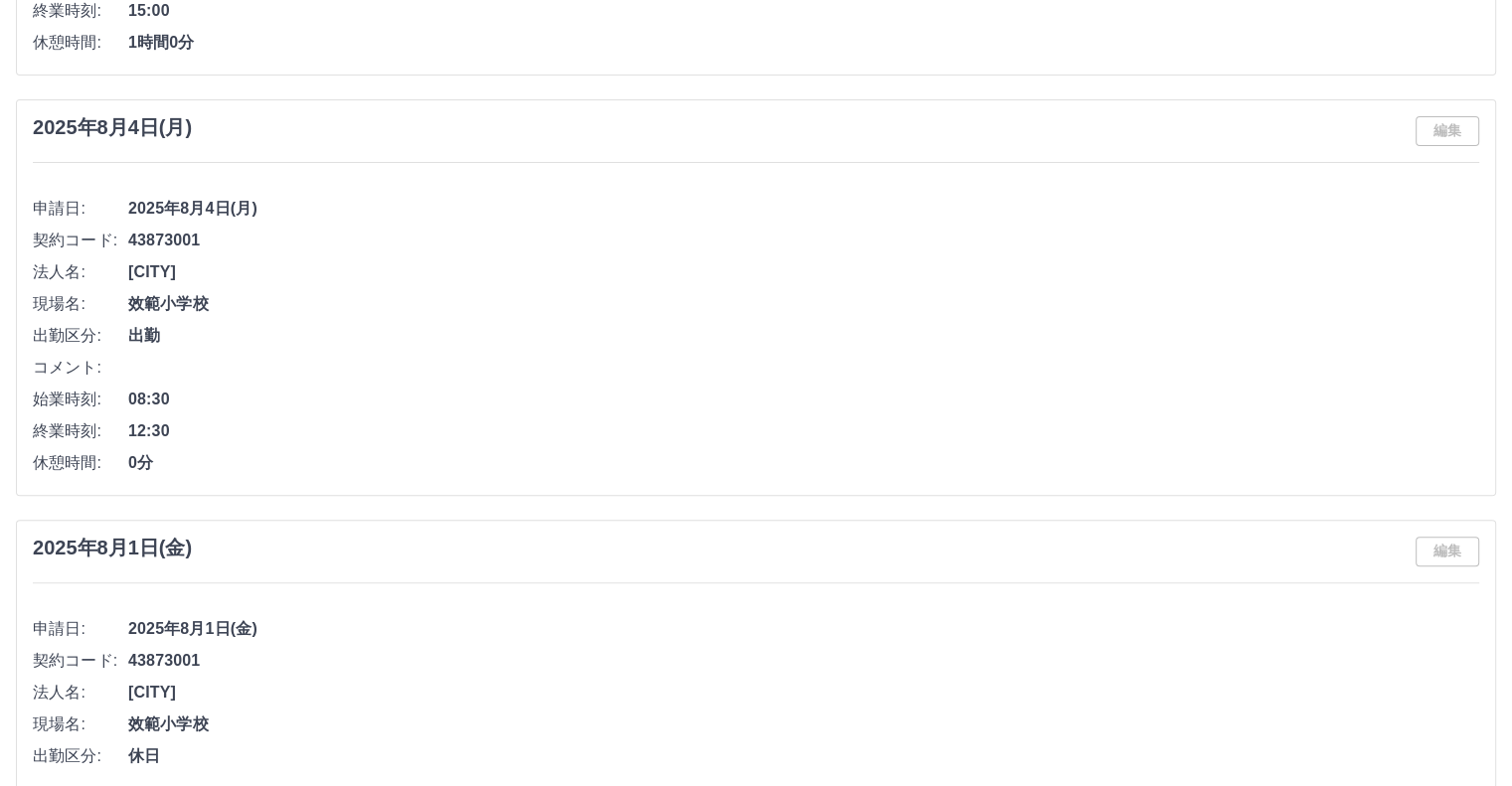 scroll, scrollTop: 662, scrollLeft: 0, axis: vertical 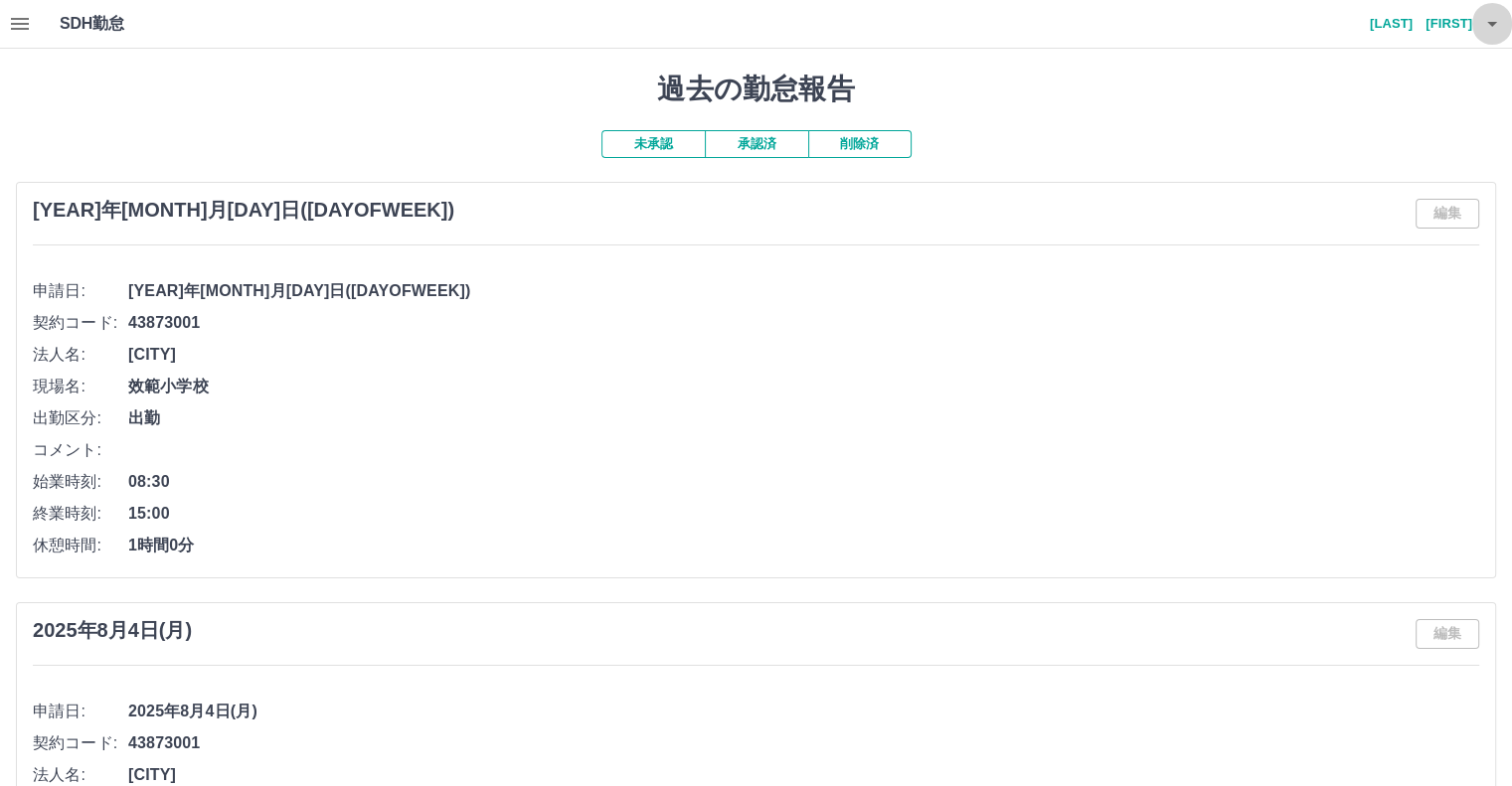 click 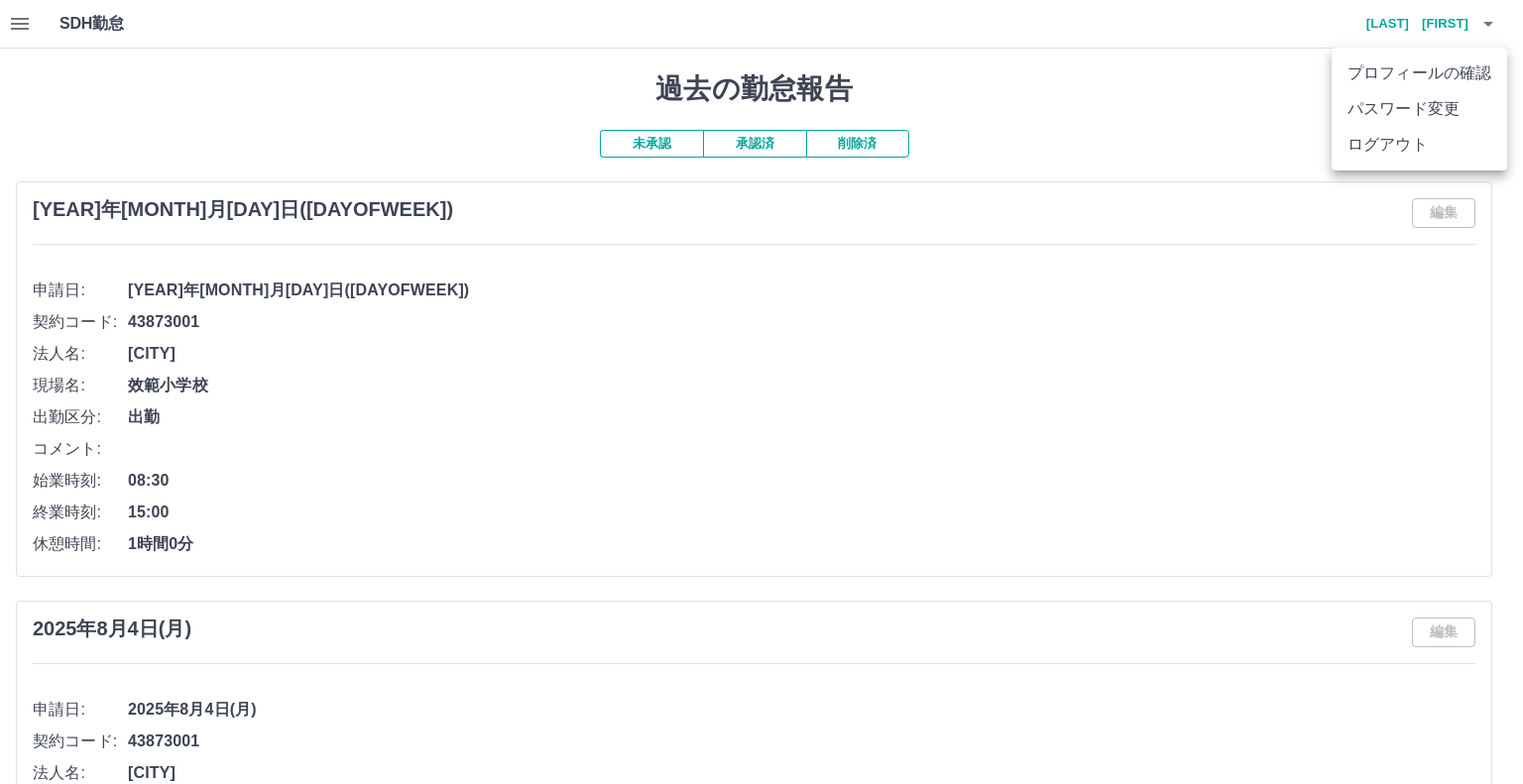 click at bounding box center (762, 392) 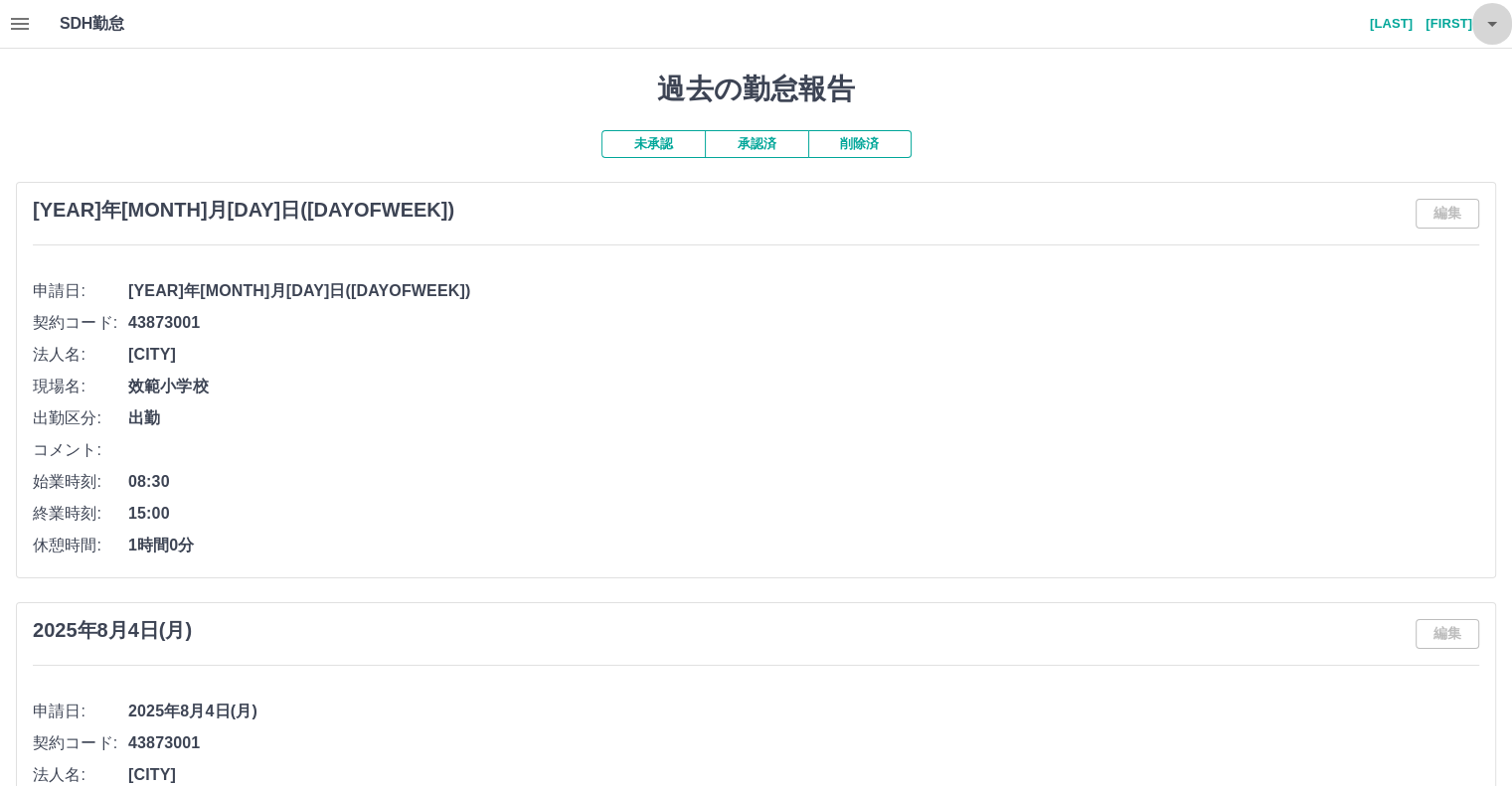 click 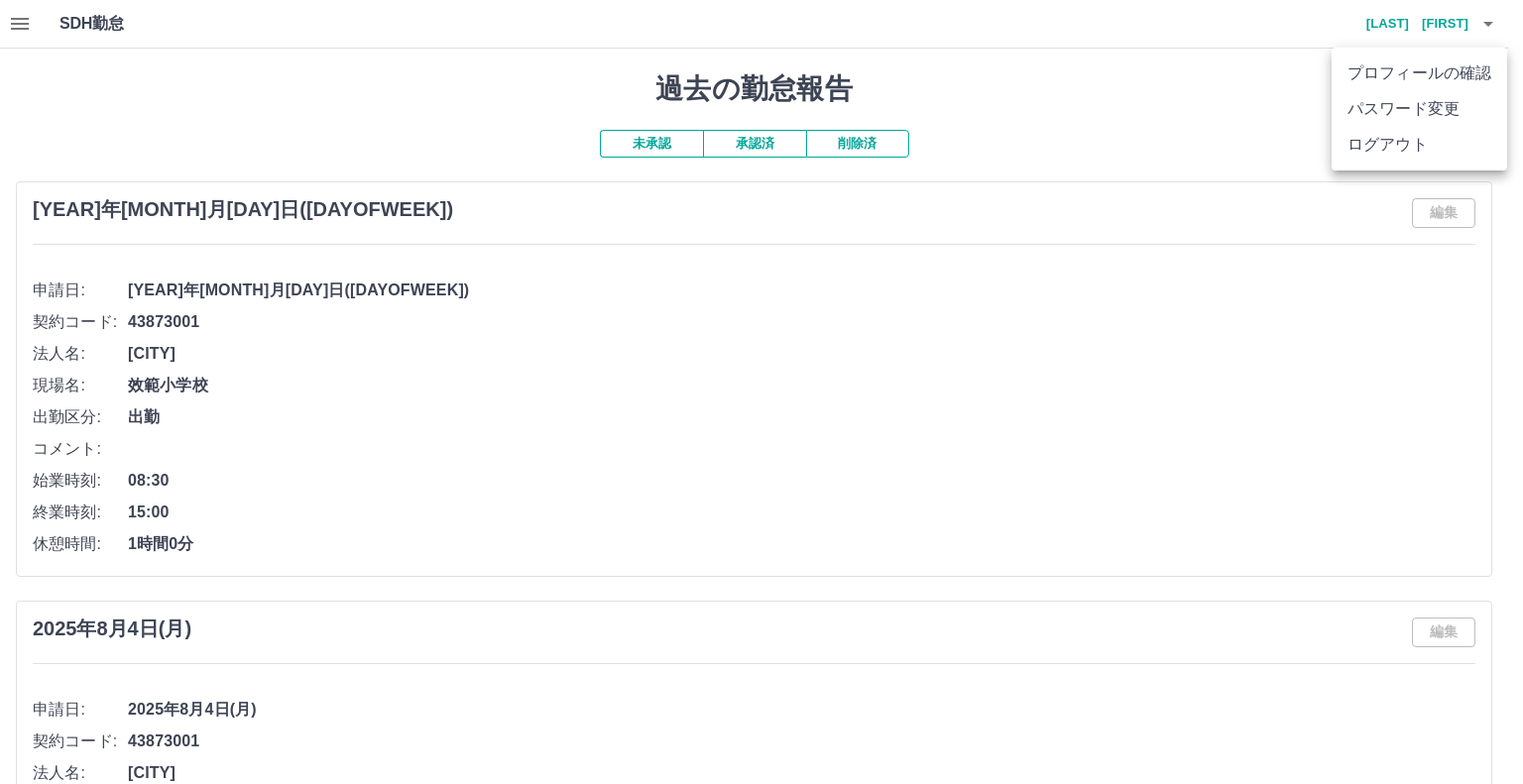 click on "ログアウト" at bounding box center (1419, 145) 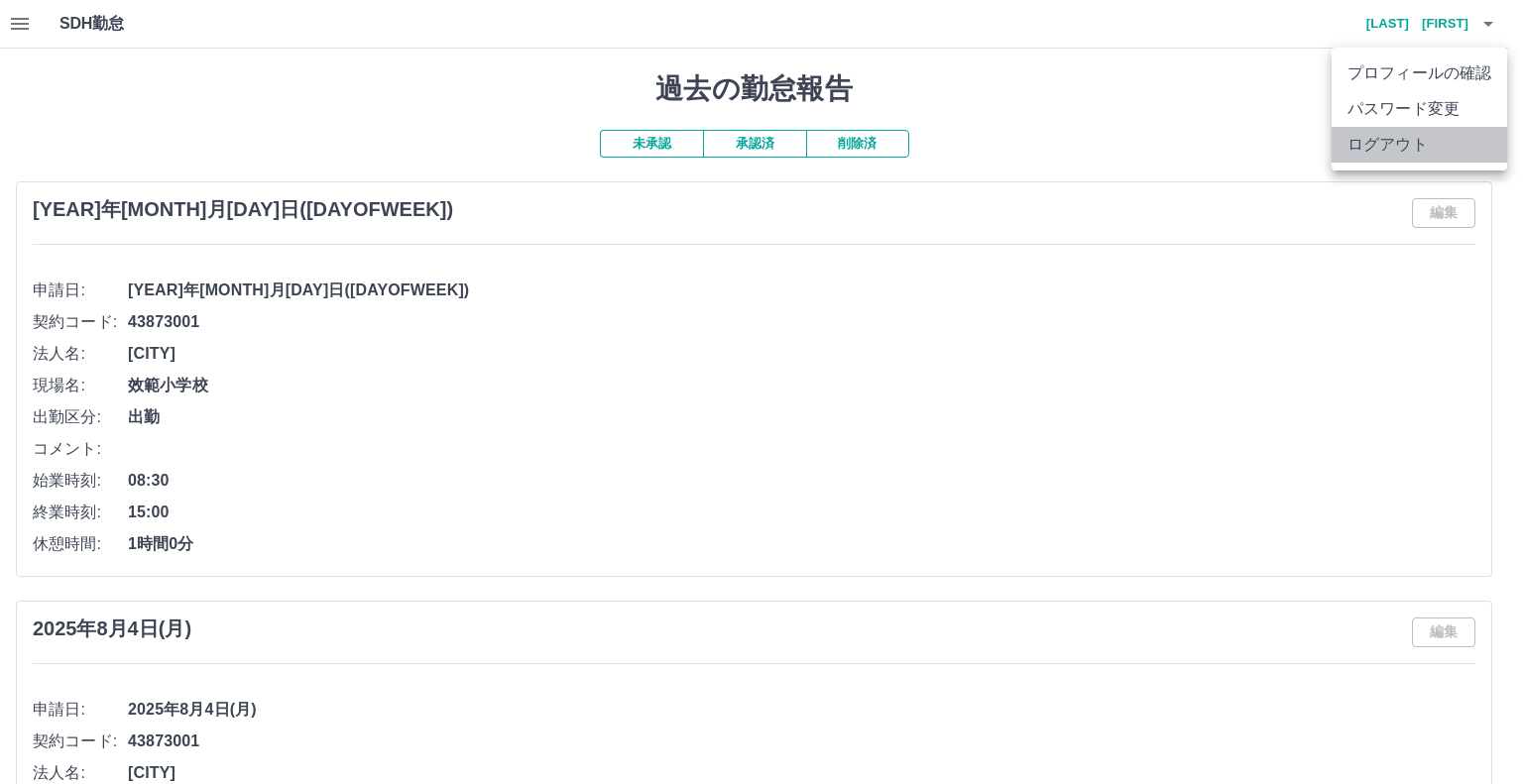 click on "ログアウト" at bounding box center [1419, 145] 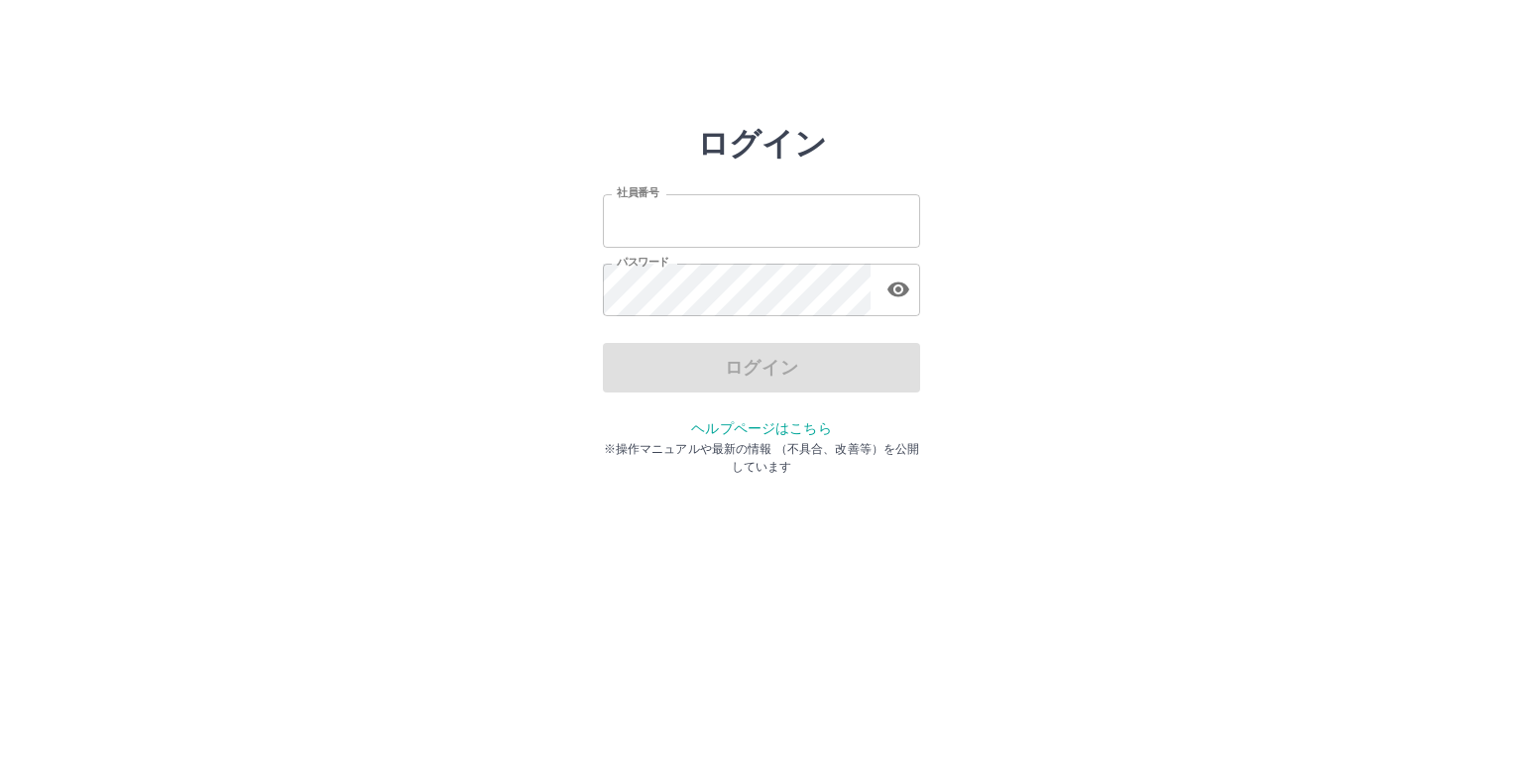 scroll, scrollTop: 0, scrollLeft: 0, axis: both 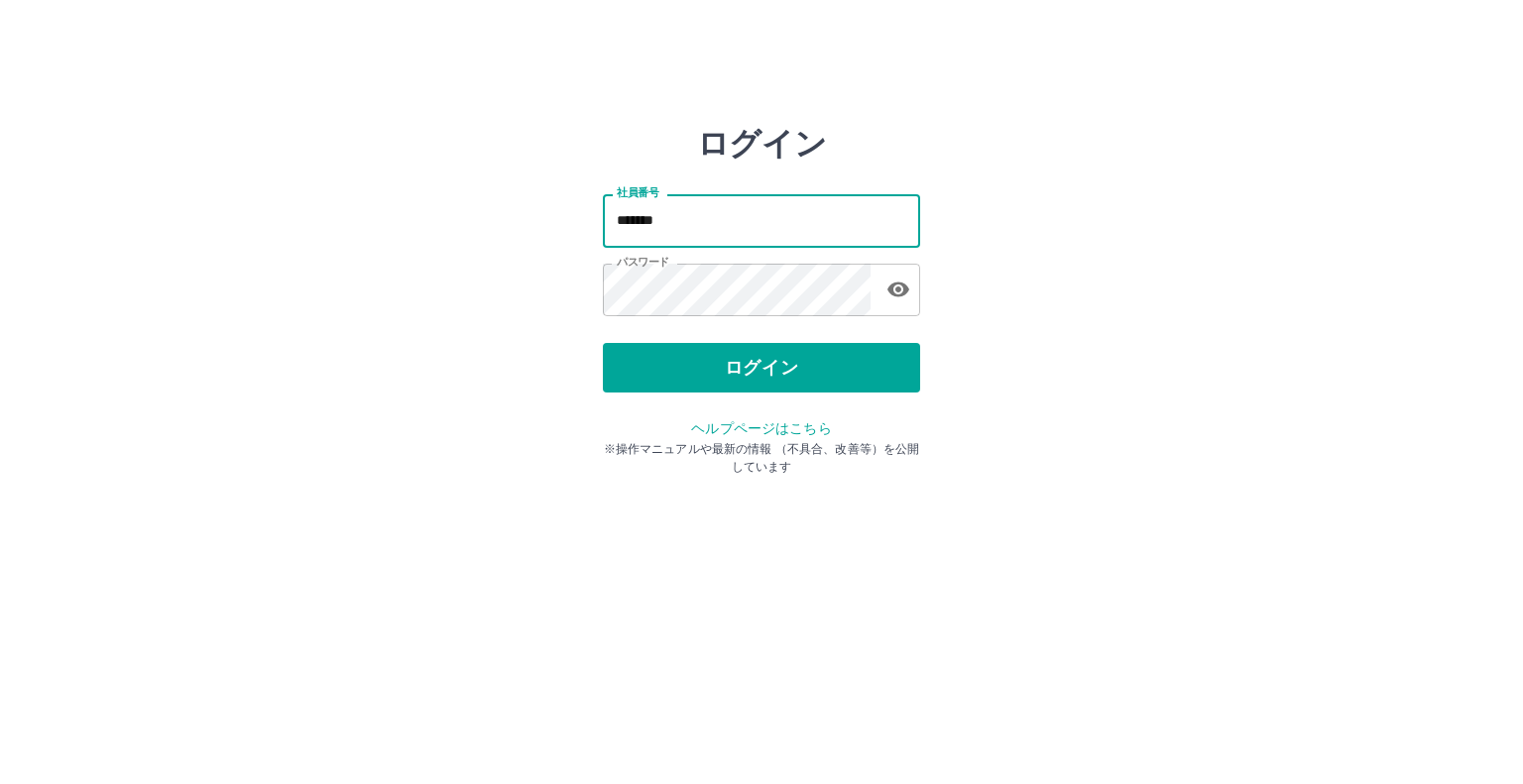 click on "*******" at bounding box center [762, 220] 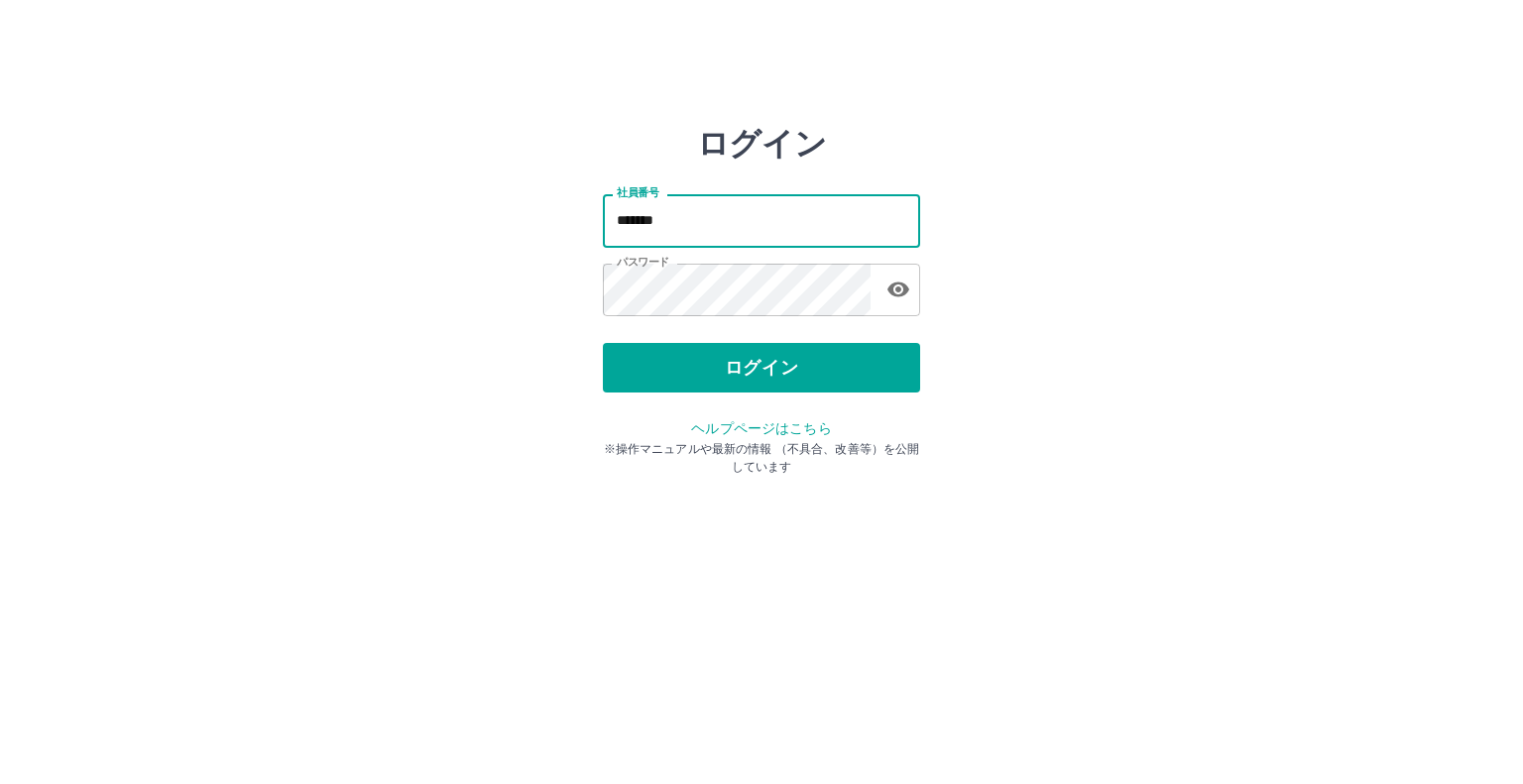 type on "*******" 